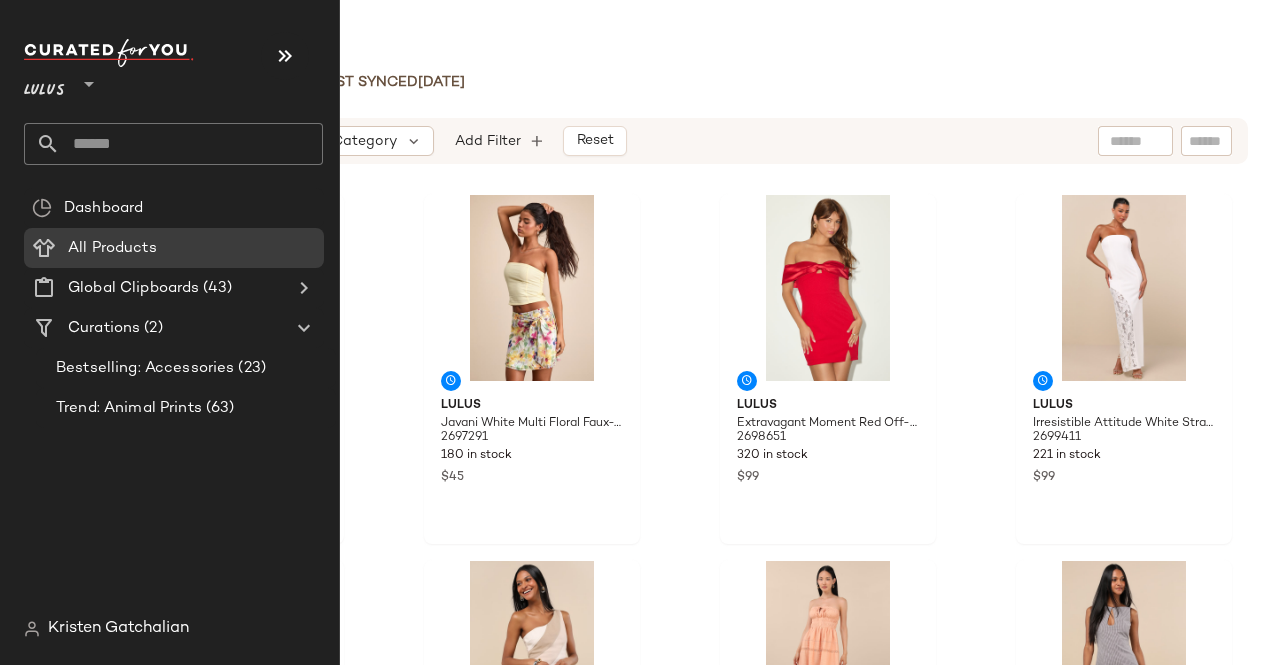 scroll, scrollTop: 0, scrollLeft: 0, axis: both 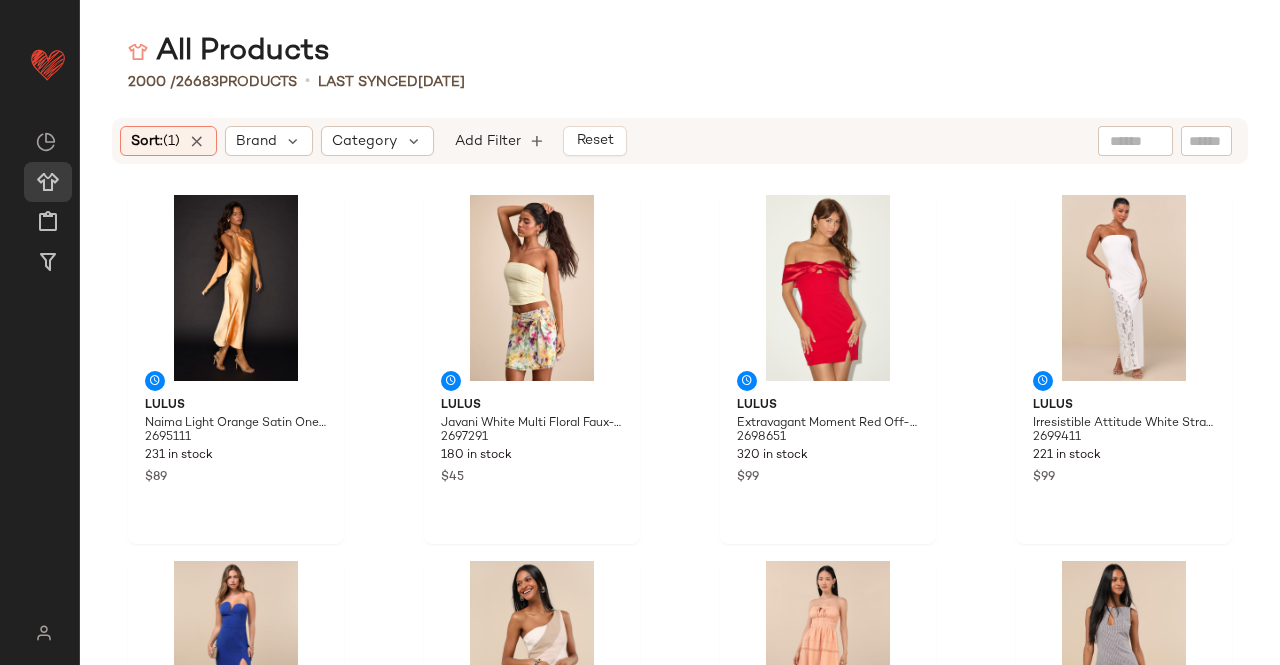click on "2000 /  26683   Products   •   Last synced  7/10/25" 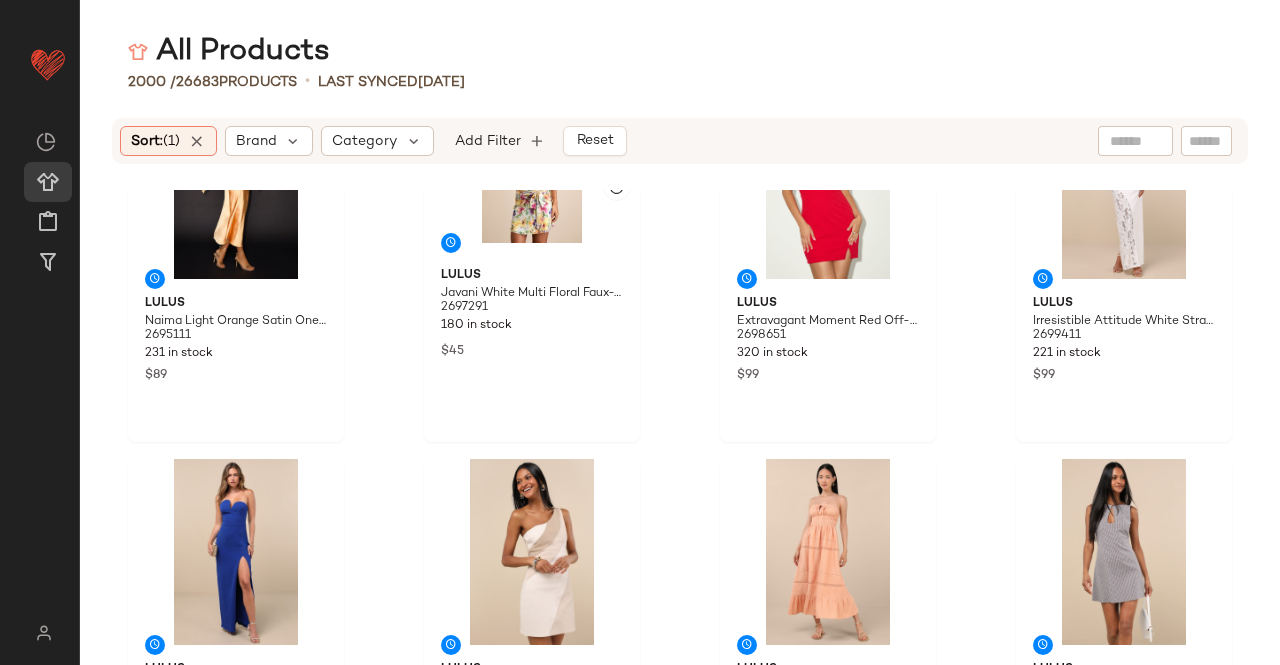 scroll, scrollTop: 0, scrollLeft: 0, axis: both 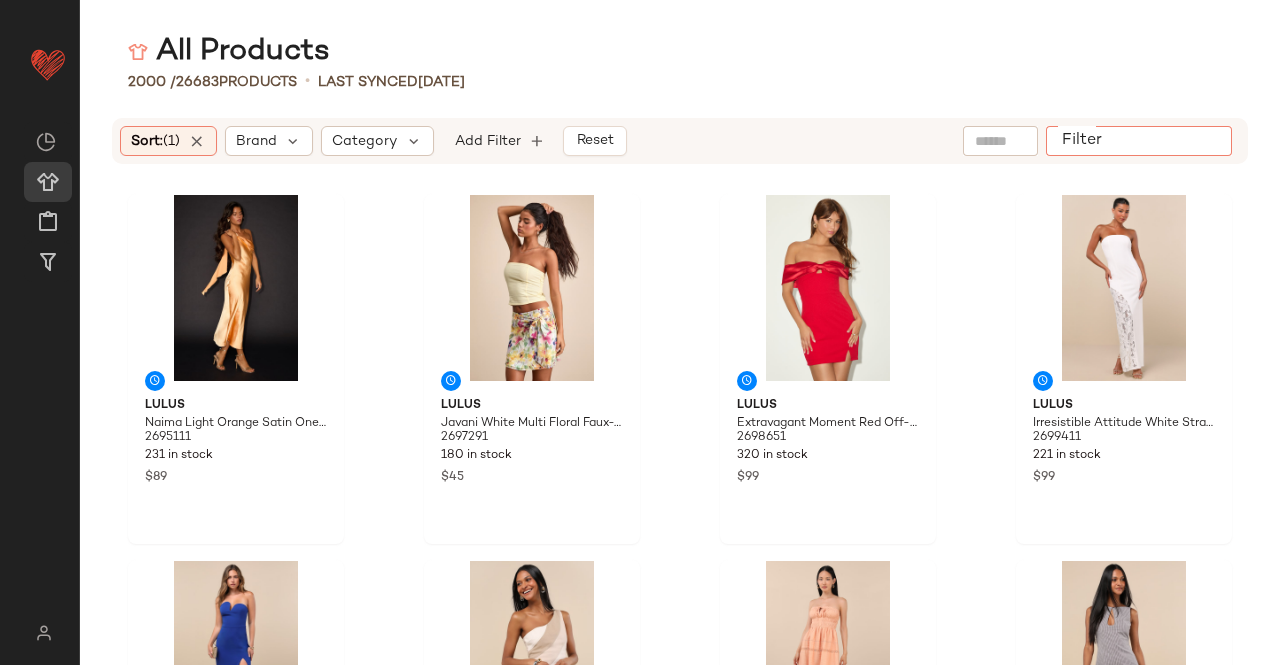click on "Filter" 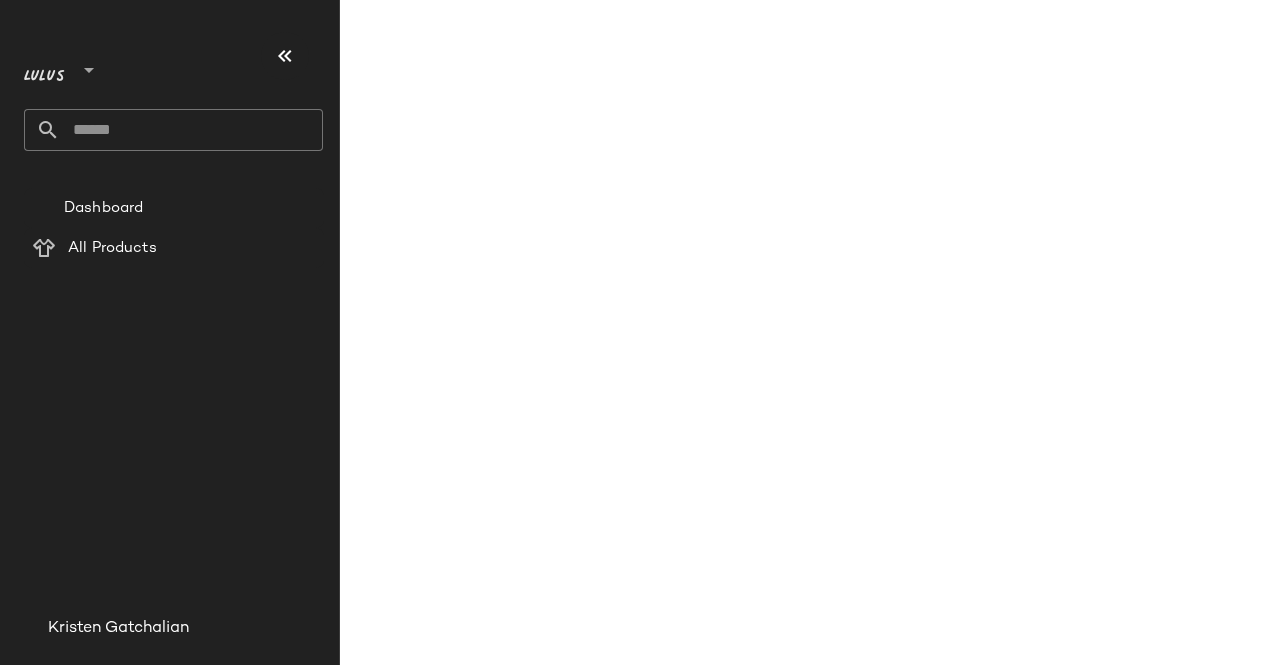 scroll, scrollTop: 0, scrollLeft: 0, axis: both 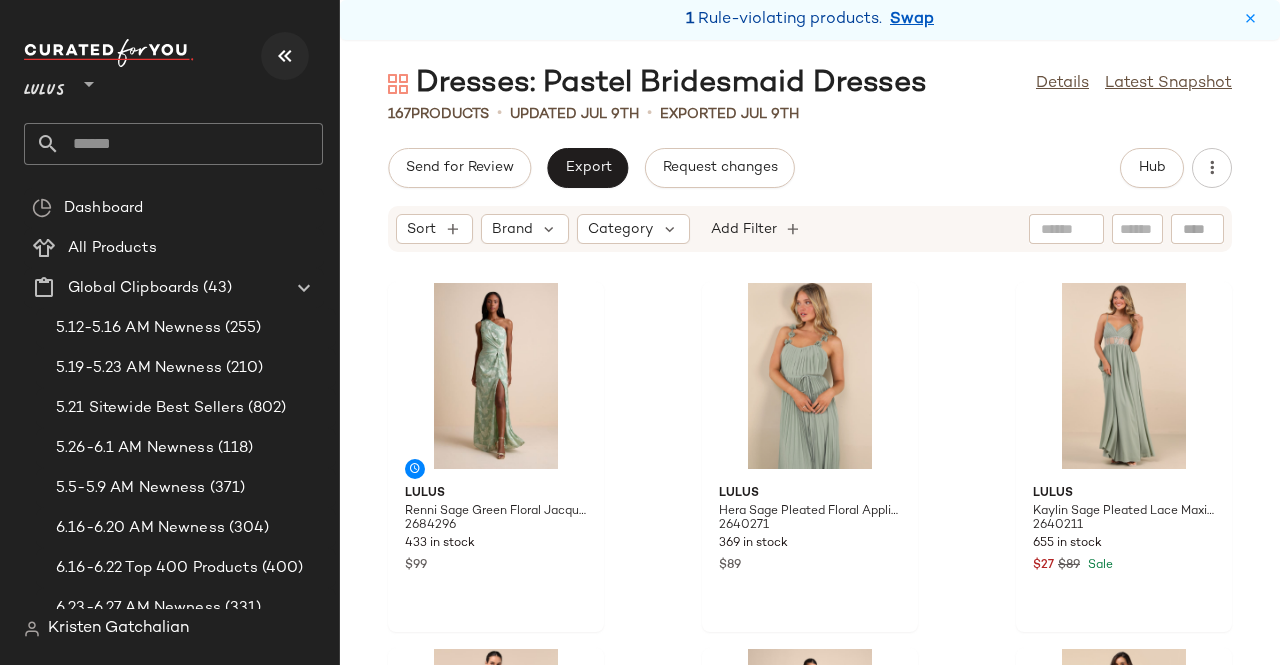 click at bounding box center [285, 56] 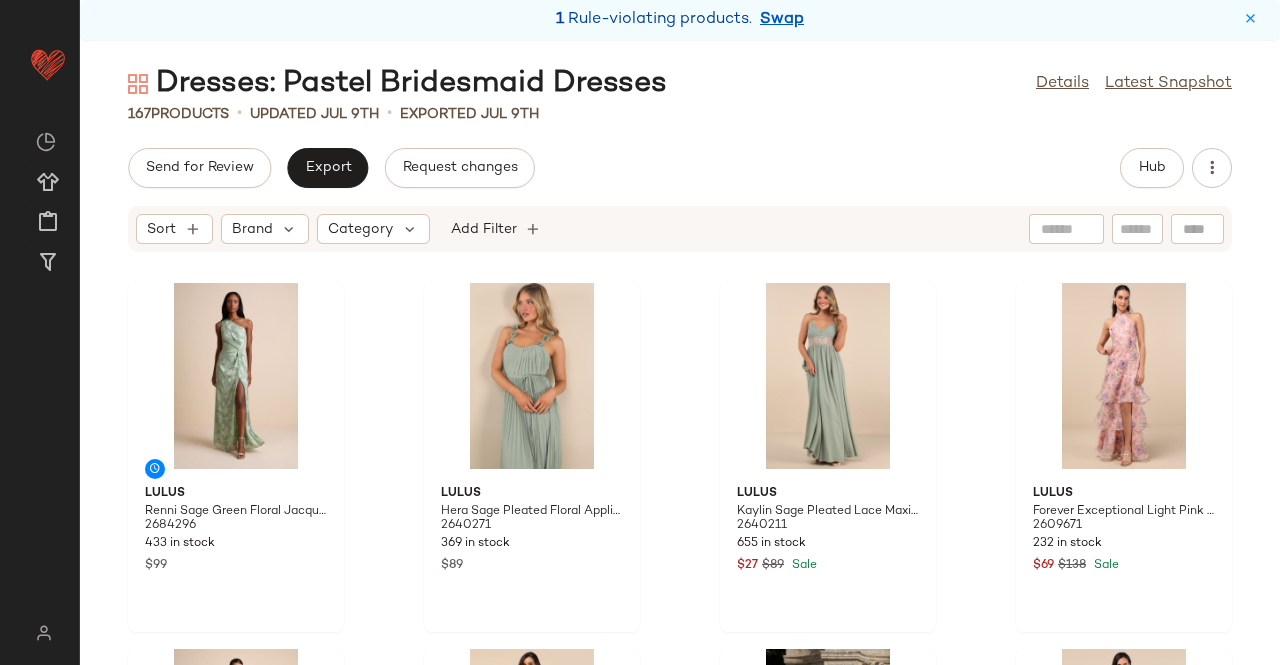 click on "1 Rule-violating products. Swap" at bounding box center [680, 20] 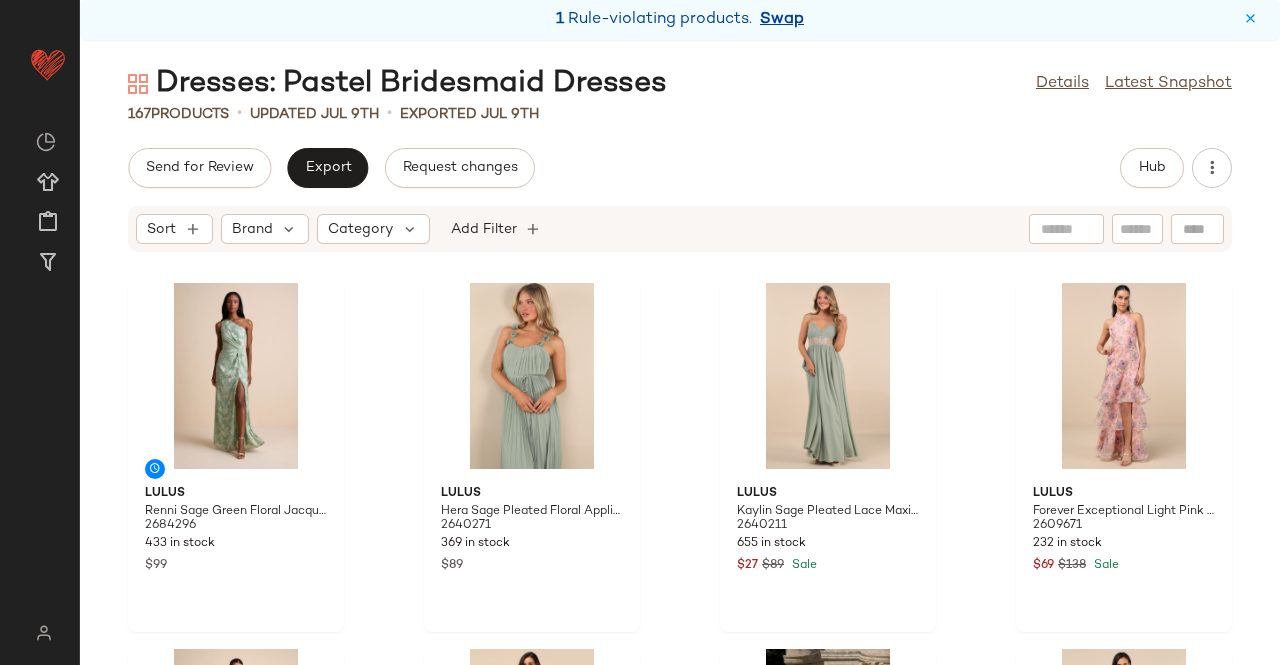 click on "Swap" at bounding box center (782, 20) 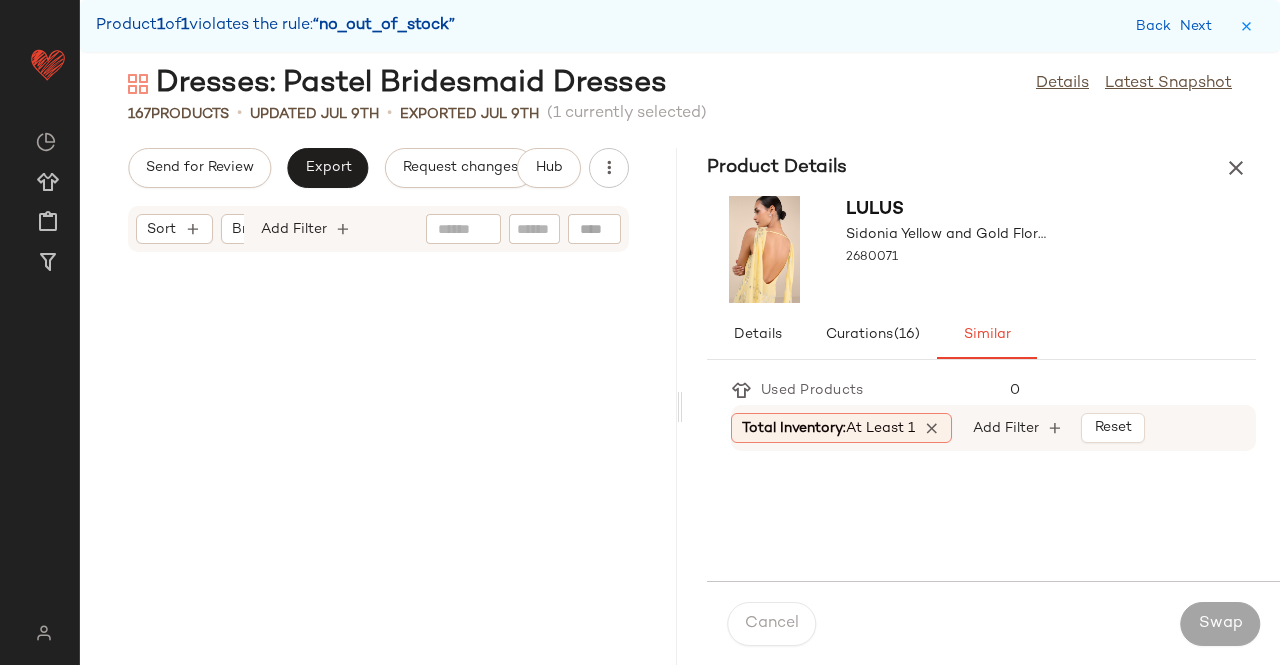 scroll, scrollTop: 1830, scrollLeft: 0, axis: vertical 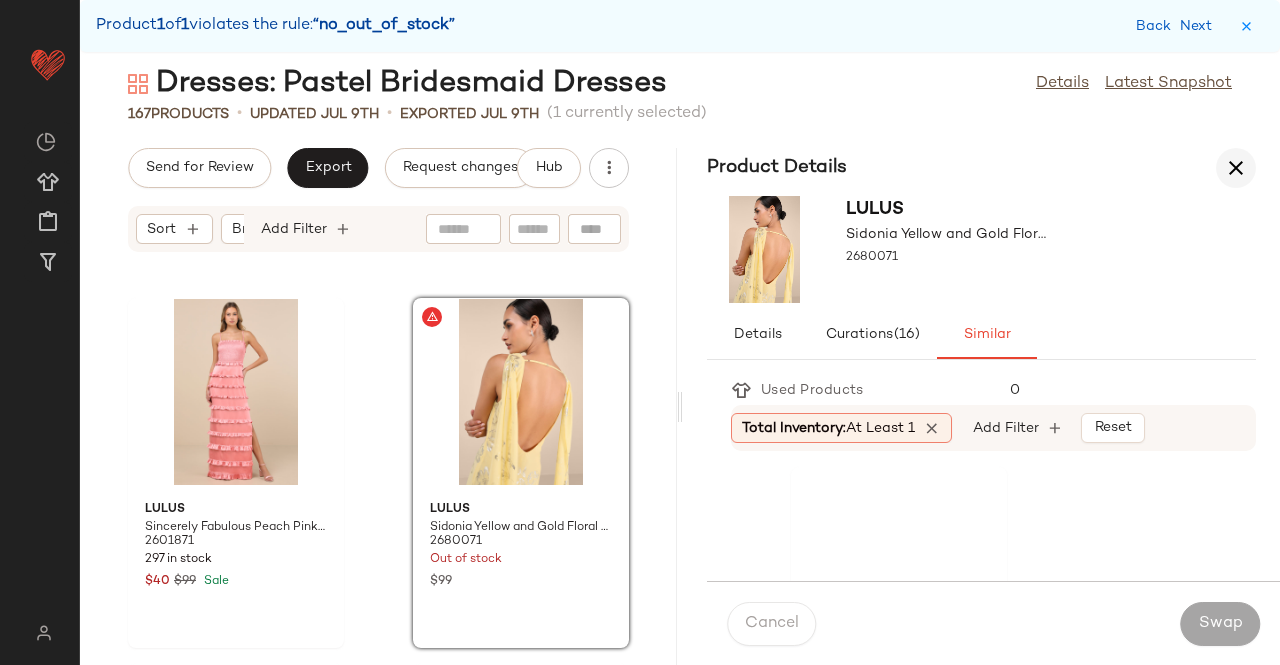 click at bounding box center (1236, 168) 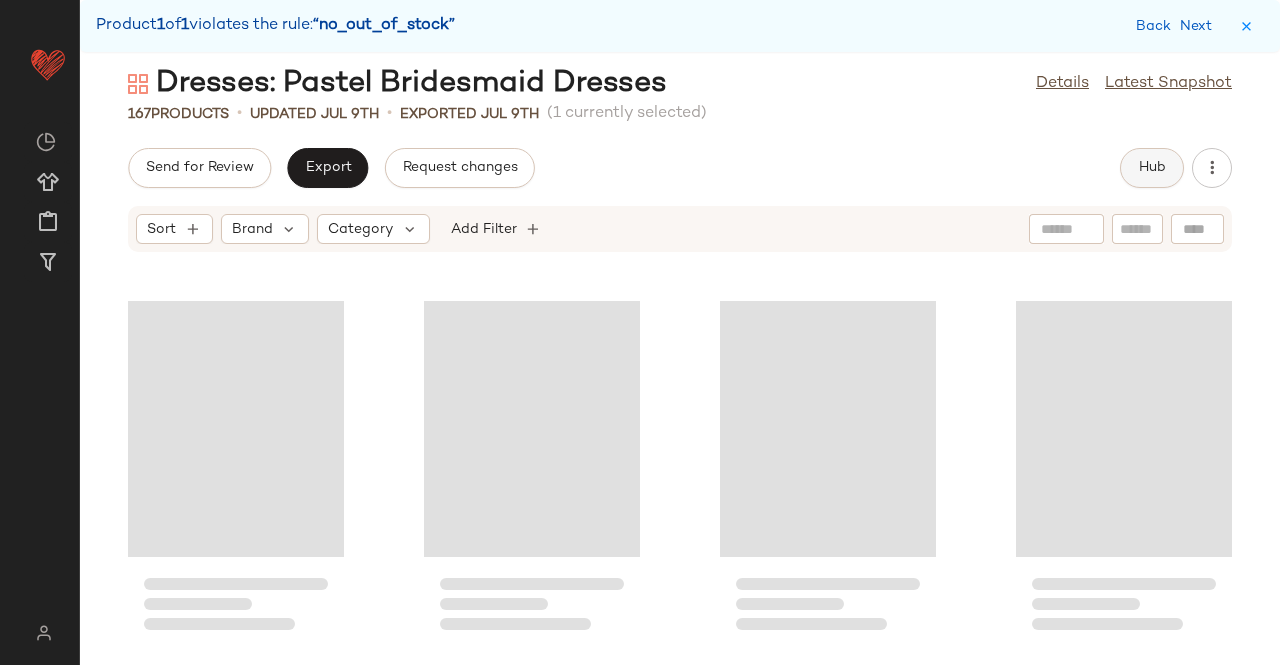 click on "Hub" at bounding box center (1152, 168) 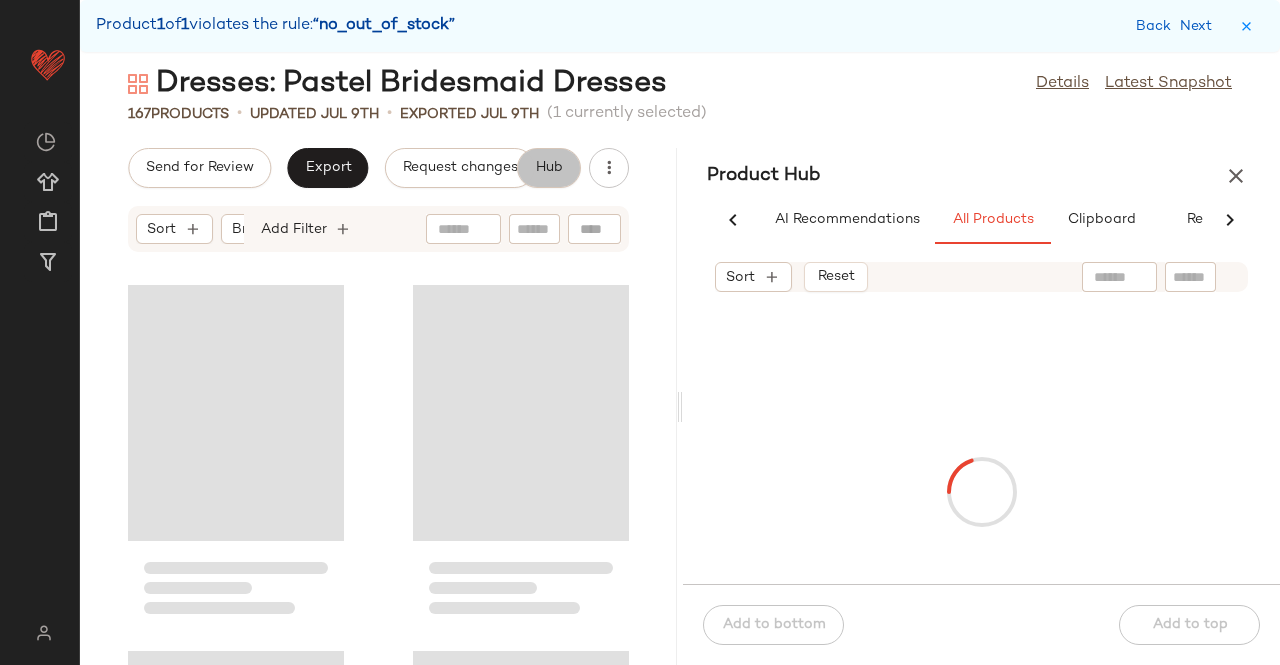 scroll, scrollTop: 1114, scrollLeft: 0, axis: vertical 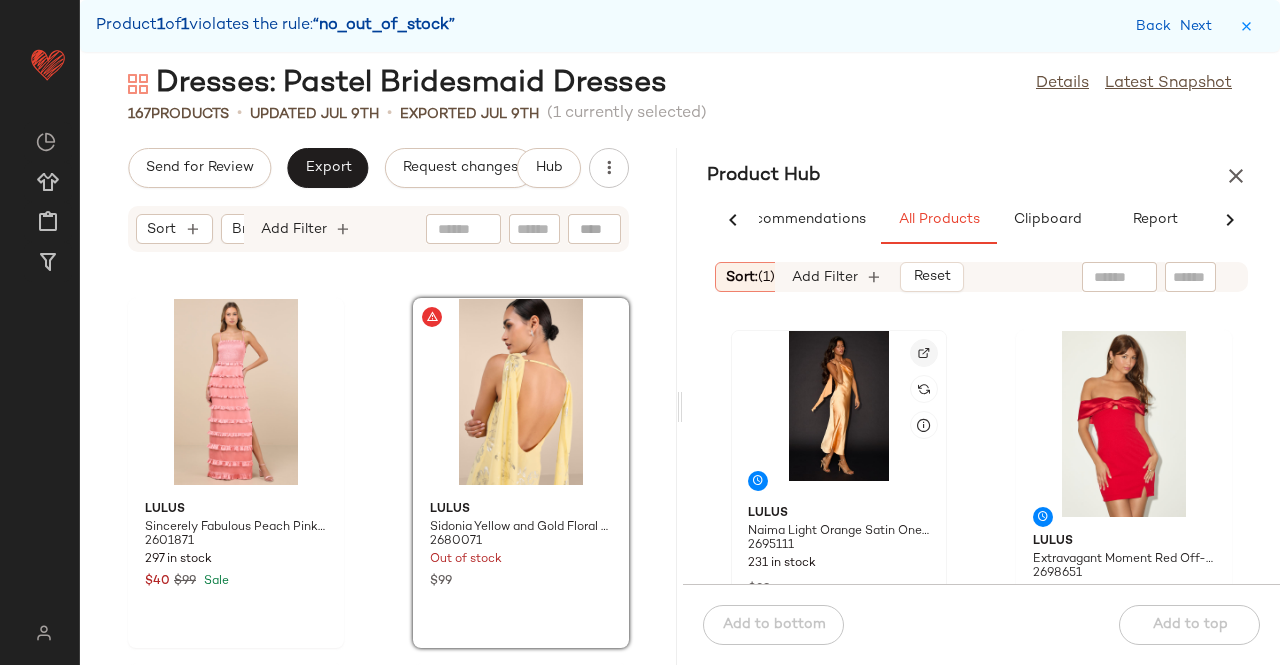 click 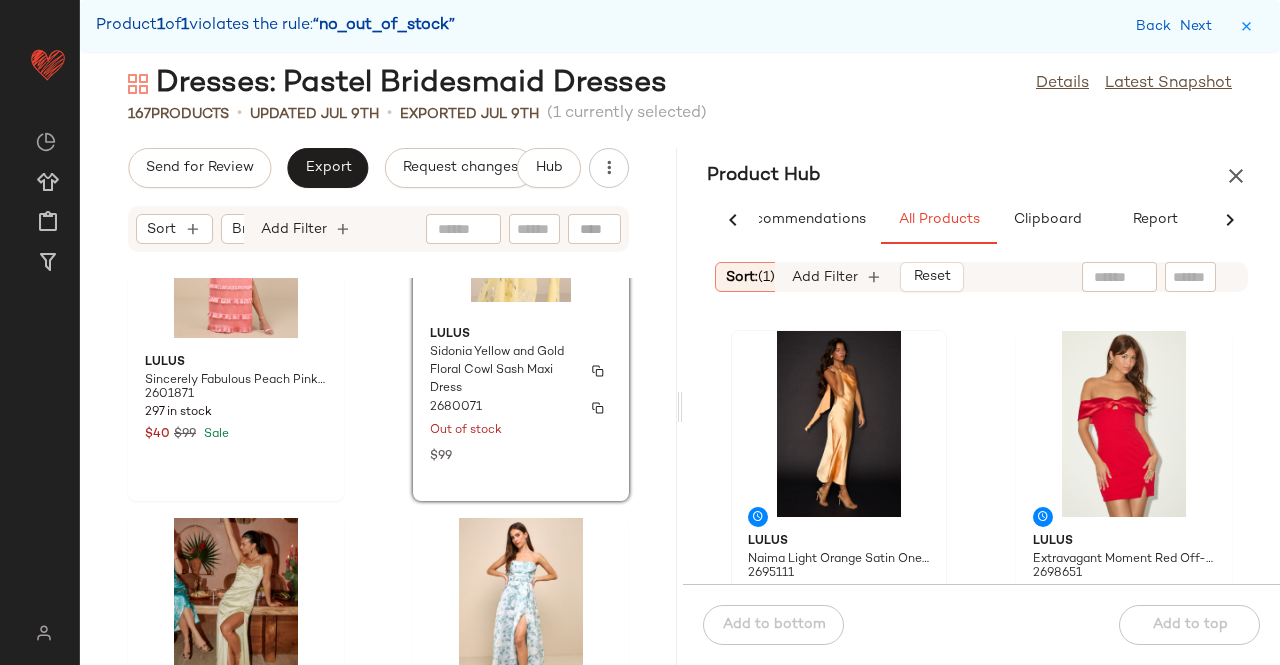 scroll, scrollTop: 1830, scrollLeft: 0, axis: vertical 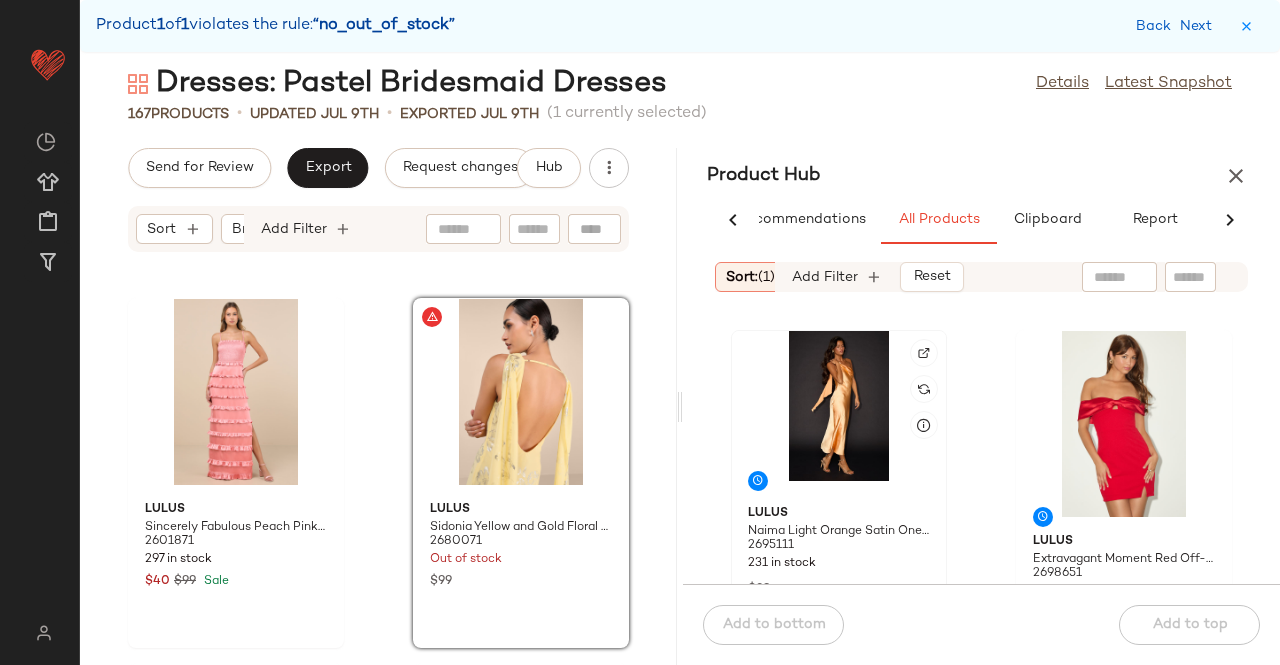 click 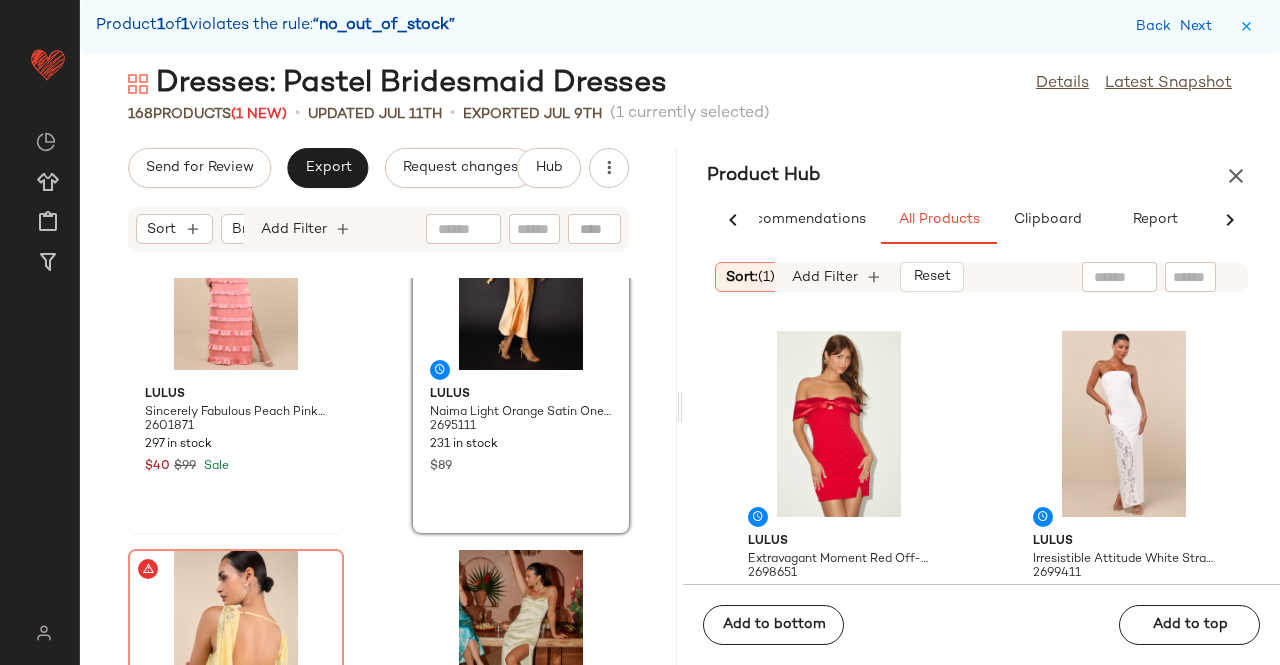 scroll, scrollTop: 2030, scrollLeft: 0, axis: vertical 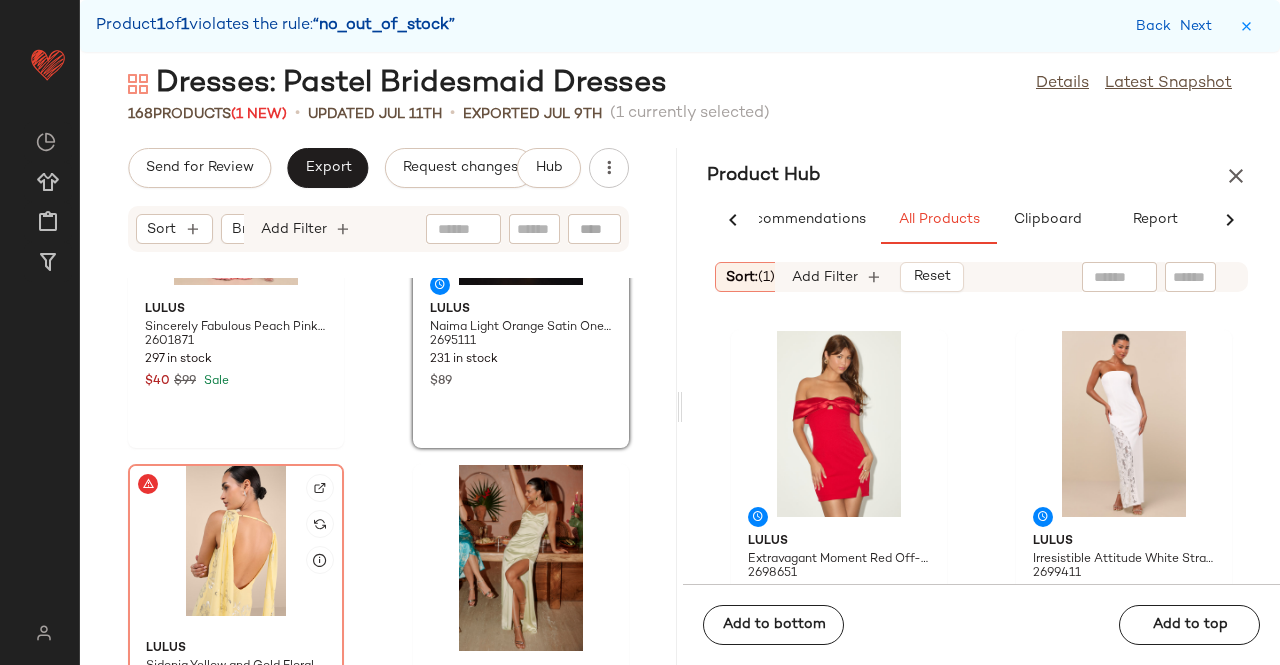 click 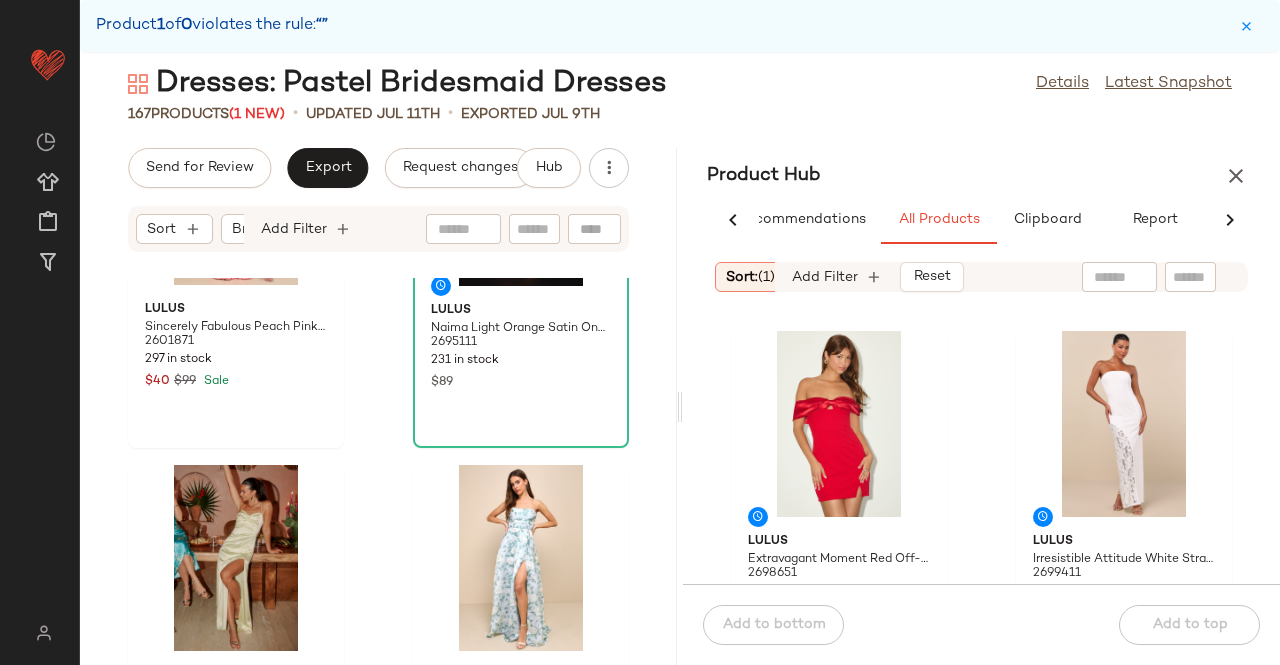 scroll, scrollTop: 0, scrollLeft: 0, axis: both 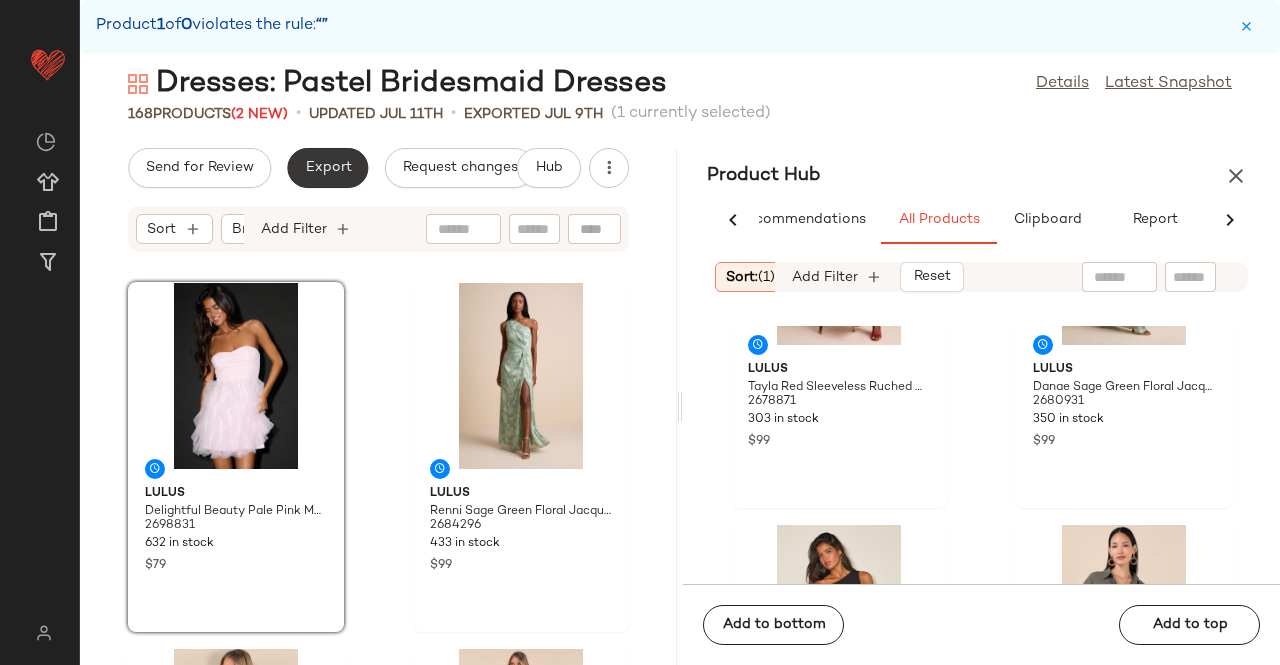 click on "Export" at bounding box center [327, 168] 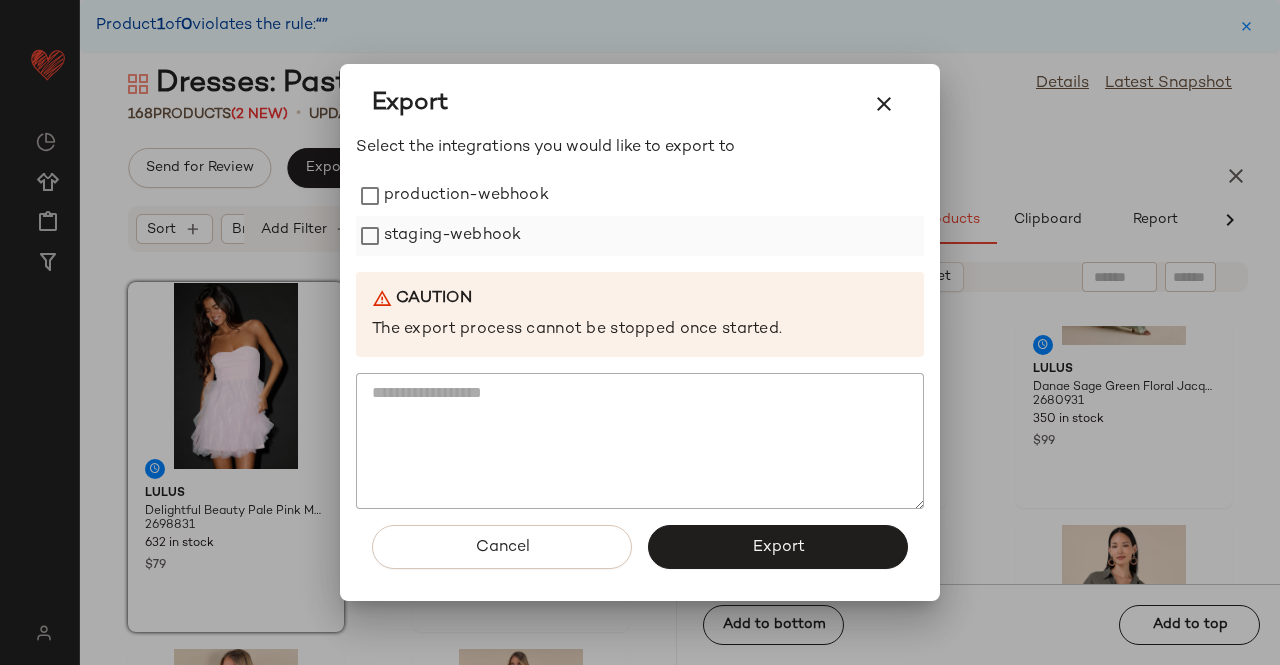click on "staging-webhook" at bounding box center (452, 236) 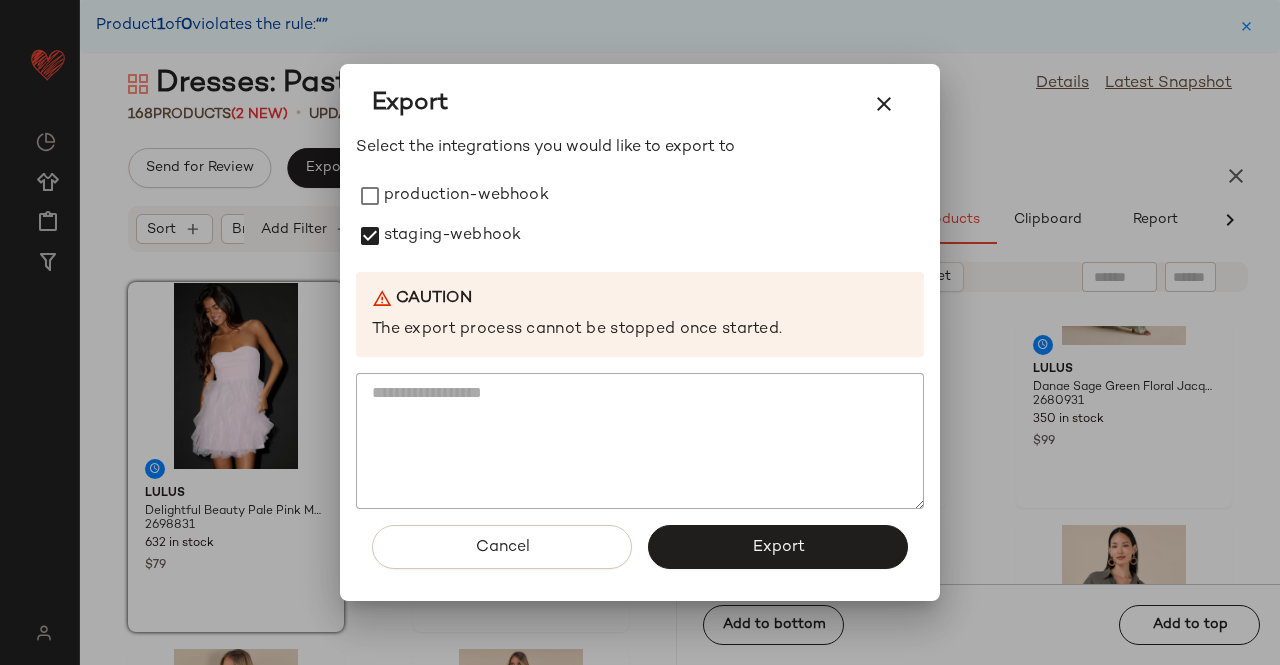 drag, startPoint x: 485, startPoint y: 196, endPoint x: 566, endPoint y: 317, distance: 145.60907 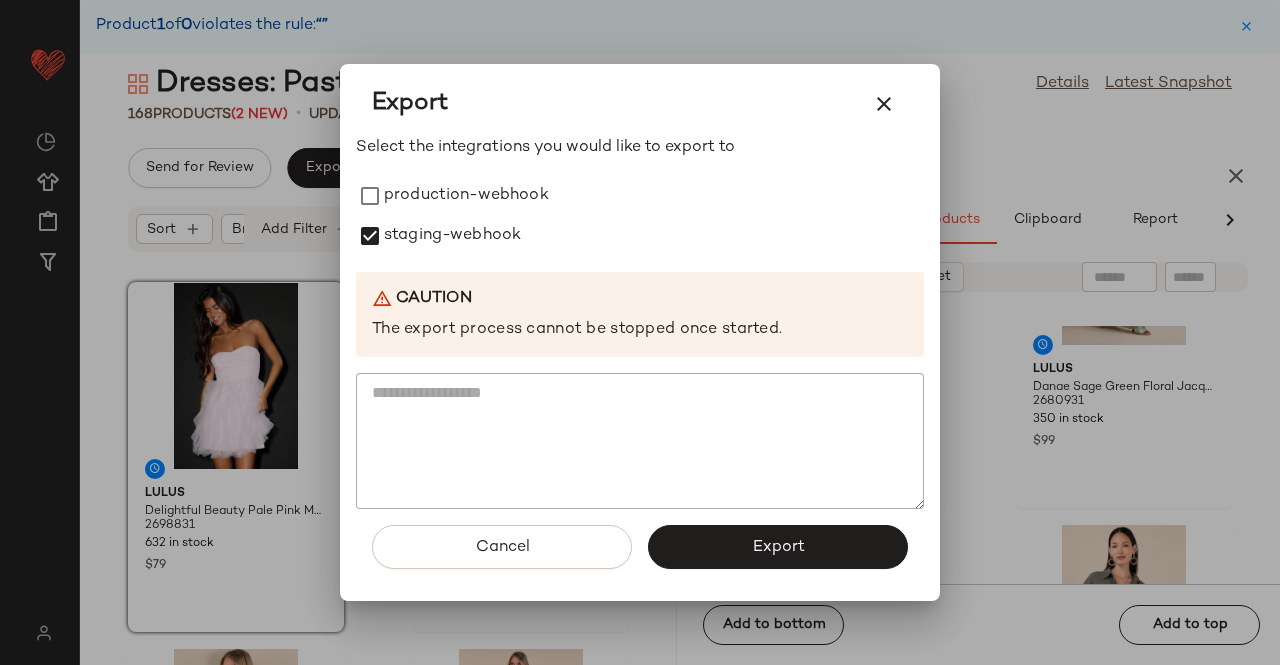 click on "production-webhook" at bounding box center (466, 196) 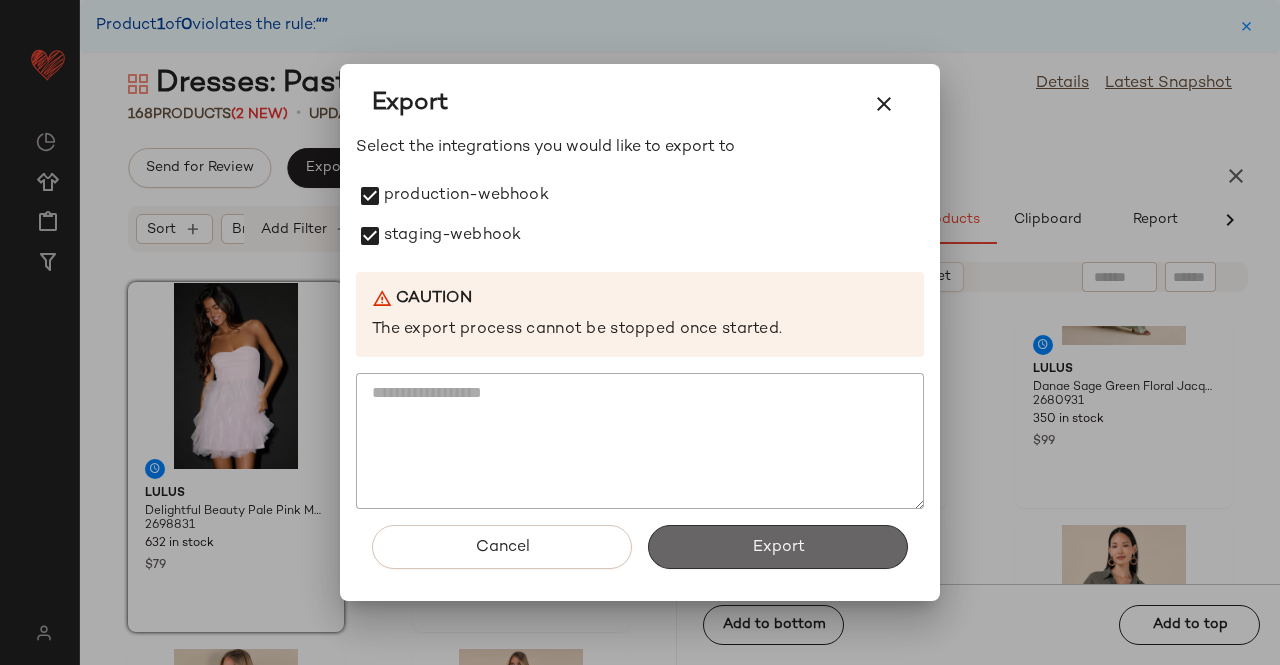 click on "Export" at bounding box center (778, 547) 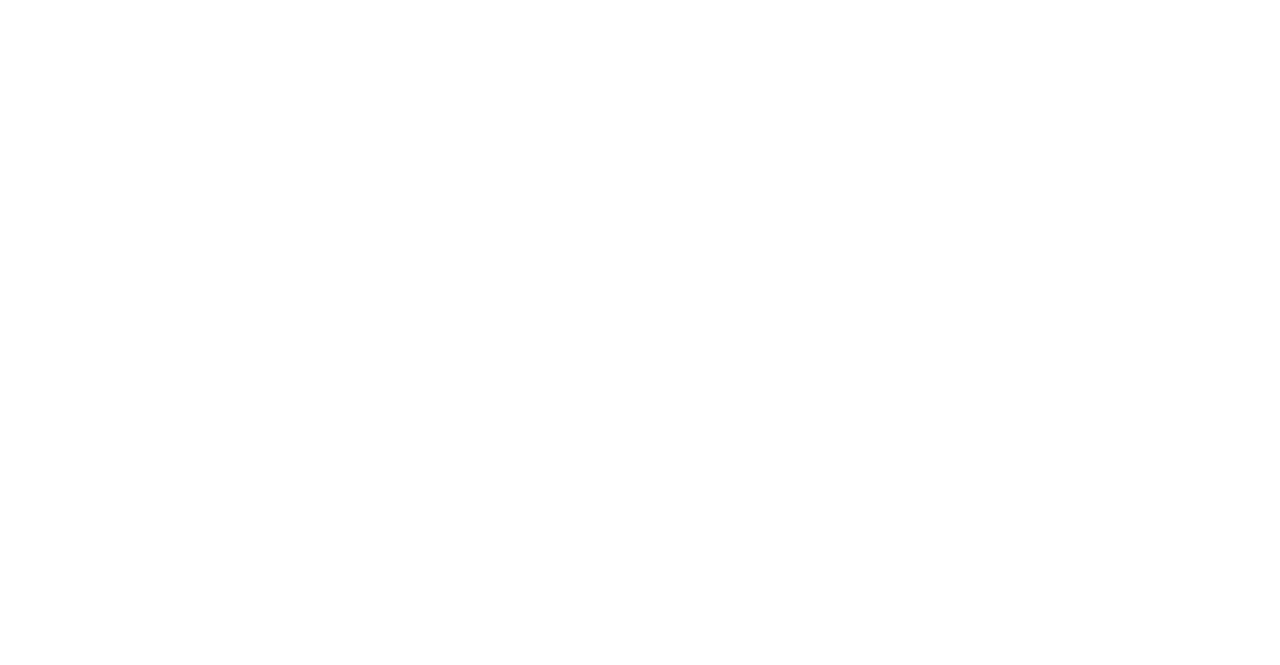 scroll, scrollTop: 0, scrollLeft: 0, axis: both 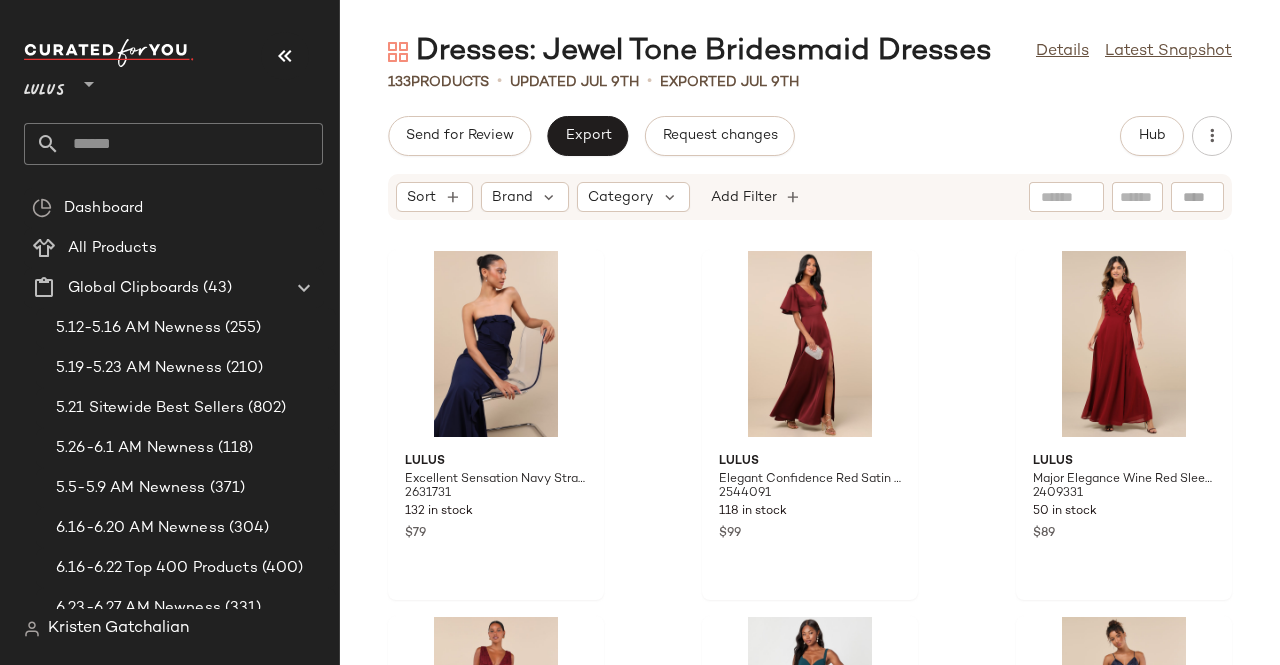 click at bounding box center (285, 56) 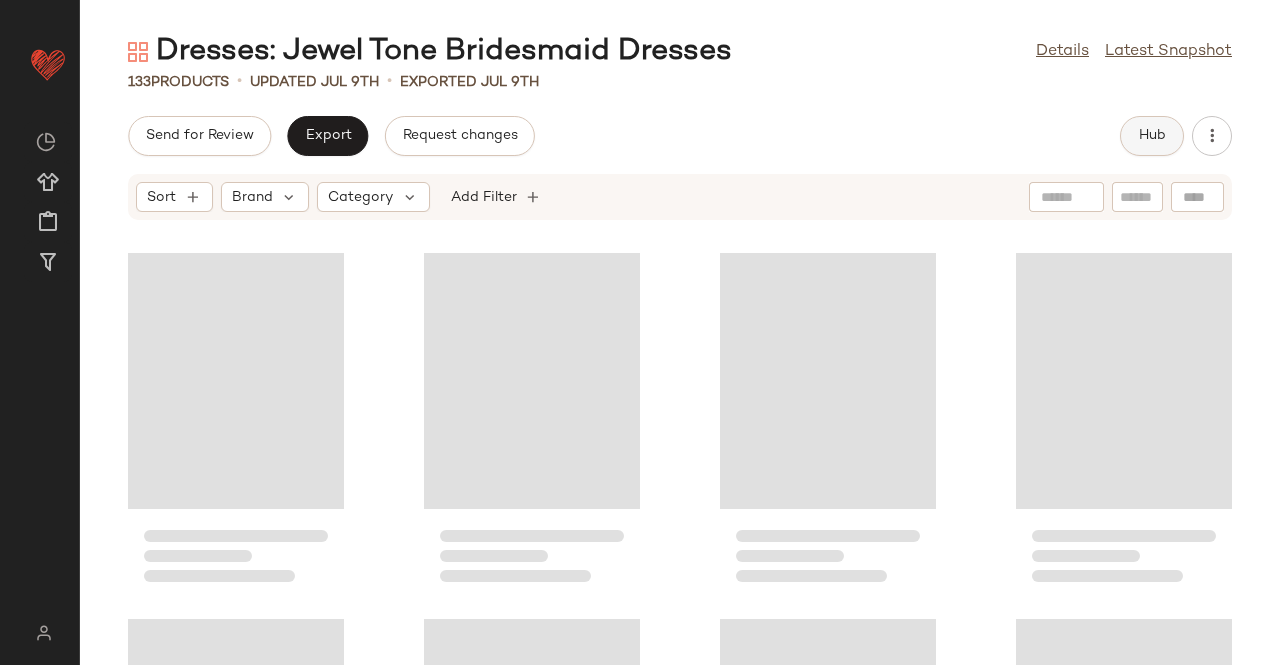 click on "Hub" at bounding box center [1152, 136] 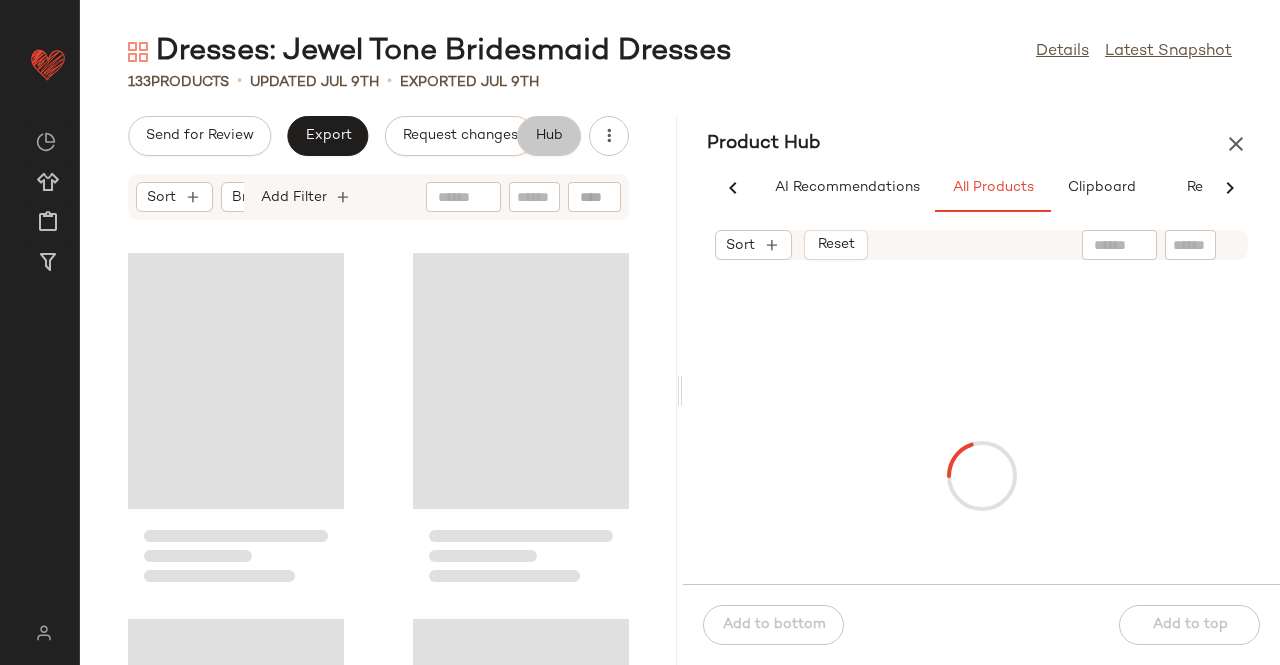 scroll, scrollTop: 0, scrollLeft: 62, axis: horizontal 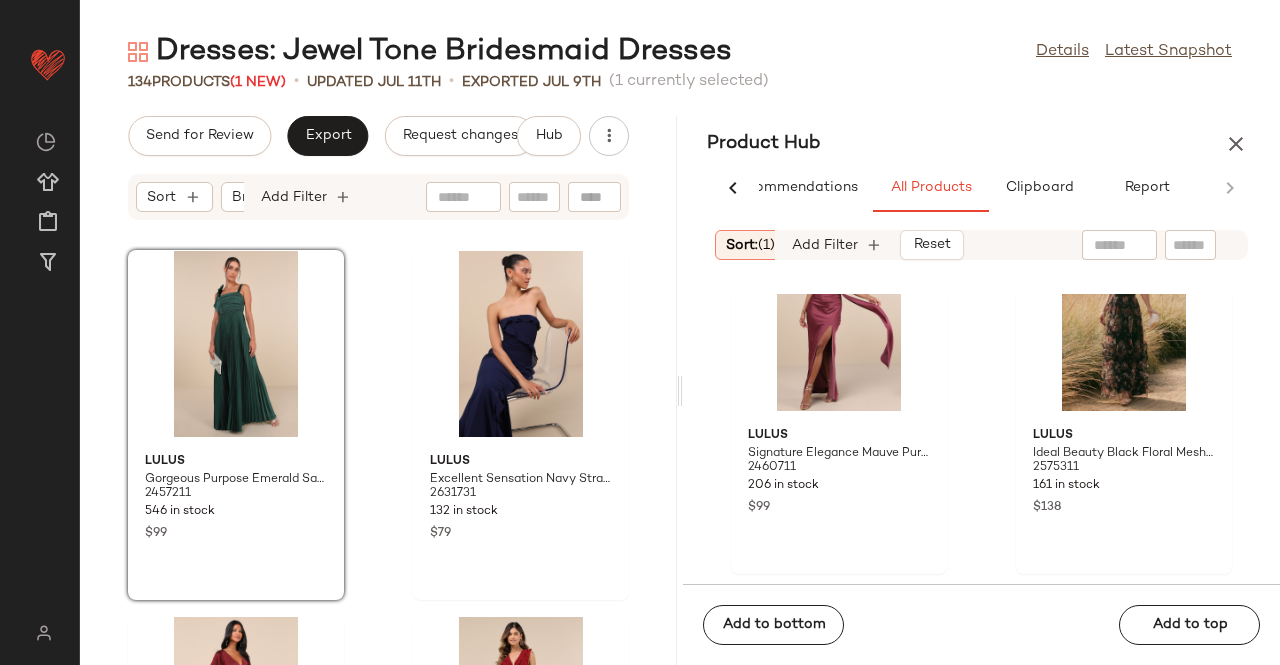 click 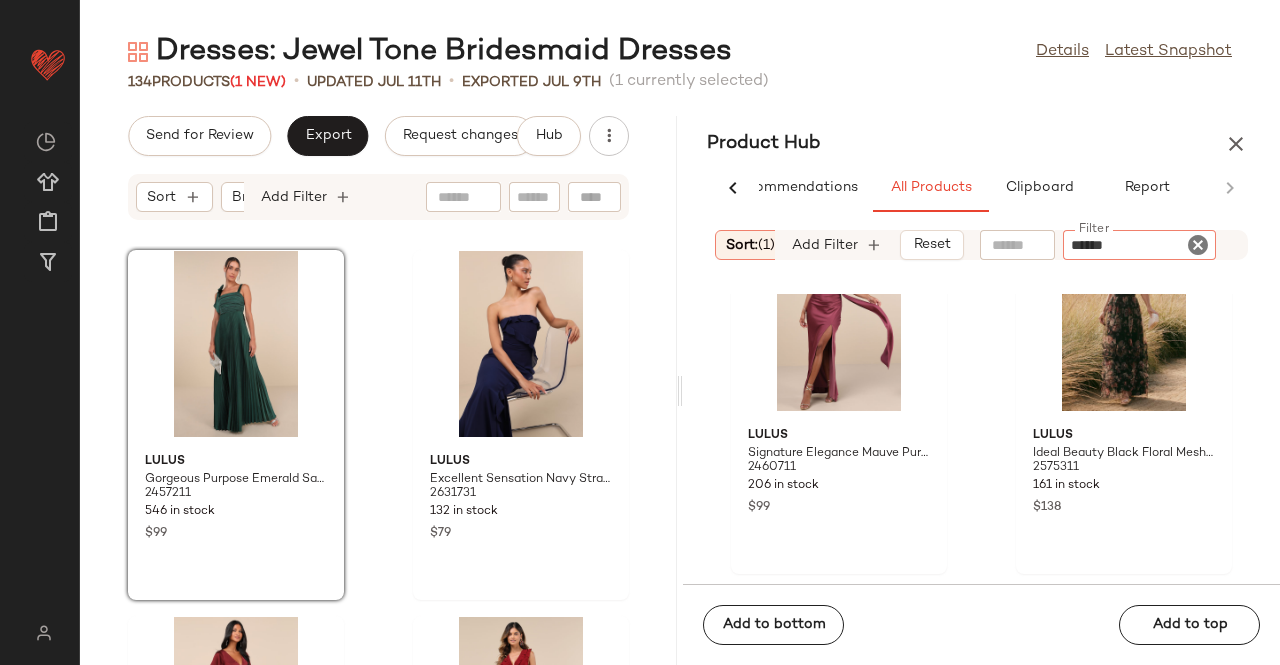 type on "*******" 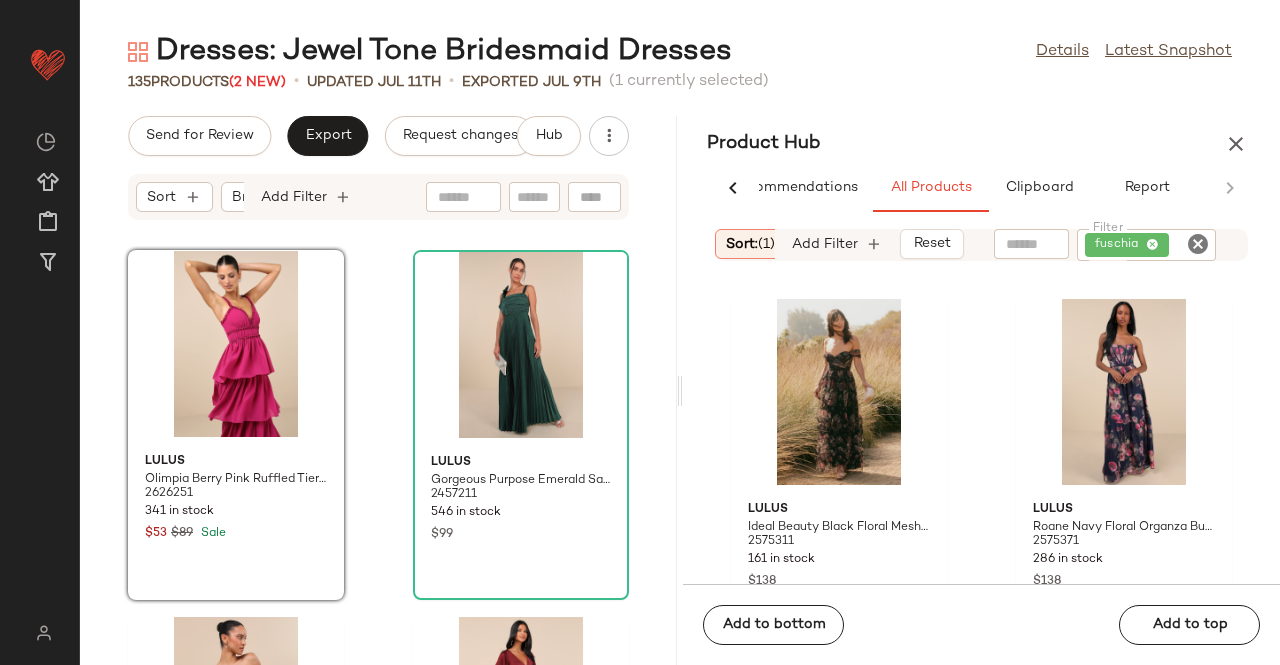 scroll, scrollTop: 1116, scrollLeft: 0, axis: vertical 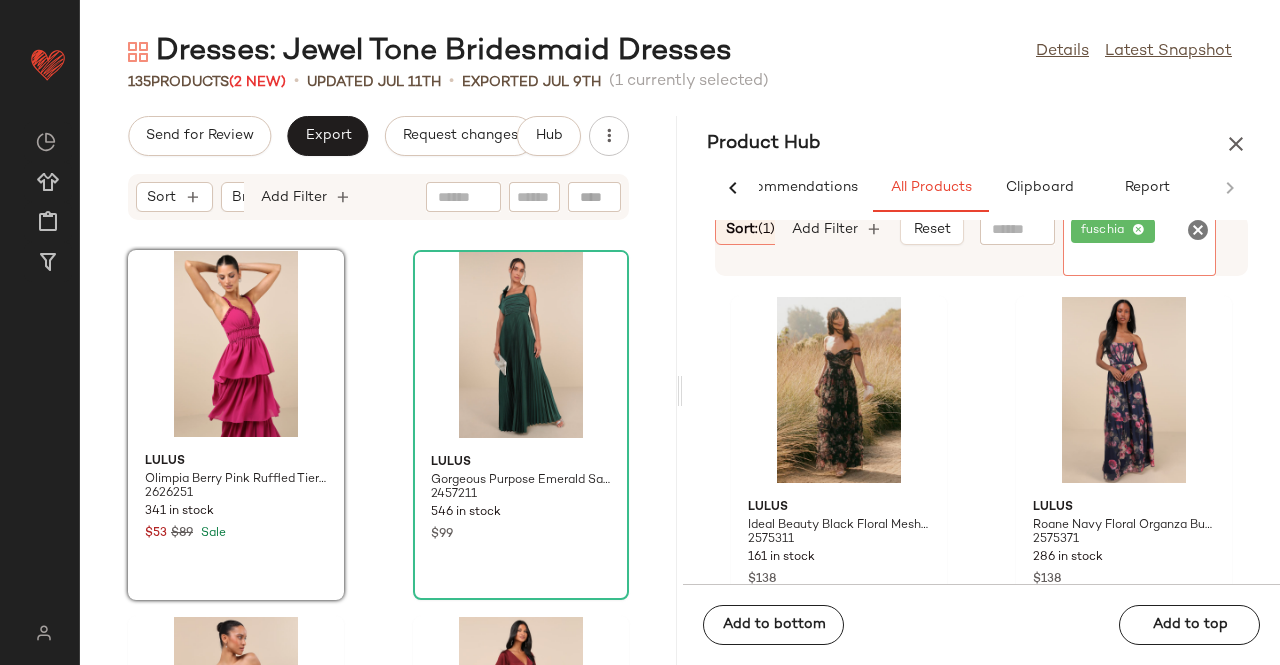 click on "fuschia" 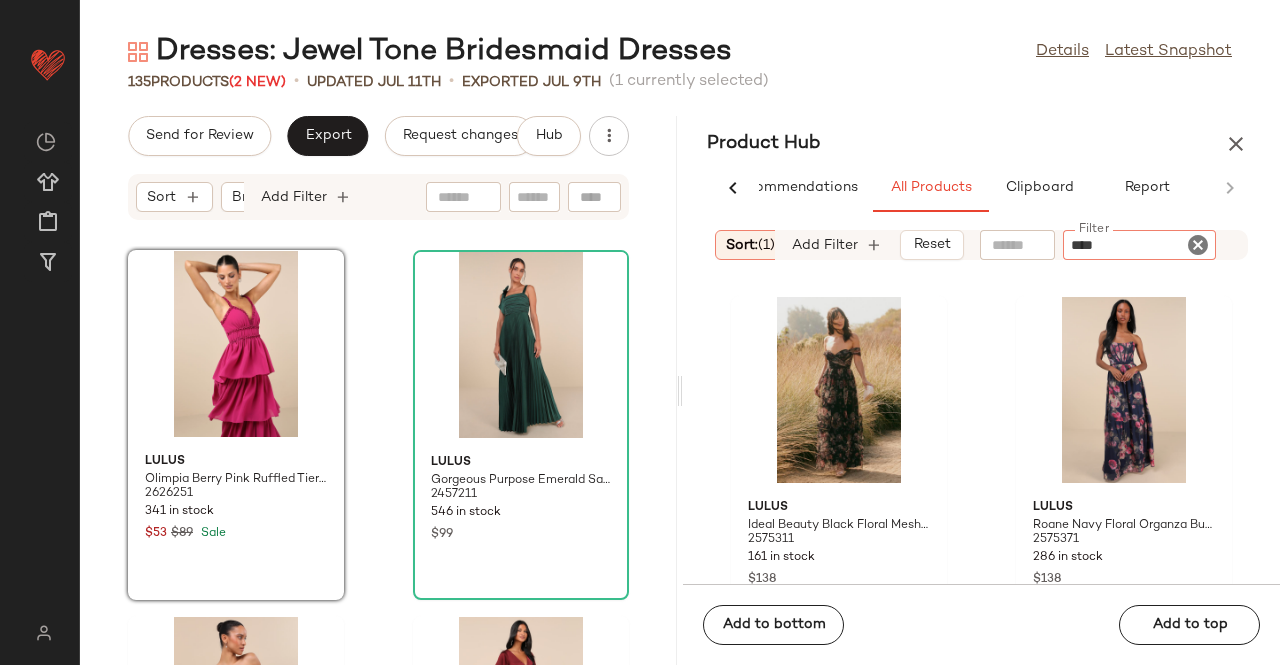 type on "*****" 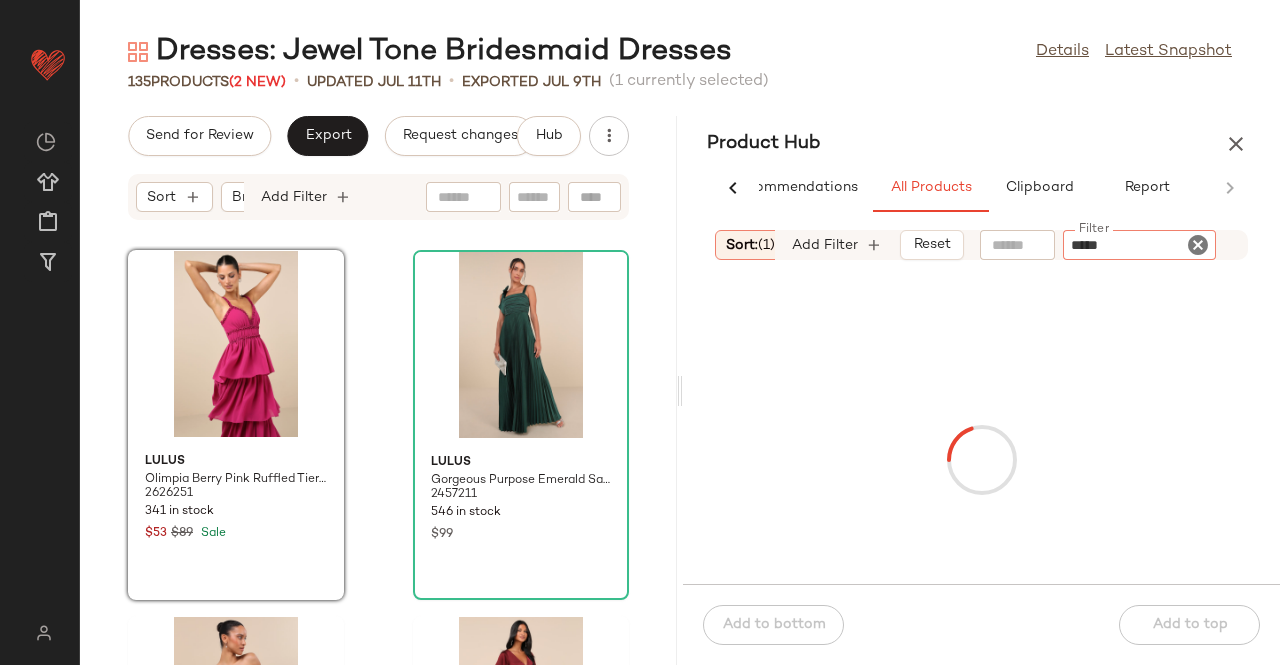 type 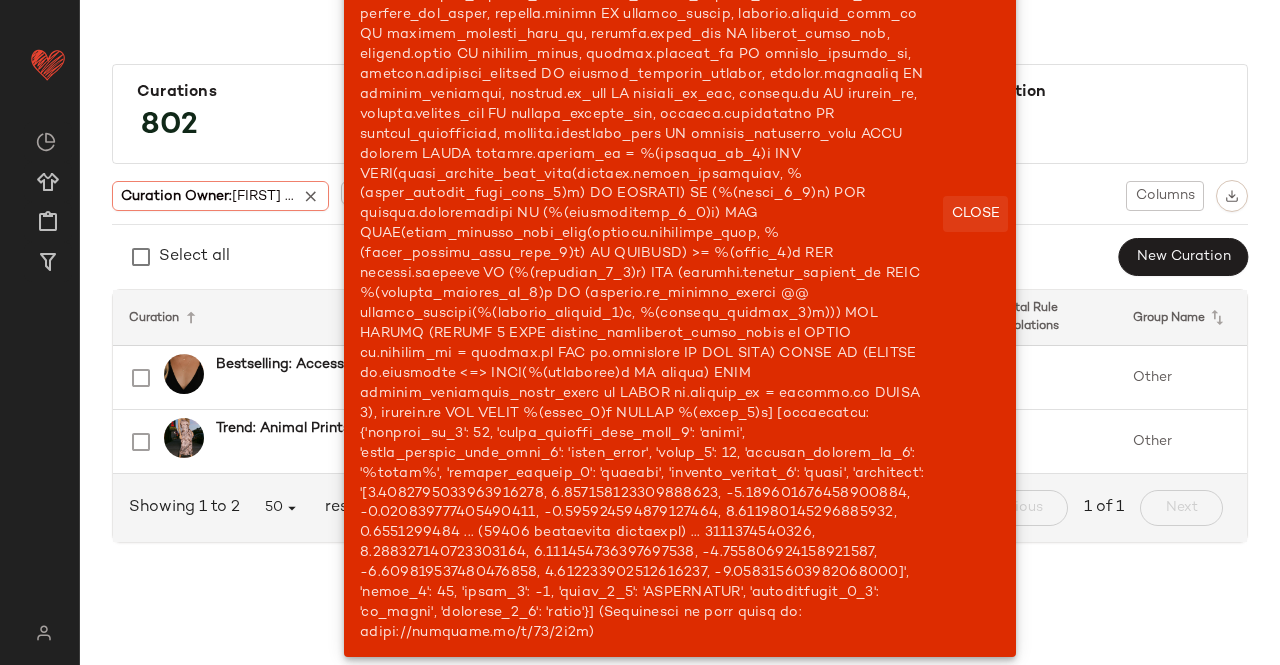 click on "Close" 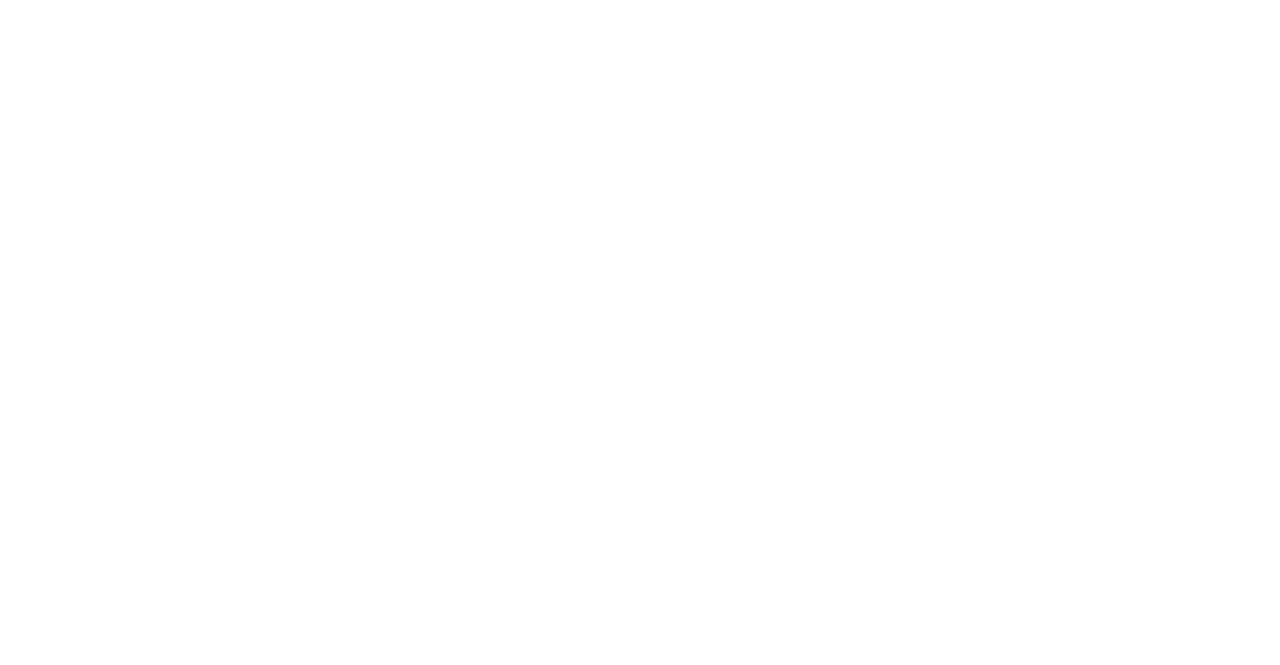 scroll, scrollTop: 0, scrollLeft: 0, axis: both 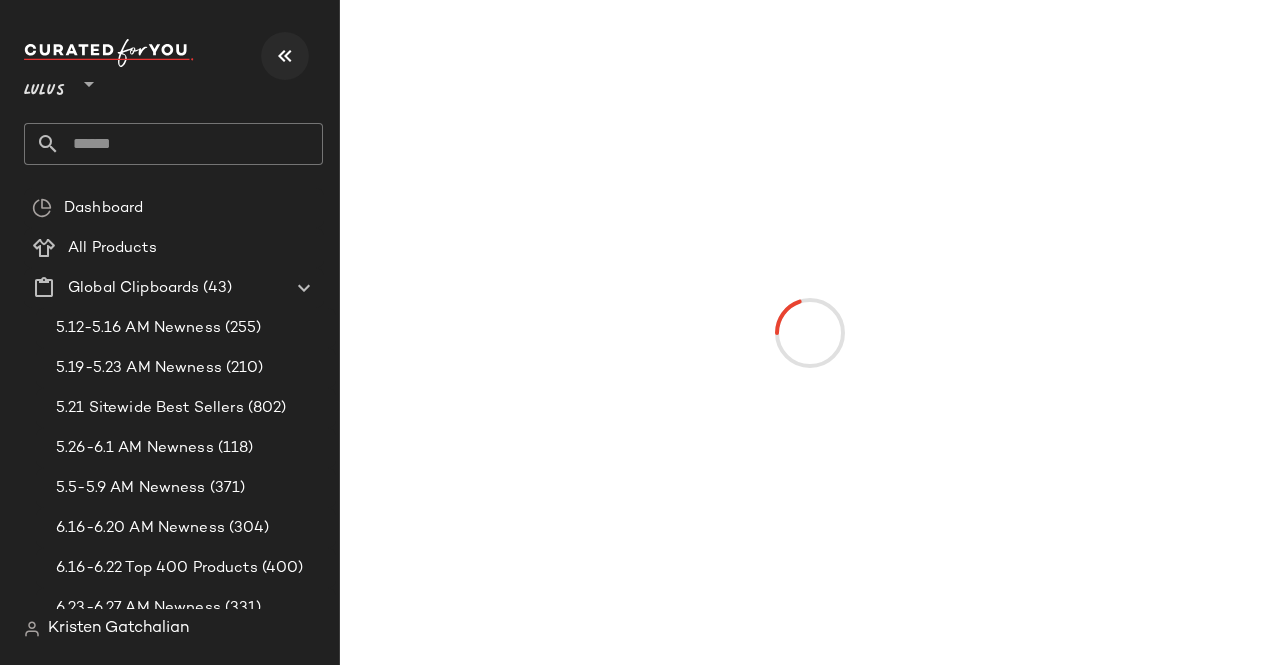 click at bounding box center [285, 56] 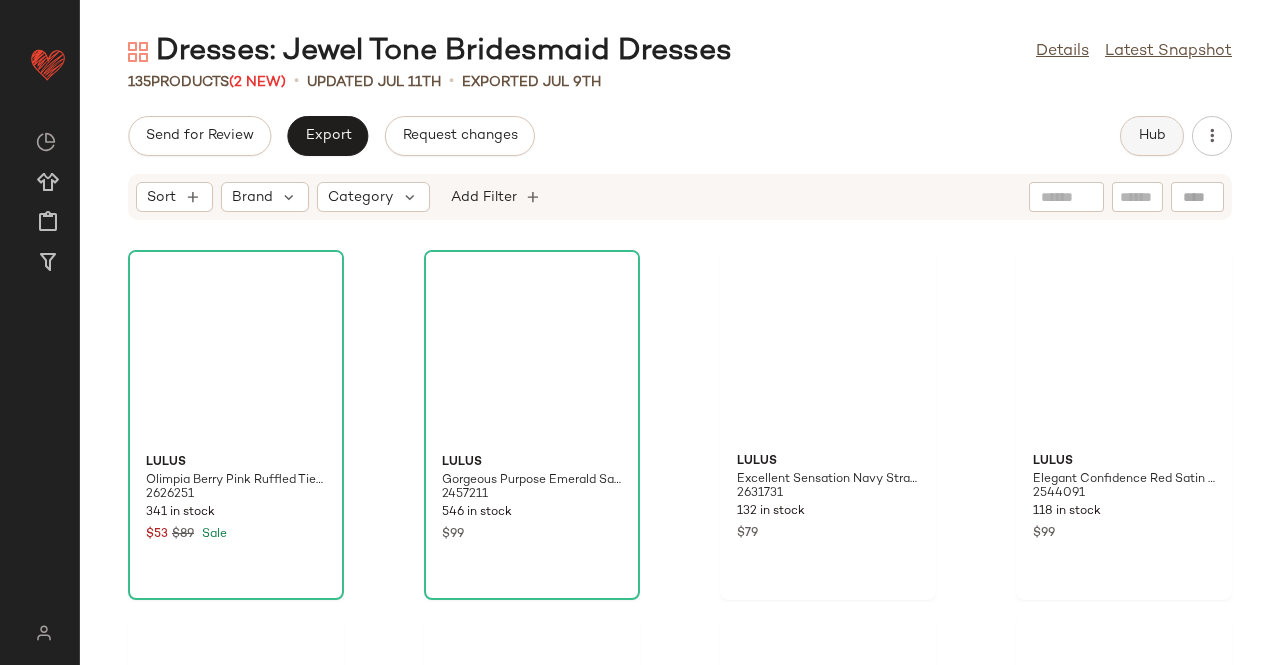 click on "Hub" 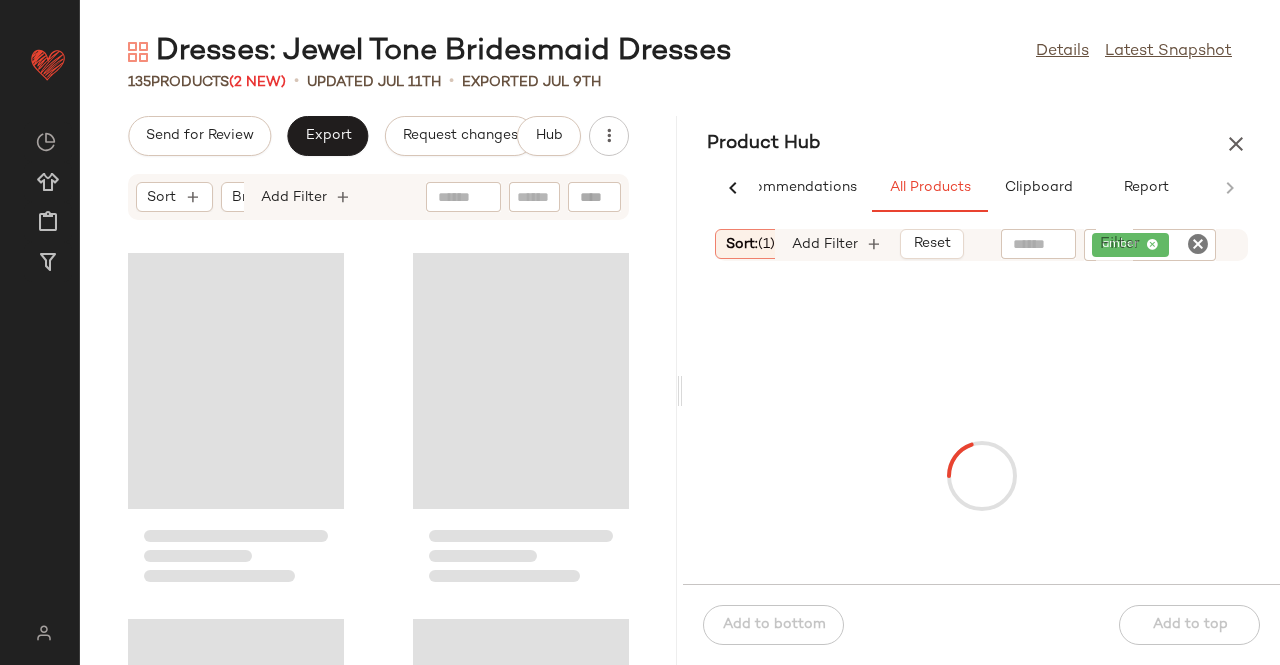 scroll, scrollTop: 0, scrollLeft: 62, axis: horizontal 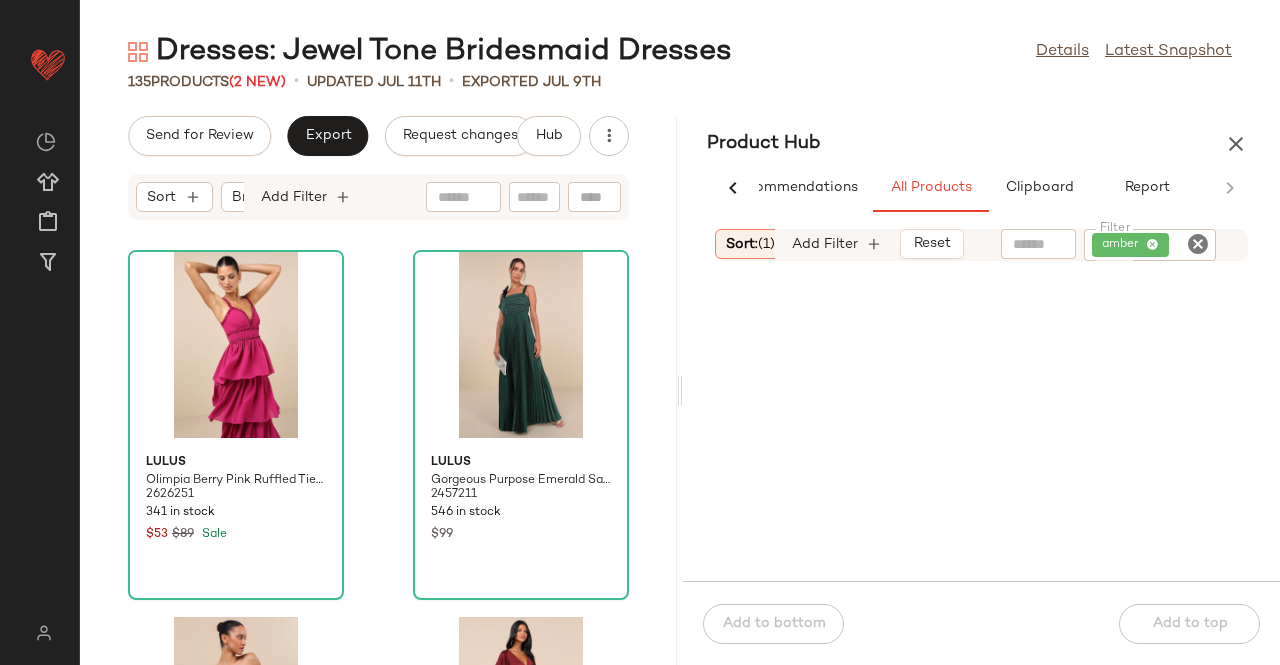 click on "amber" 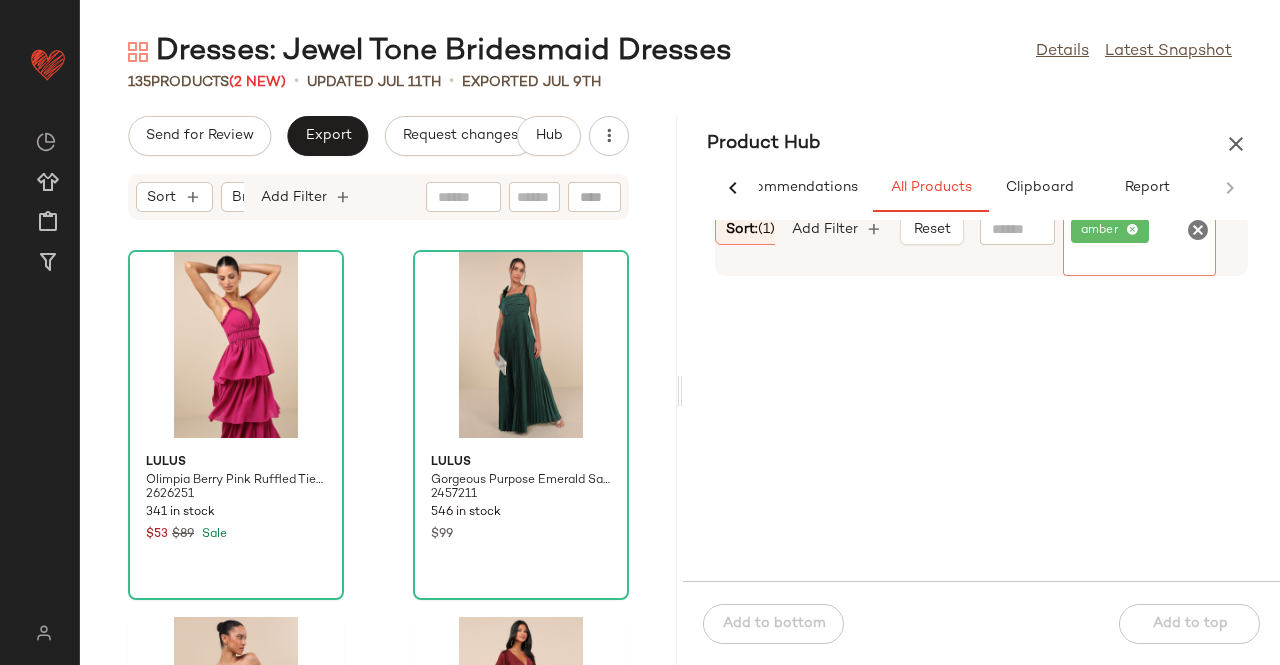 click 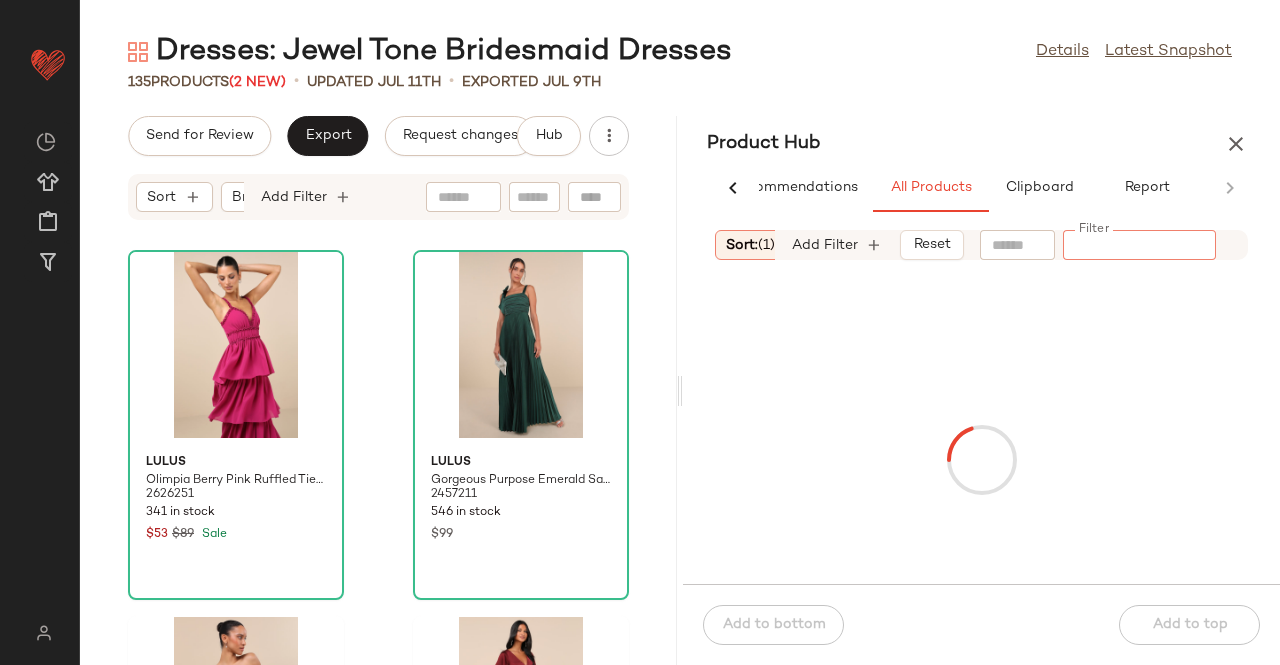 click on "Sort:   (1)" at bounding box center (750, 245) 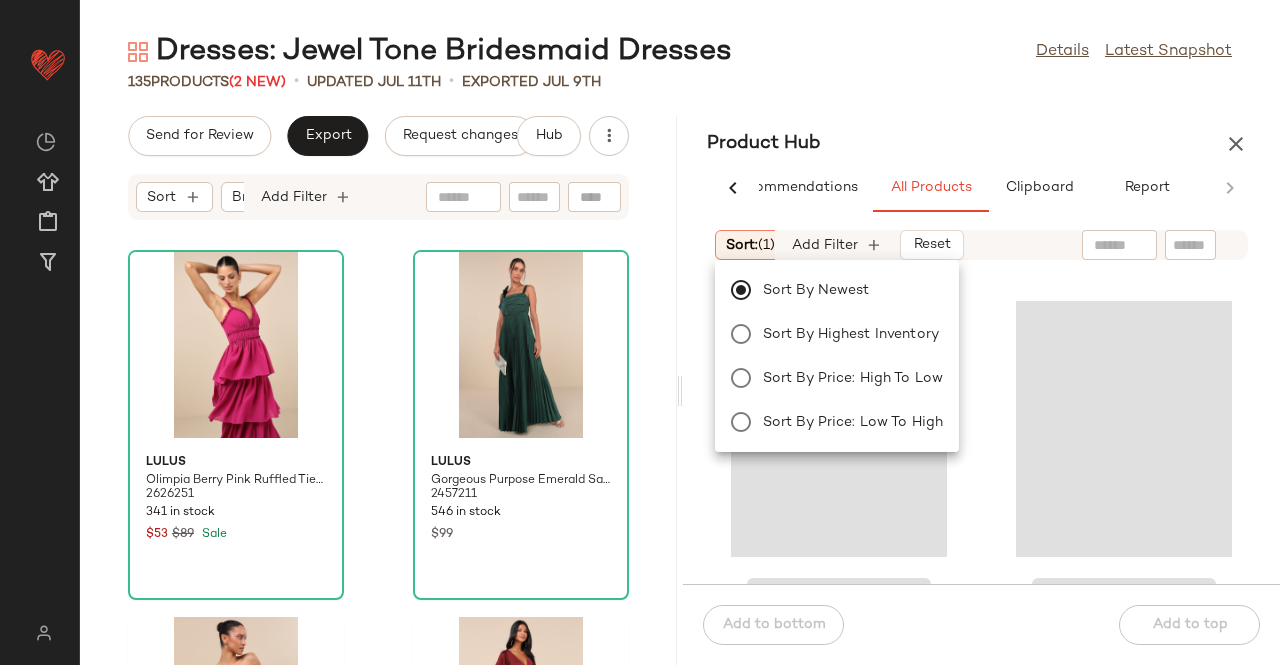 click on "Dresses: Jewel Tone Bridesmaid Dresses  Details   Latest Snapshot  135   Products  (2 New)  •   updated Jul 11th  •  Exported Jul 9th  Send for Review   Export   Request changes   Hub  Sort  Brand  Category  Add Filter  Lulus Olimpia Berry Pink Ruffled Tiered Maxi Dress 2626251 341 in stock $53 $89 Sale Lulus Gorgeous Purpose Emerald Satin Pleated Sleeveless Bow Maxi Dress 2457211 546 in stock $99 Lulus Excellent Sensation Navy Strapless Ruffled Maxi Dress 2631731 132 in stock $79 Lulus Elegant Confidence Red Satin Flutter Sleeve Cutout Maxi Dress 2544091 118 in stock $99 Lulus Major Elegance Wine Red Sleeveless Ruffled Wrap Maxi Dress 2409331 50 in stock $89 Lulus Sweet Sophistication Burgundy Burnout Floral Maxi Dress 2501411 102 in stock $99 Lulus Luxe Perfection Emerald Green Pleated Tiered Backless Maxi Dress 2200416 19 in stock $118 Lulus Authentic Glamour Navy Organza Sleeveless Cutout Maxi Dress 2454051 179 in stock $29 $98 Sale Product Hub  AI Recommendations   All Products   Clipboard  (1) No" at bounding box center (680, 348) 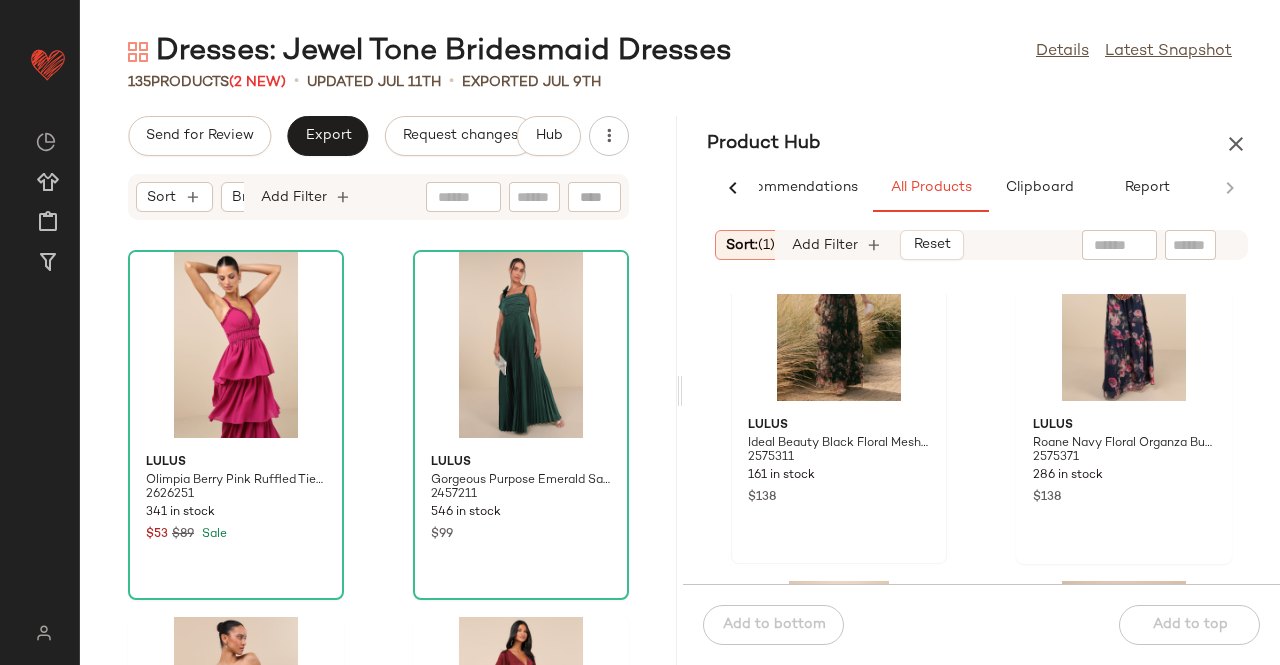 scroll, scrollTop: 1116, scrollLeft: 0, axis: vertical 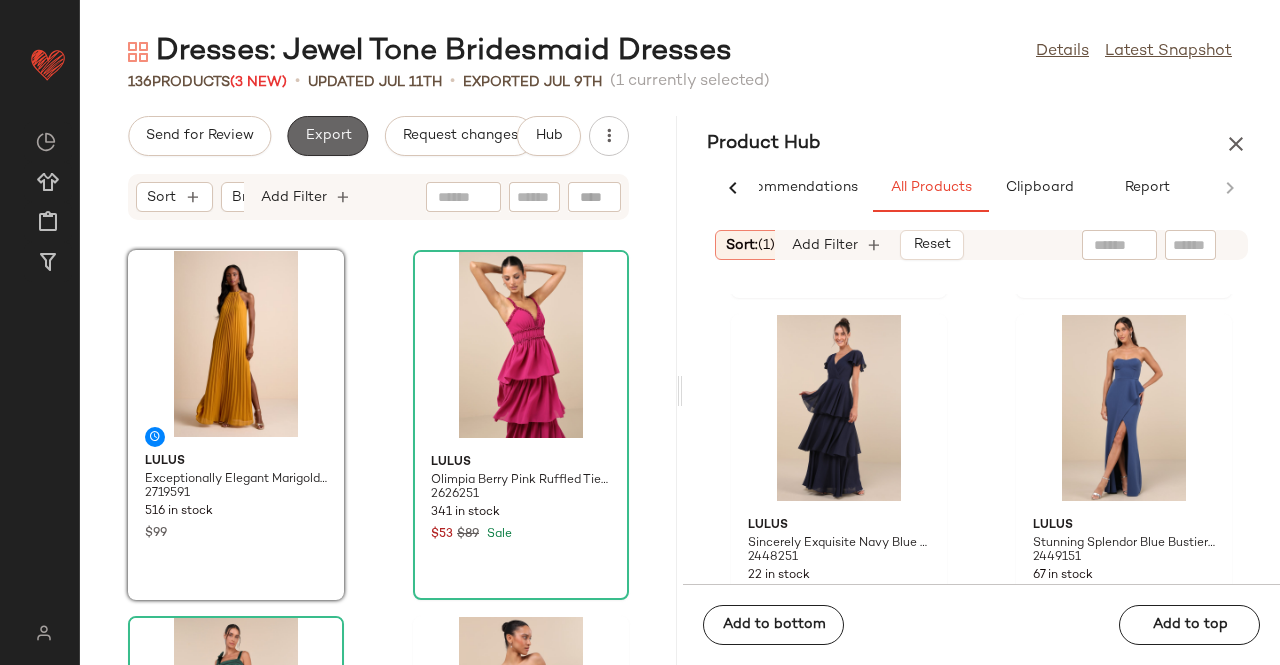 click on "Export" 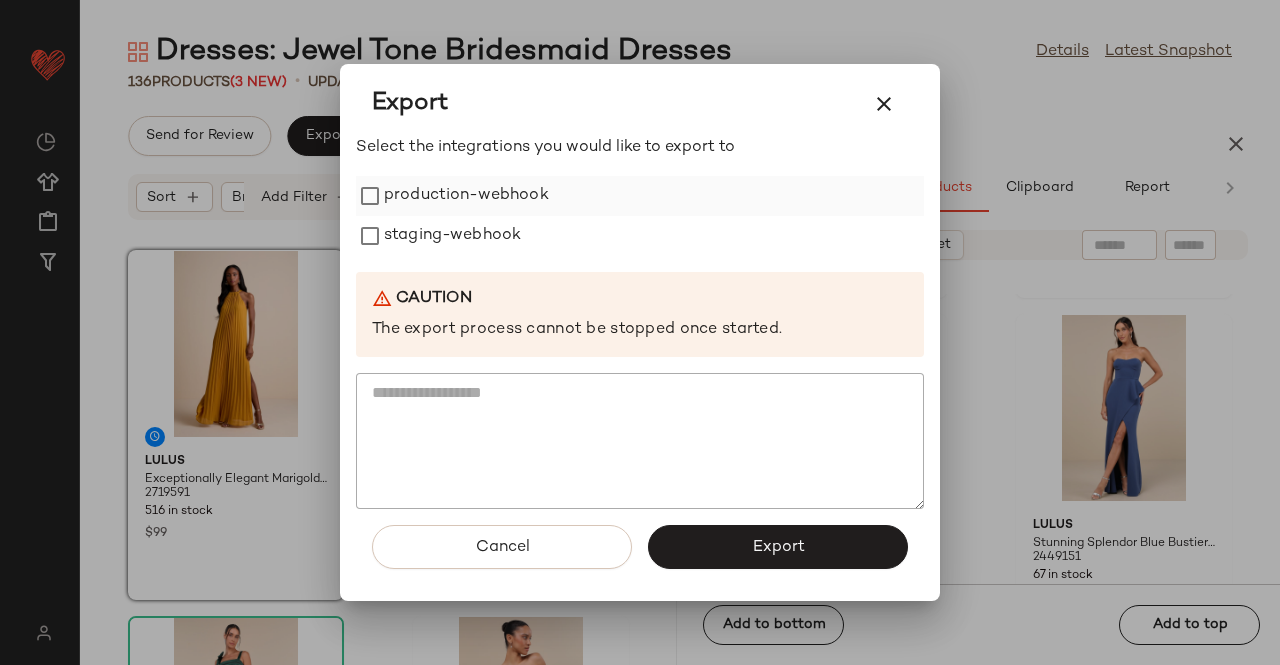 click on "production-webhook" at bounding box center (466, 196) 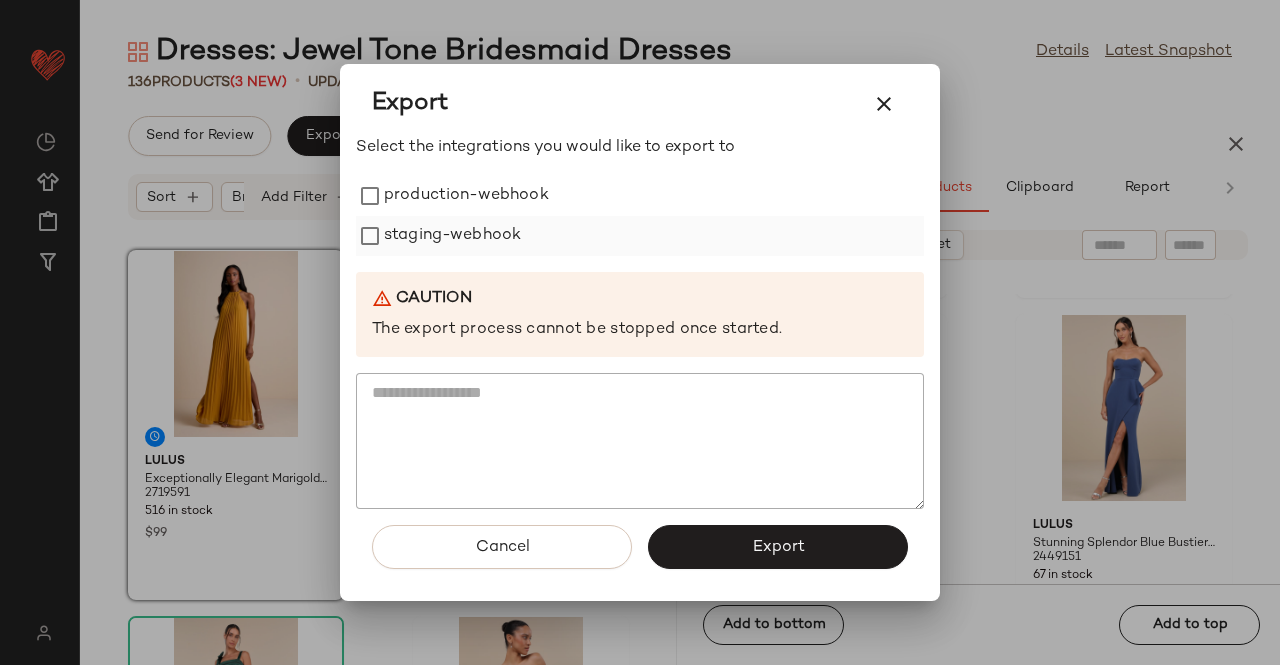 click on "staging-webhook" at bounding box center (452, 236) 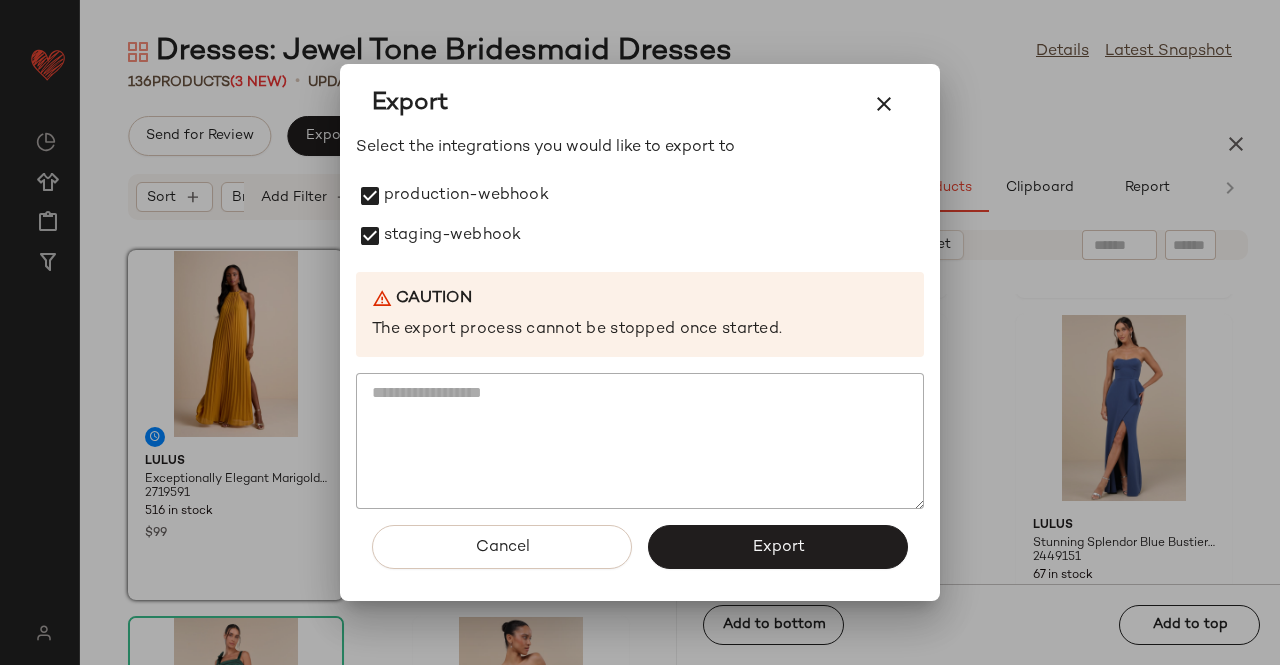 click on "Export" at bounding box center [778, 547] 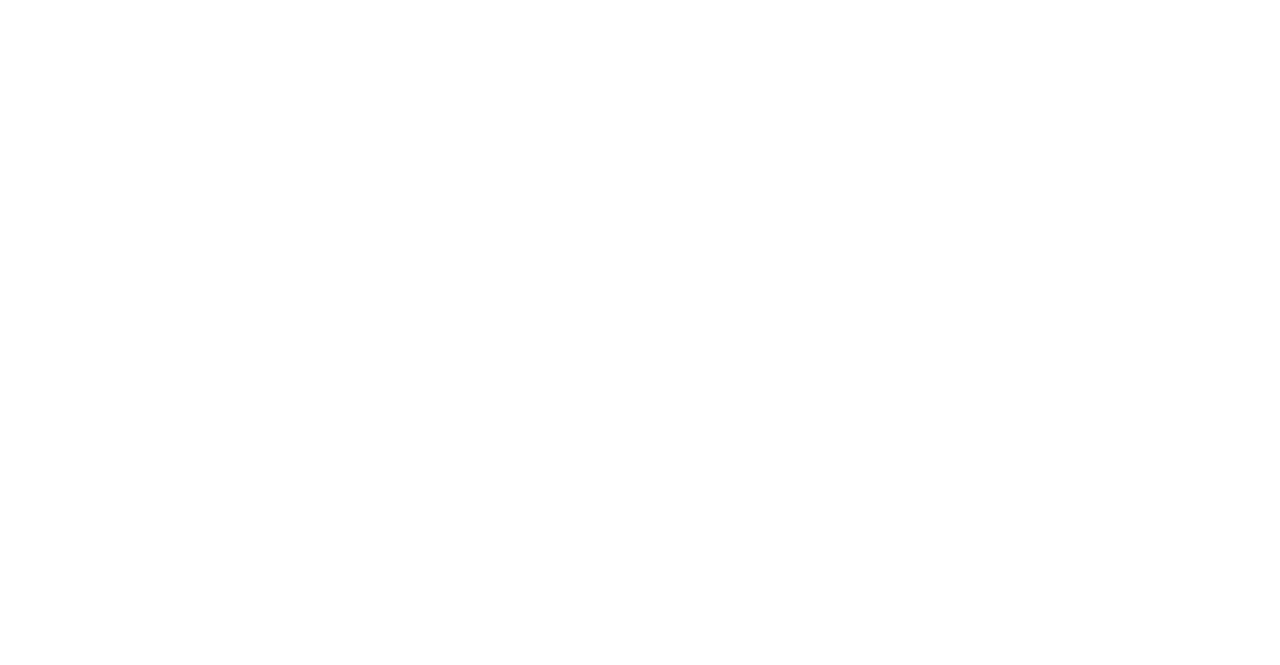 scroll, scrollTop: 0, scrollLeft: 0, axis: both 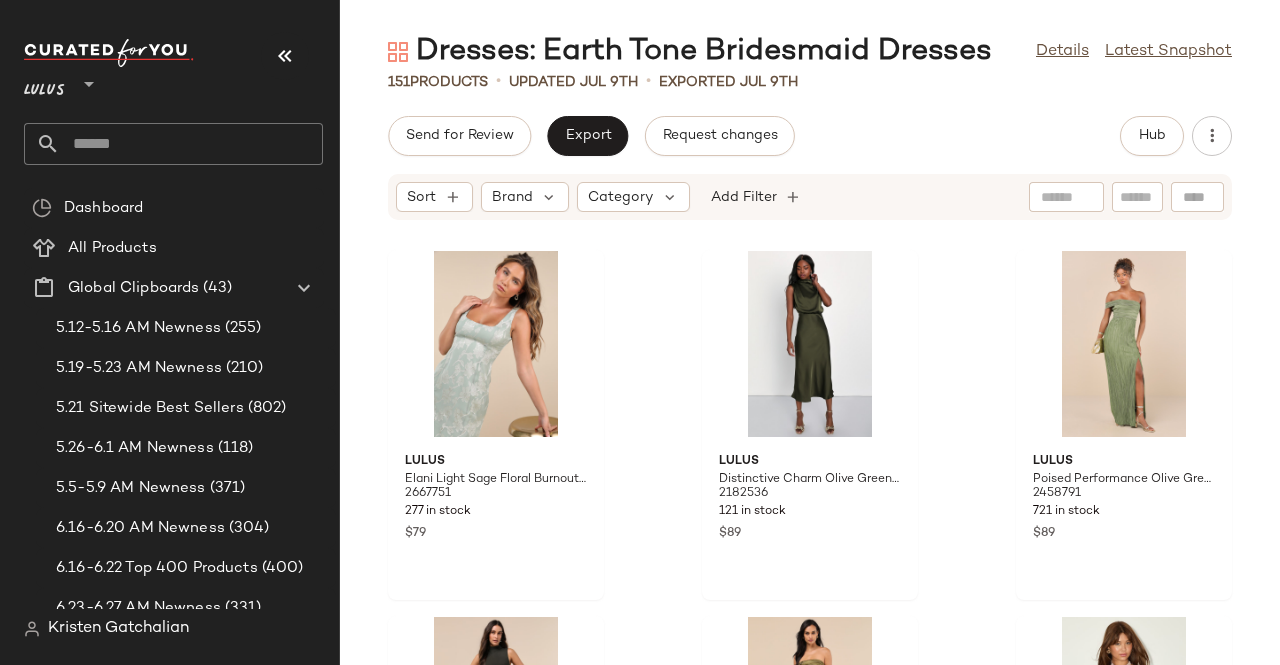 drag, startPoint x: 277, startPoint y: 47, endPoint x: 300, endPoint y: 57, distance: 25.079872 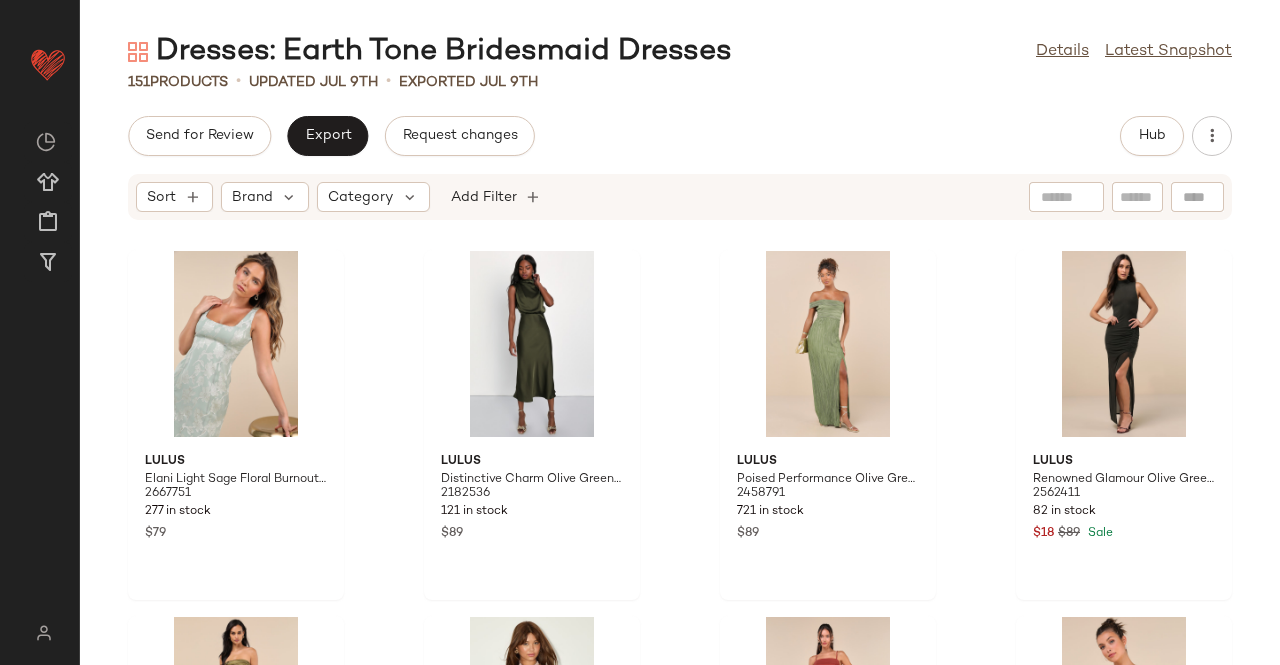 click on "Hub" 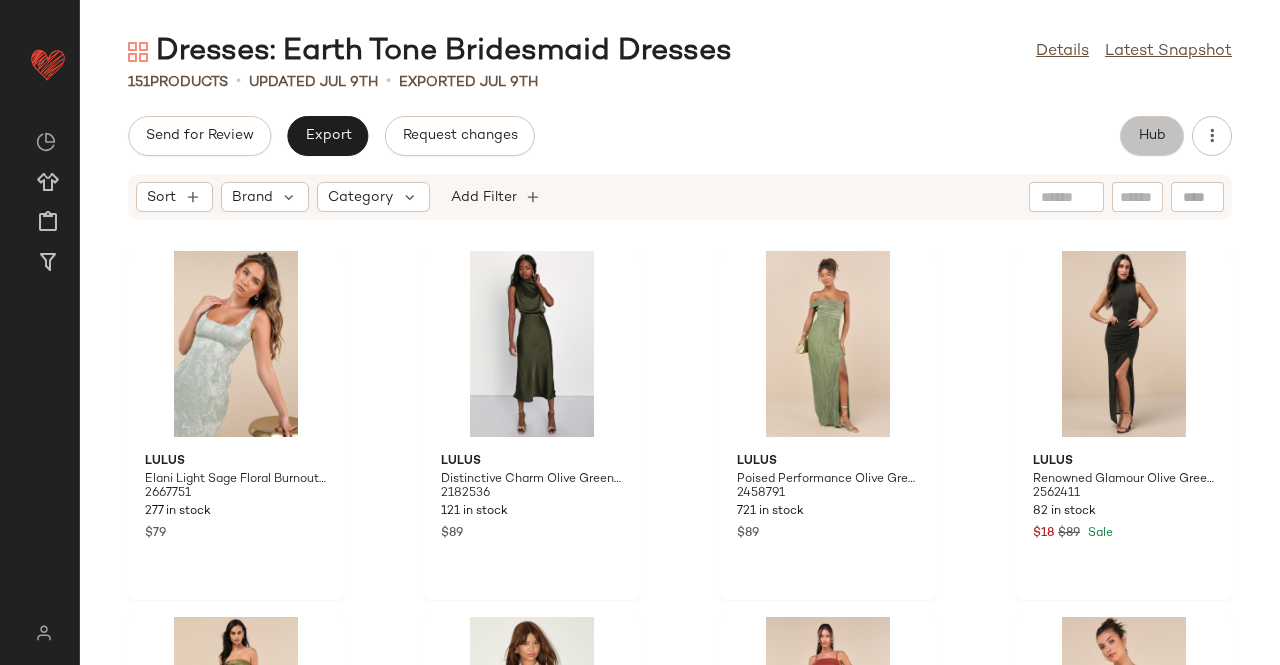 click on "Hub" at bounding box center (1152, 136) 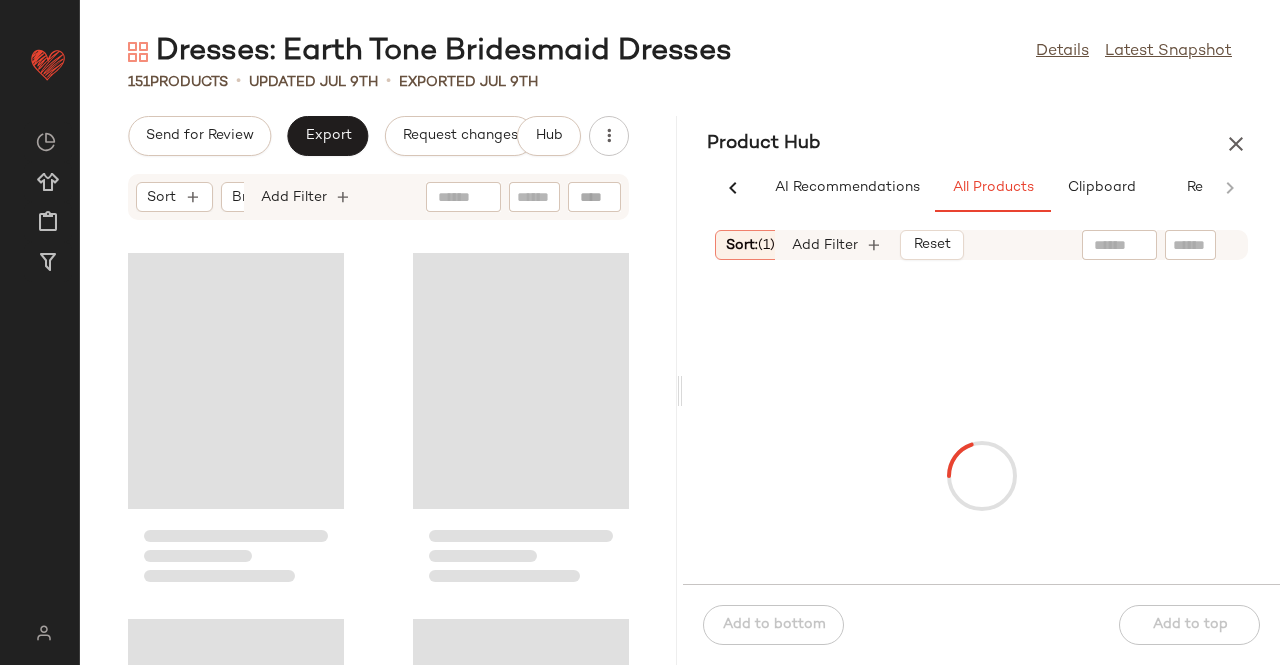 scroll, scrollTop: 0, scrollLeft: 62, axis: horizontal 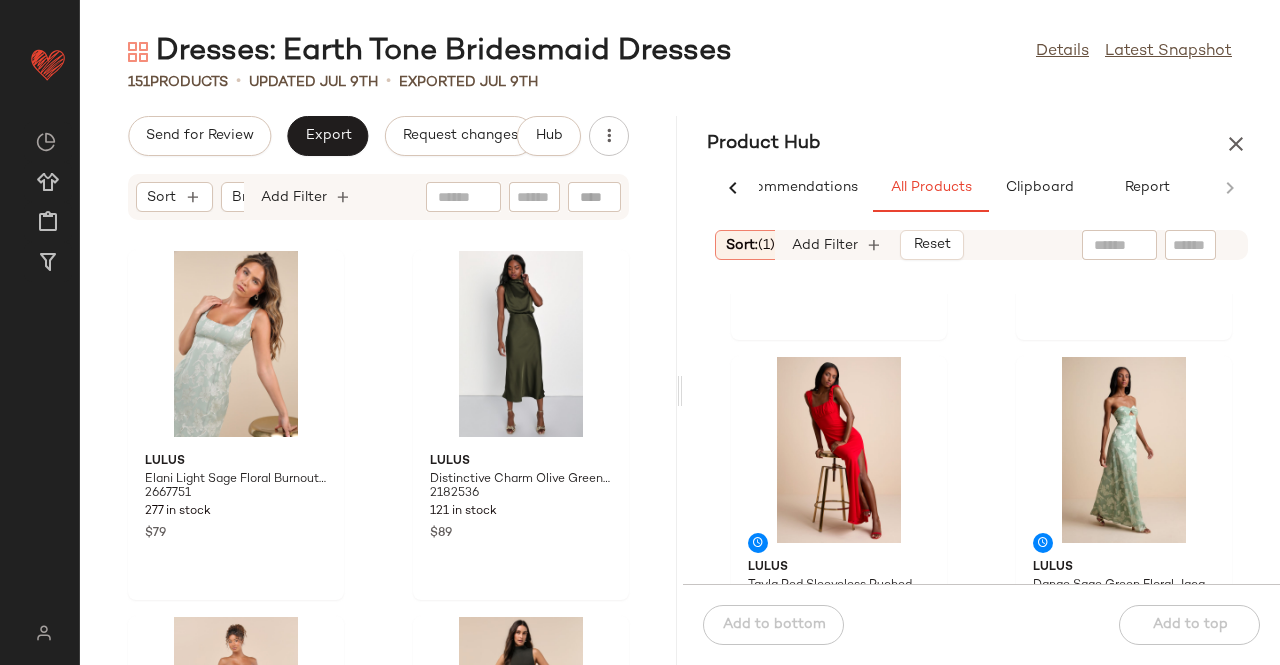 click 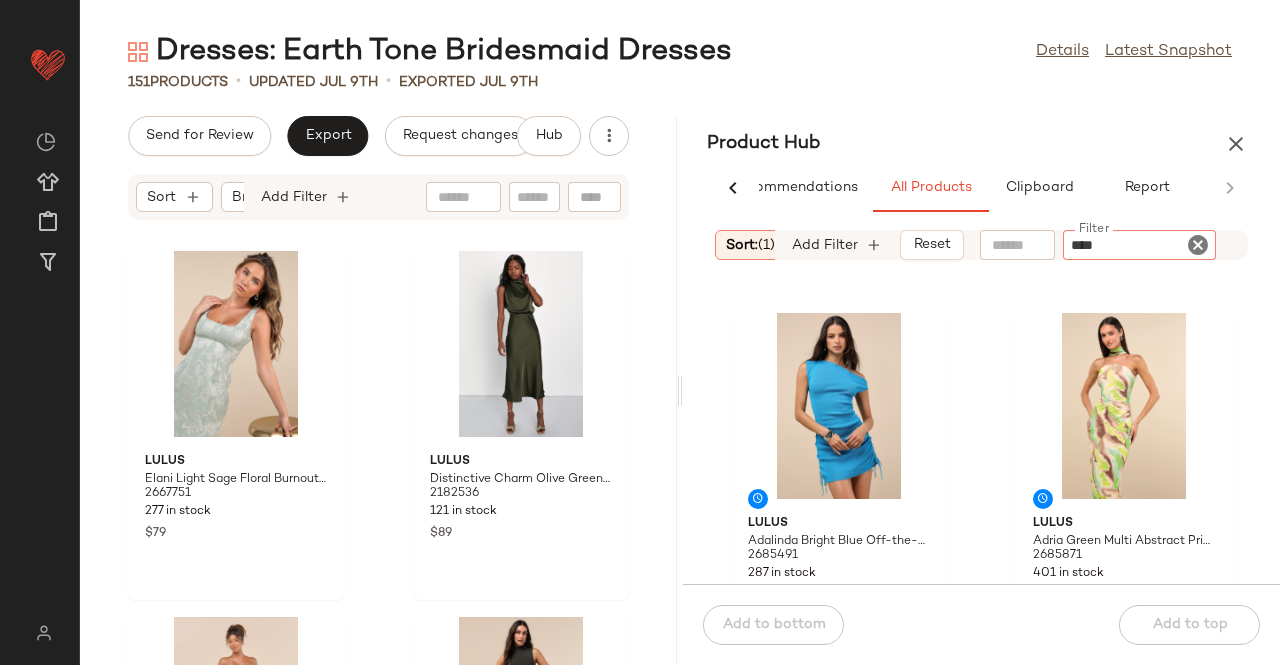 scroll, scrollTop: 5416, scrollLeft: 0, axis: vertical 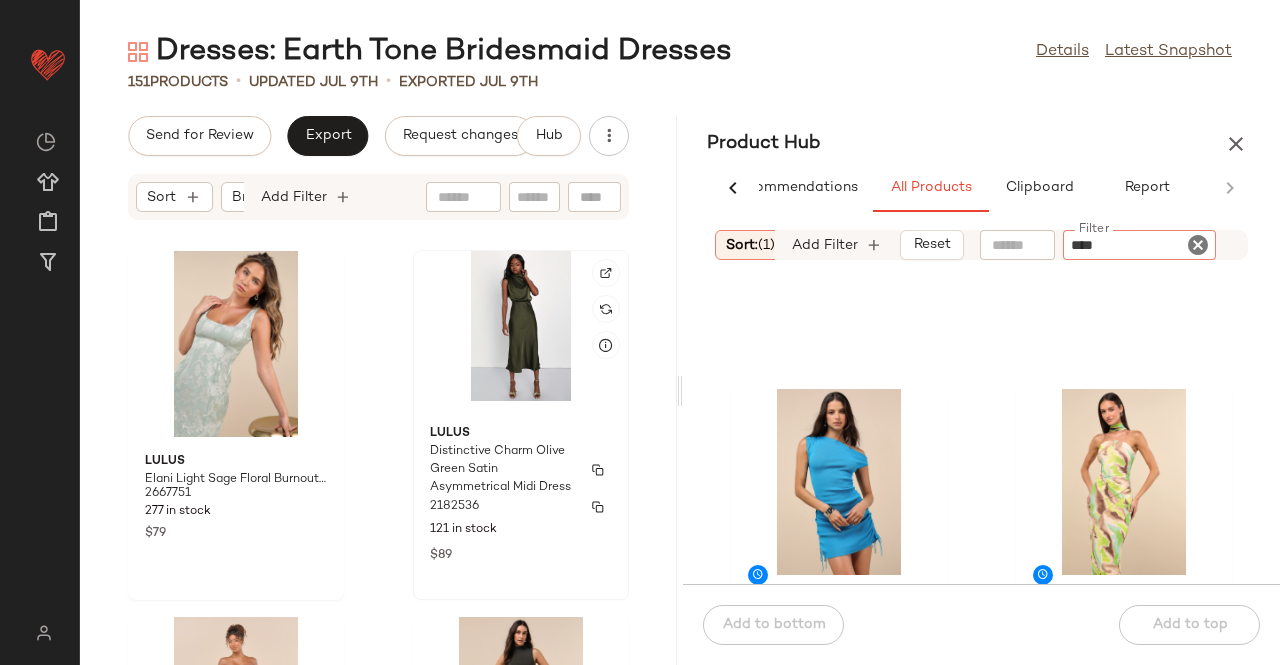 type on "*****" 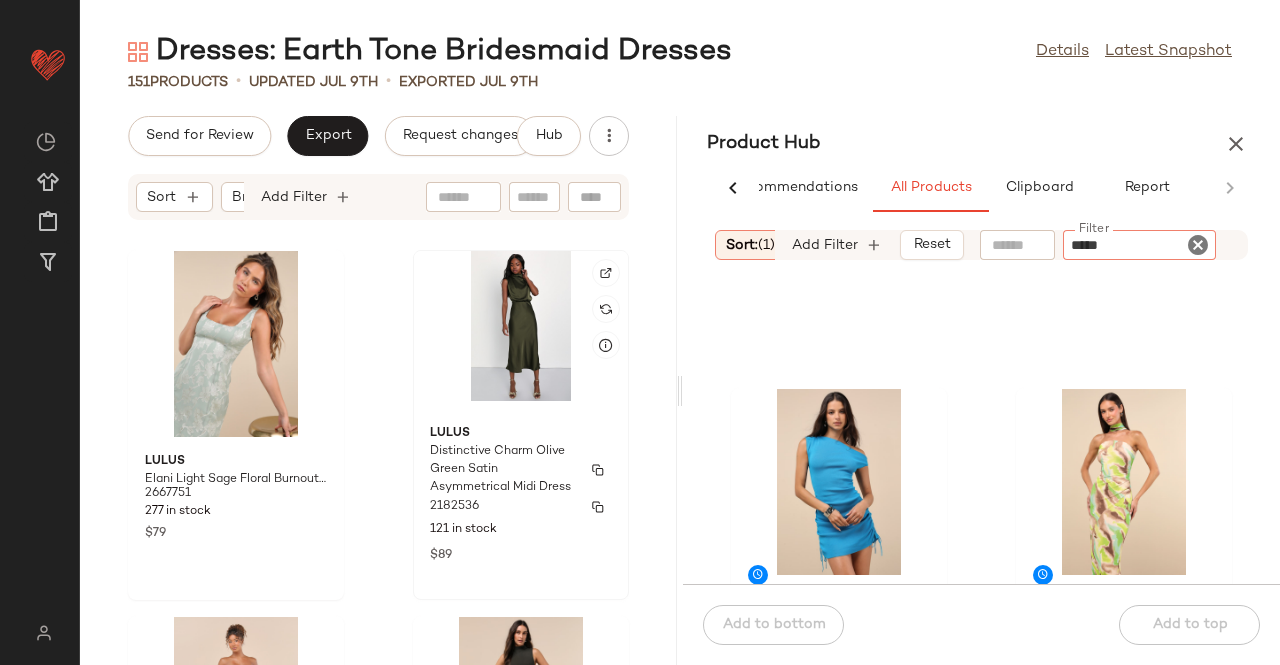 type 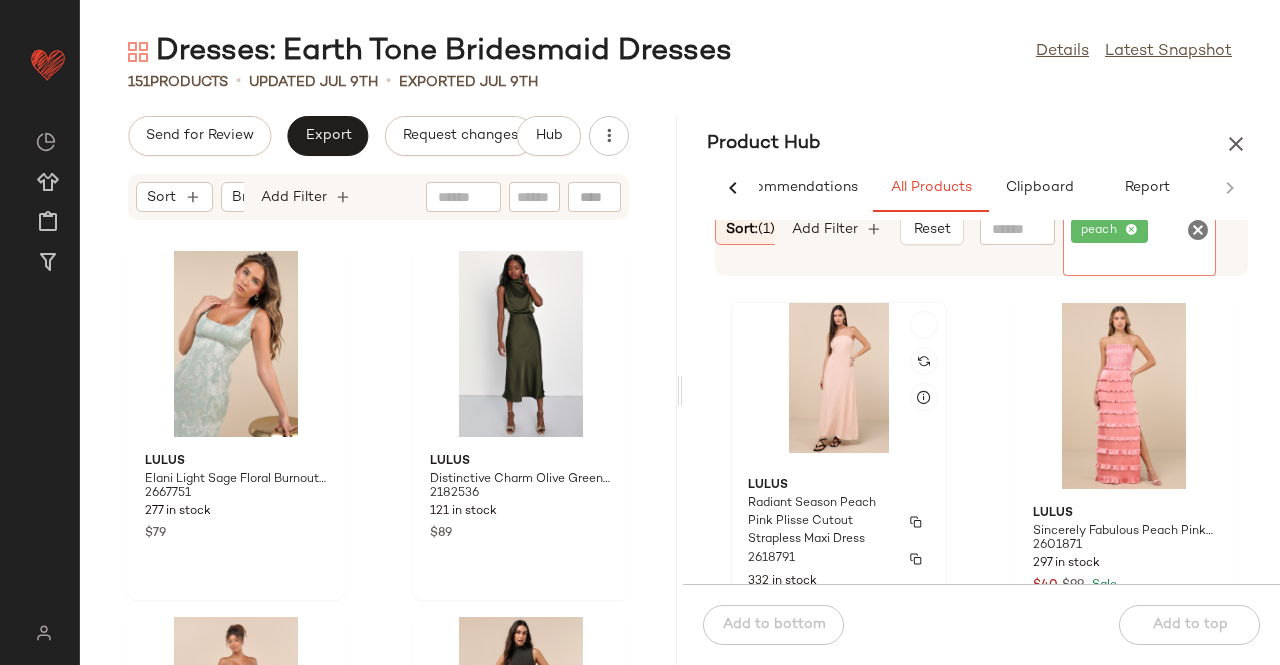 scroll, scrollTop: 1416, scrollLeft: 0, axis: vertical 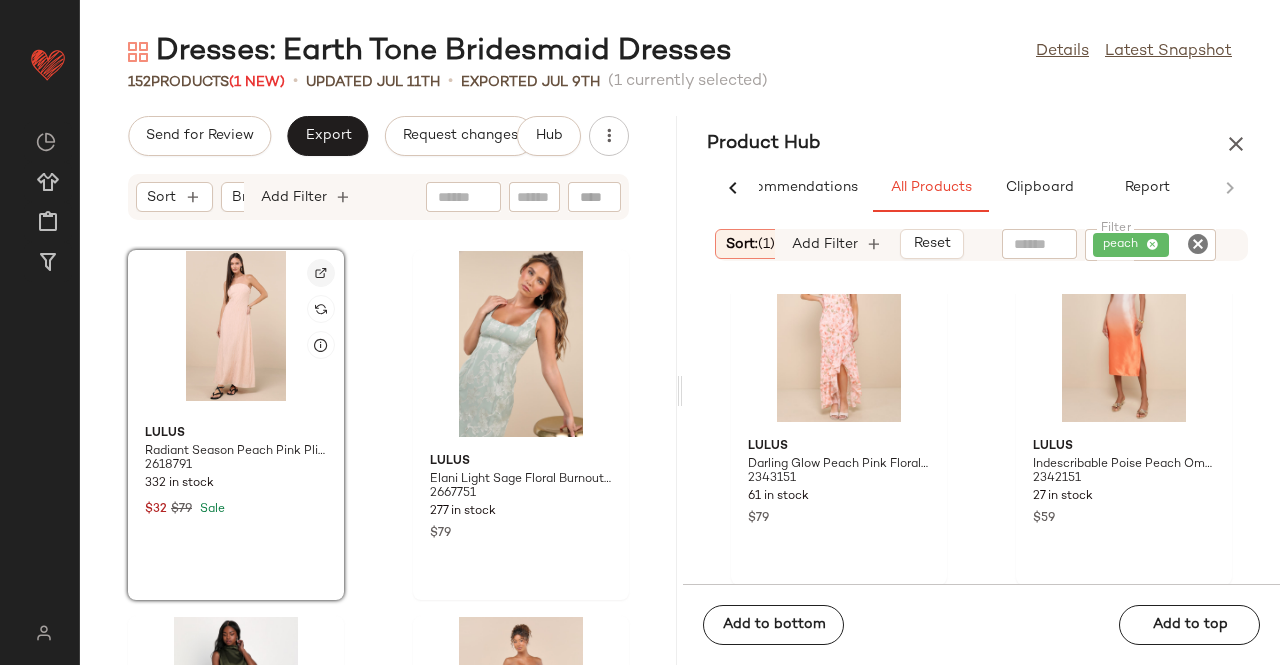 click at bounding box center (321, 273) 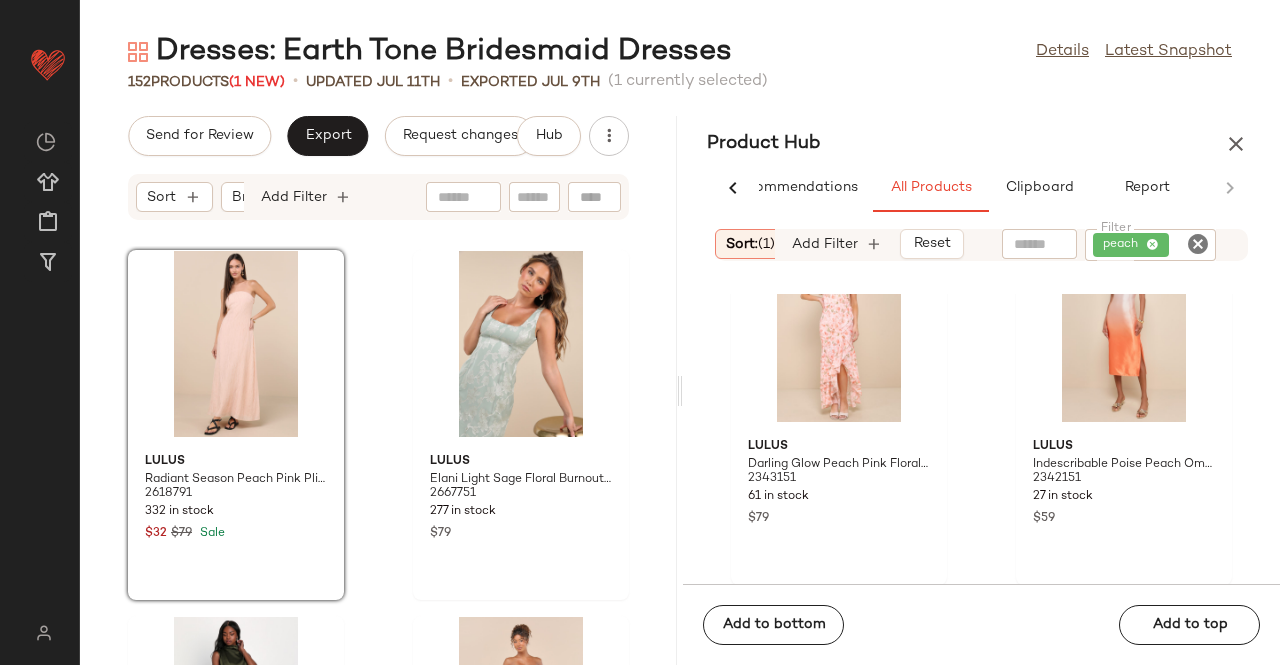 click on "peach" 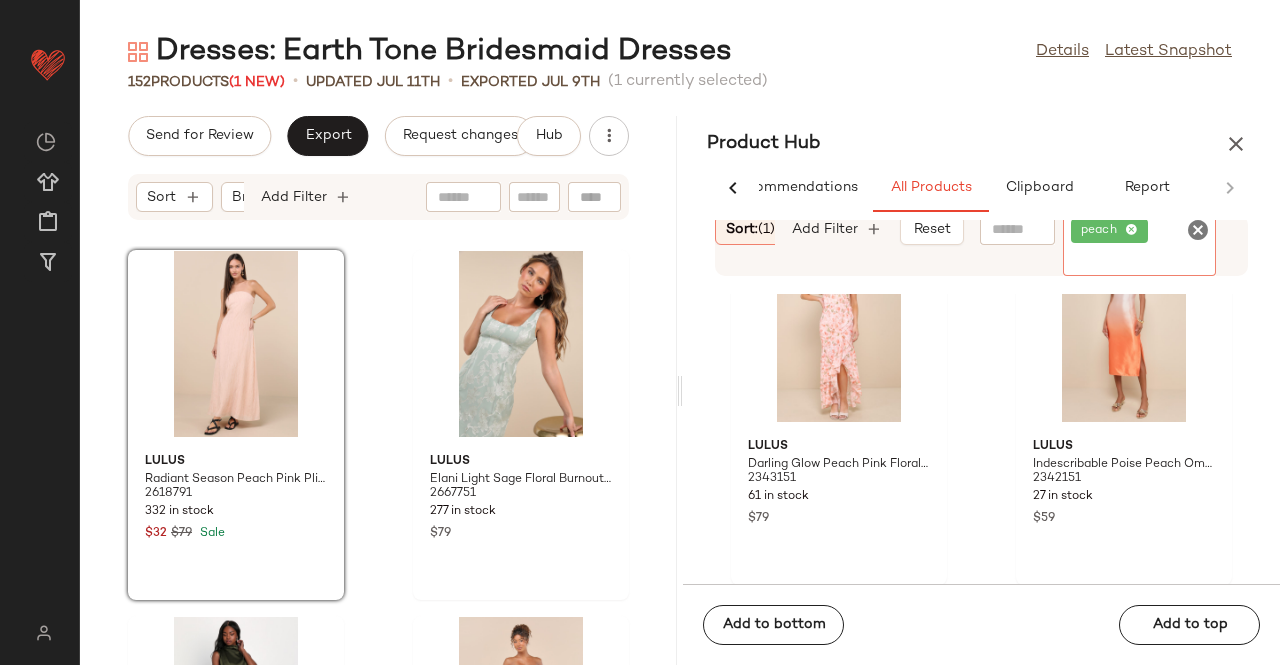 click 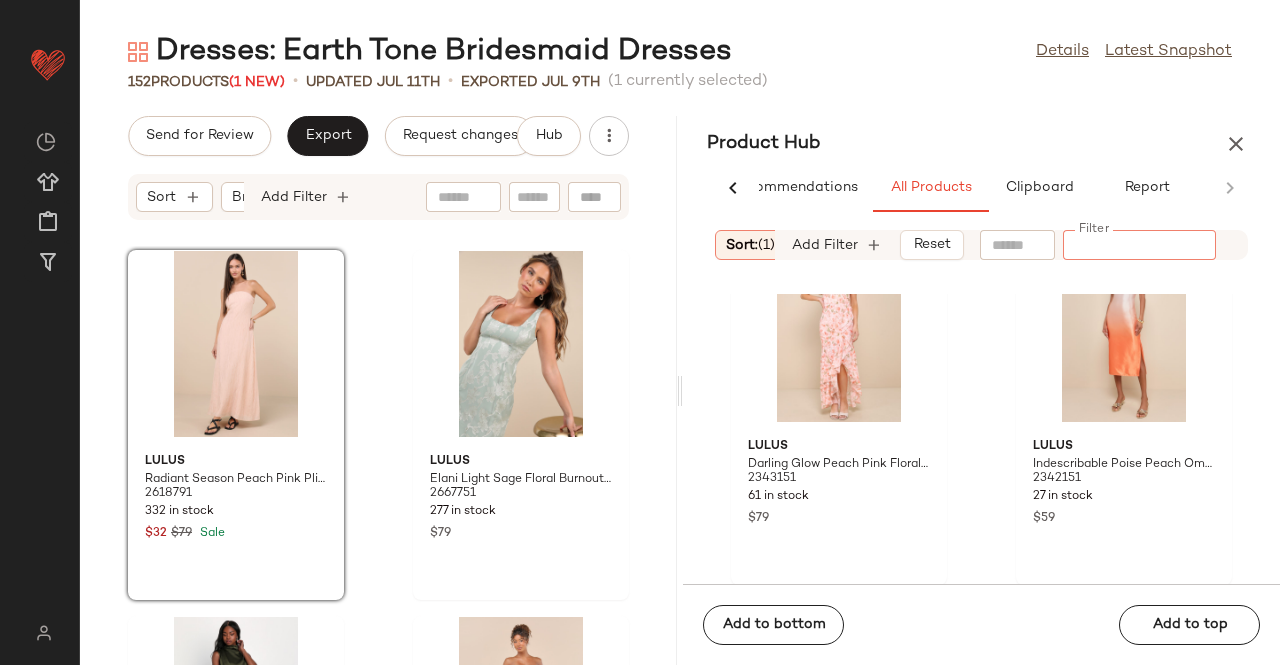 click at bounding box center [1236, 144] 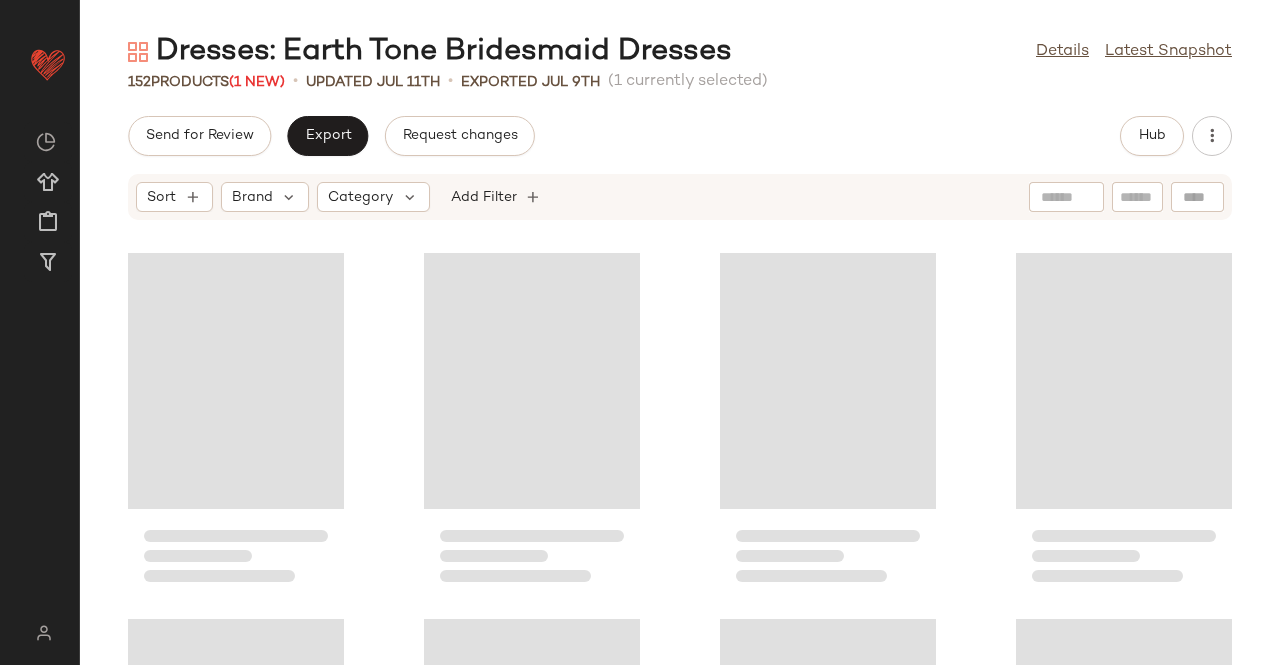 click on "Send for Review   Export   Request changes" at bounding box center [331, 136] 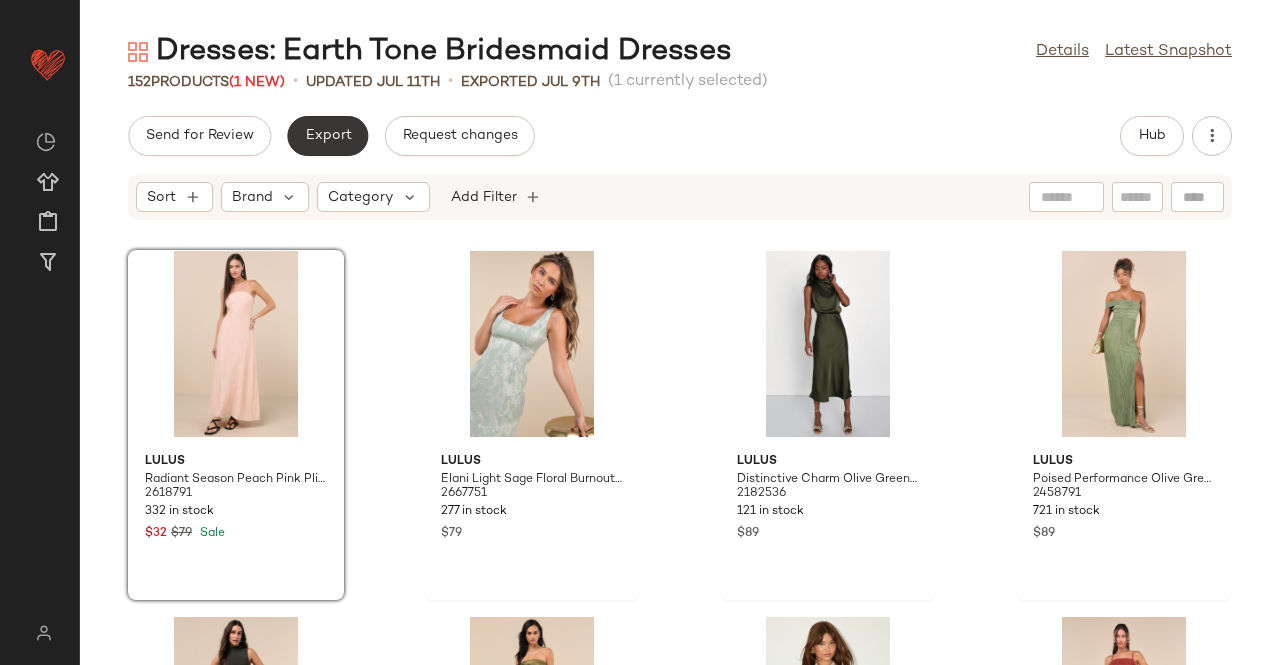click on "Export" 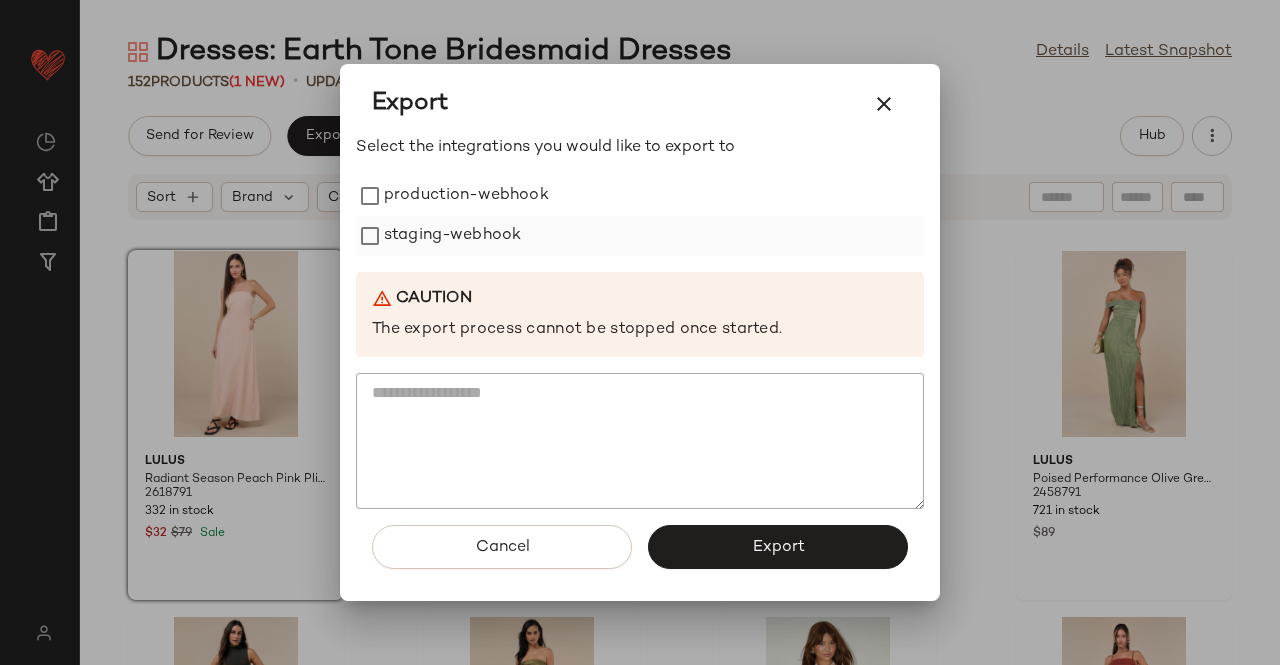 drag, startPoint x: 446, startPoint y: 171, endPoint x: 422, endPoint y: 229, distance: 62.76942 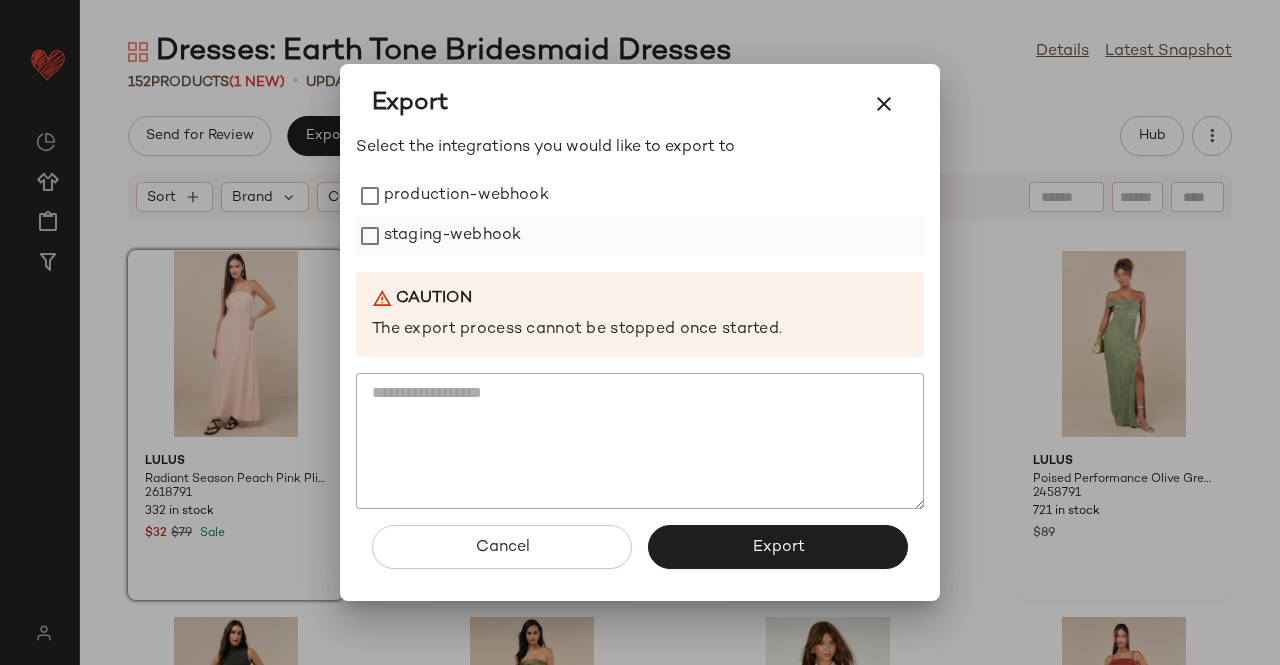 click on "Select the integrations you would like to export to production-webhook staging-webhook Caution The export process cannot be stopped once started." at bounding box center [640, 323] 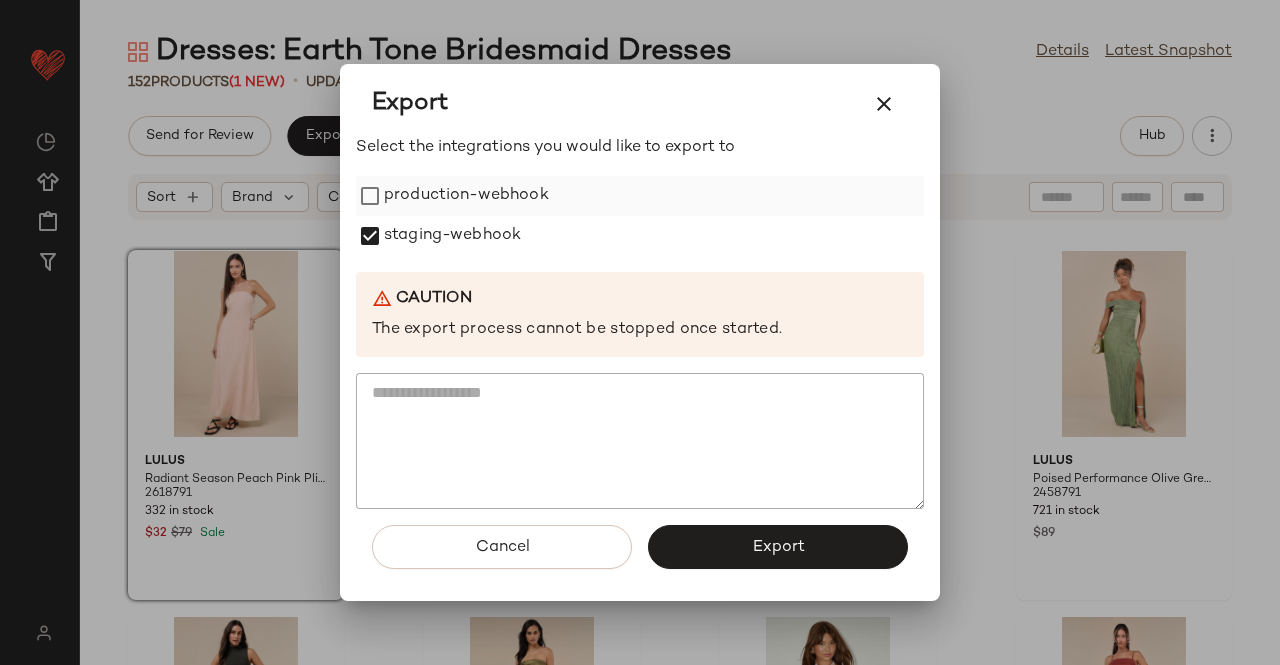 click on "production-webhook" at bounding box center [466, 196] 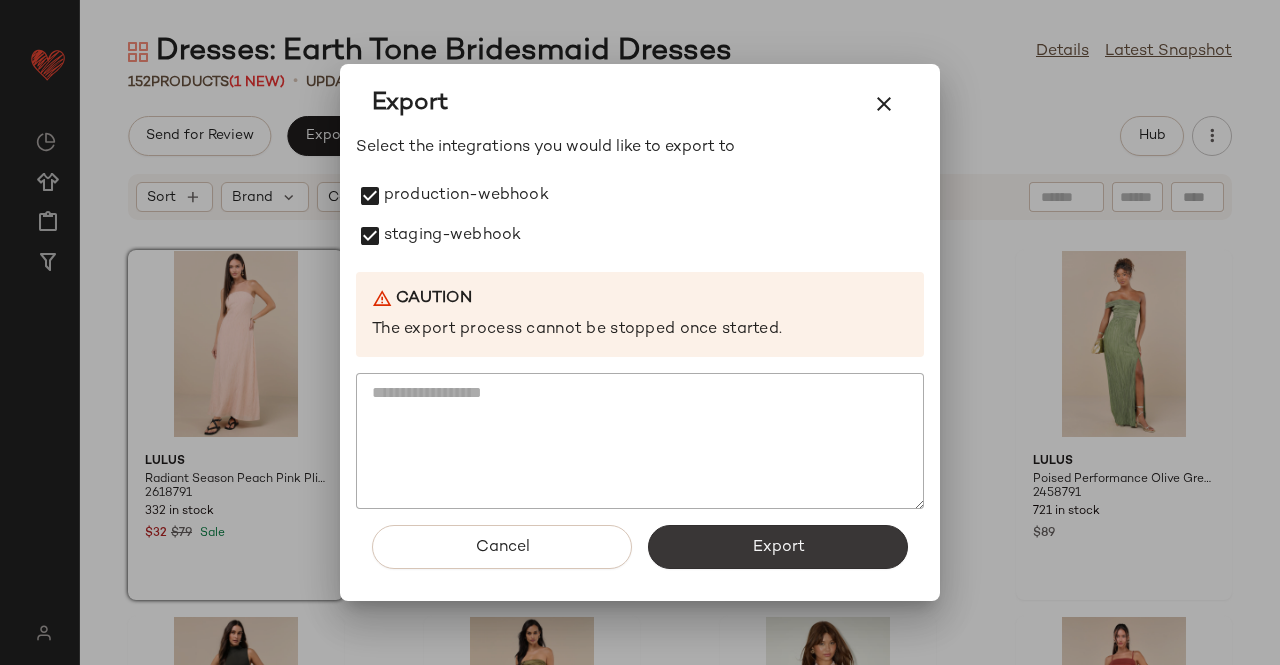 click on "Export" 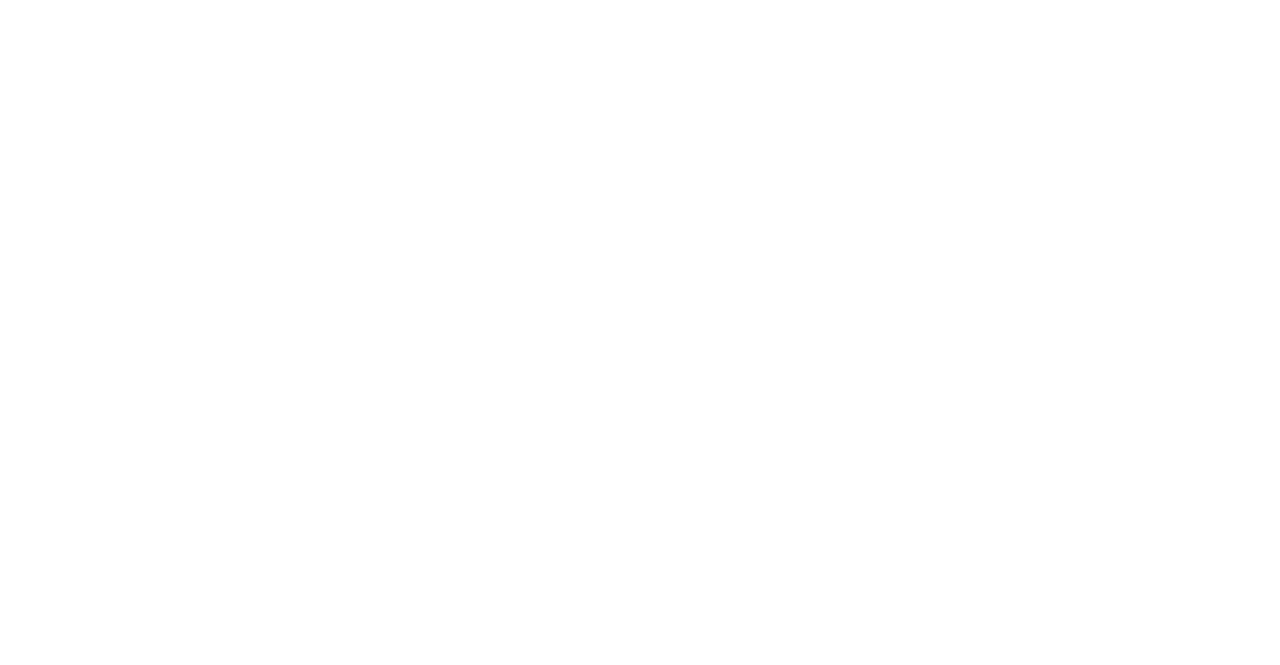 scroll, scrollTop: 0, scrollLeft: 0, axis: both 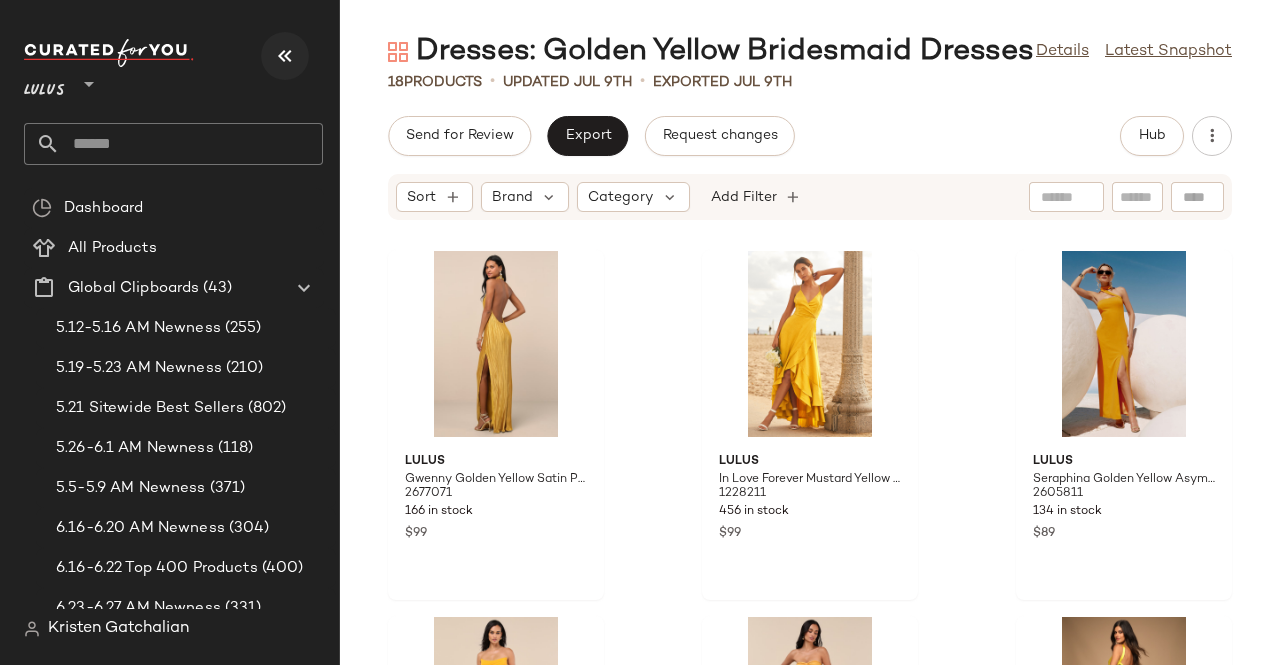 click at bounding box center (285, 56) 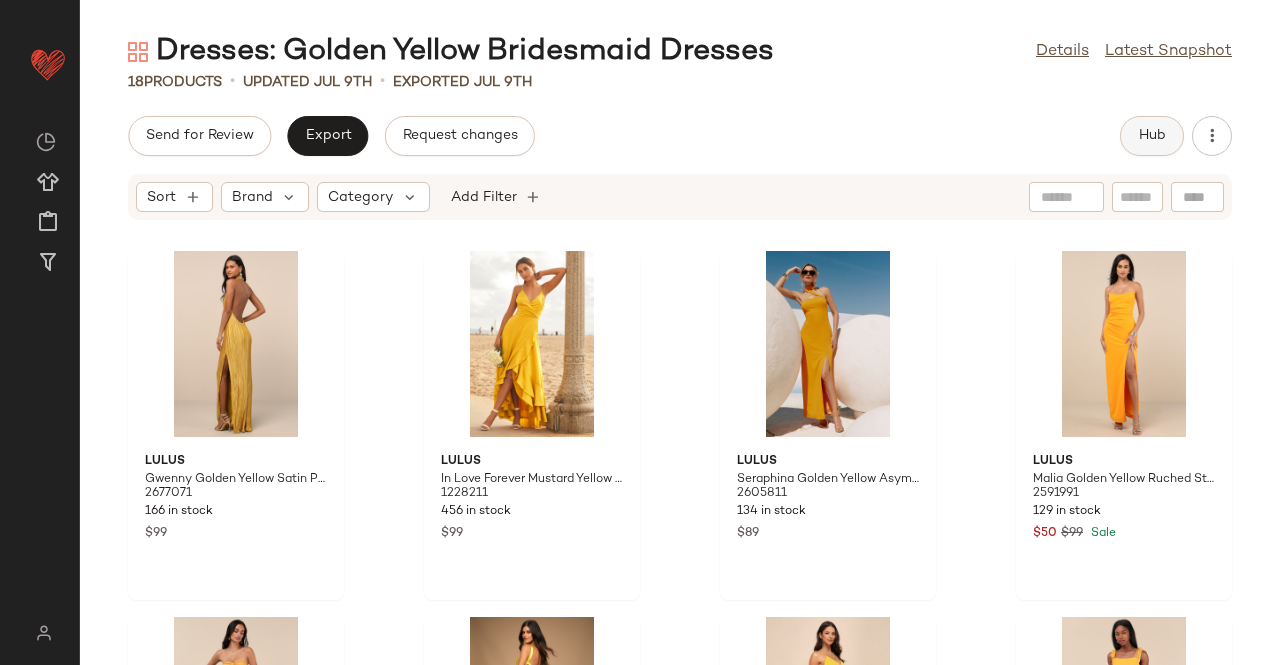 click on "Hub" at bounding box center (1152, 136) 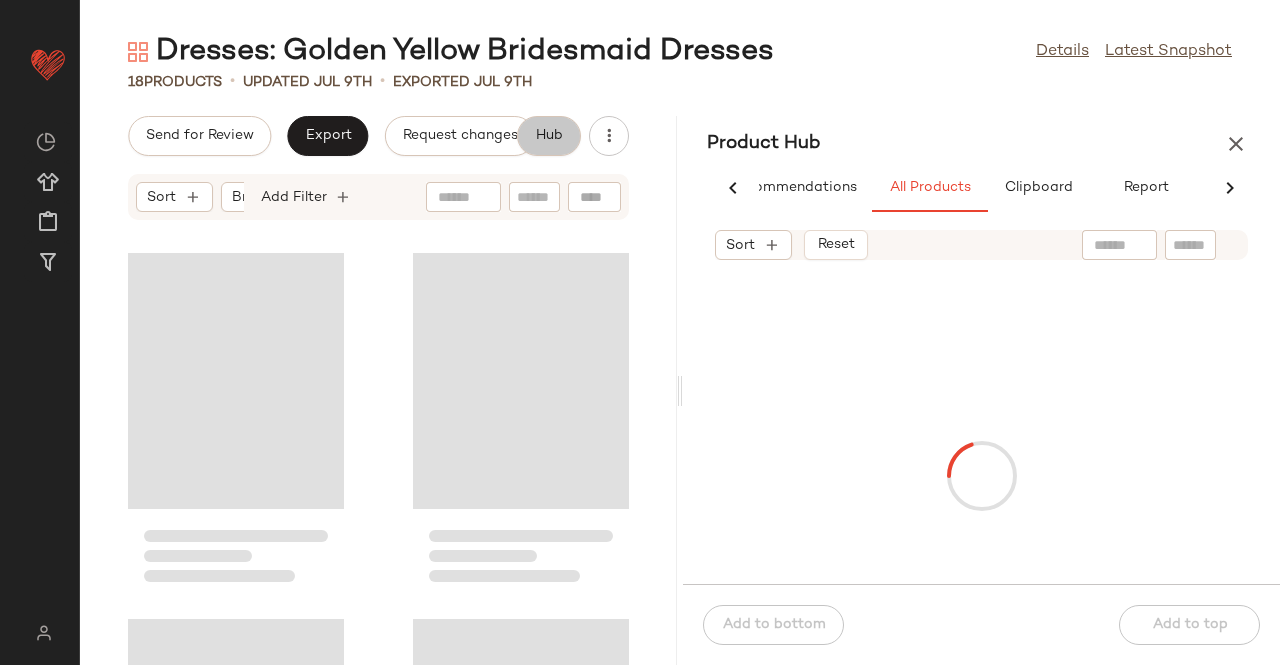 scroll, scrollTop: 0, scrollLeft: 62, axis: horizontal 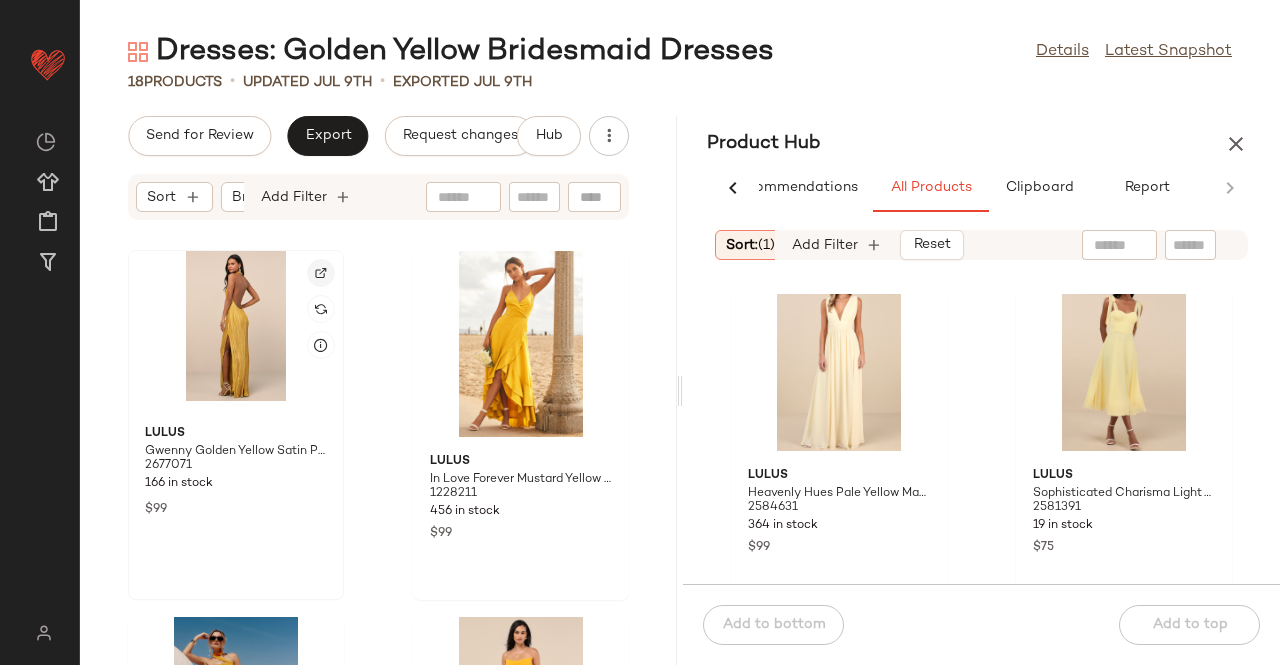 click 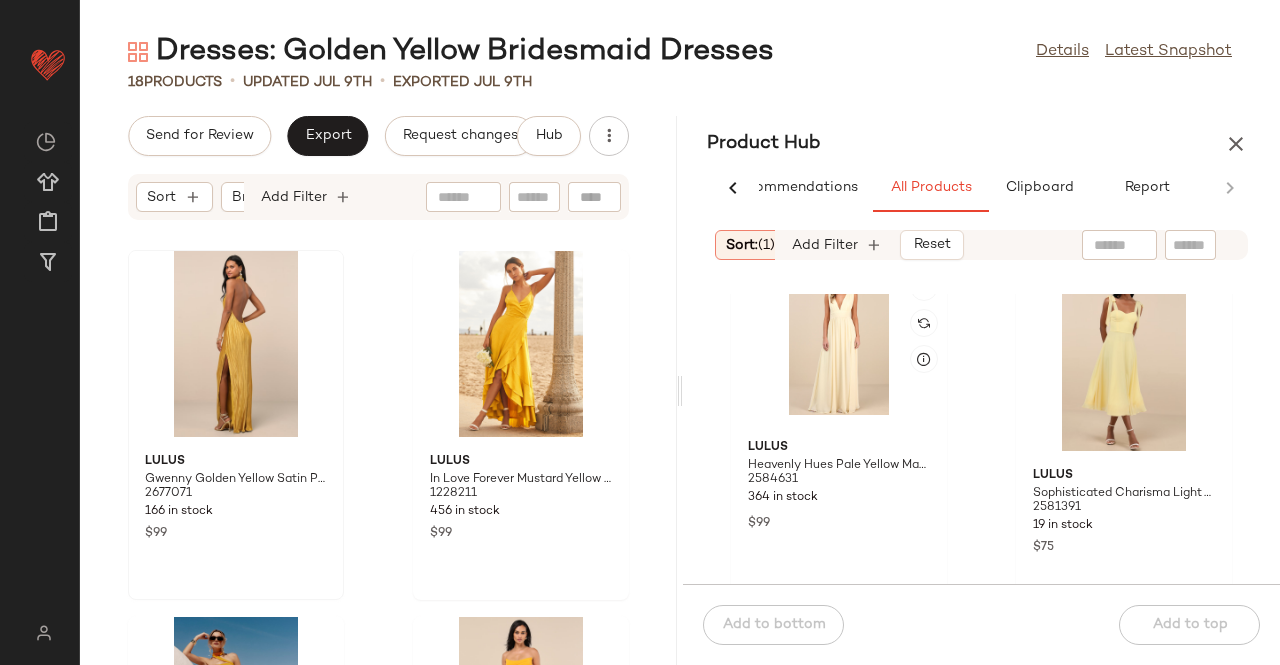 scroll, scrollTop: 0, scrollLeft: 0, axis: both 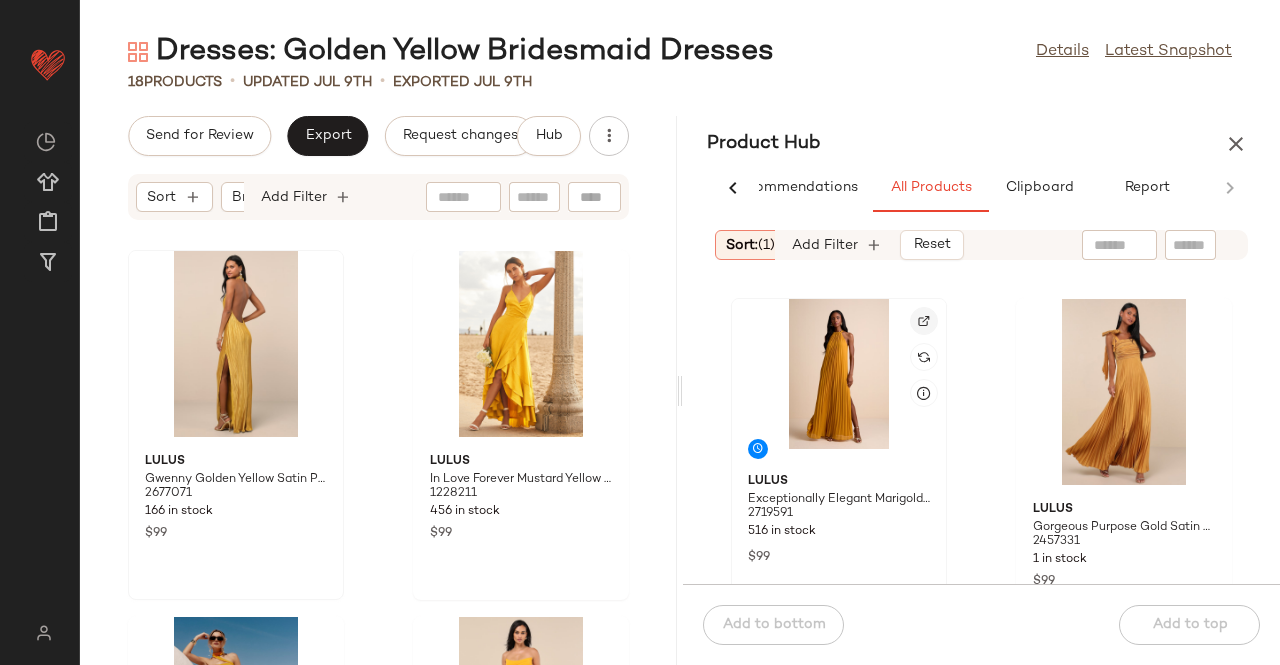 click 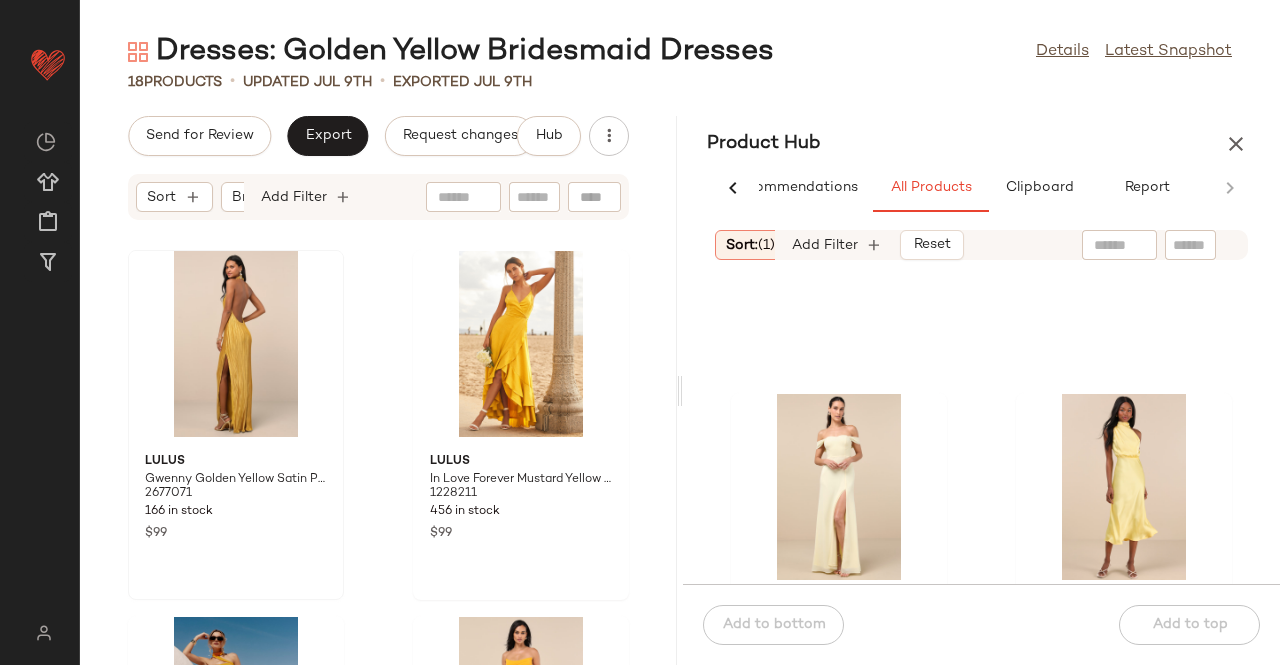 scroll, scrollTop: 816, scrollLeft: 0, axis: vertical 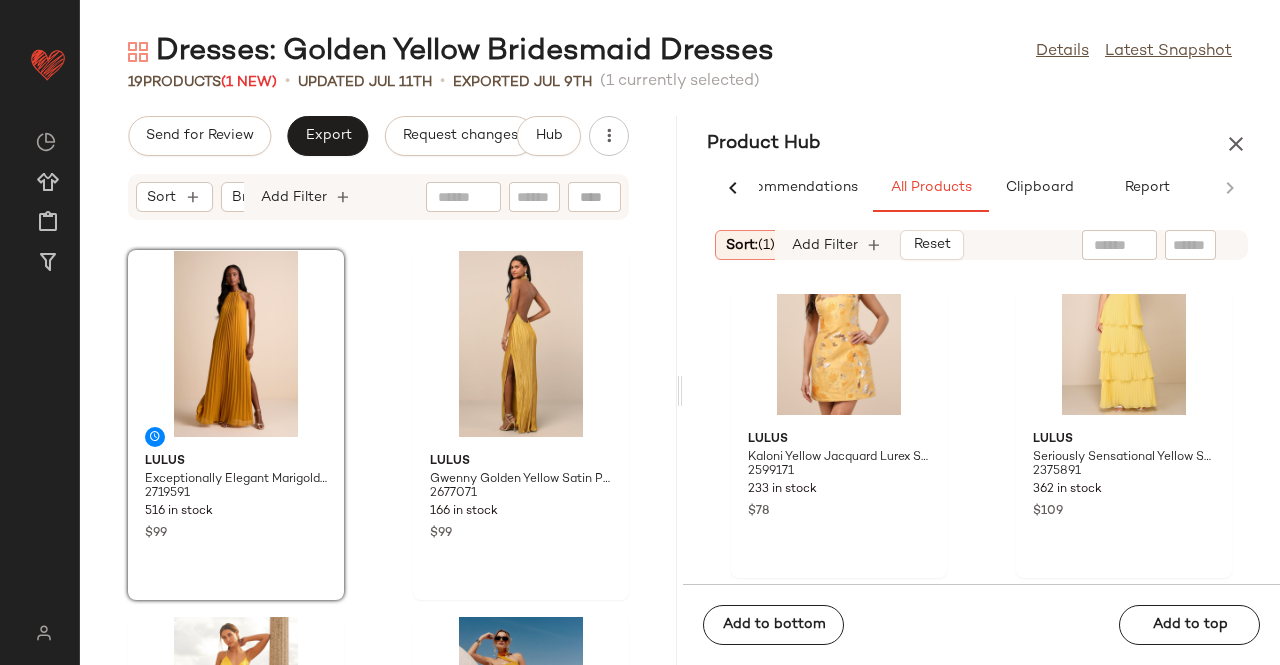 click on "Send for Review   Export   Request changes   Hub  Sort  Brand  Category  Add Filter  Lulus Exceptionally Elegant Marigold Pleated Chiffon Maxi Dress 2719591 516 in stock $99 Lulus Gwenny Golden Yellow Satin Plisse Maxi Dress 2677071 166 in stock $99 Lulus In Love Forever Mustard Yellow Satin Lace-Up High-Low Maxi Dress 1228211 456 in stock $99 Lulus Seraphina Golden Yellow Asymmetrical Column Maxi Dress 2605811 134 in stock $89 Lulus Malia Golden Yellow Ruched Strapless Maxi Dress 2591991 129 in stock $50 $99 Sale Lulus Whimsical Beauty Golden Yellow Satin Plisse Strapless Maxi Dress 2606531 230 in stock $99 Lulus Perfectly Classy Yellow Satin Strappy Maxi Dress 1658056 401 in stock $99 Lulus Radiant Event Yellow Mesh Tiered Ruffled Backless Maxi Dress 2277016 18 in stock $47 $118 Sale" at bounding box center (378, 390) 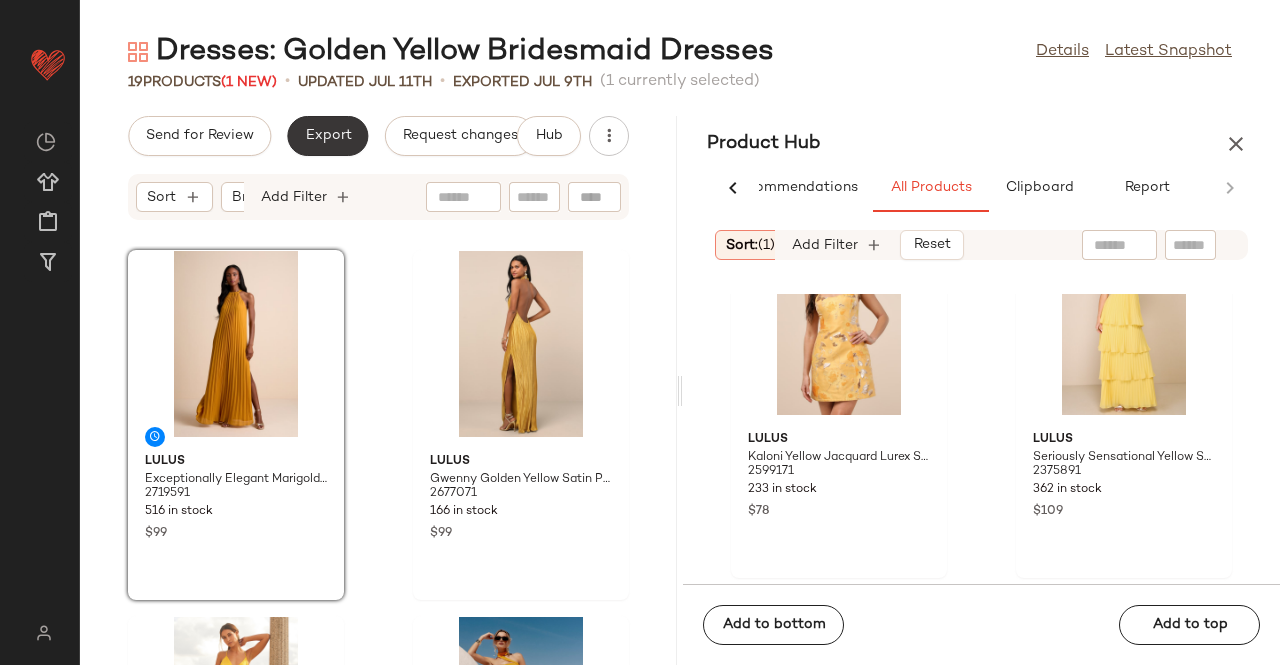 click on "Export" at bounding box center (327, 136) 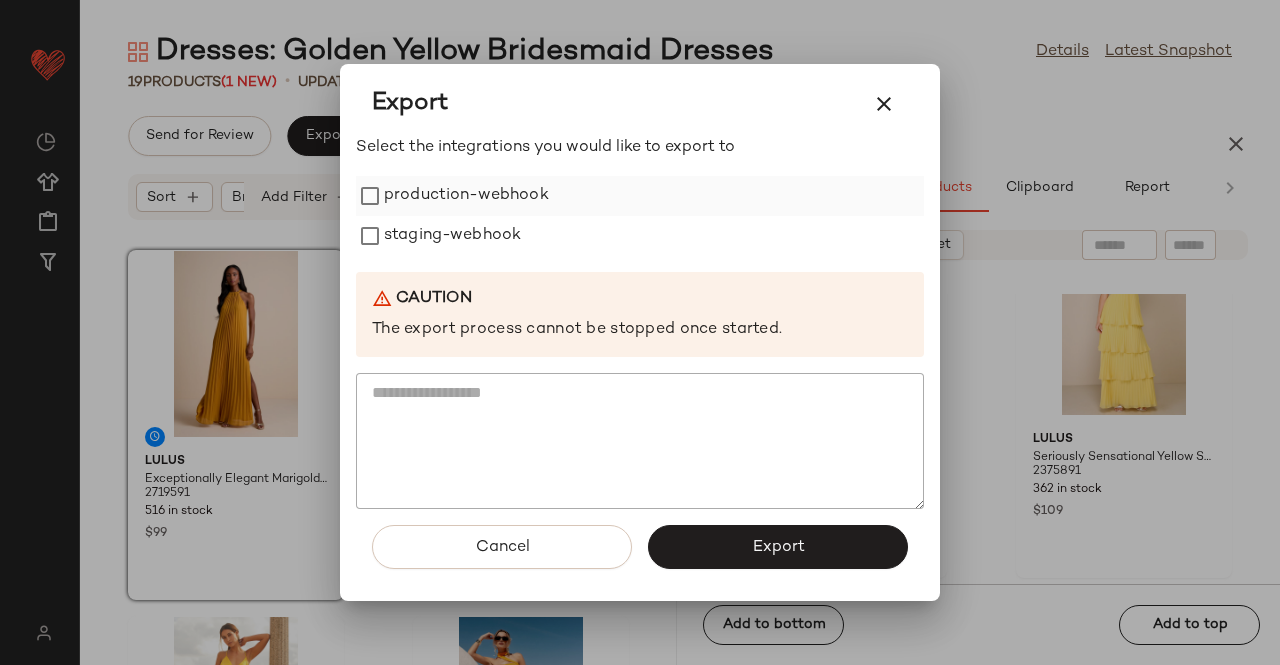 click on "production-webhook" at bounding box center [466, 196] 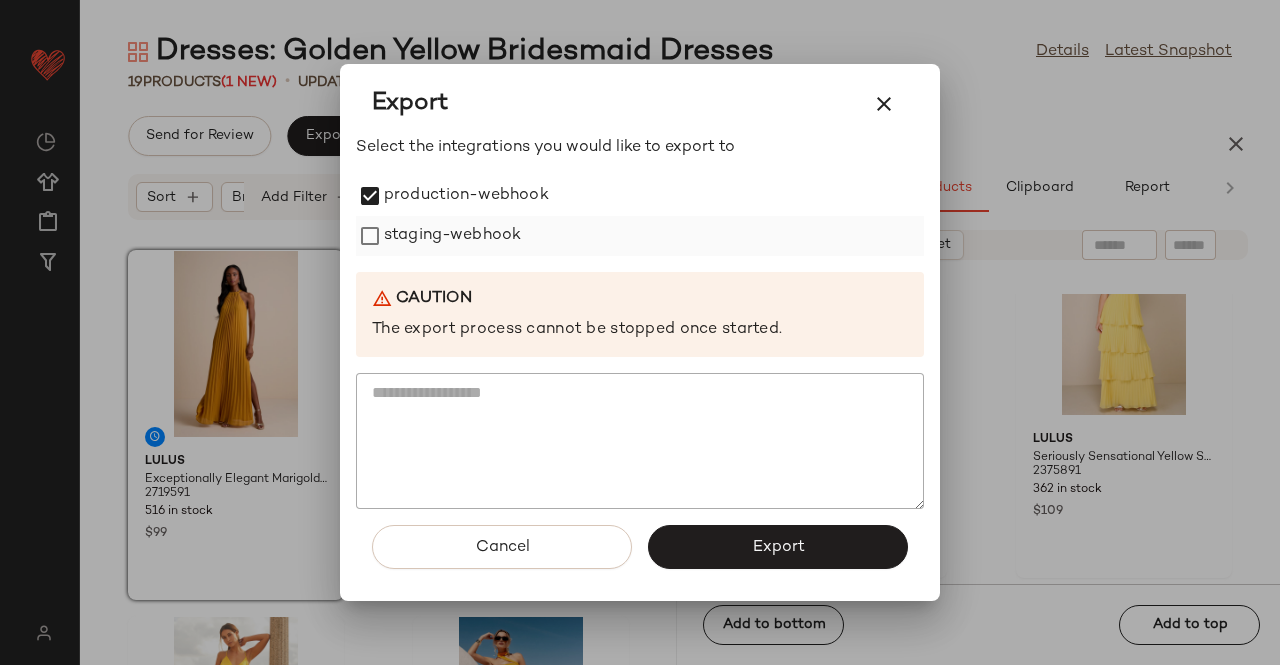click on "staging-webhook" at bounding box center (452, 236) 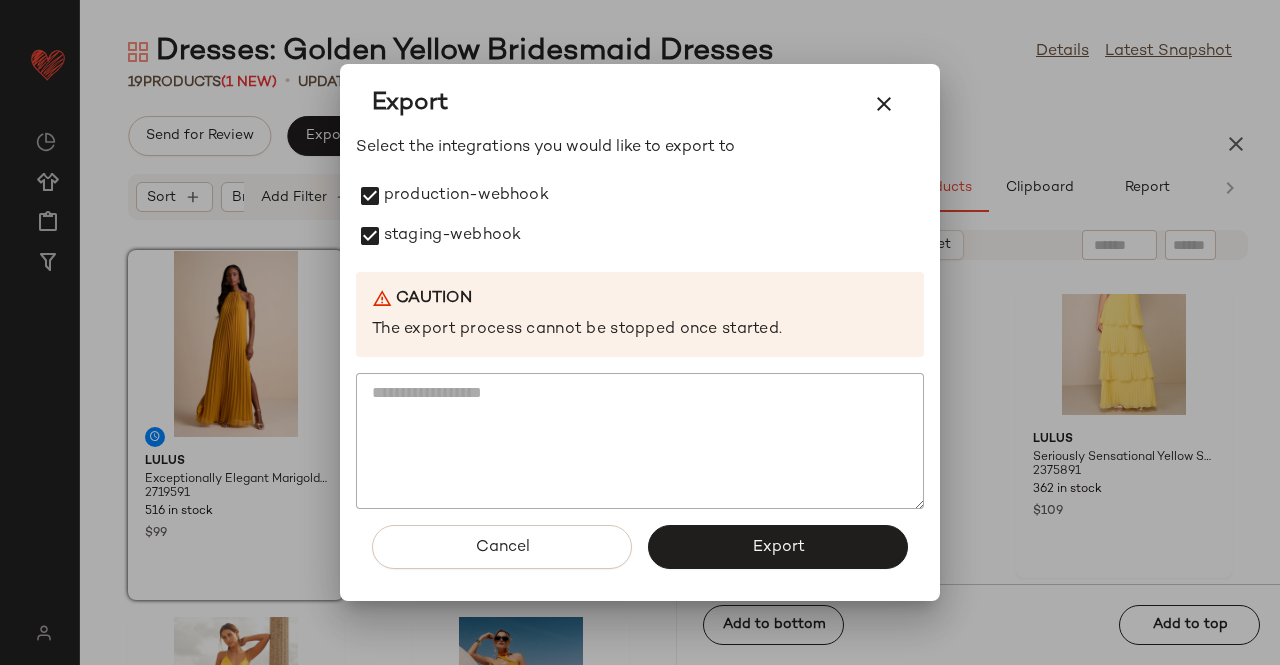 click on "Export" at bounding box center [778, 547] 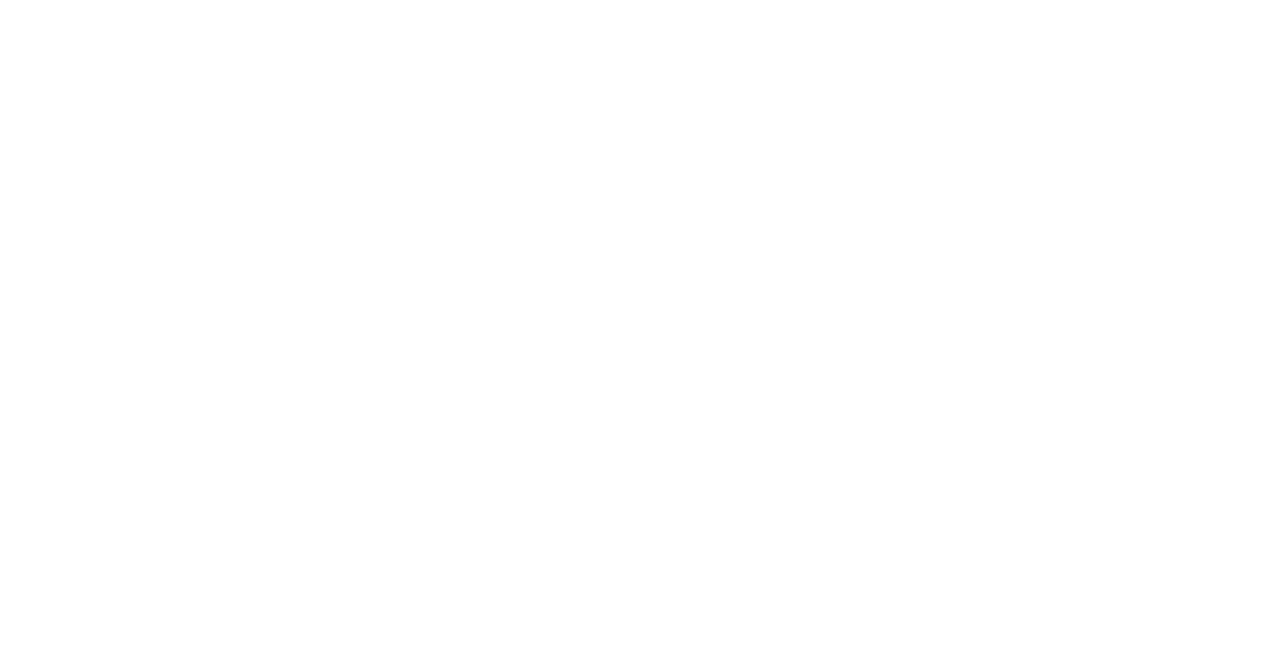 scroll, scrollTop: 0, scrollLeft: 0, axis: both 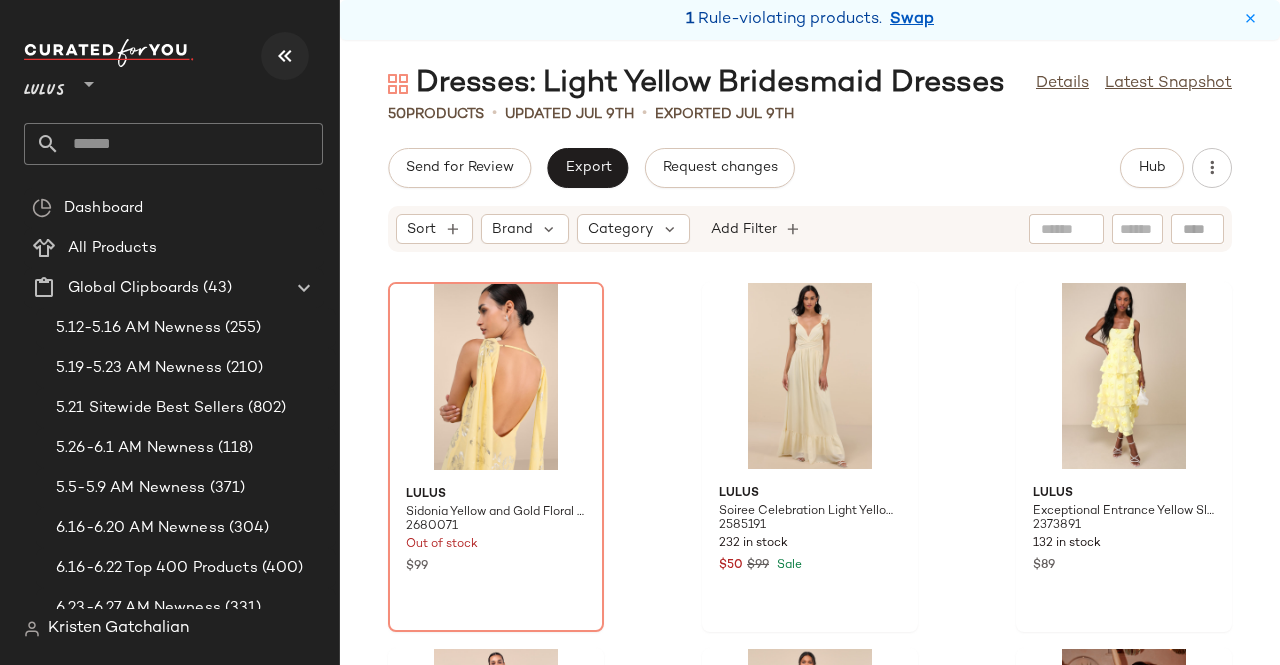 click at bounding box center (285, 56) 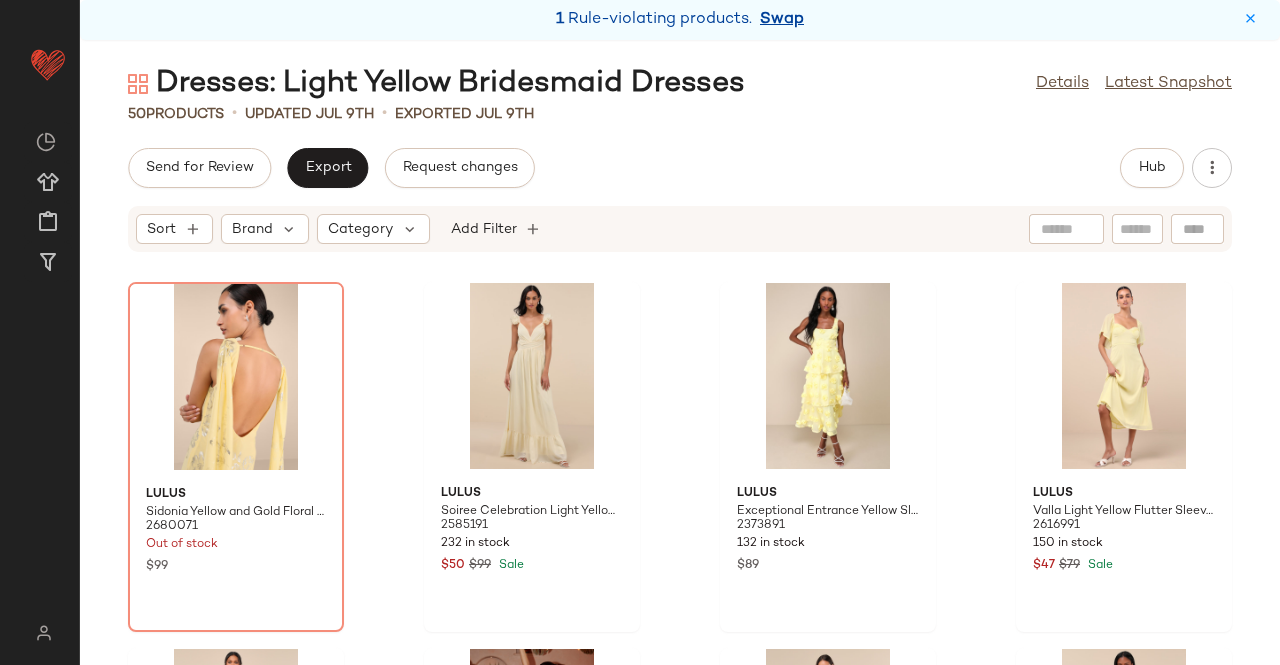 click on "Swap" at bounding box center (782, 20) 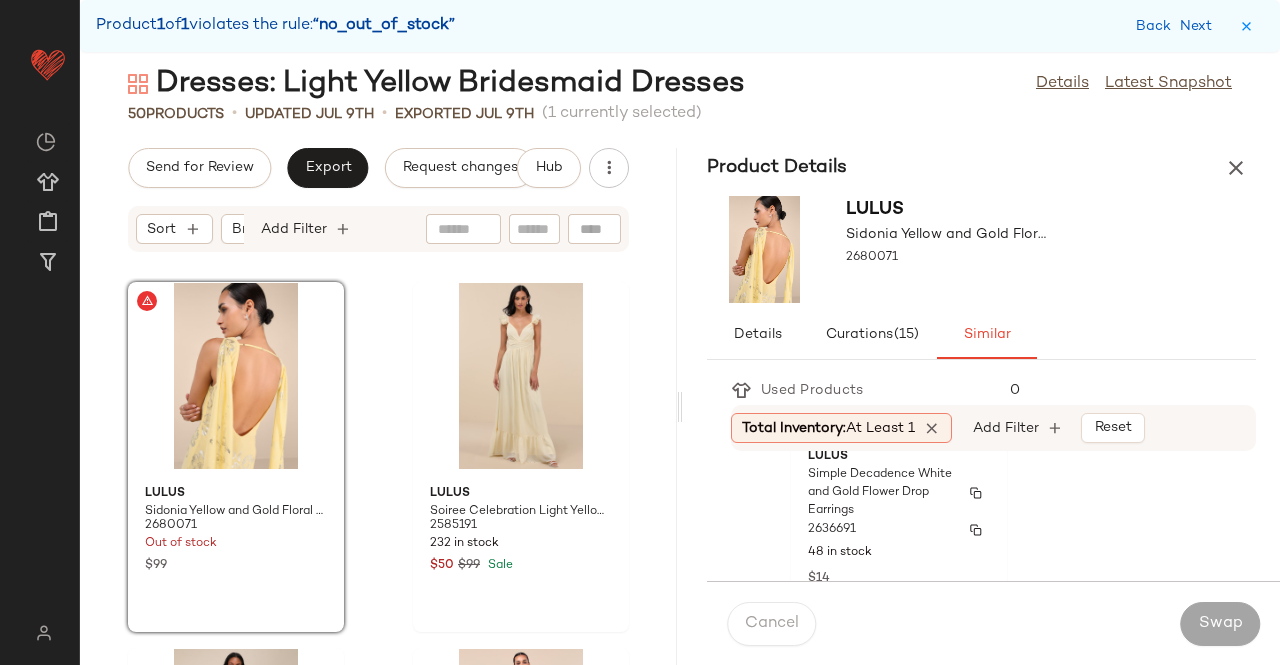 scroll, scrollTop: 200, scrollLeft: 0, axis: vertical 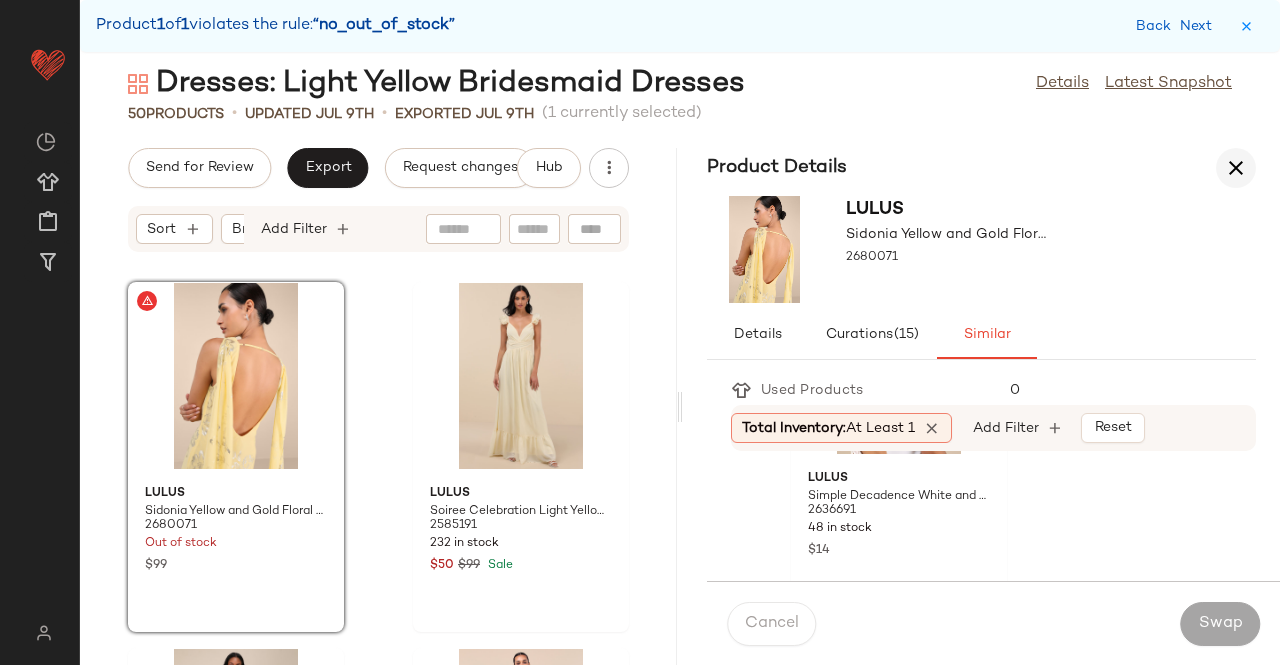 drag, startPoint x: 1252, startPoint y: 151, endPoint x: 1235, endPoint y: 167, distance: 23.345236 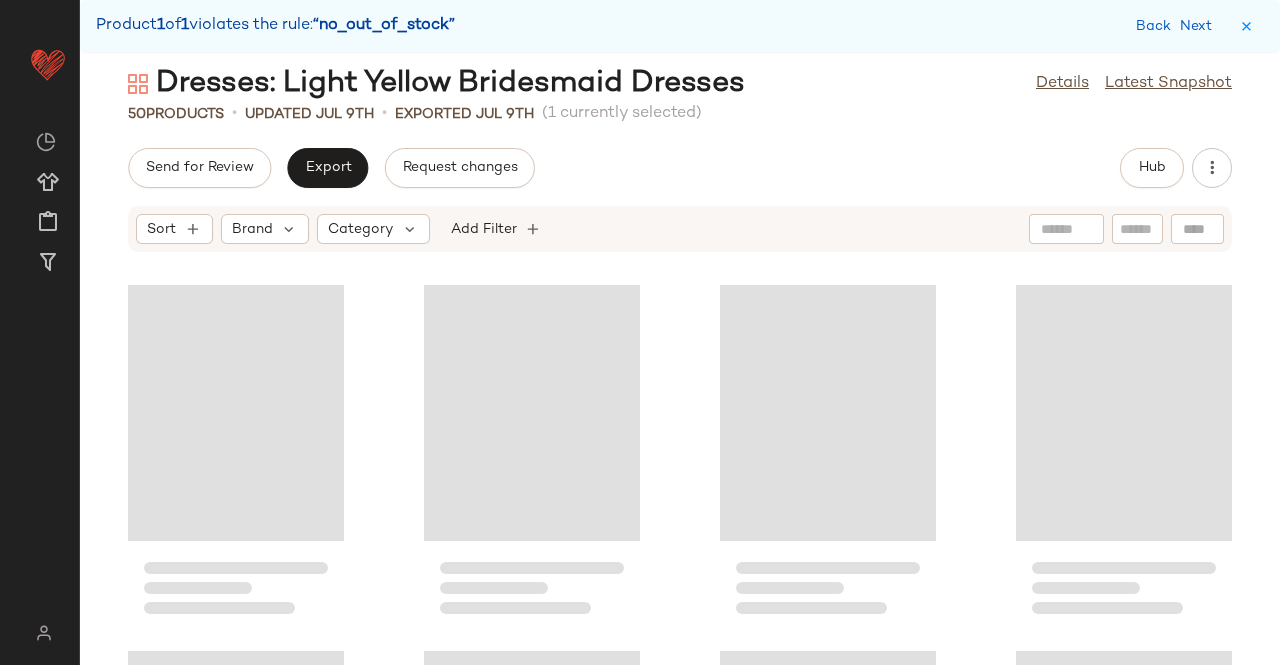 click on "Send for Review   Export   Request changes   Hub" 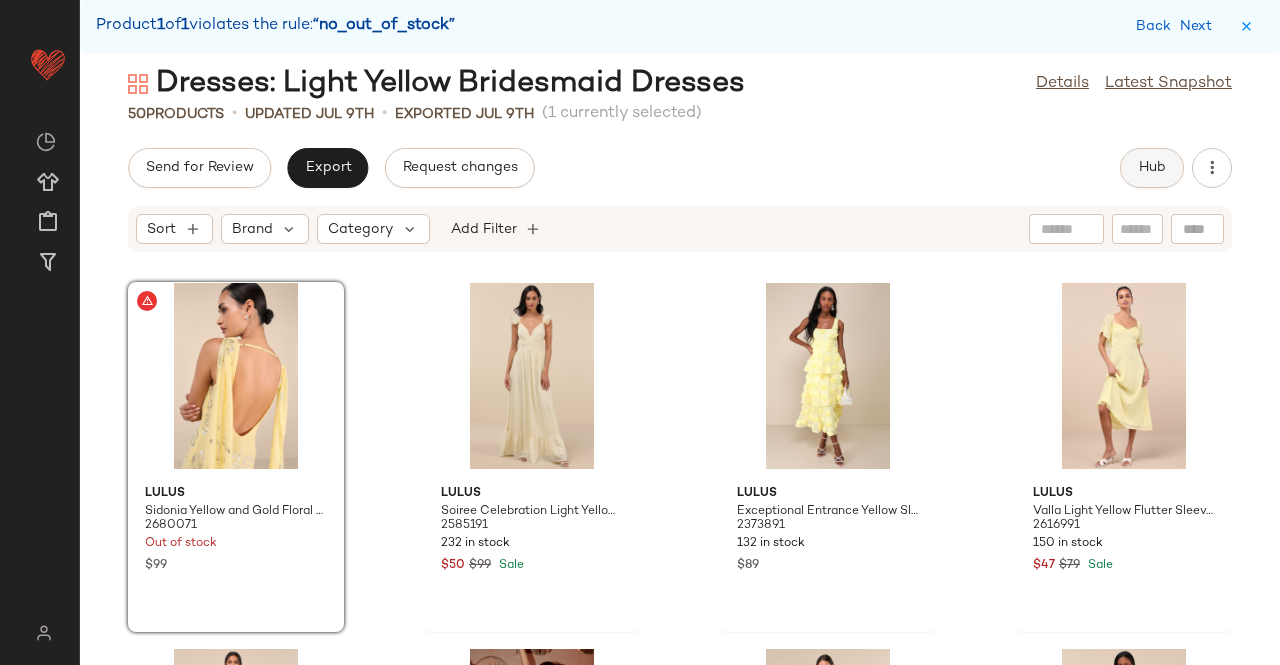 click on "Hub" 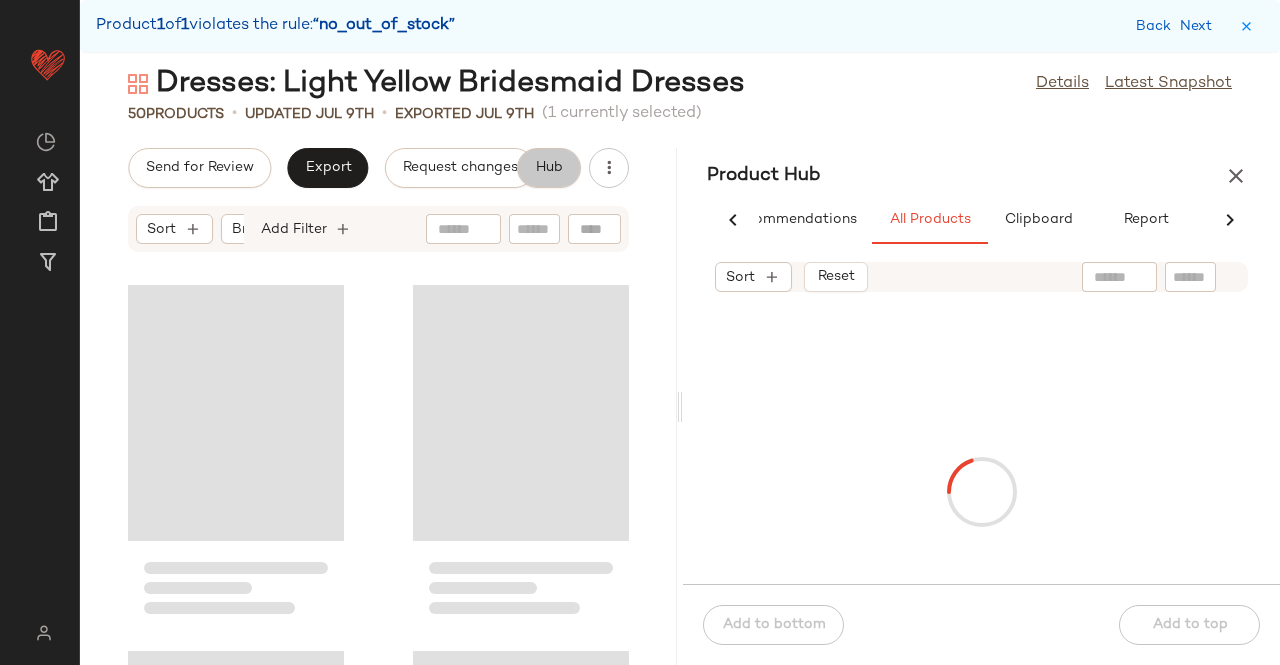 scroll, scrollTop: 0, scrollLeft: 62, axis: horizontal 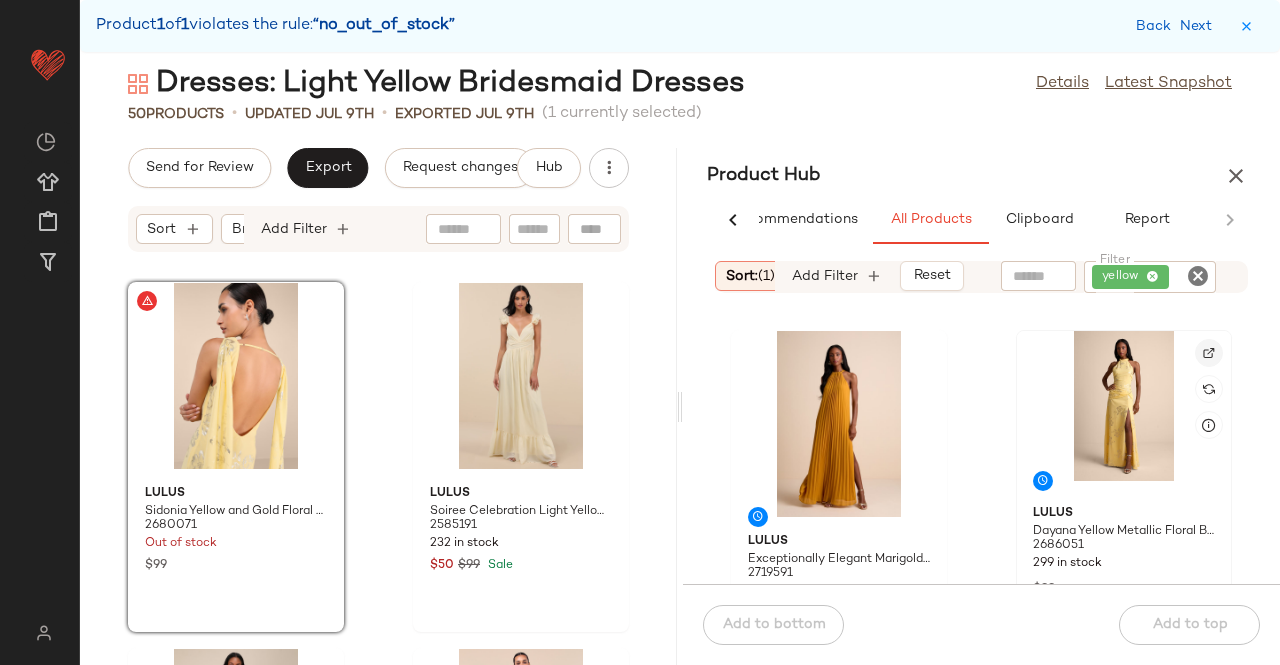 click 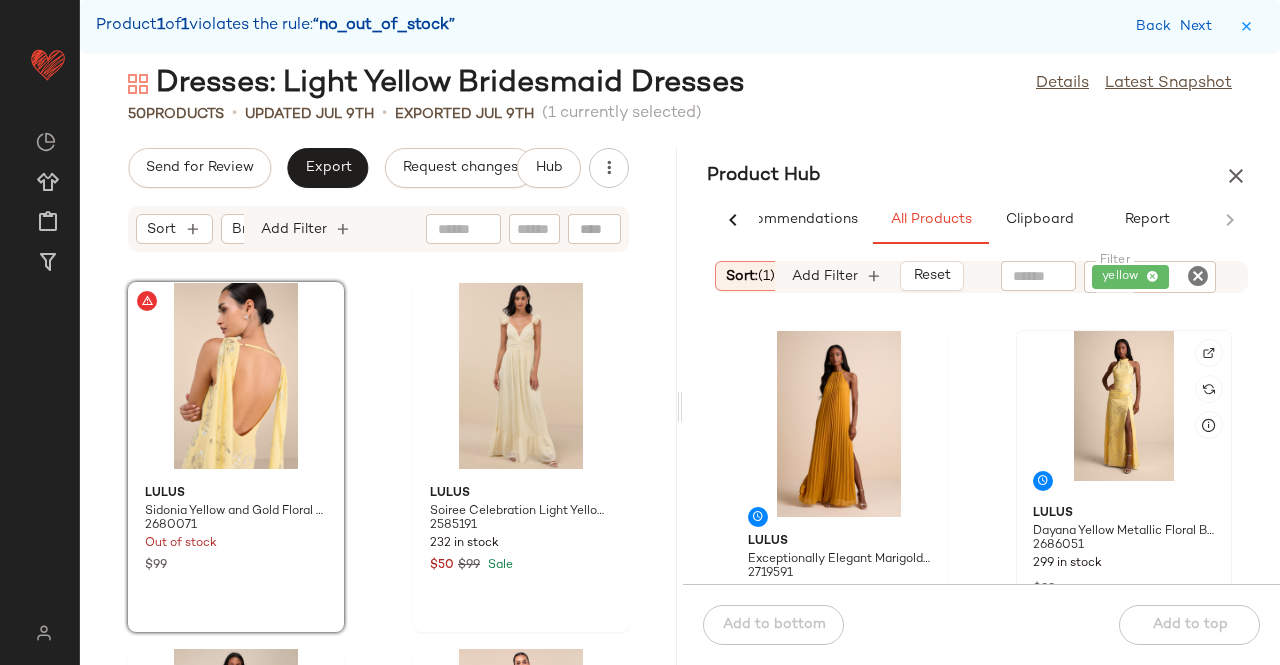 click 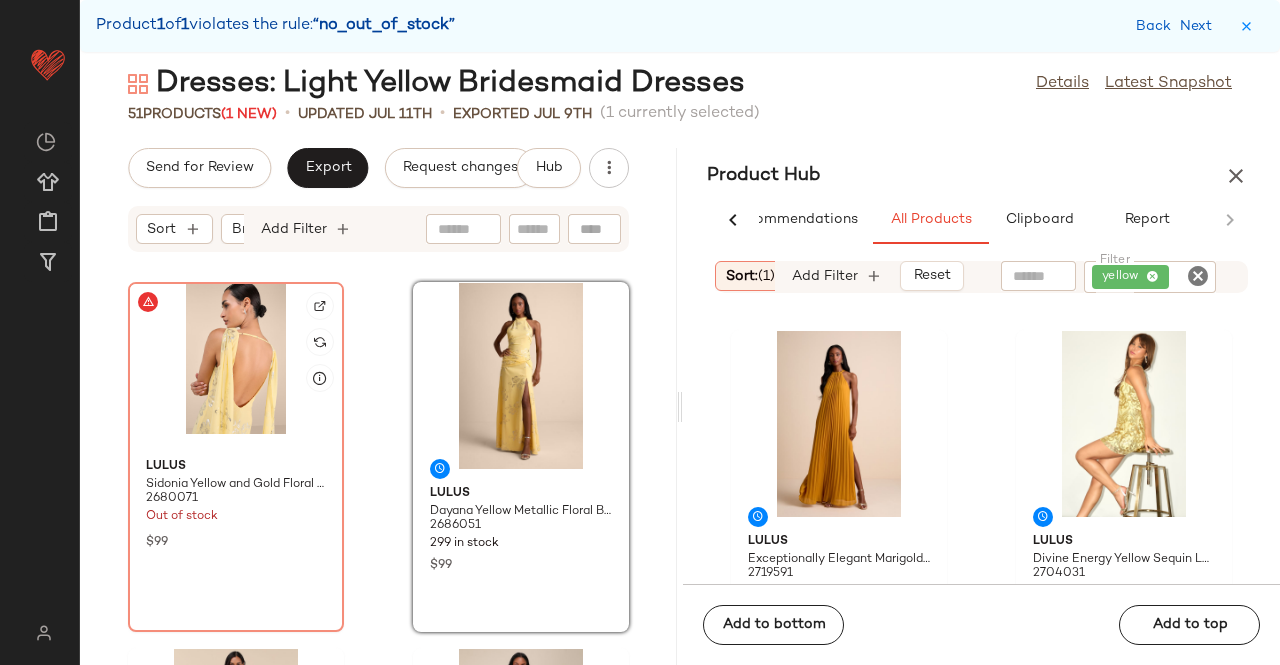 click 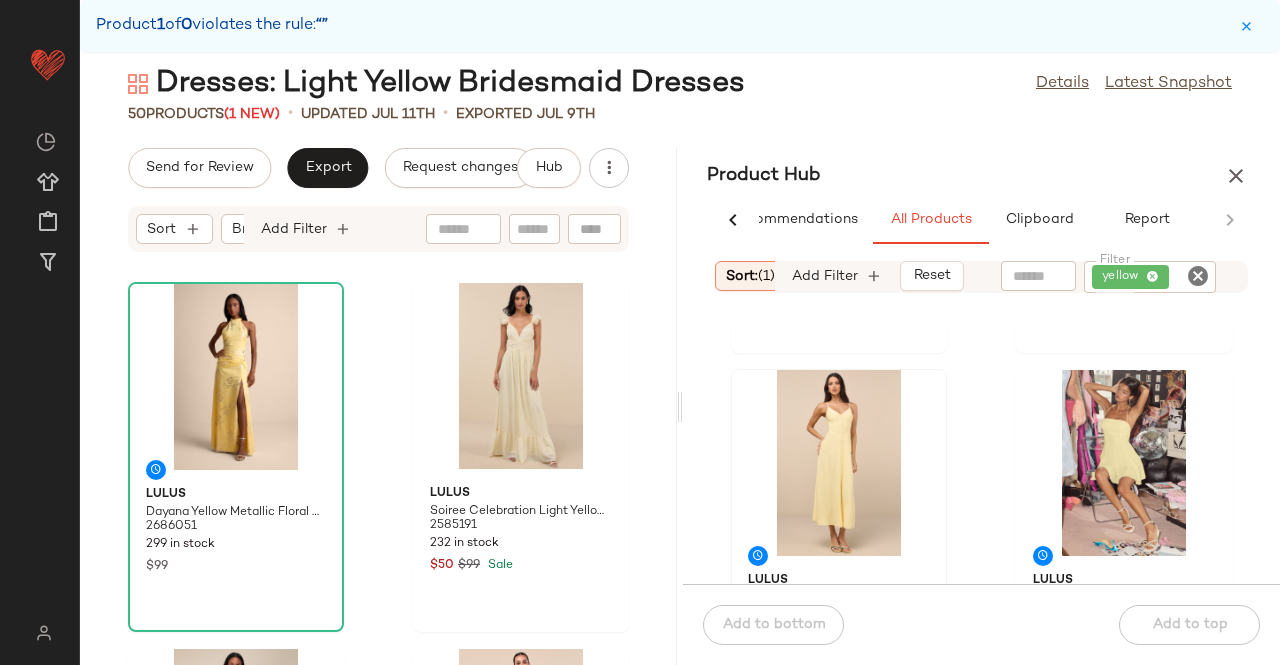 scroll, scrollTop: 416, scrollLeft: 0, axis: vertical 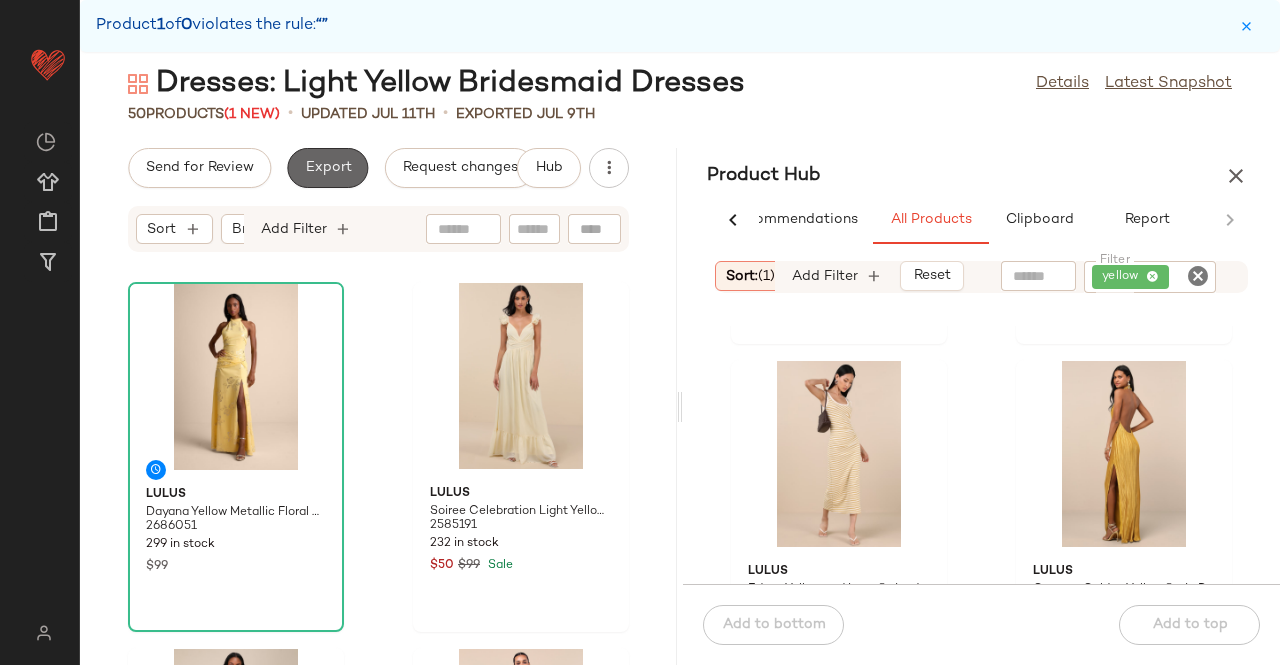 click on "Export" 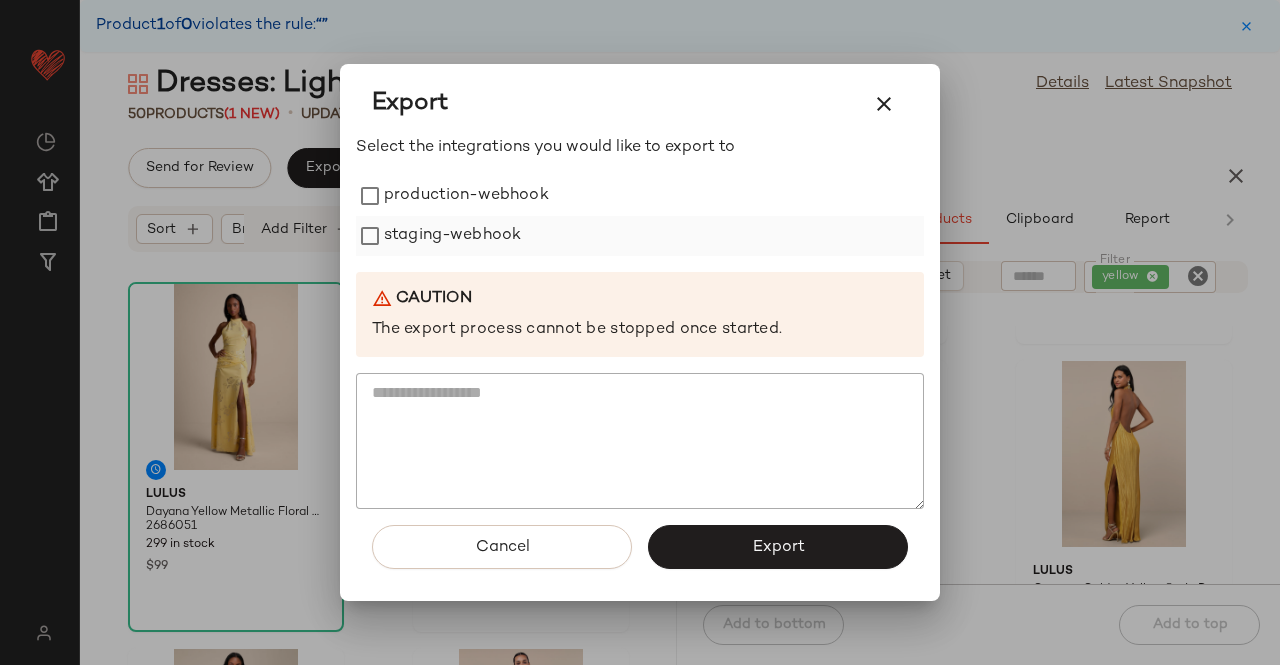 drag, startPoint x: 310, startPoint y: 165, endPoint x: 452, endPoint y: 251, distance: 166.01205 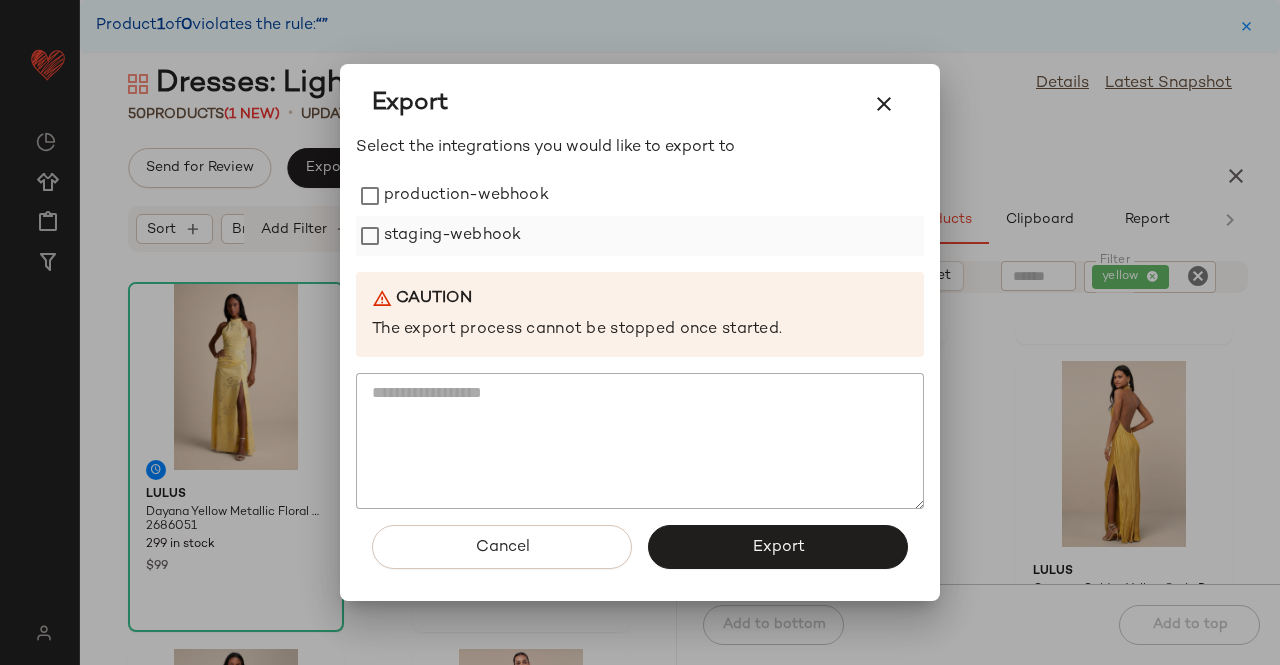 click on "staging-webhook" at bounding box center (452, 236) 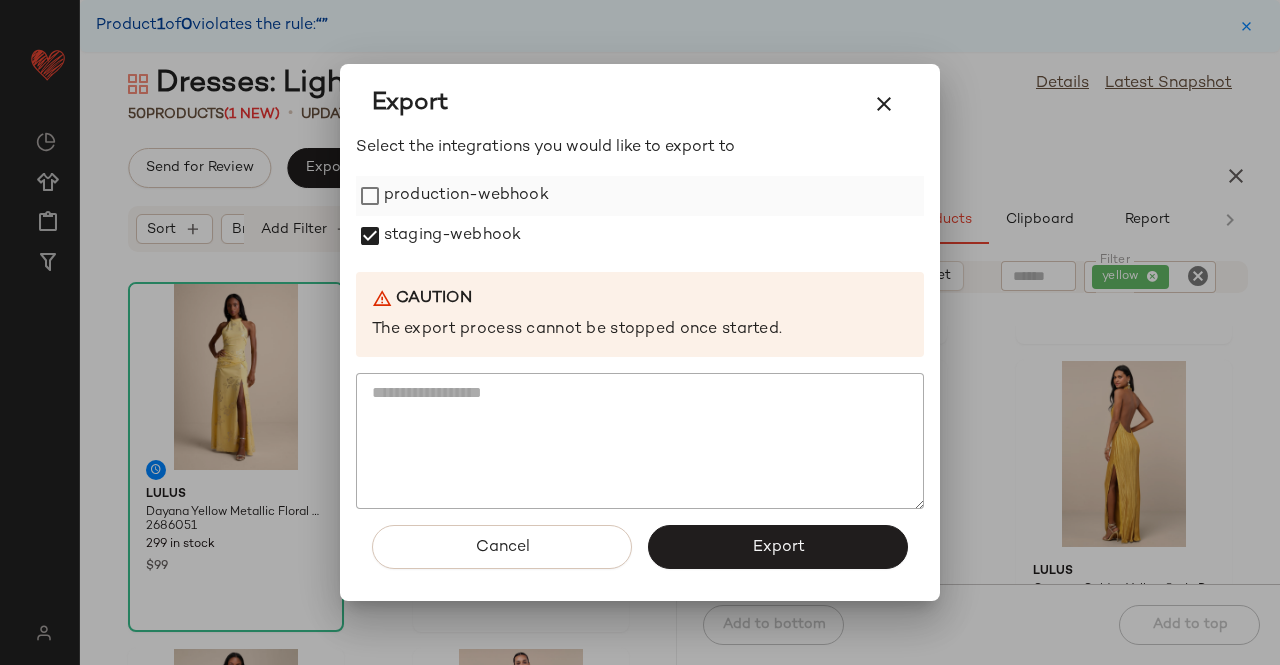 click on "production-webhook" at bounding box center (466, 196) 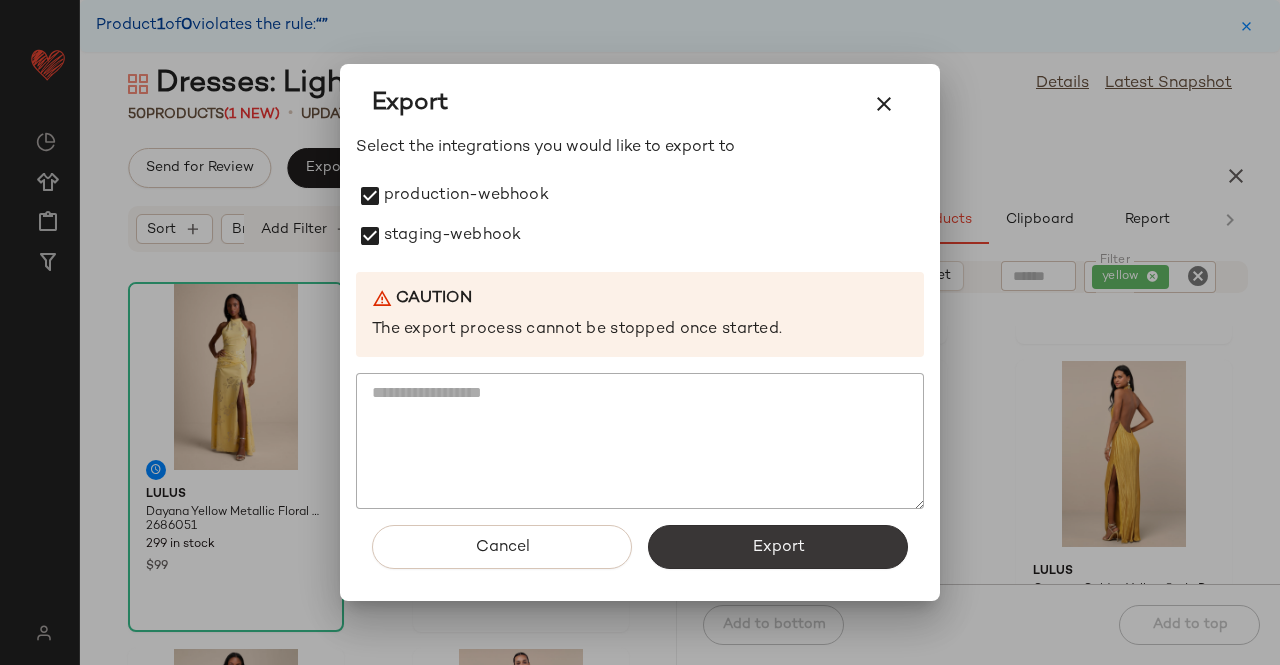 click on "Export" 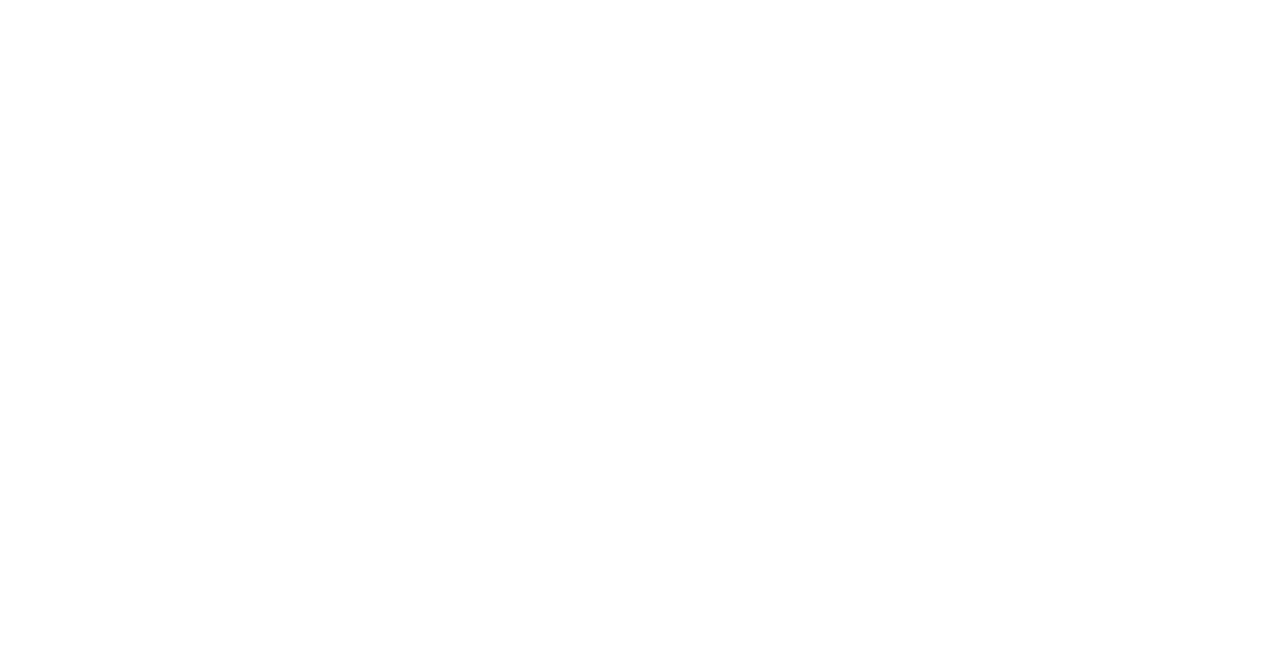 scroll, scrollTop: 0, scrollLeft: 0, axis: both 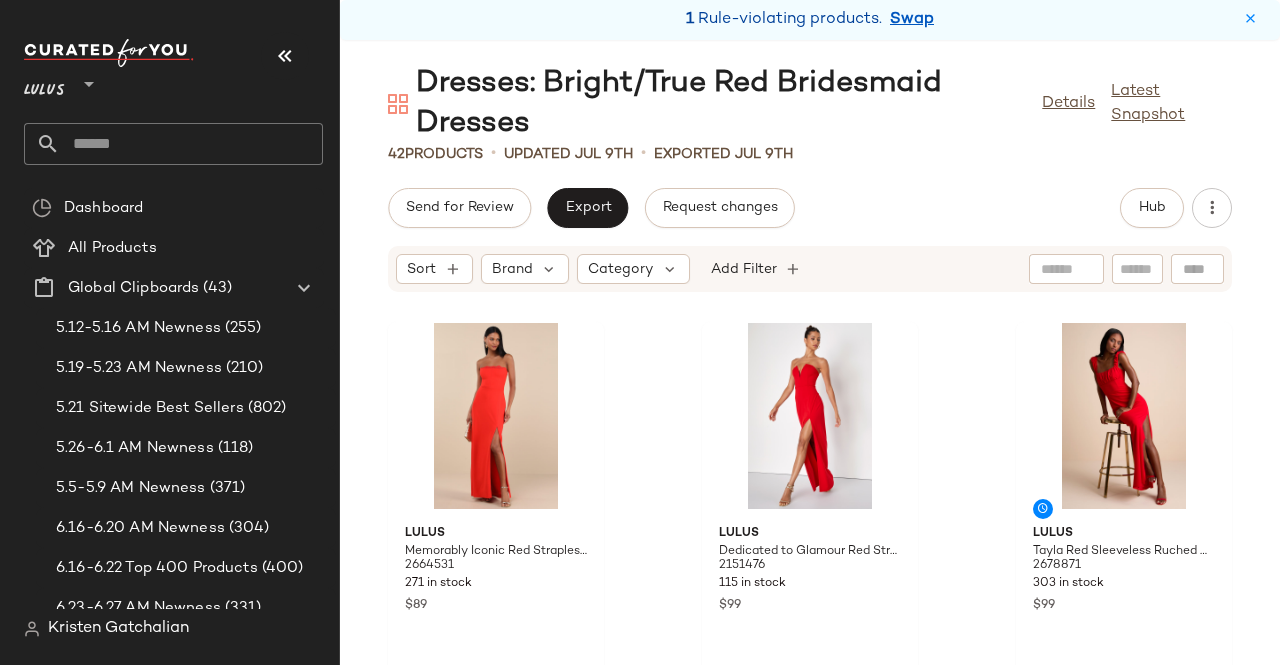click at bounding box center [285, 56] 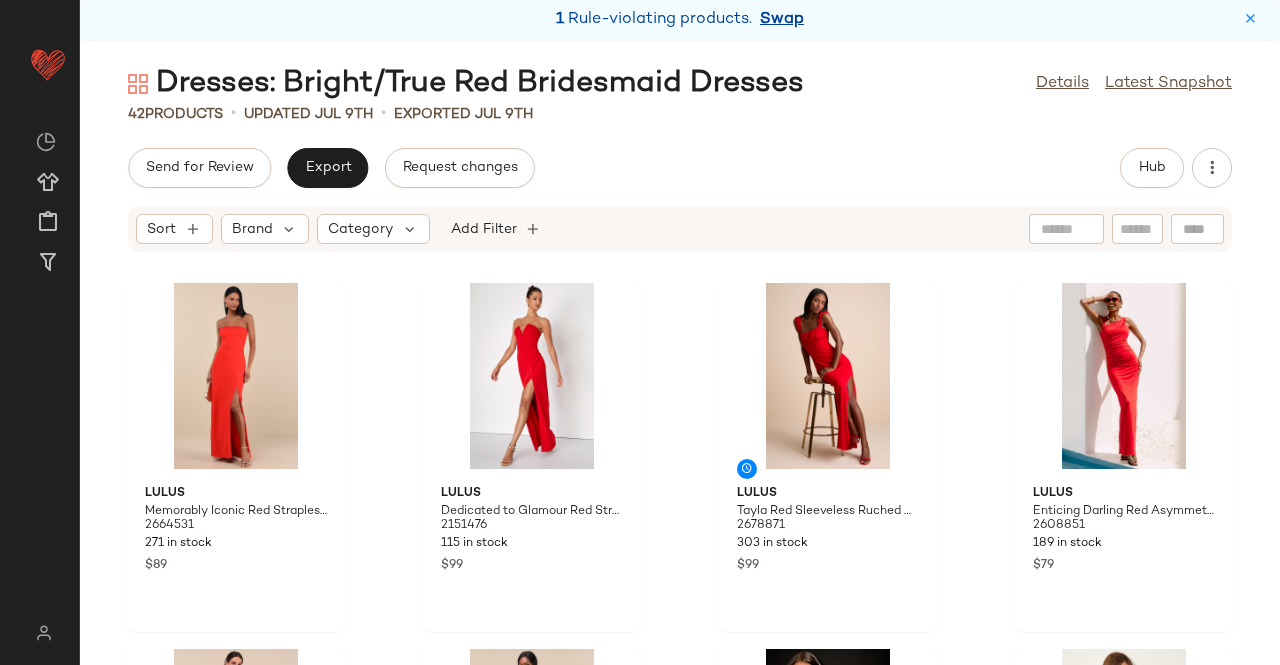 click on "Swap" at bounding box center (782, 20) 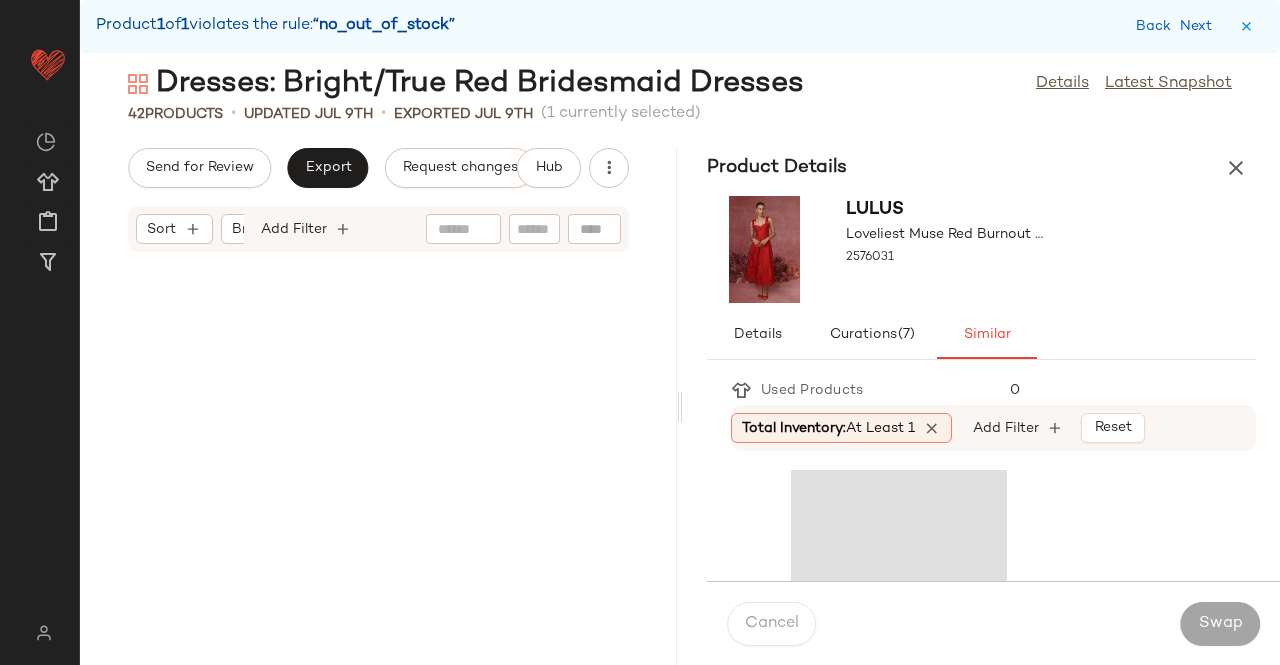 scroll, scrollTop: 6588, scrollLeft: 0, axis: vertical 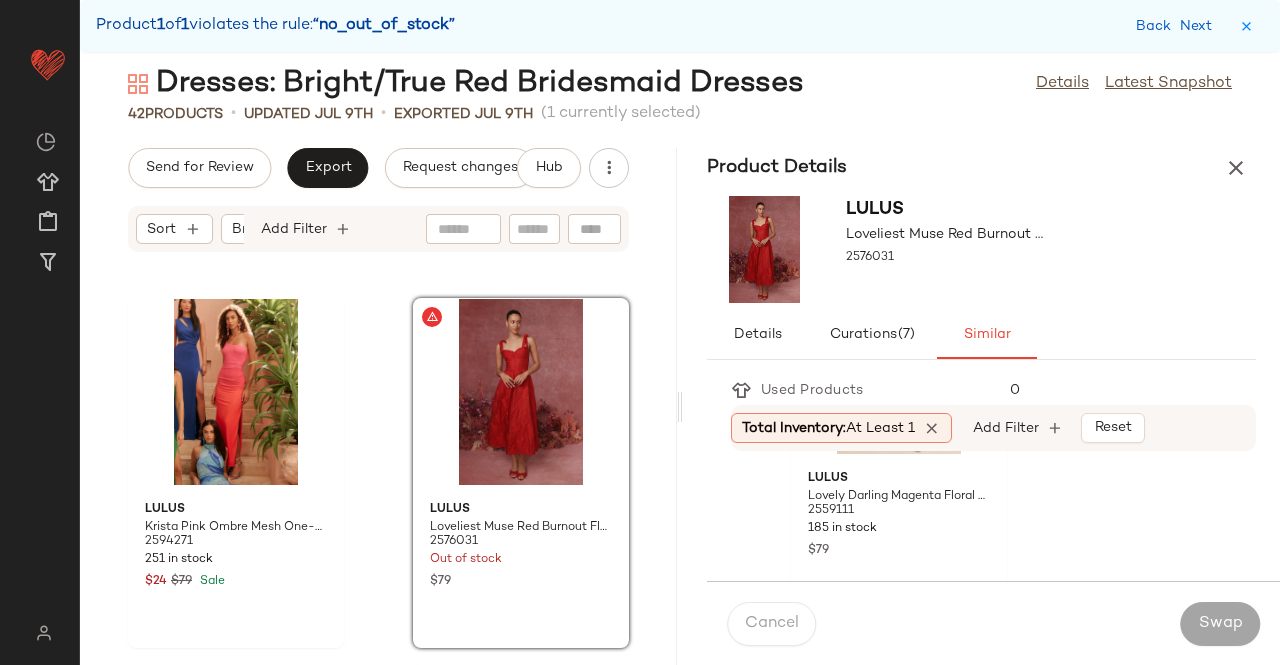 click at bounding box center [1236, 168] 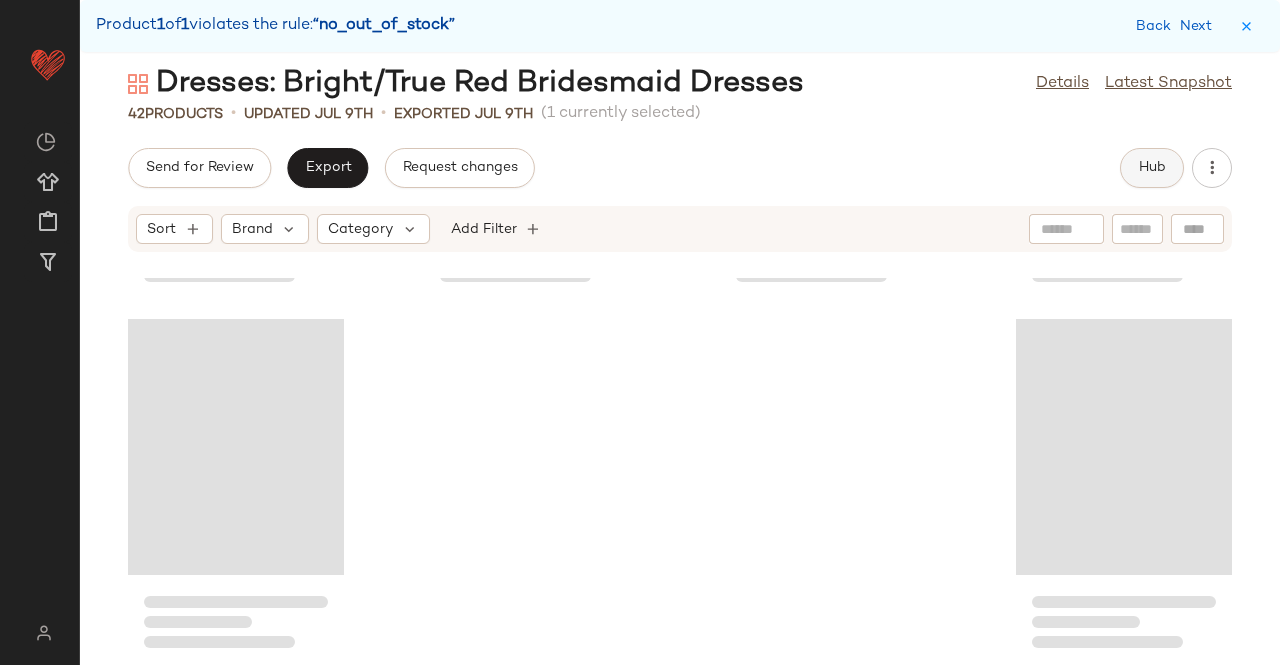 click on "Hub" at bounding box center (1152, 168) 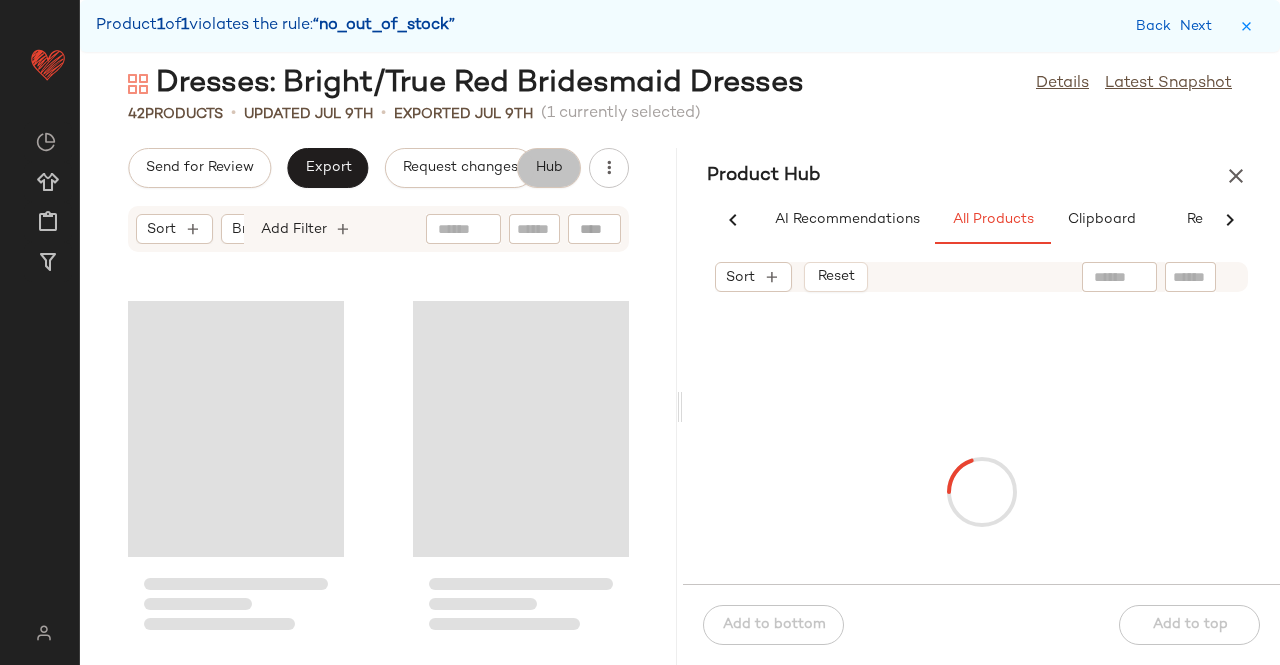 scroll, scrollTop: 4026, scrollLeft: 0, axis: vertical 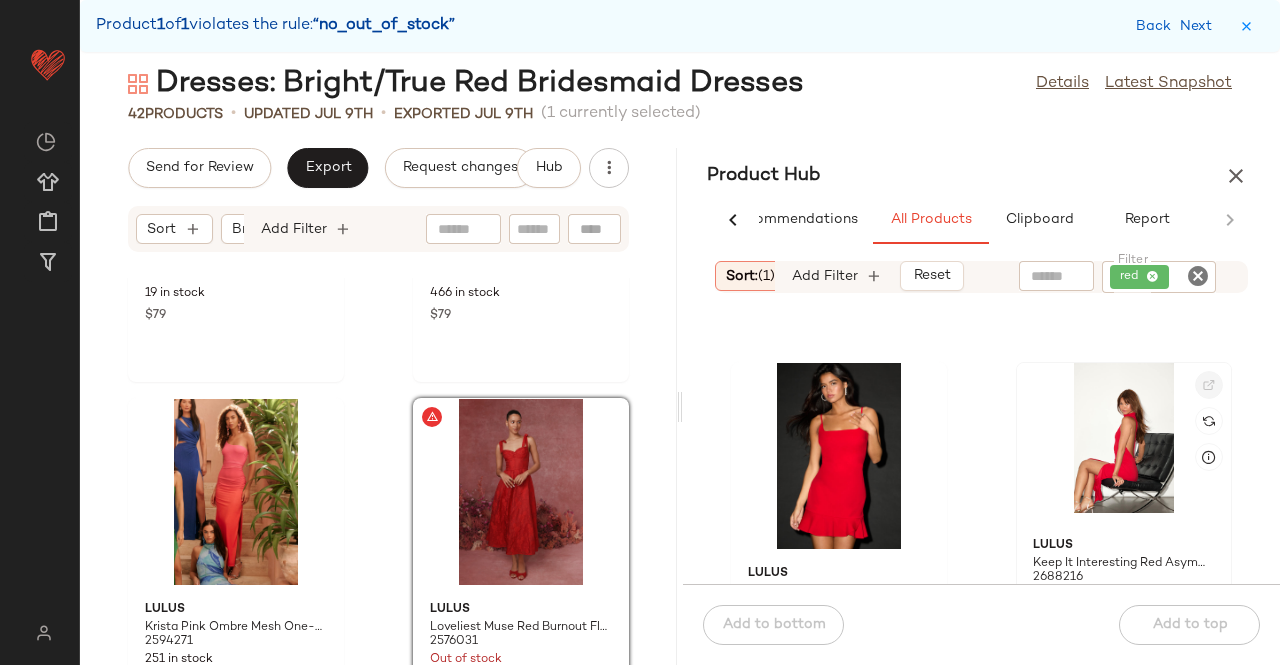 click at bounding box center (1209, 385) 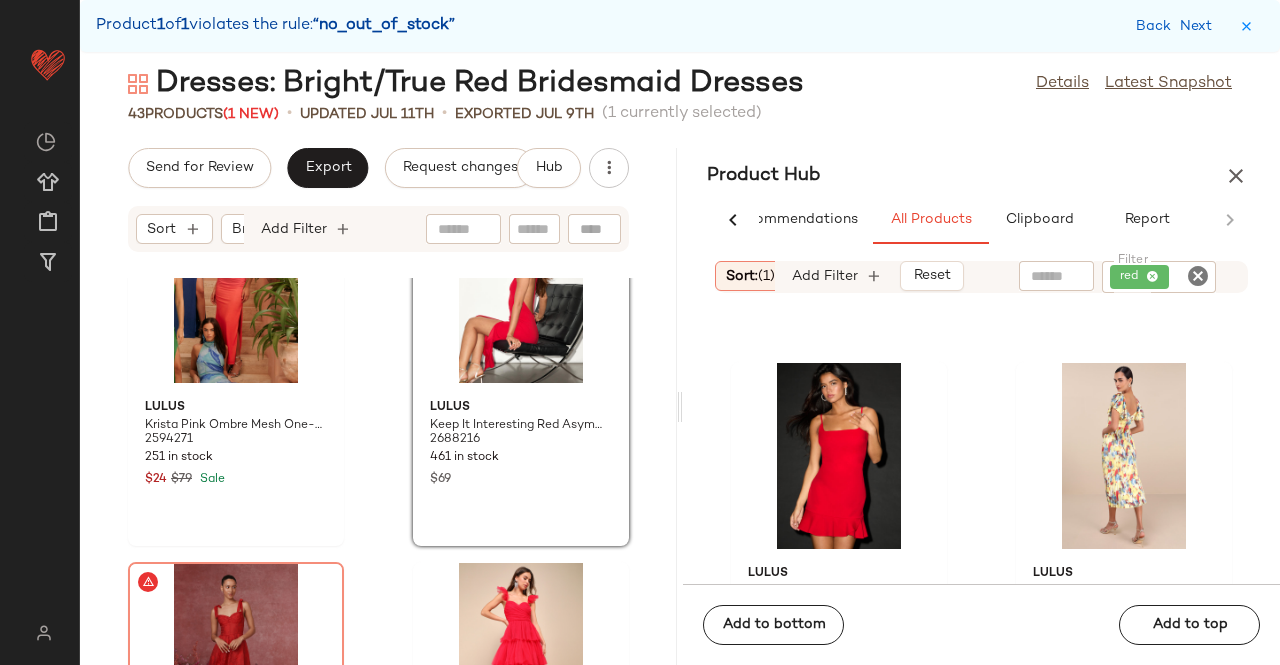 scroll, scrollTop: 6888, scrollLeft: 0, axis: vertical 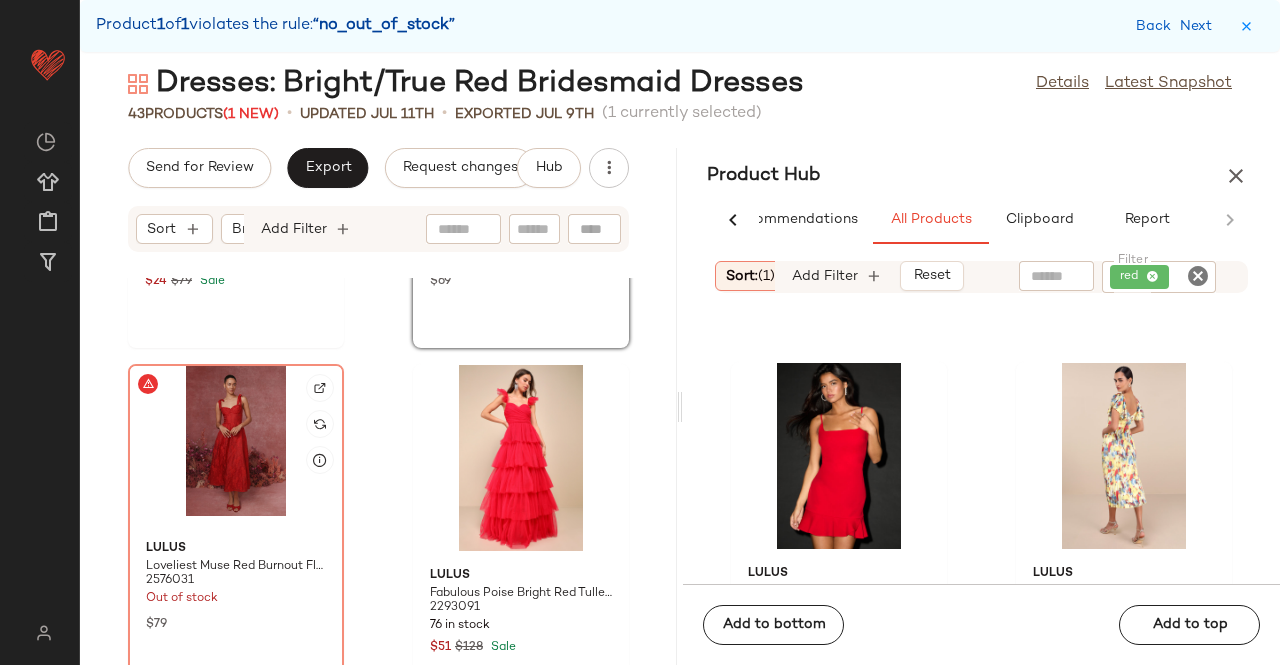 click 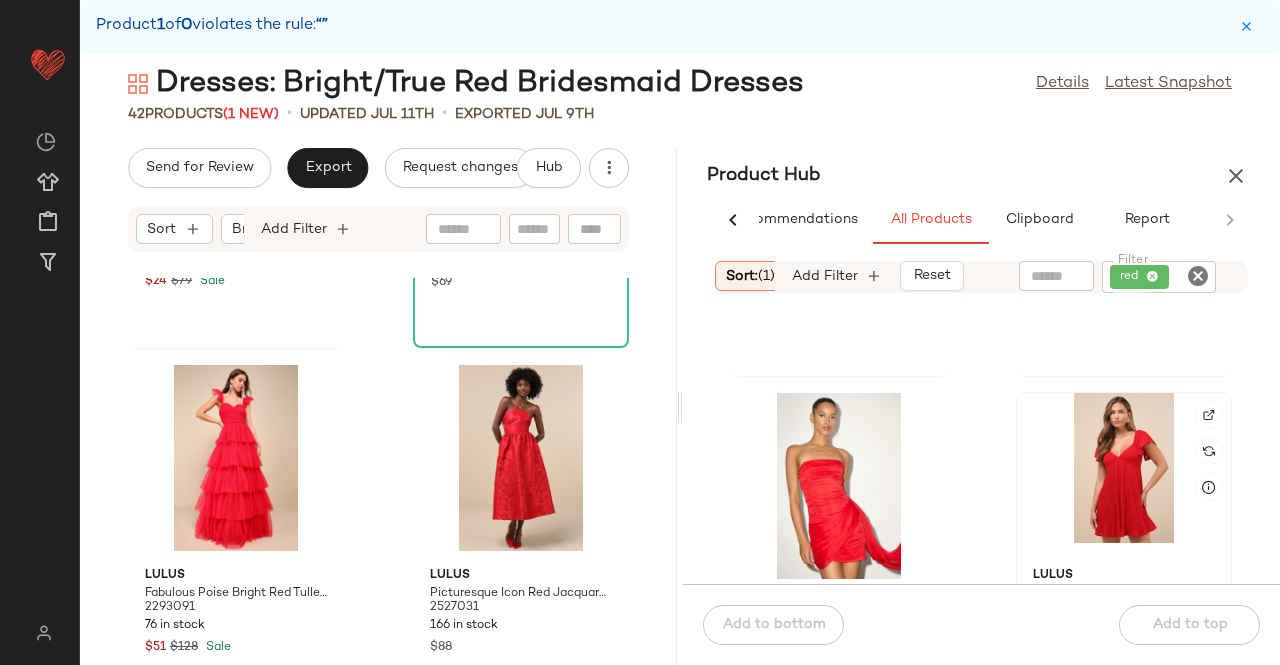 scroll, scrollTop: 1116, scrollLeft: 0, axis: vertical 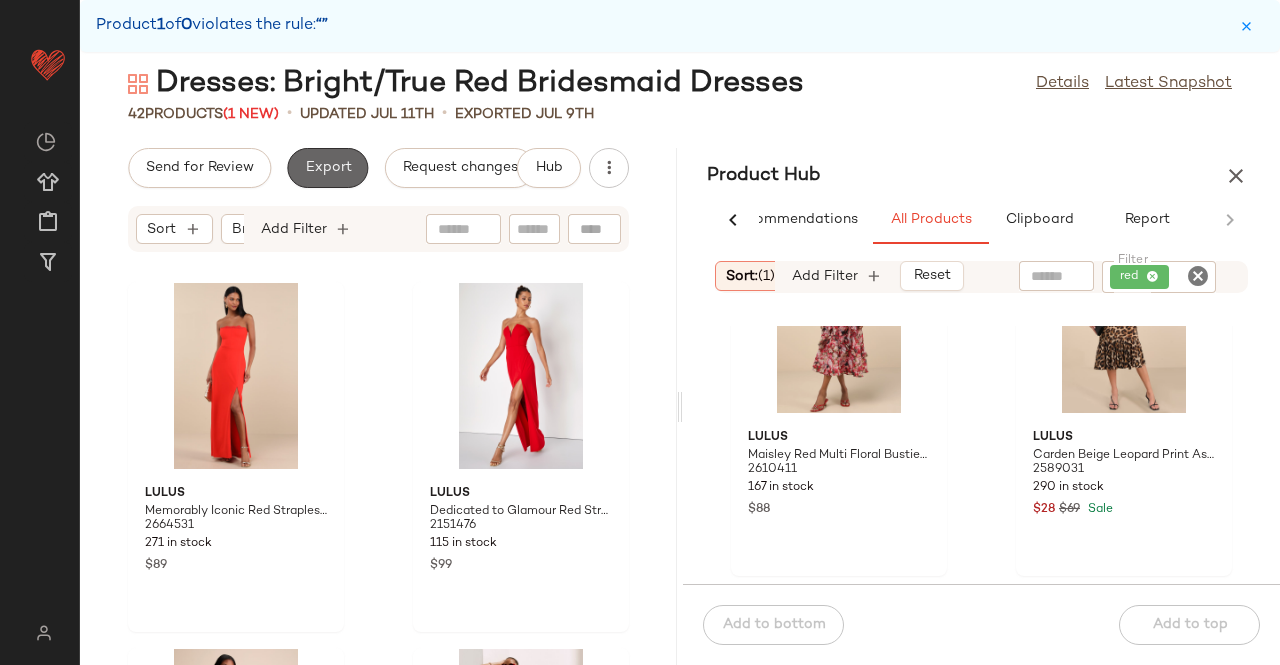 click on "Export" at bounding box center [327, 168] 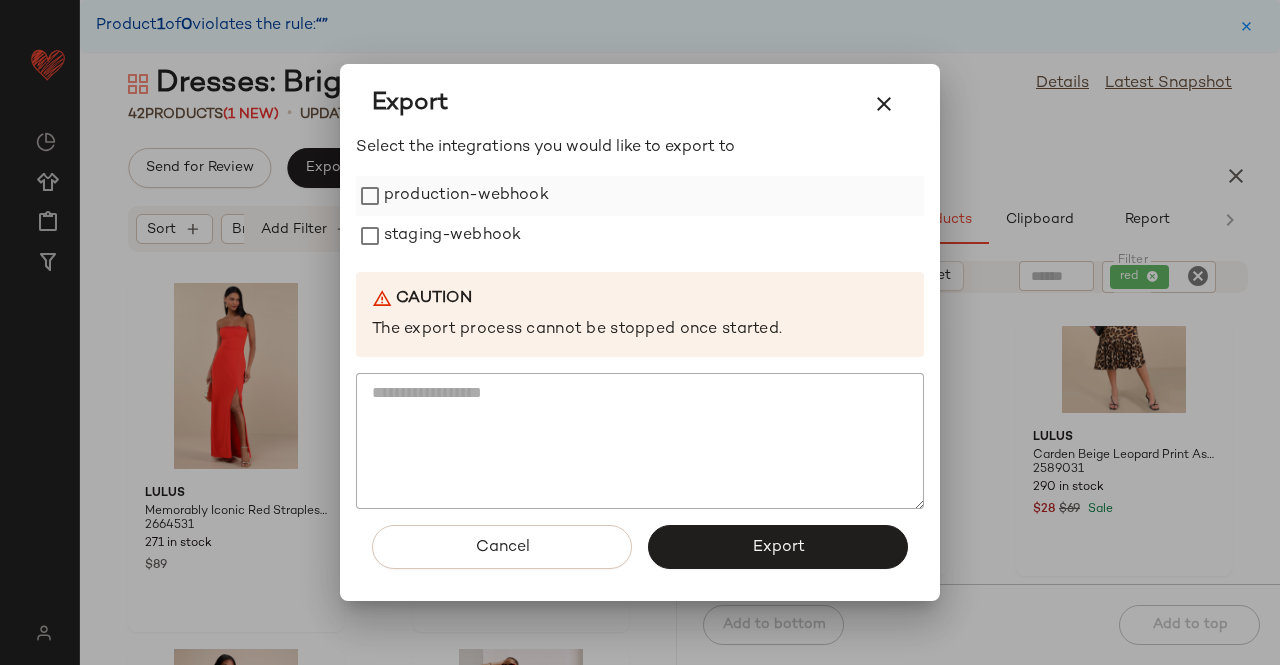 drag, startPoint x: 394, startPoint y: 192, endPoint x: 398, endPoint y: 205, distance: 13.601471 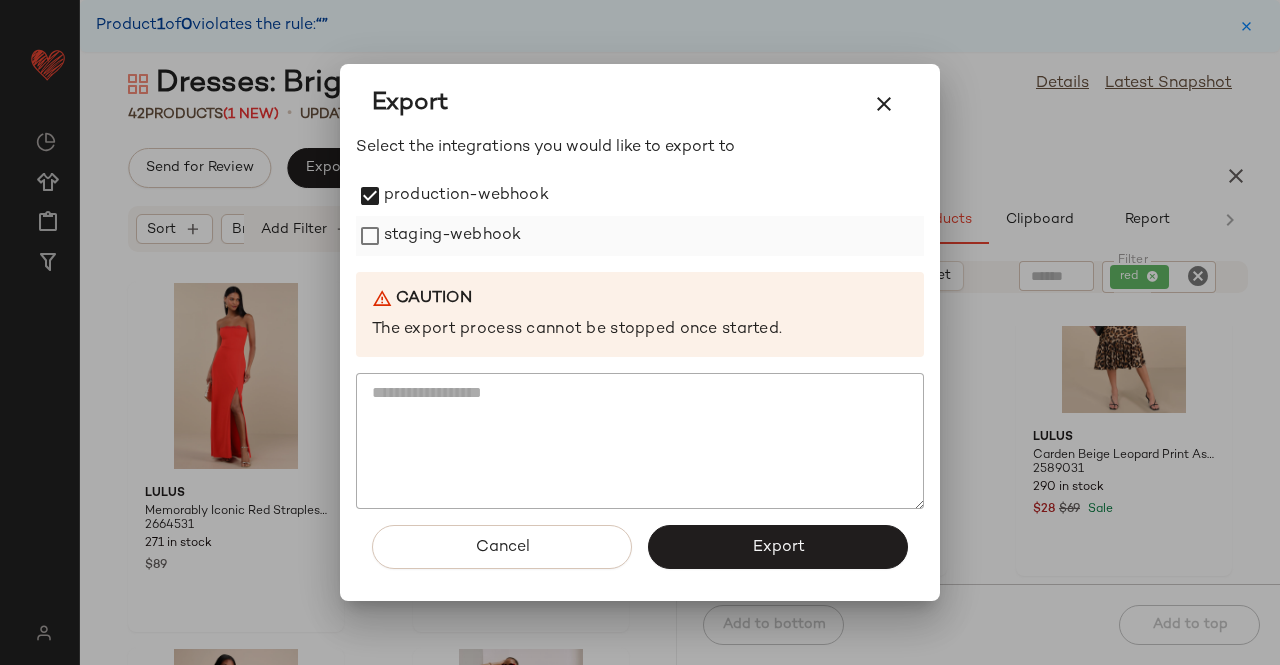 click on "staging-webhook" at bounding box center [452, 236] 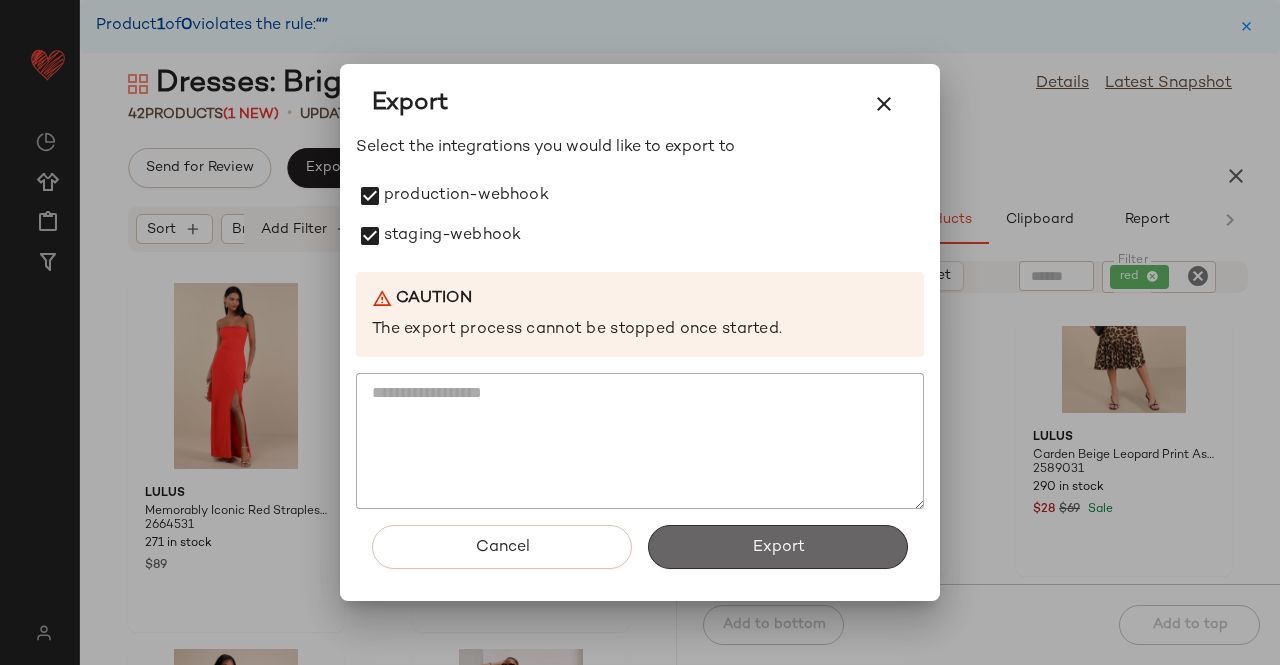 click on "Export" 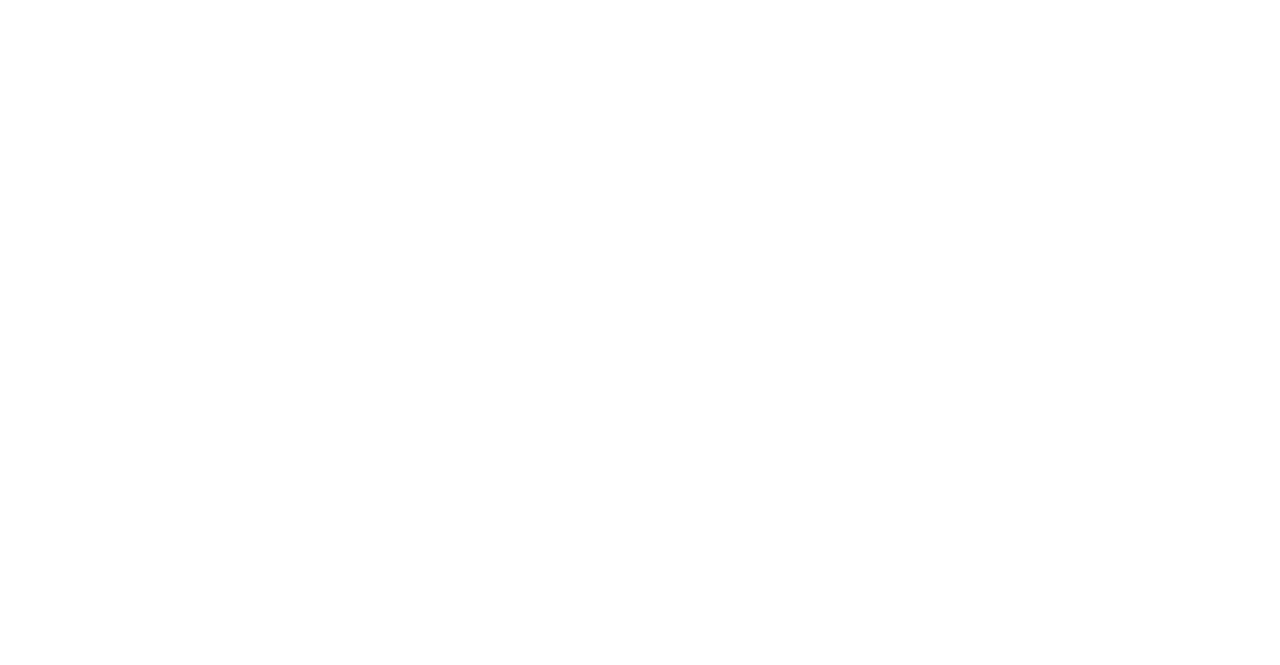 scroll, scrollTop: 0, scrollLeft: 0, axis: both 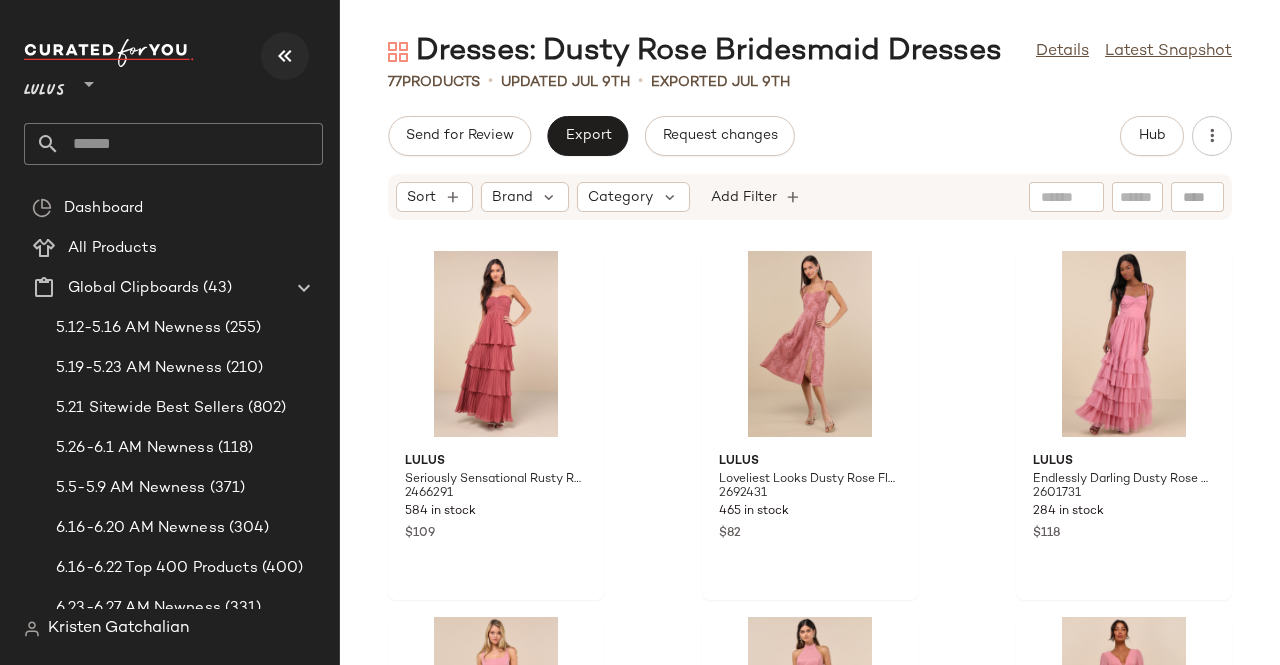 click at bounding box center (285, 56) 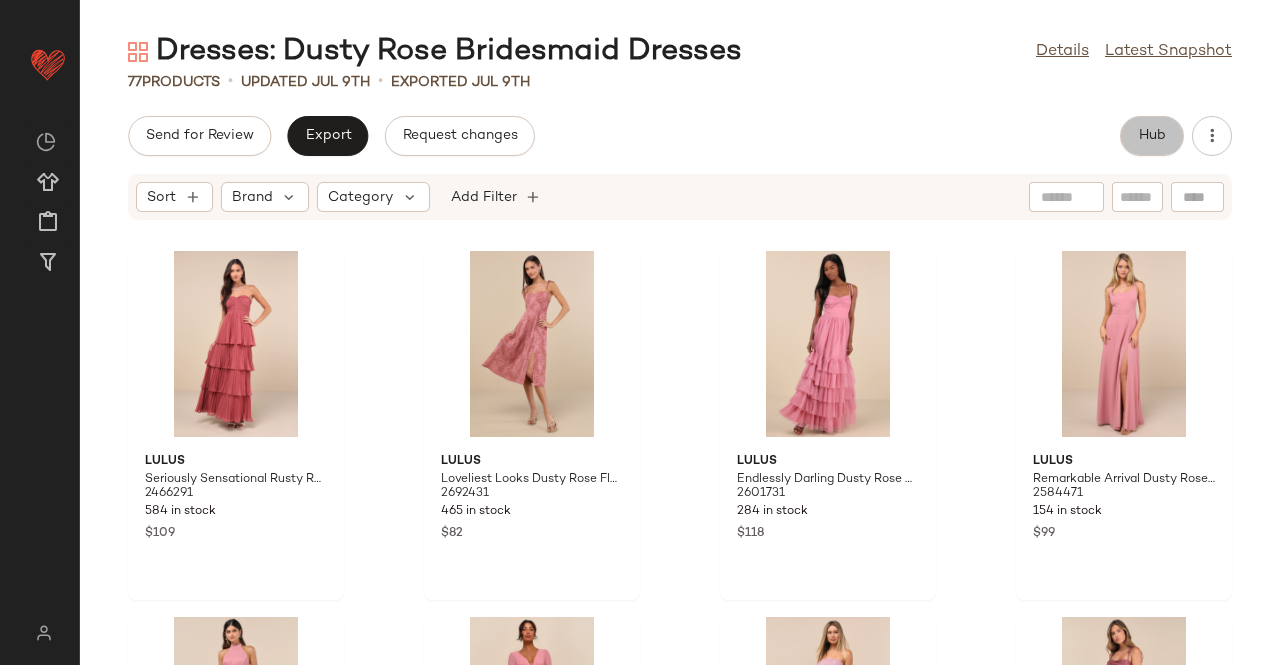click on "Hub" 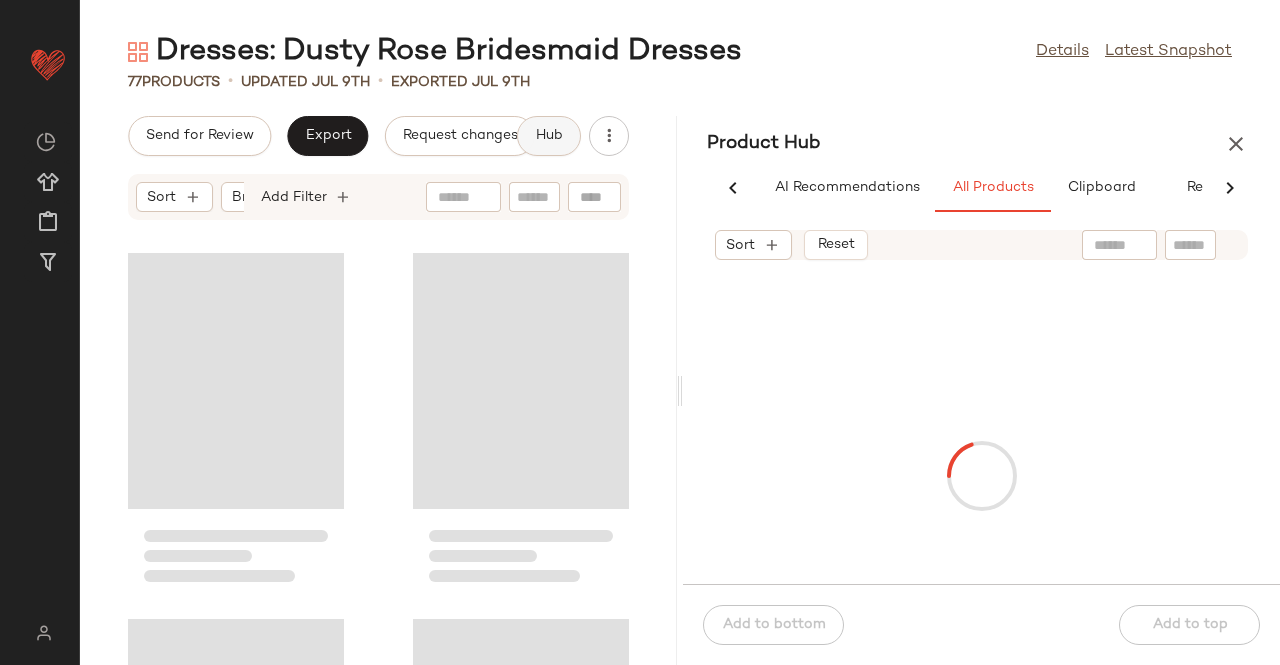scroll, scrollTop: 0, scrollLeft: 62, axis: horizontal 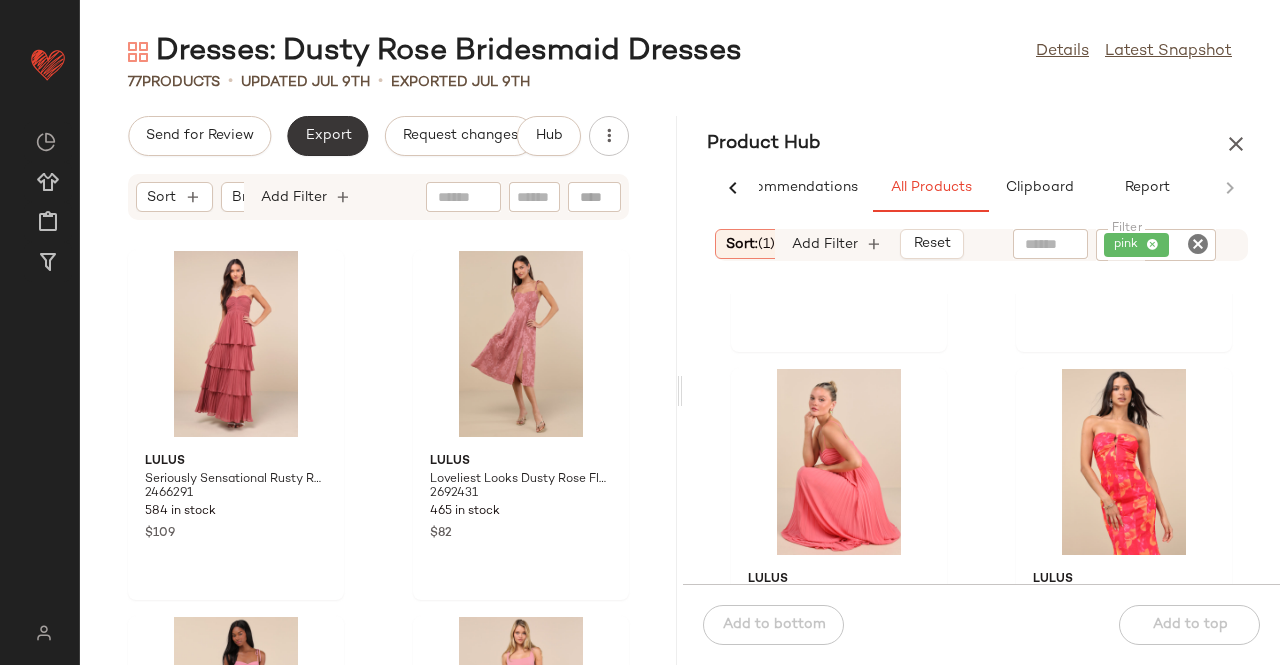 click on "Export" 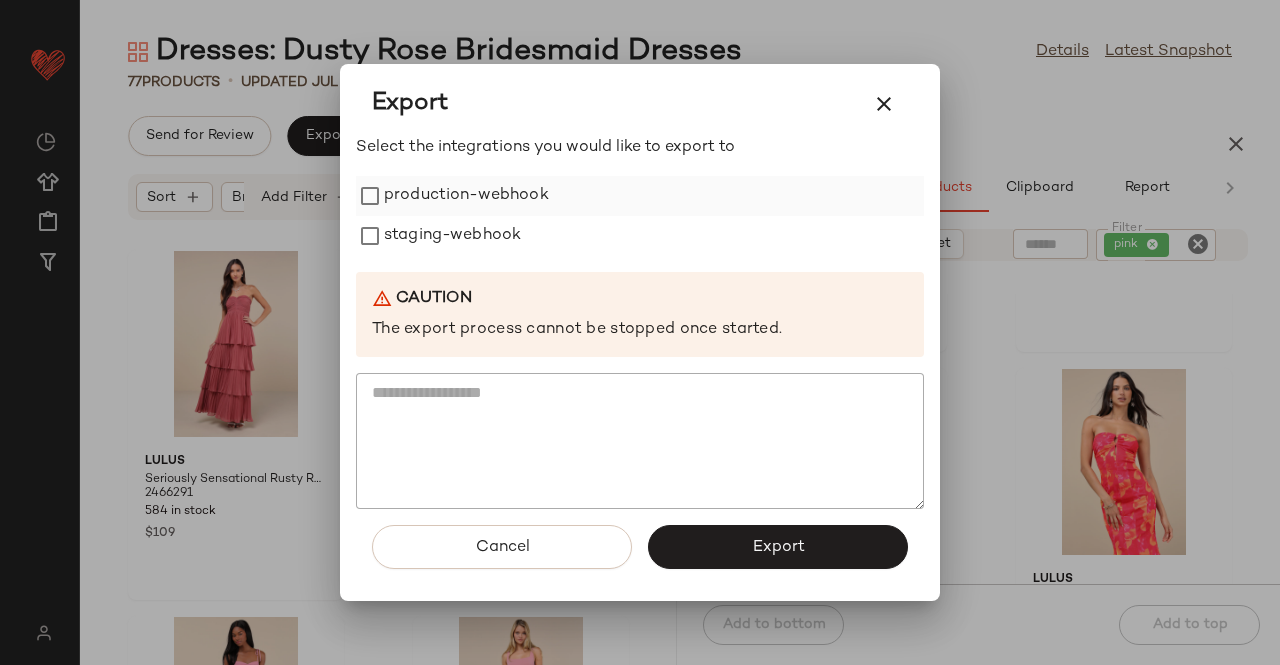 click on "production-webhook" at bounding box center (466, 196) 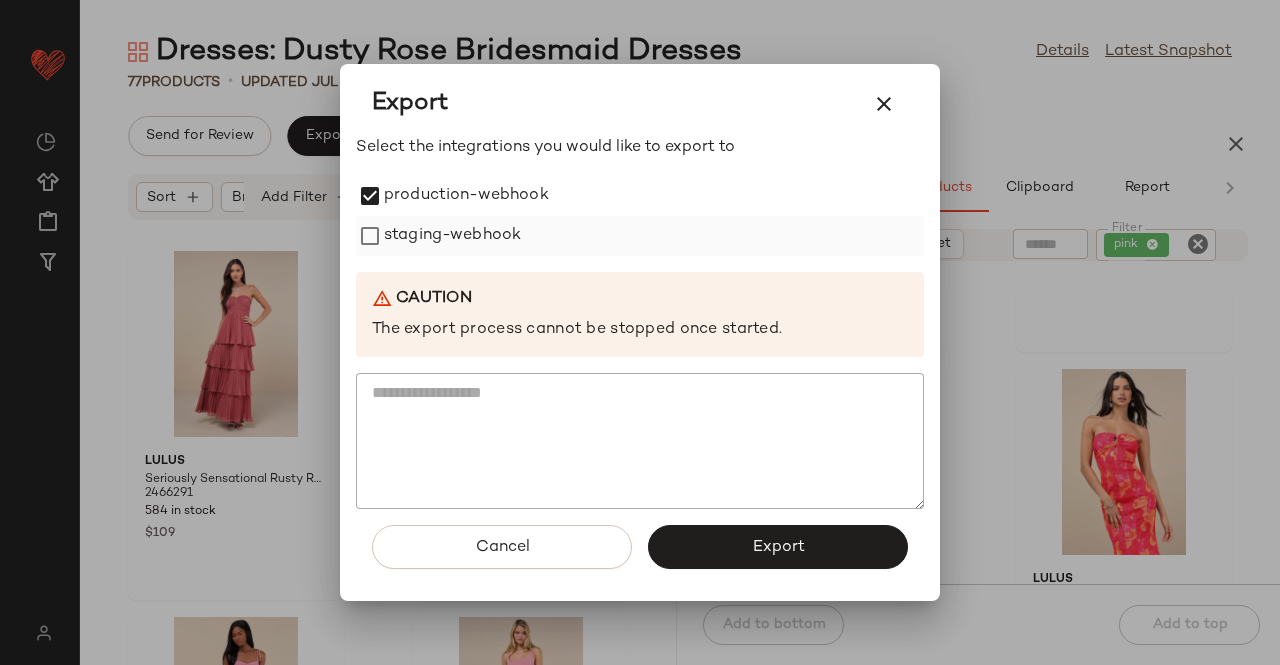 click on "staging-webhook" at bounding box center (452, 236) 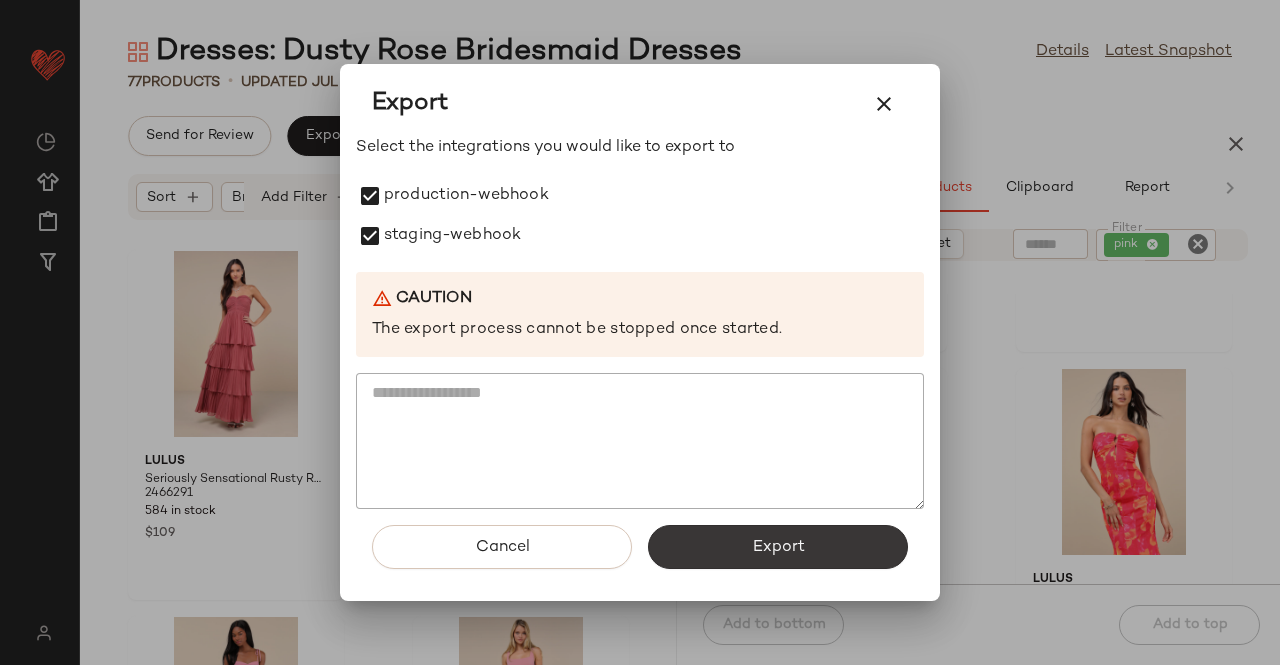 click on "Export" at bounding box center [778, 547] 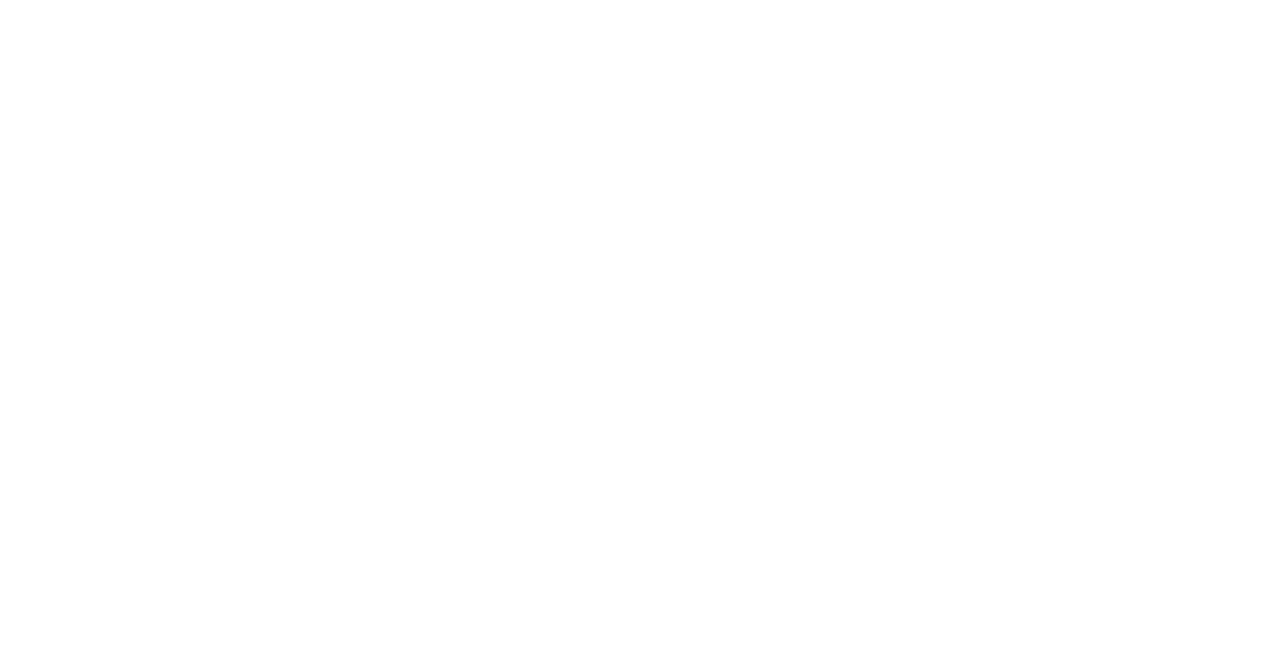 scroll, scrollTop: 0, scrollLeft: 0, axis: both 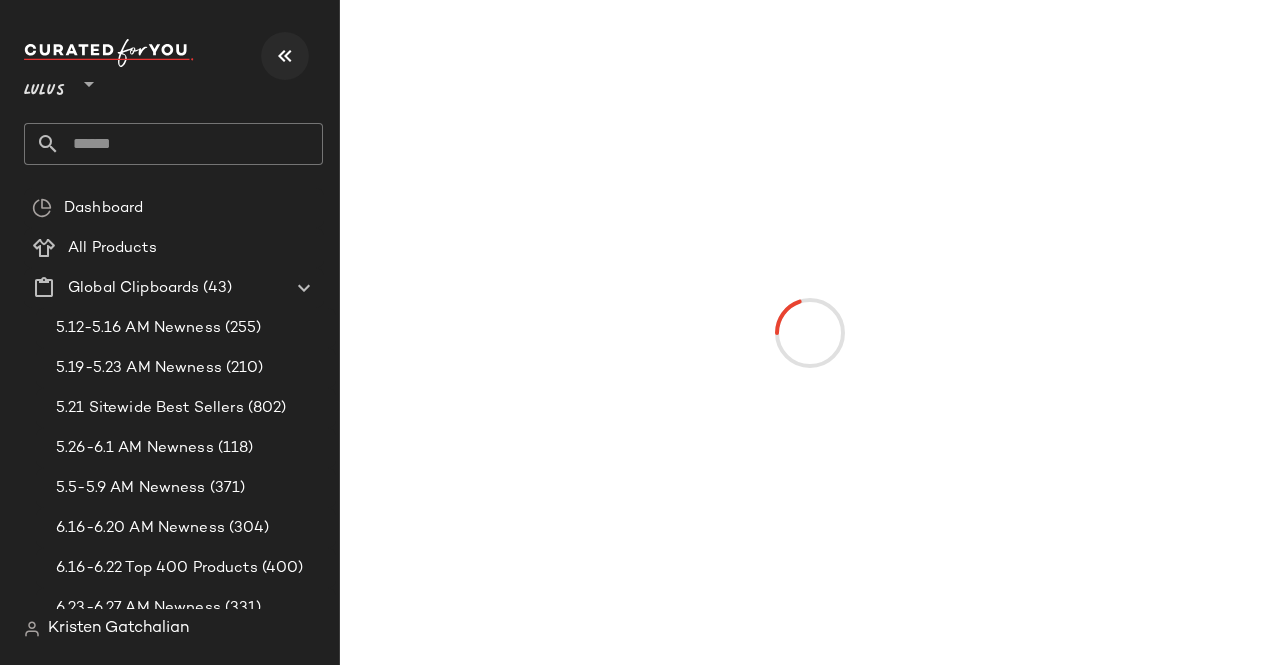 click at bounding box center [285, 56] 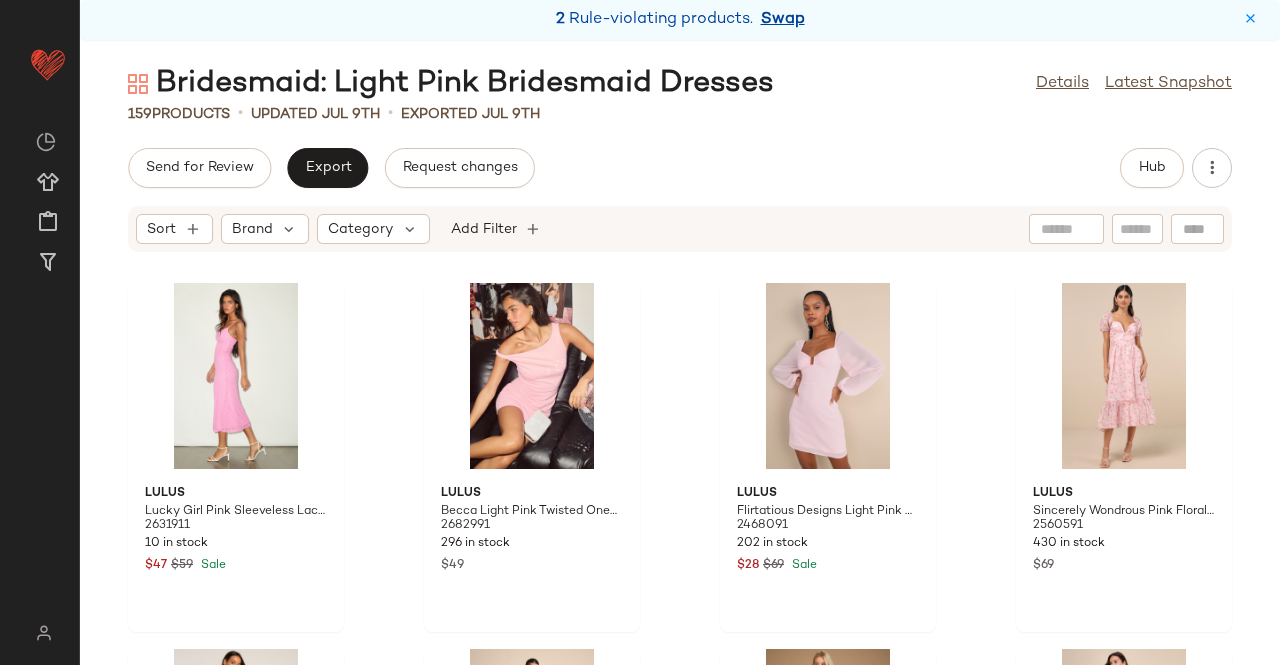 click on "Swap" at bounding box center [783, 20] 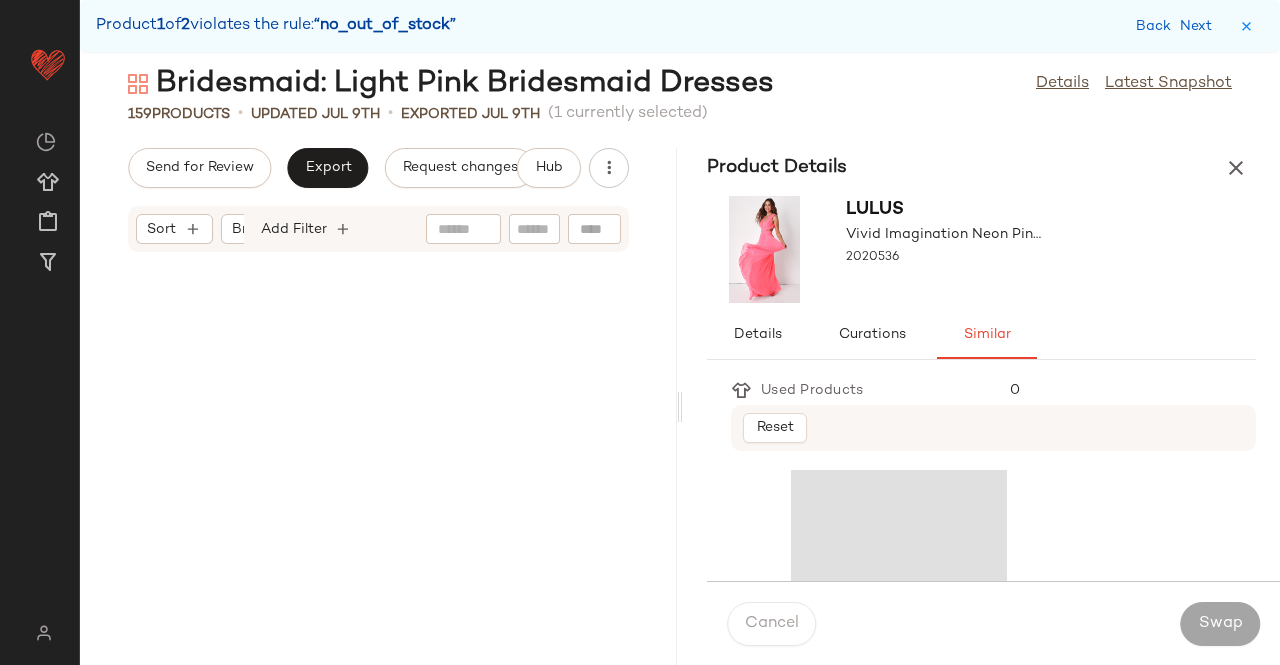 scroll, scrollTop: 14274, scrollLeft: 0, axis: vertical 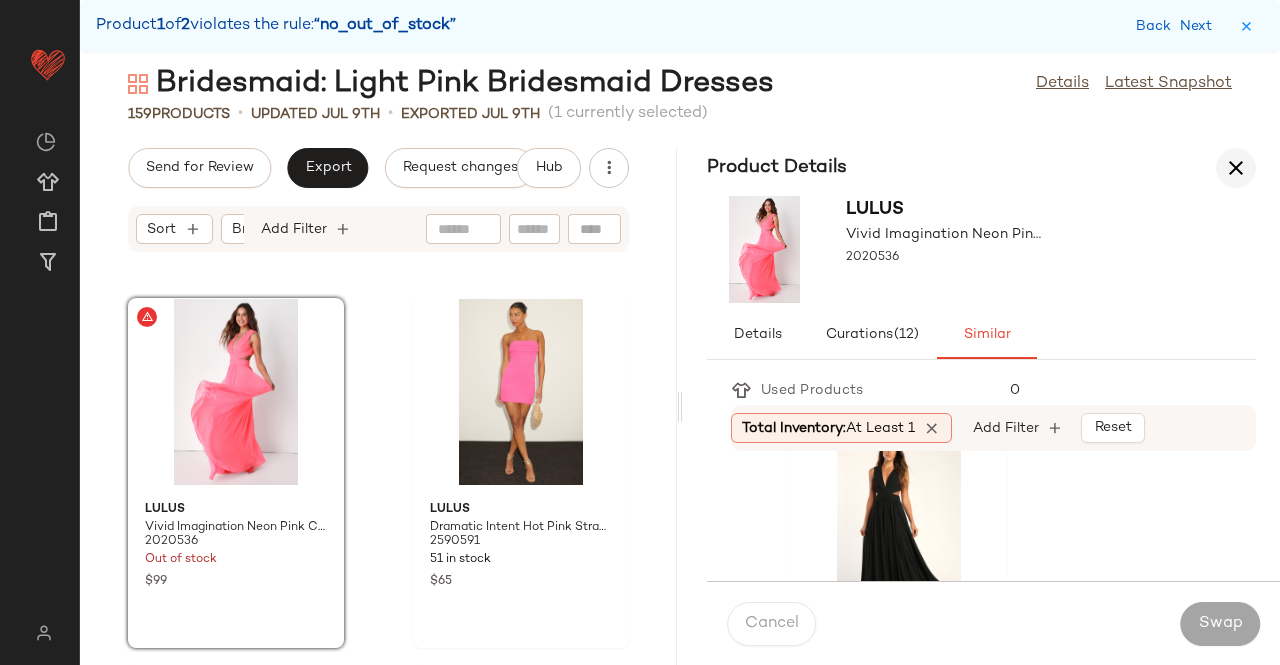 click at bounding box center [1236, 168] 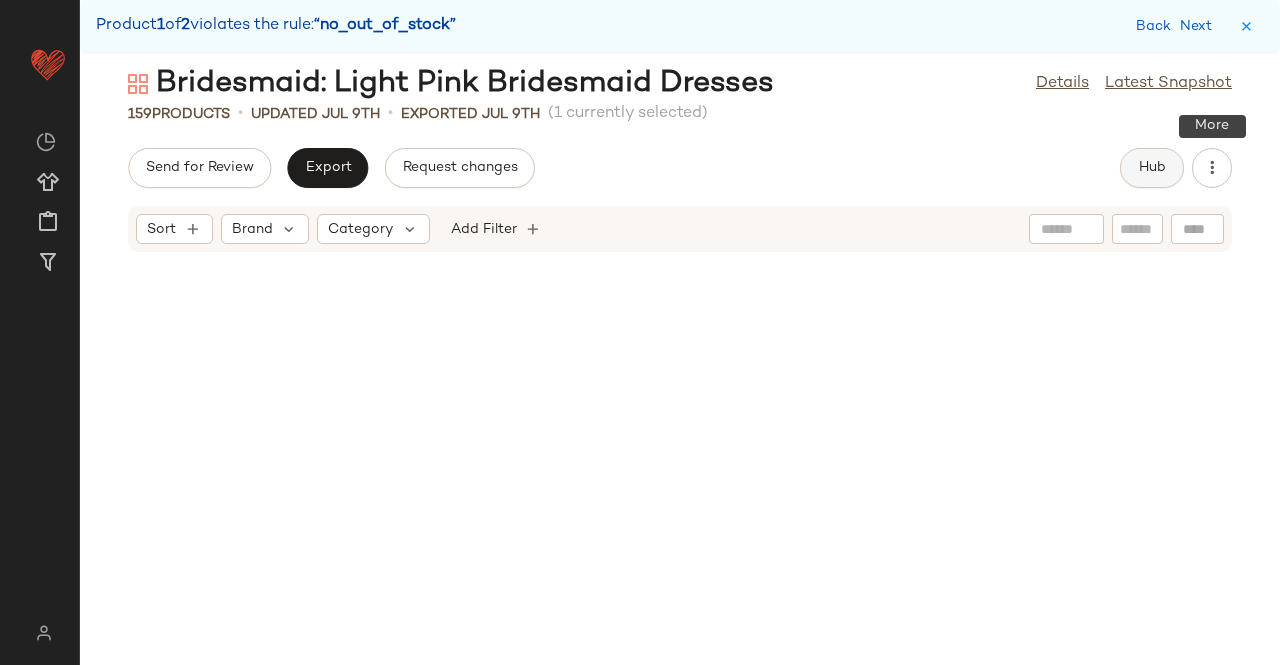 click on "Hub" at bounding box center [1152, 168] 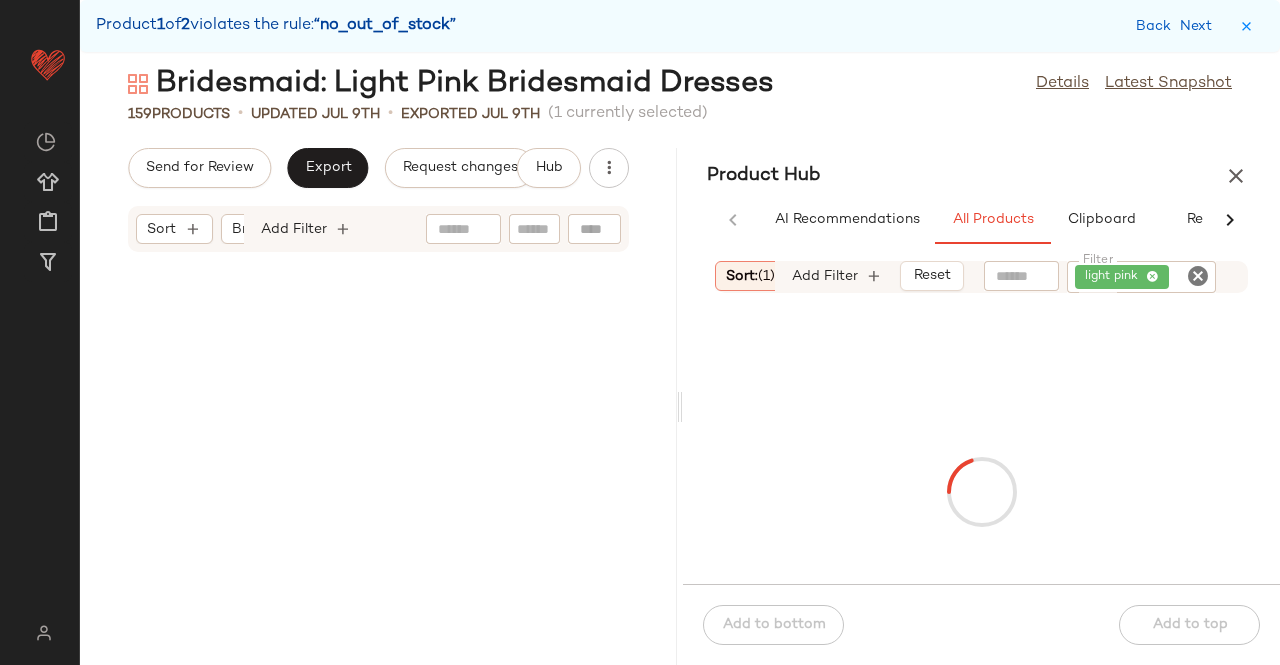scroll, scrollTop: 14274, scrollLeft: 0, axis: vertical 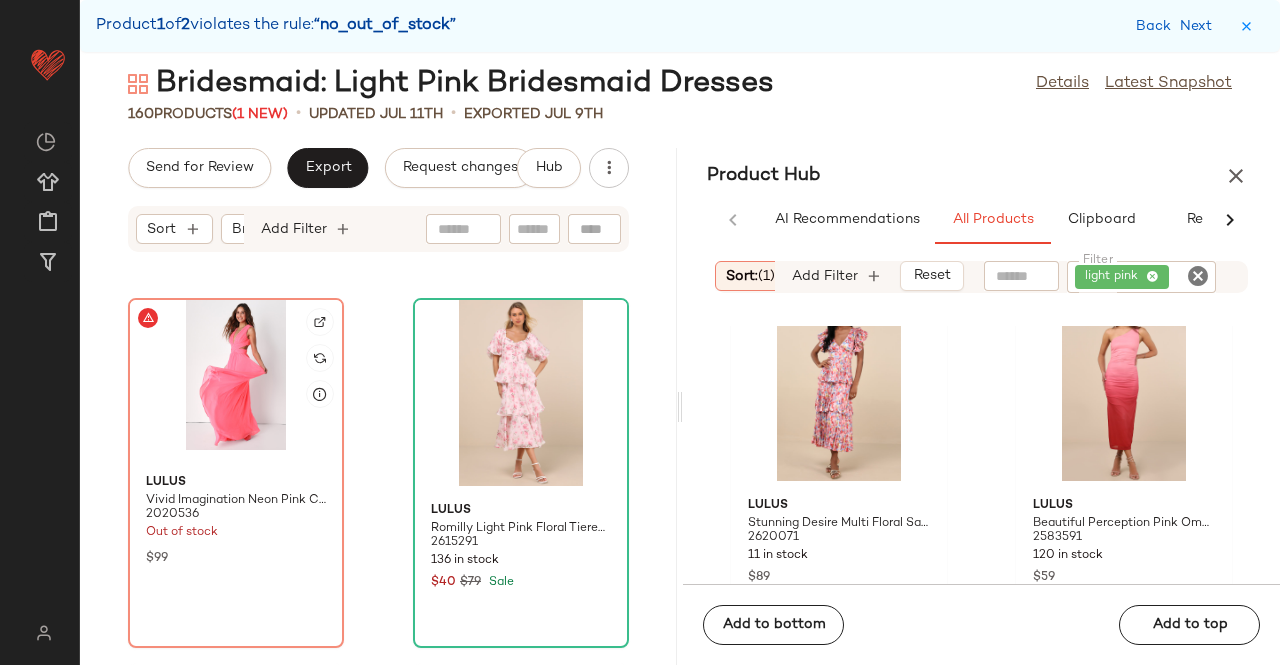 click 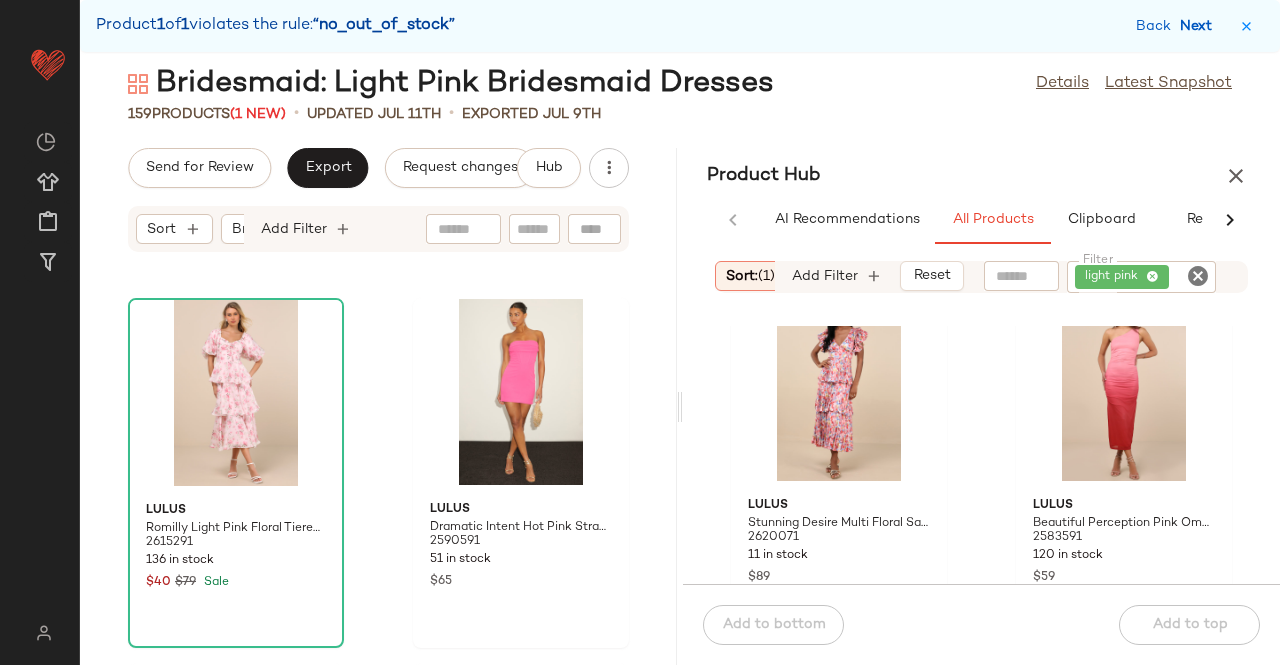 click on "Next" at bounding box center (1200, 26) 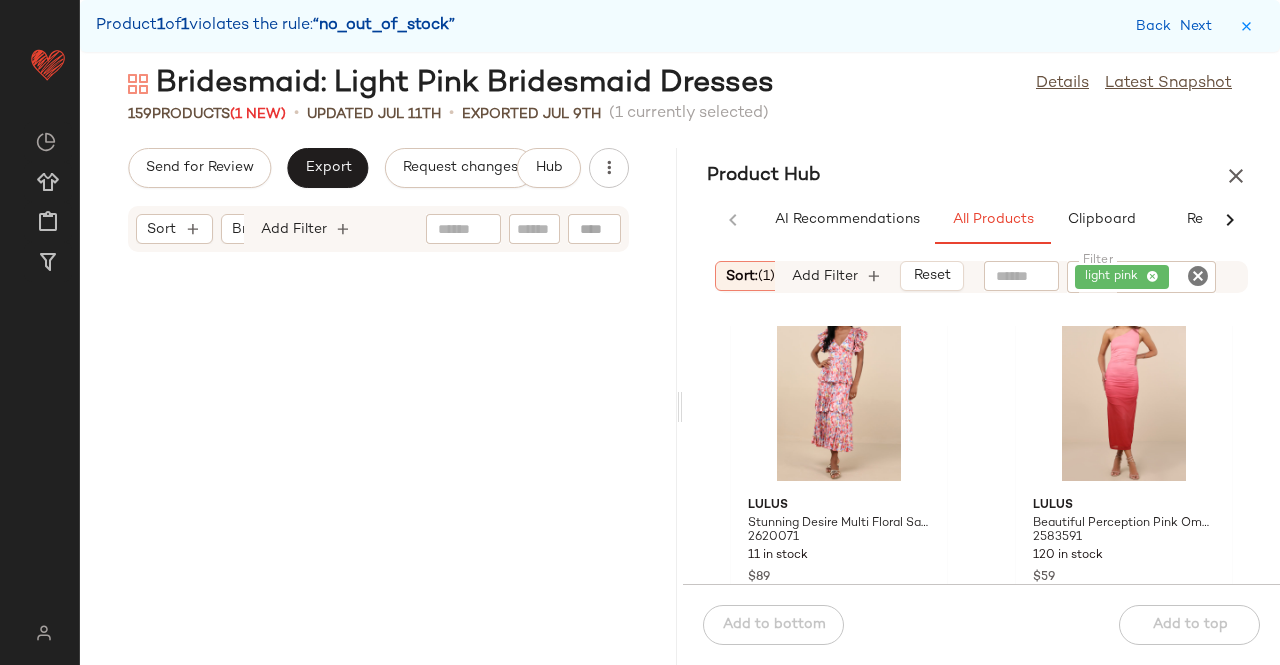 scroll, scrollTop: 28182, scrollLeft: 0, axis: vertical 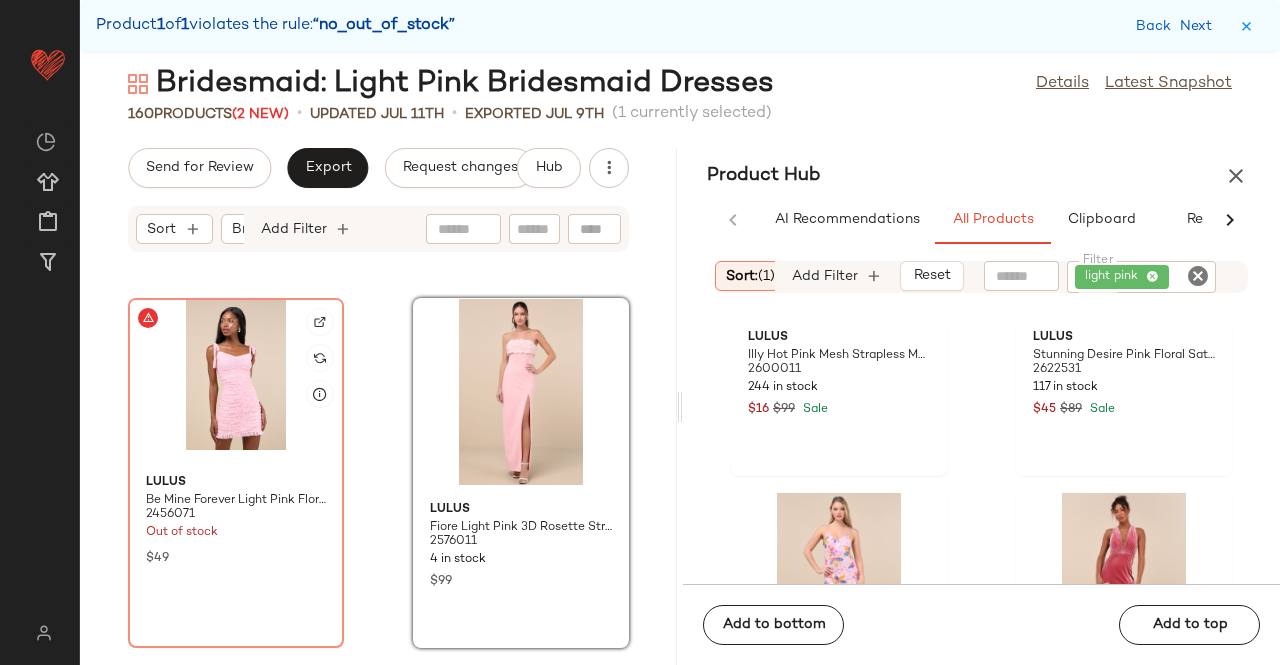 click 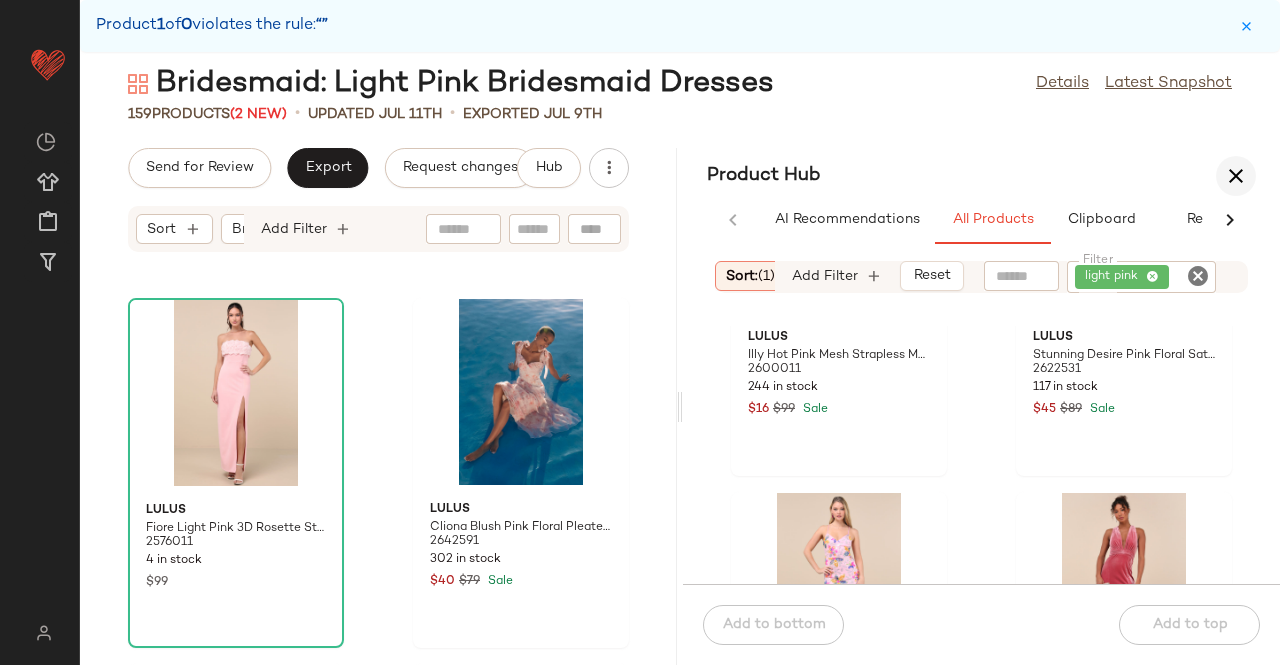 click at bounding box center [1236, 176] 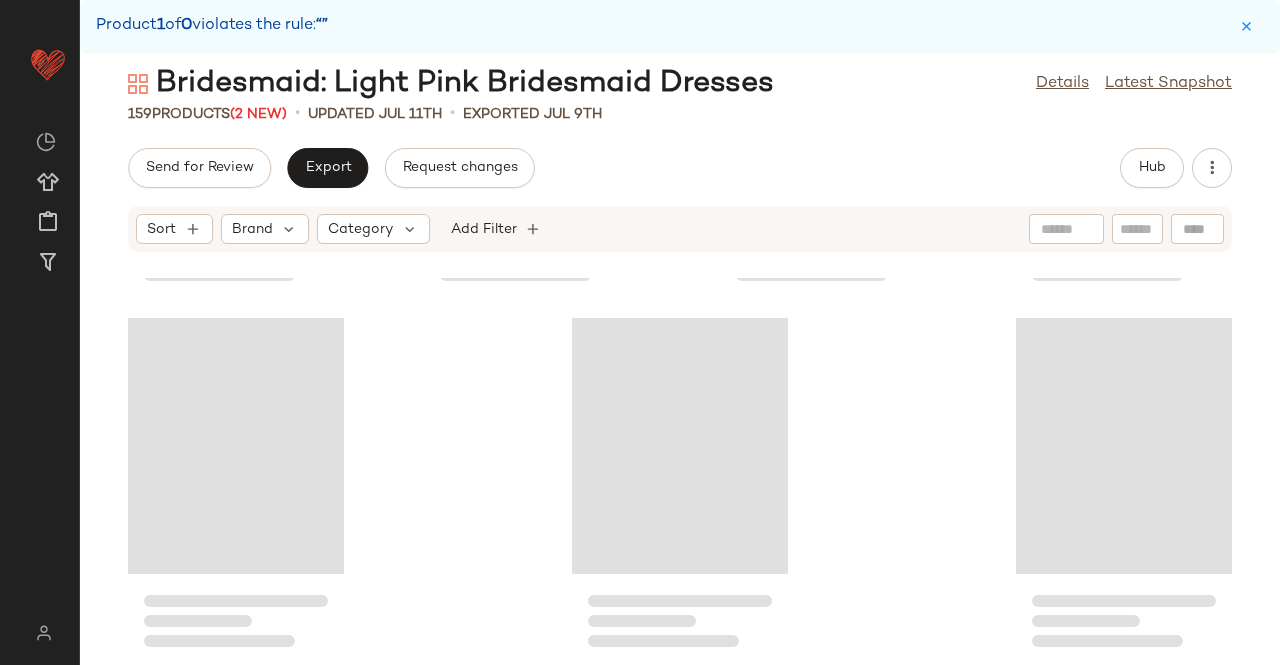 scroll, scrollTop: 14256, scrollLeft: 0, axis: vertical 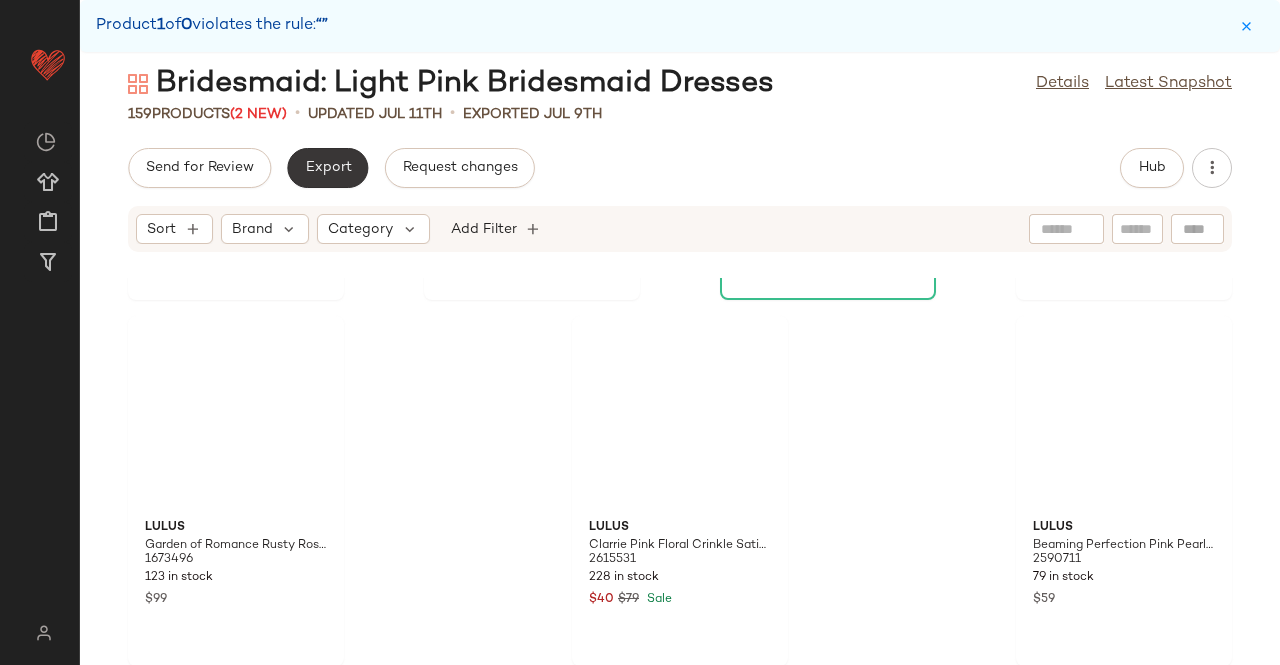 click on "Export" at bounding box center [327, 168] 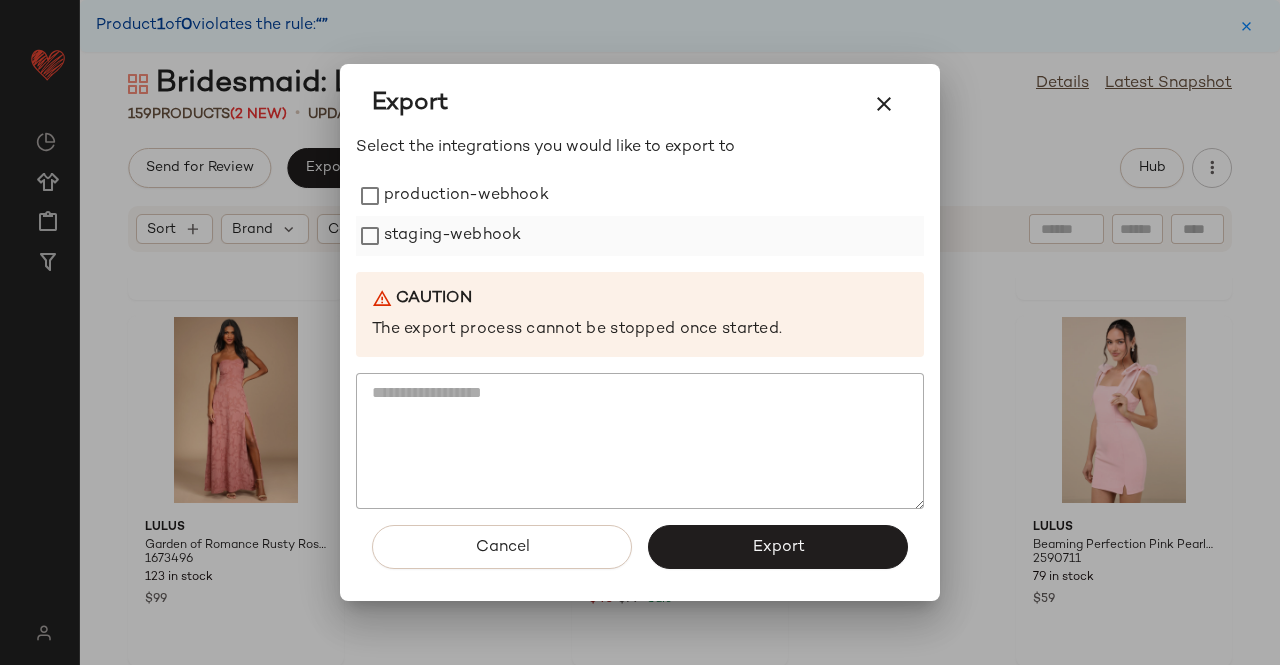 drag, startPoint x: 412, startPoint y: 213, endPoint x: 400, endPoint y: 223, distance: 15.6205 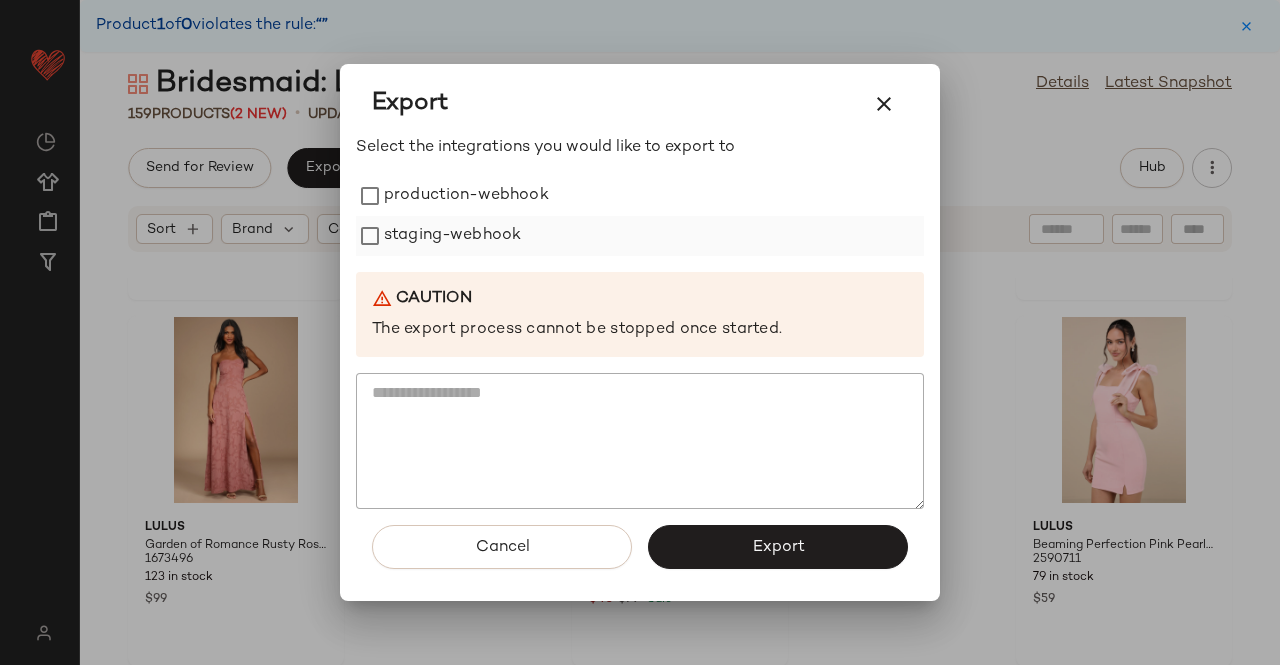 click on "production-webhook" at bounding box center (466, 196) 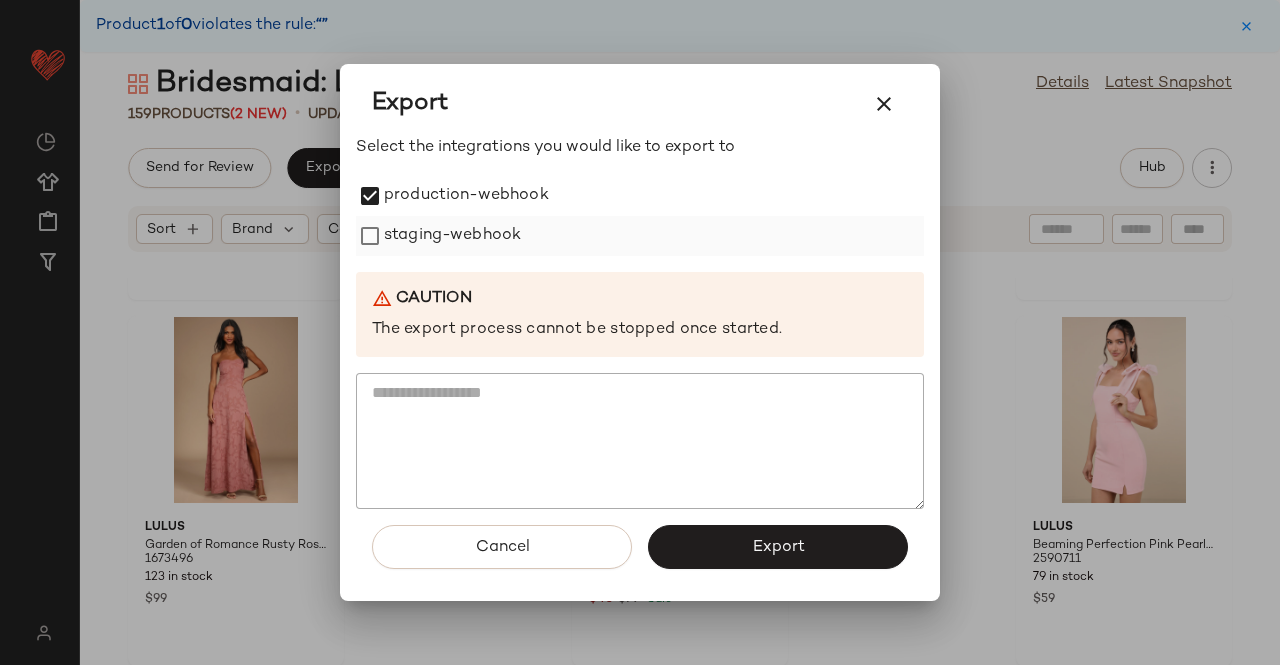 click on "staging-webhook" at bounding box center (452, 236) 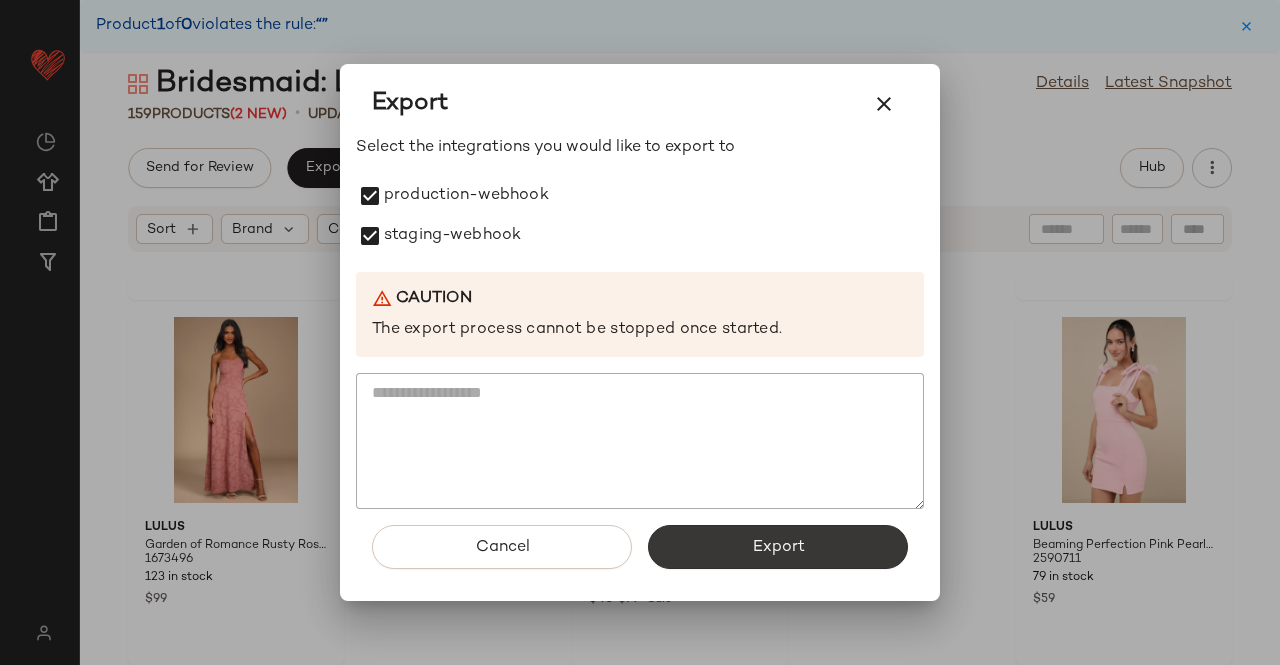 click on "Export" at bounding box center [778, 547] 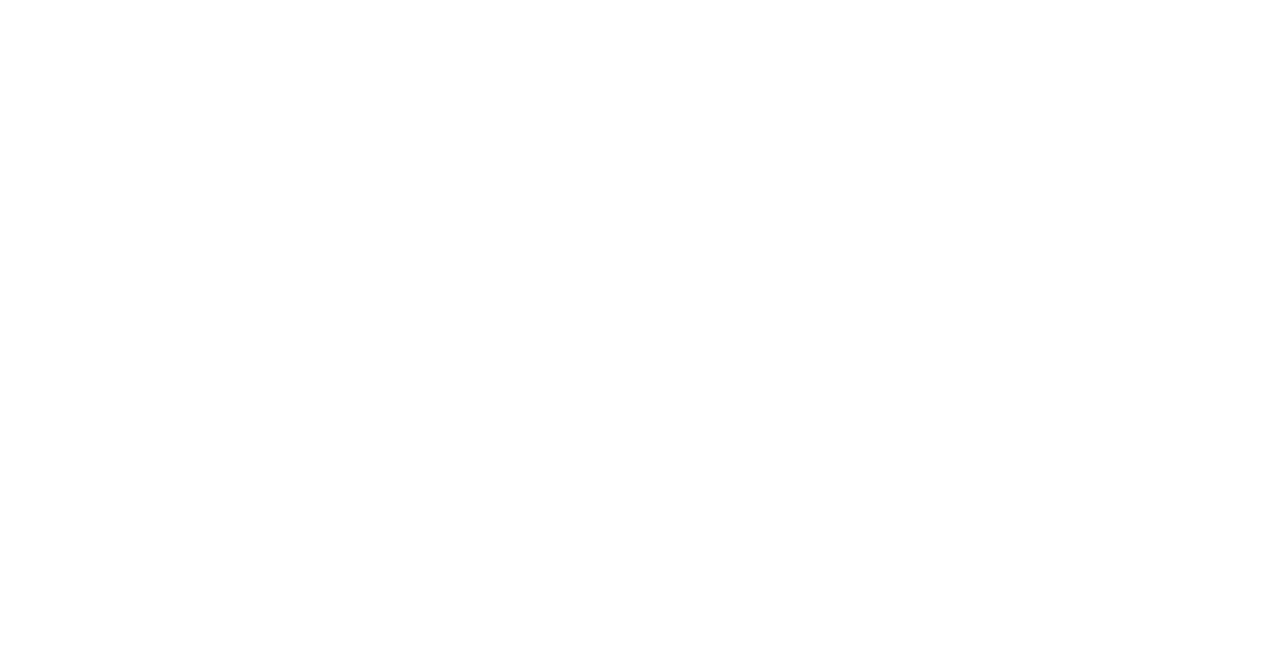 scroll, scrollTop: 0, scrollLeft: 0, axis: both 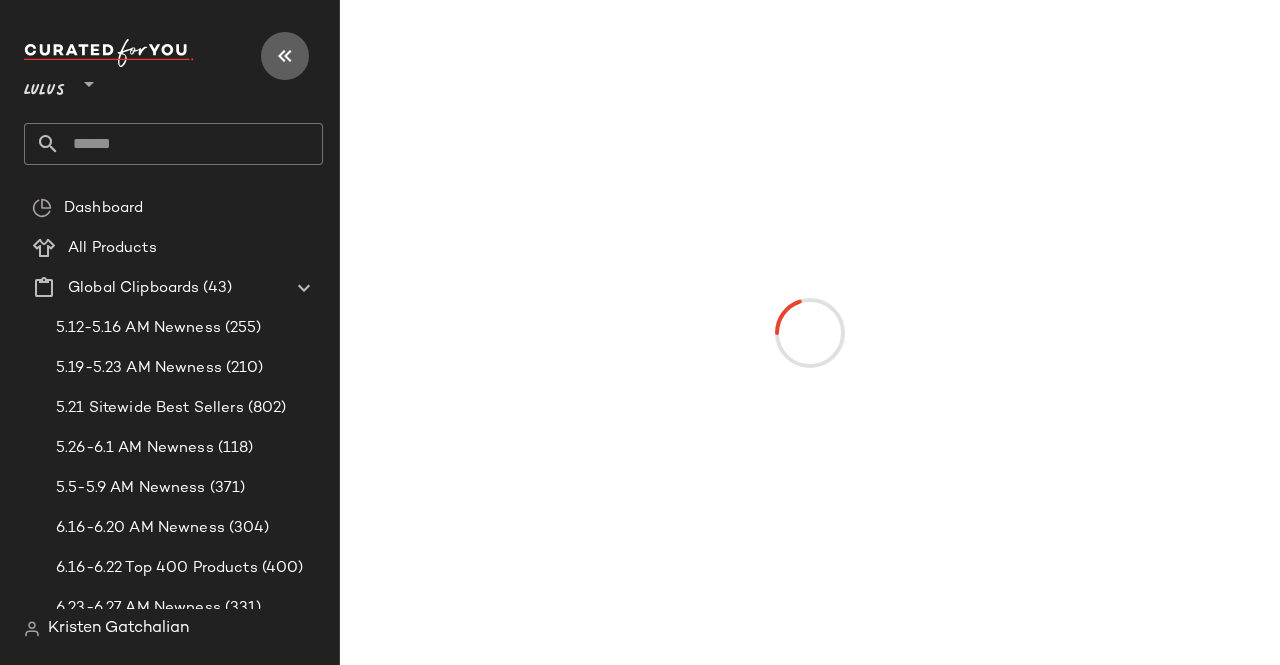 click at bounding box center (285, 56) 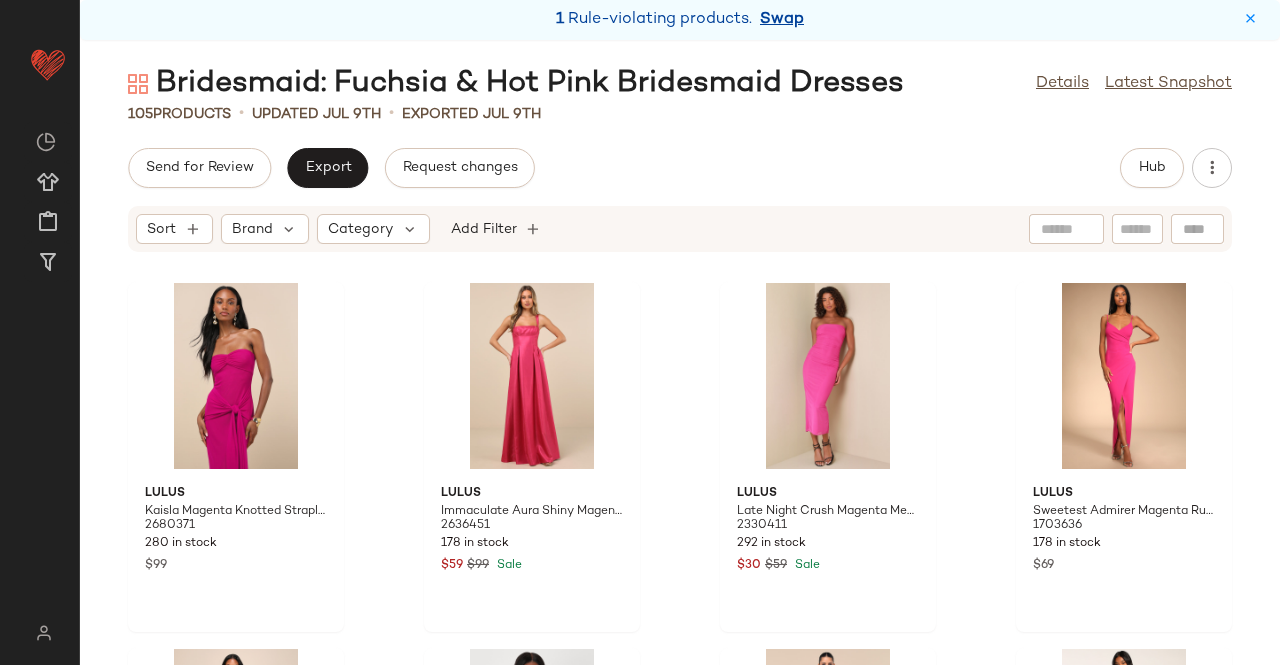 click on "Swap" at bounding box center [782, 20] 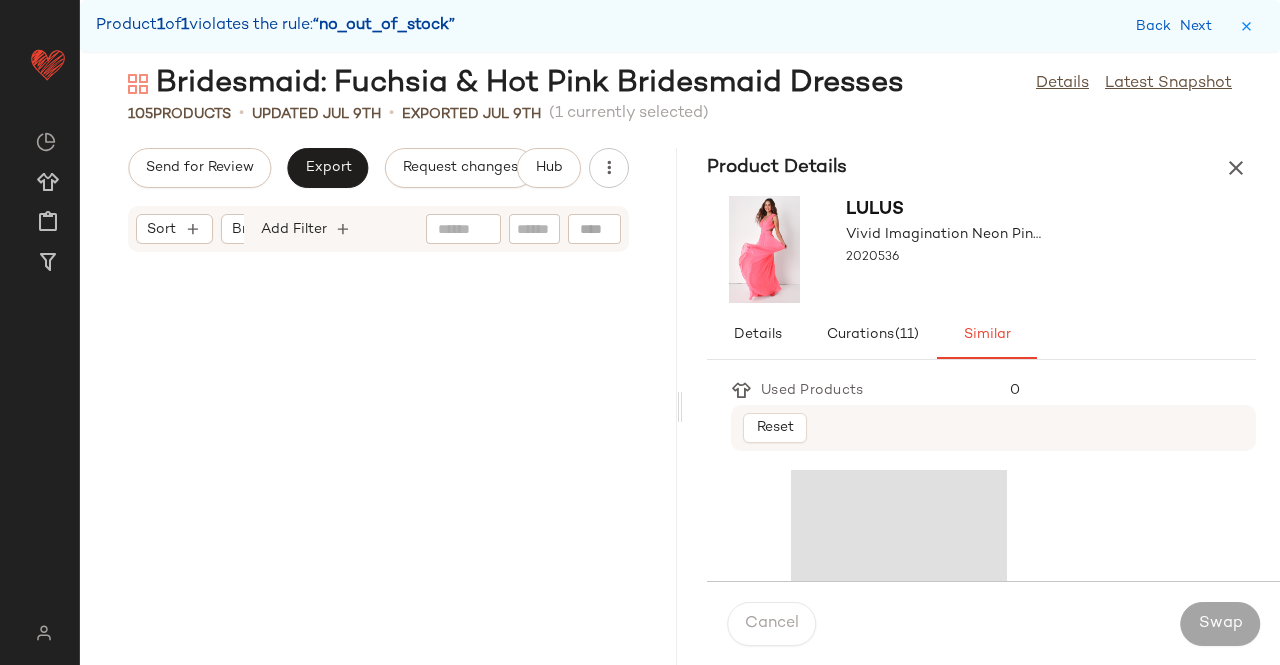 scroll, scrollTop: 18300, scrollLeft: 0, axis: vertical 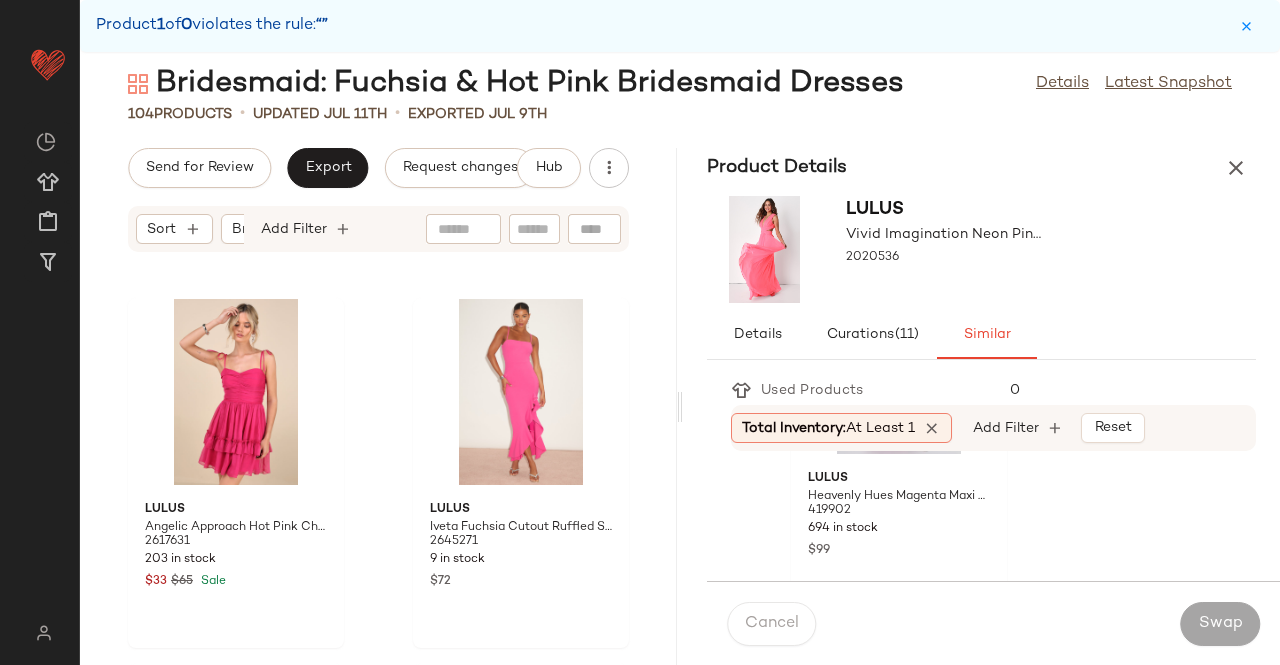 click on "[DATE], [TIME]" at bounding box center [680, 364] 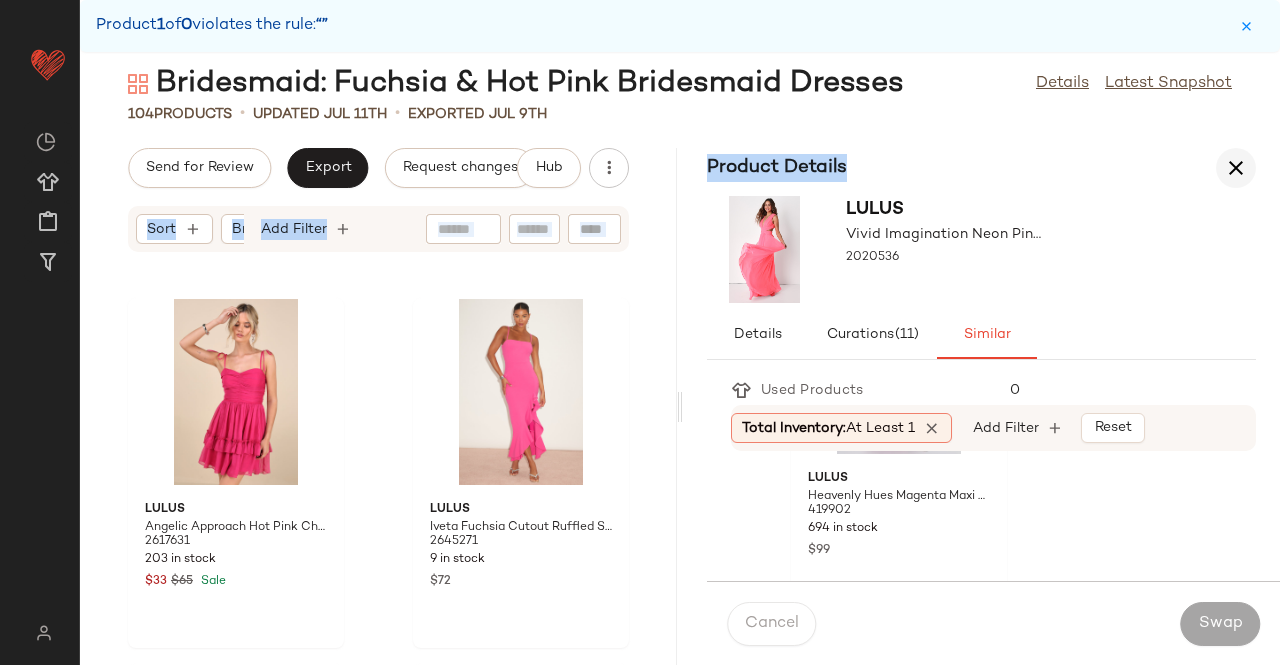 click at bounding box center [1236, 168] 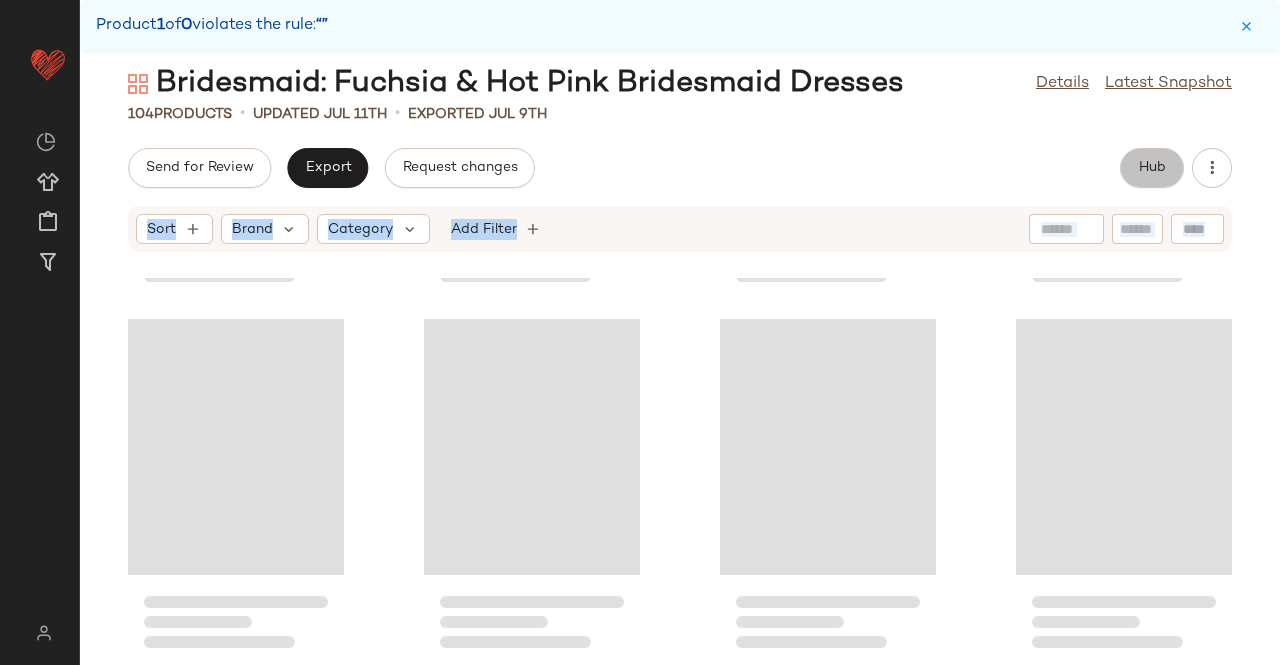 click on "Hub" 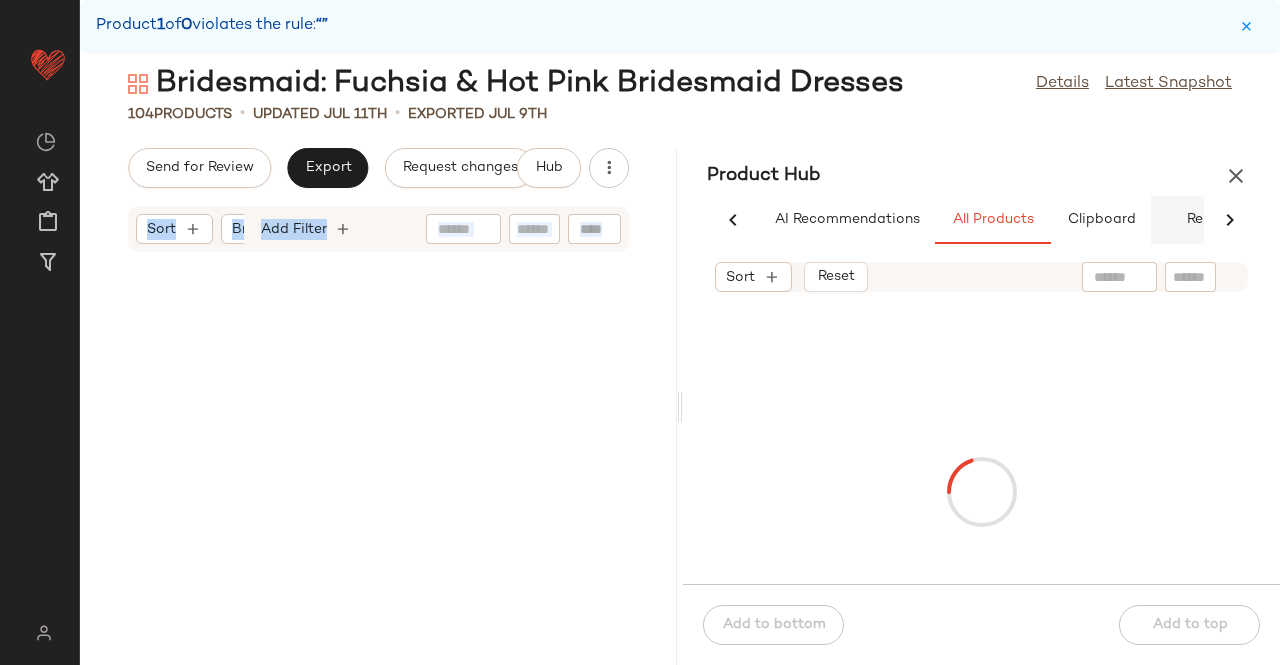 scroll, scrollTop: 0, scrollLeft: 62, axis: horizontal 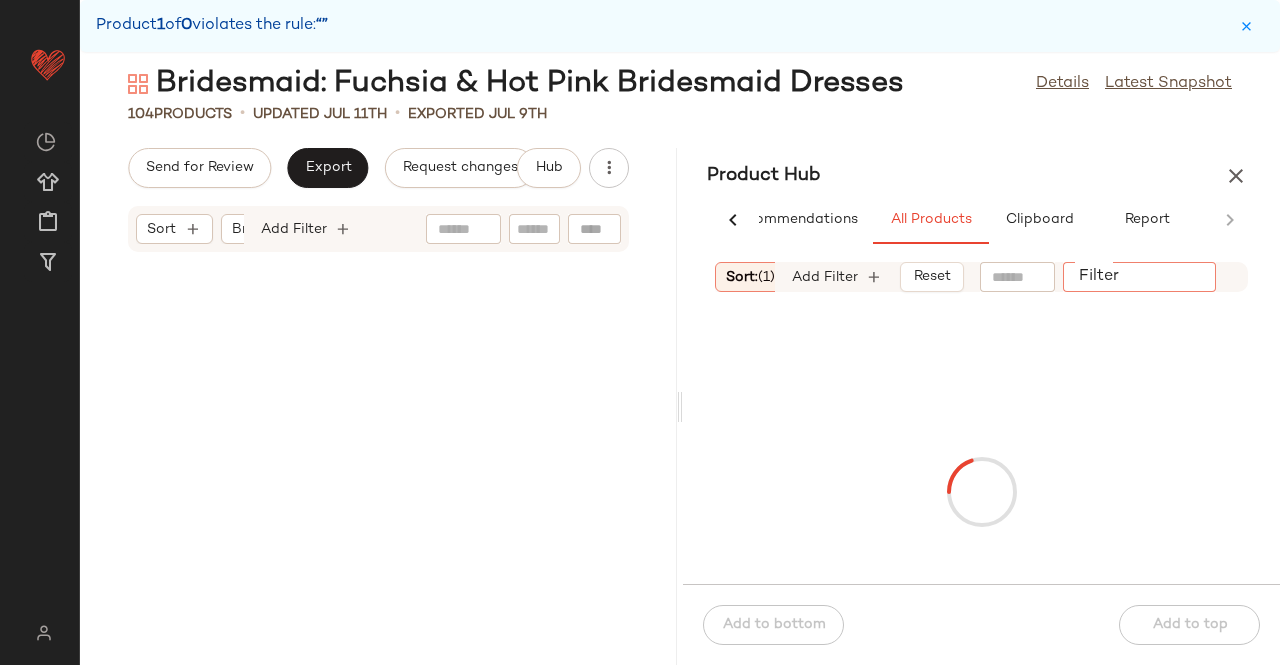 click on "Filter" 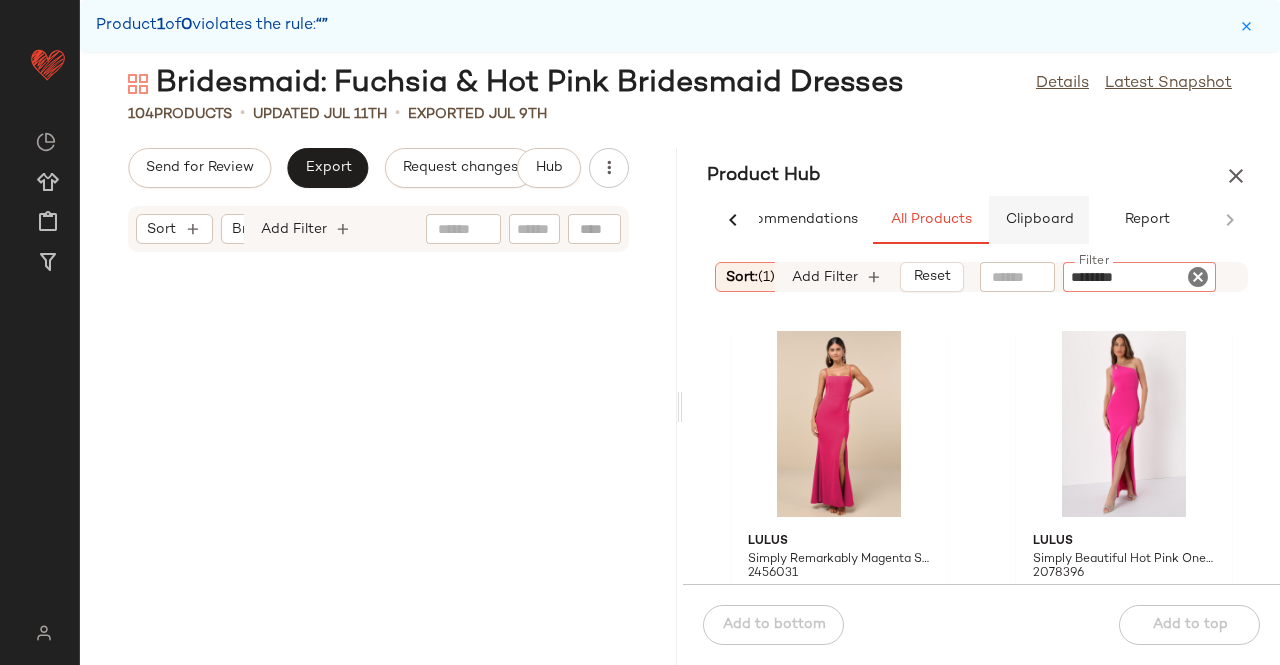 type on "*********" 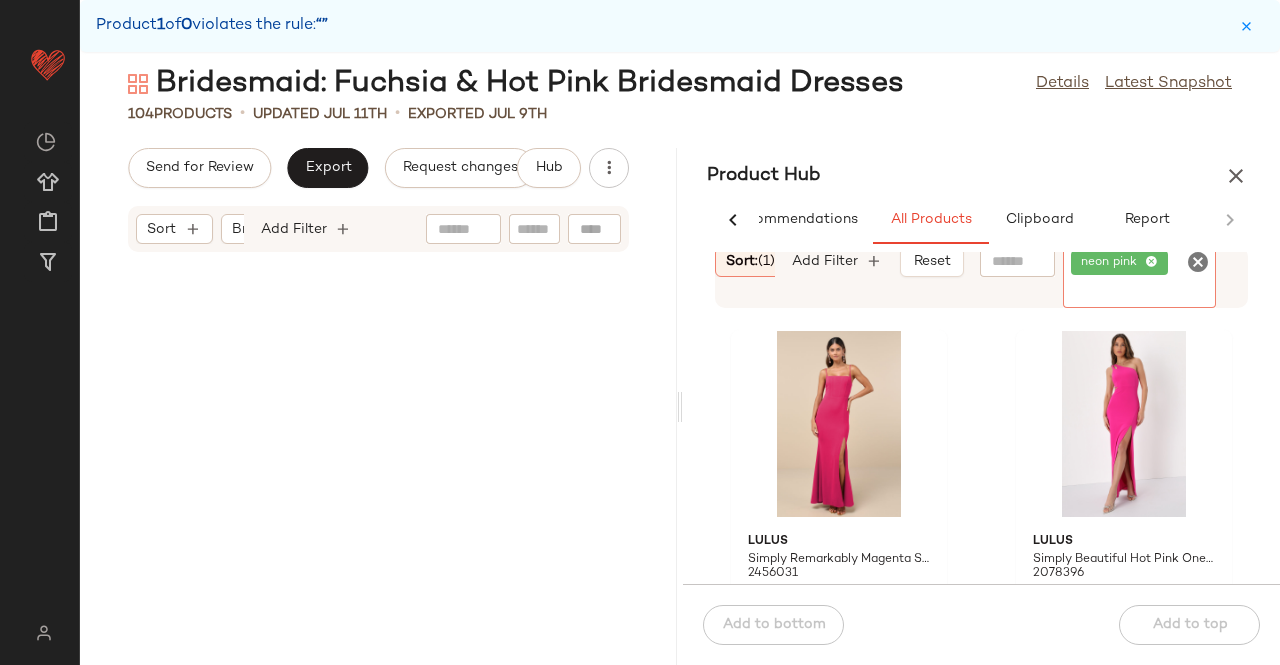 click 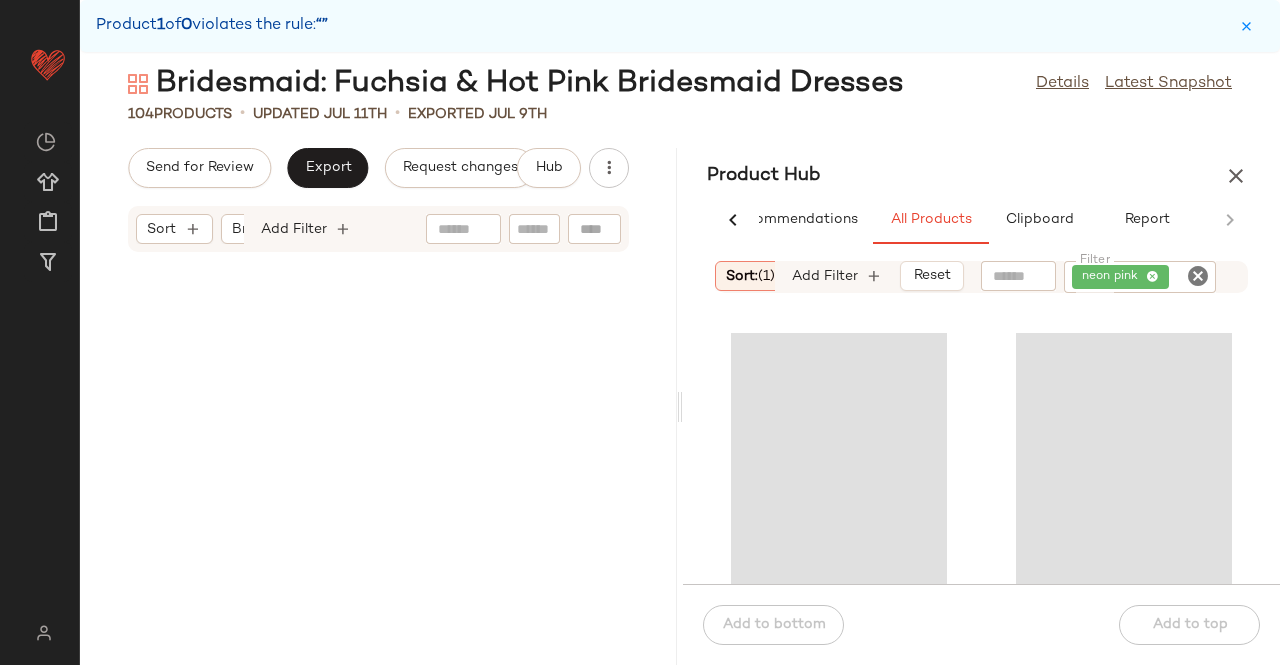 scroll, scrollTop: 0, scrollLeft: 0, axis: both 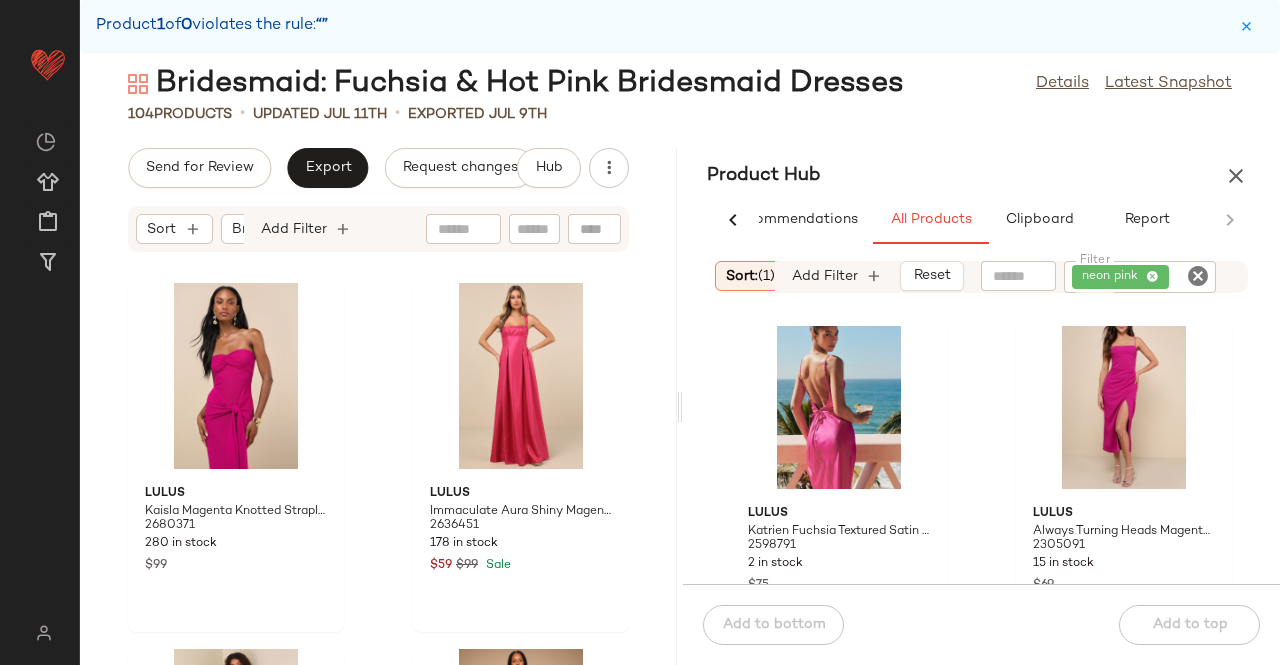 click on "neon pink" 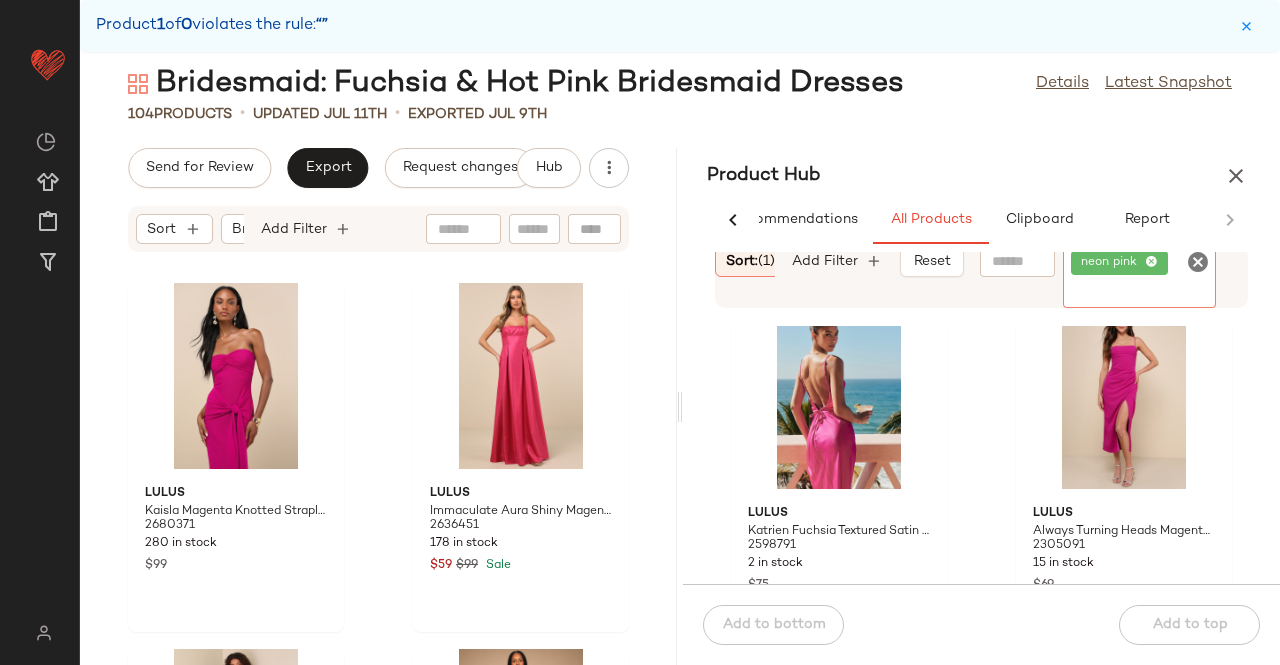 click 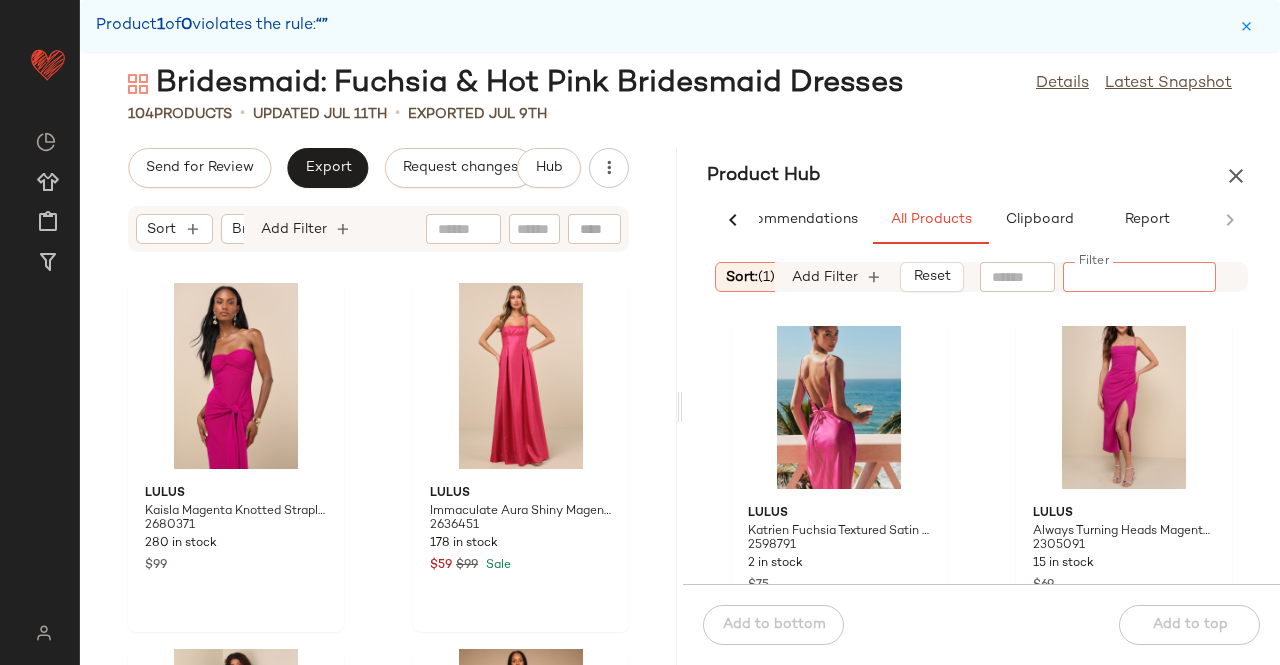 type on "*" 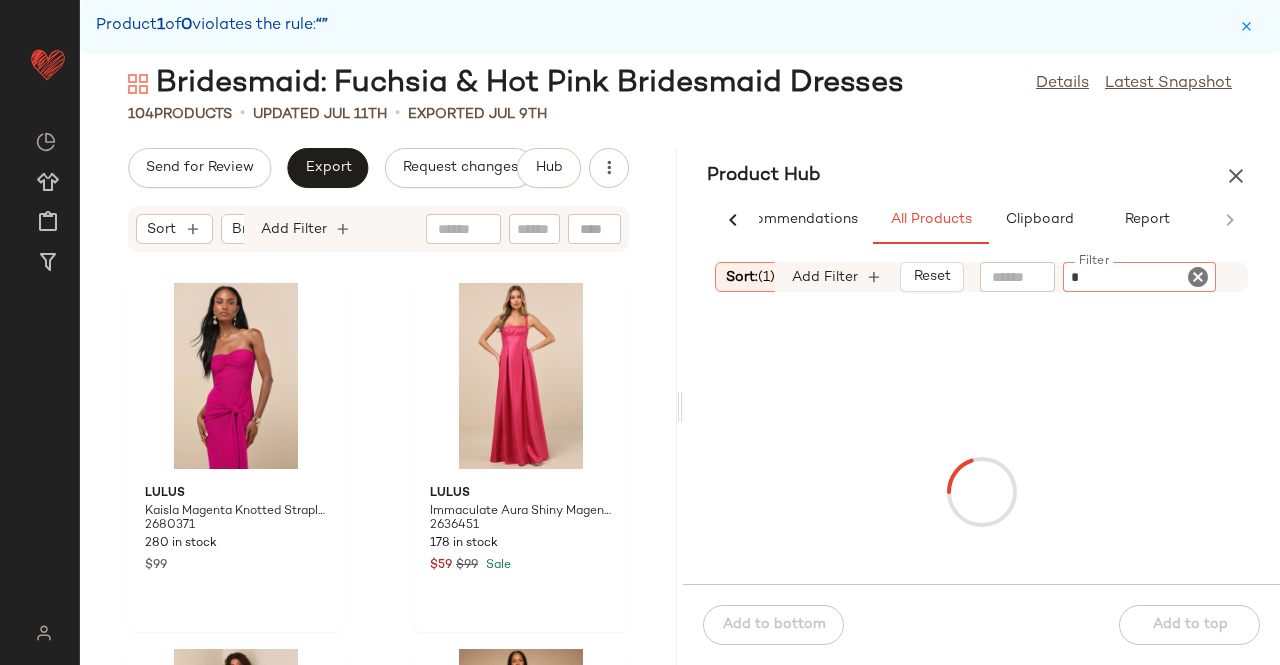 type 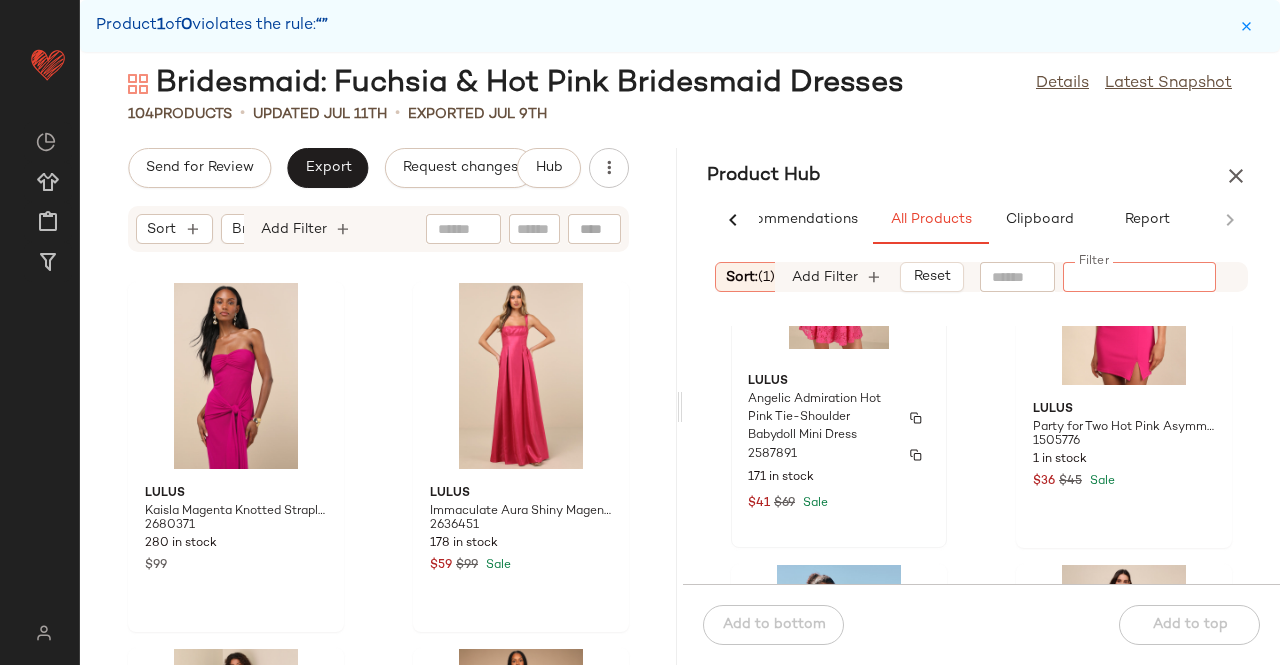 scroll, scrollTop: 1616, scrollLeft: 0, axis: vertical 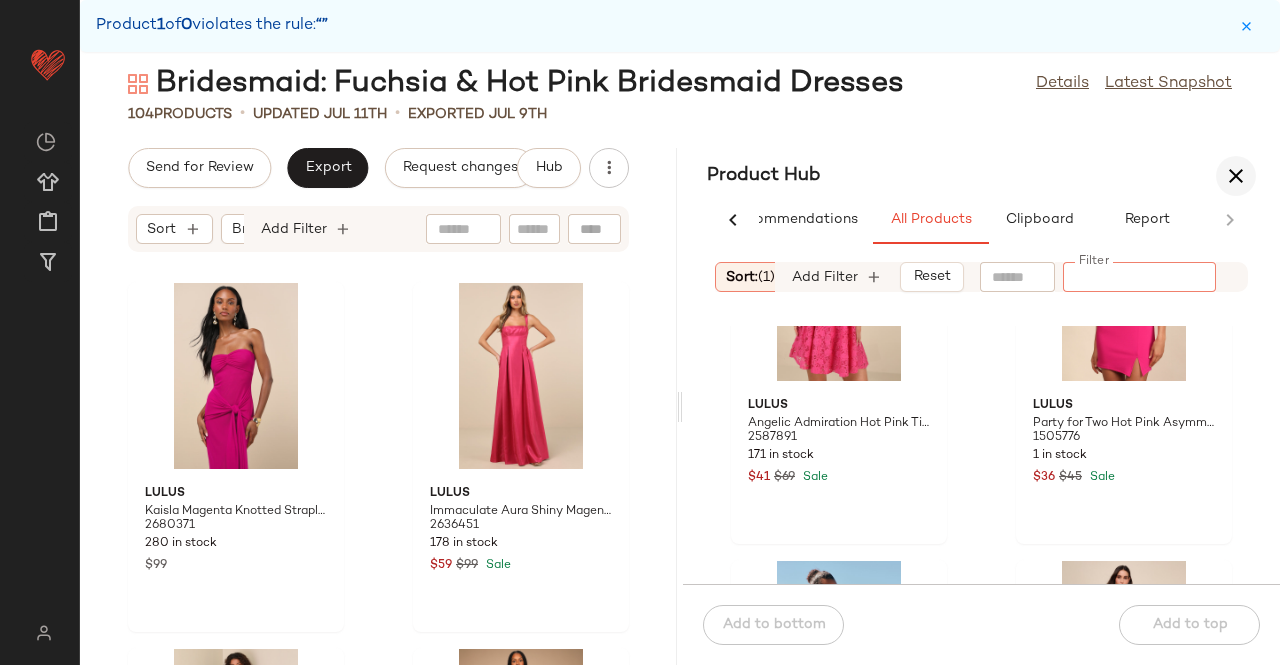 click at bounding box center [1236, 176] 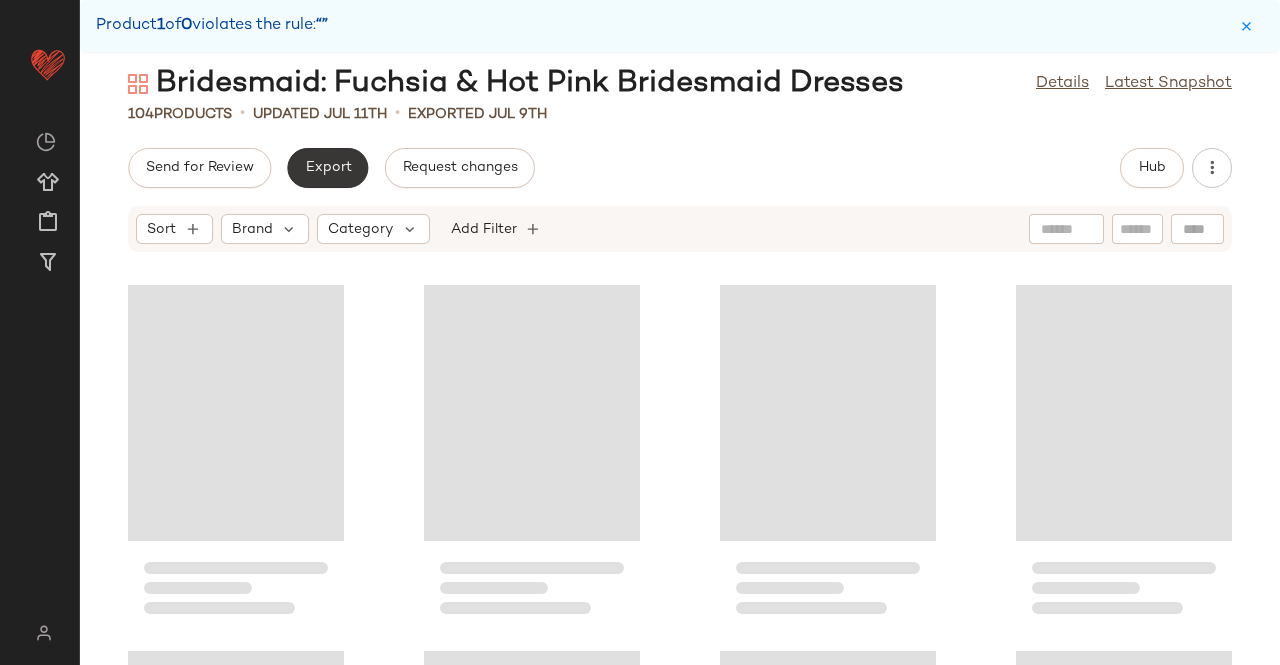 click on "Export" 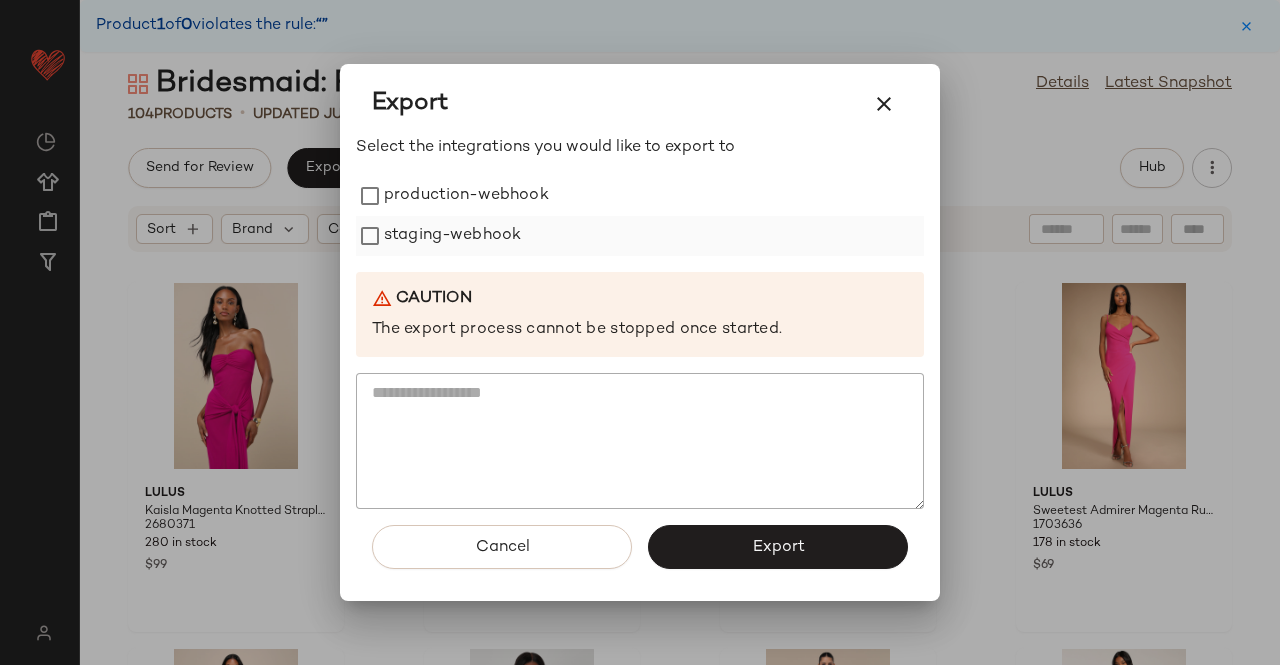click on "staging-webhook" at bounding box center (452, 236) 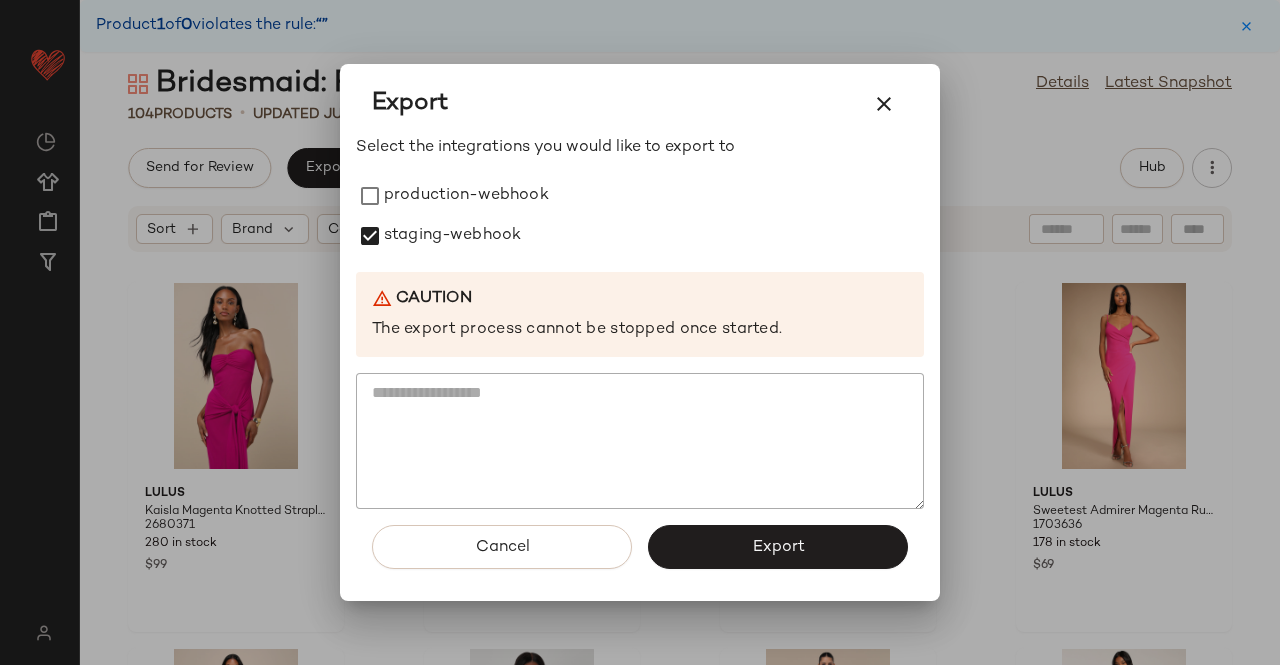 click on "Select the integrations you would like to export to production-webhook staging-webhook Caution The export process cannot be stopped once started." at bounding box center (640, 323) 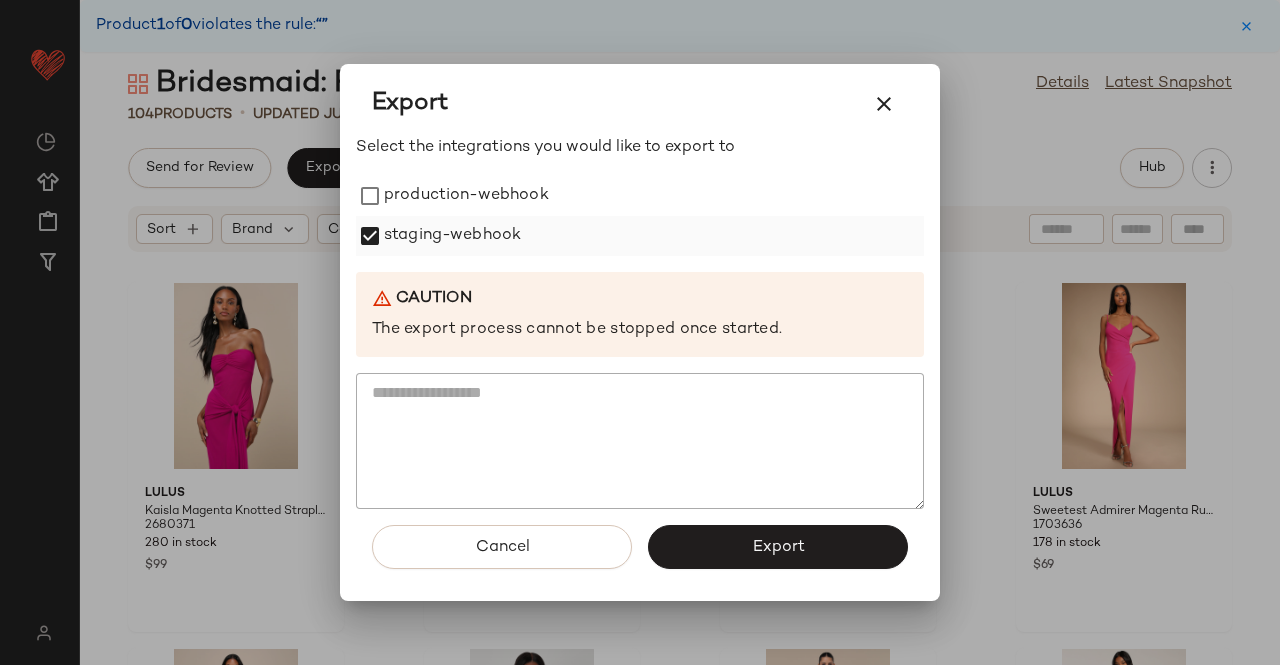click on "staging-webhook" at bounding box center [452, 236] 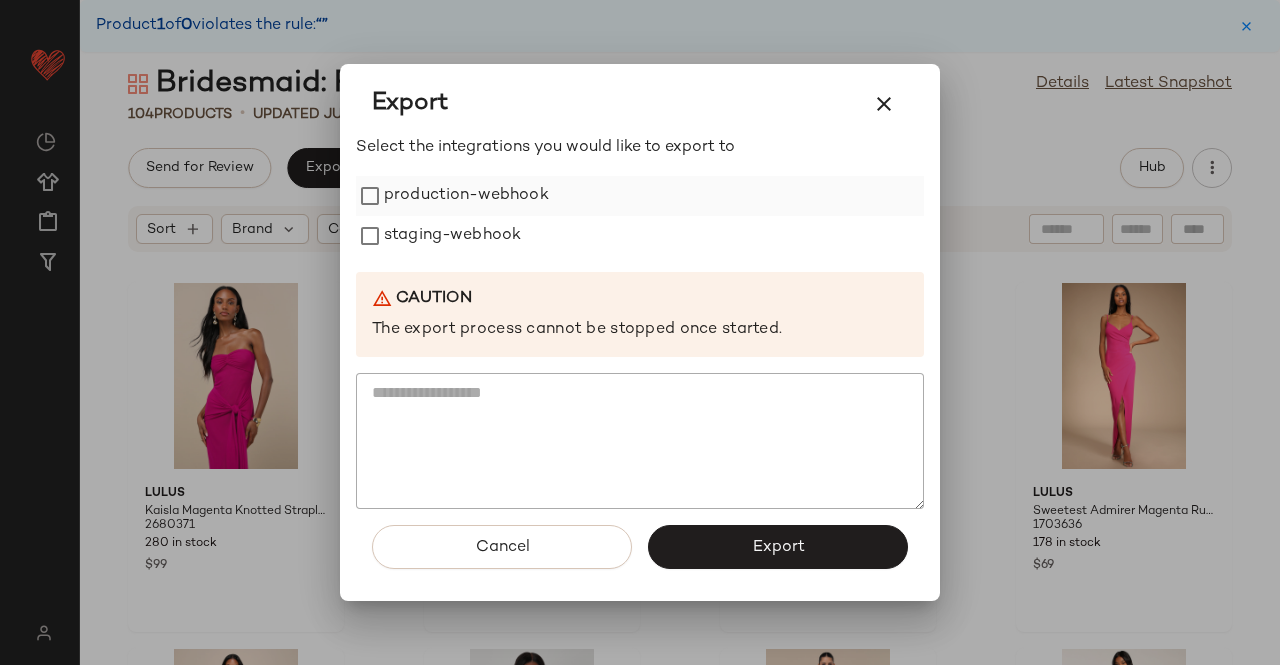 click on "production-webhook" at bounding box center [466, 196] 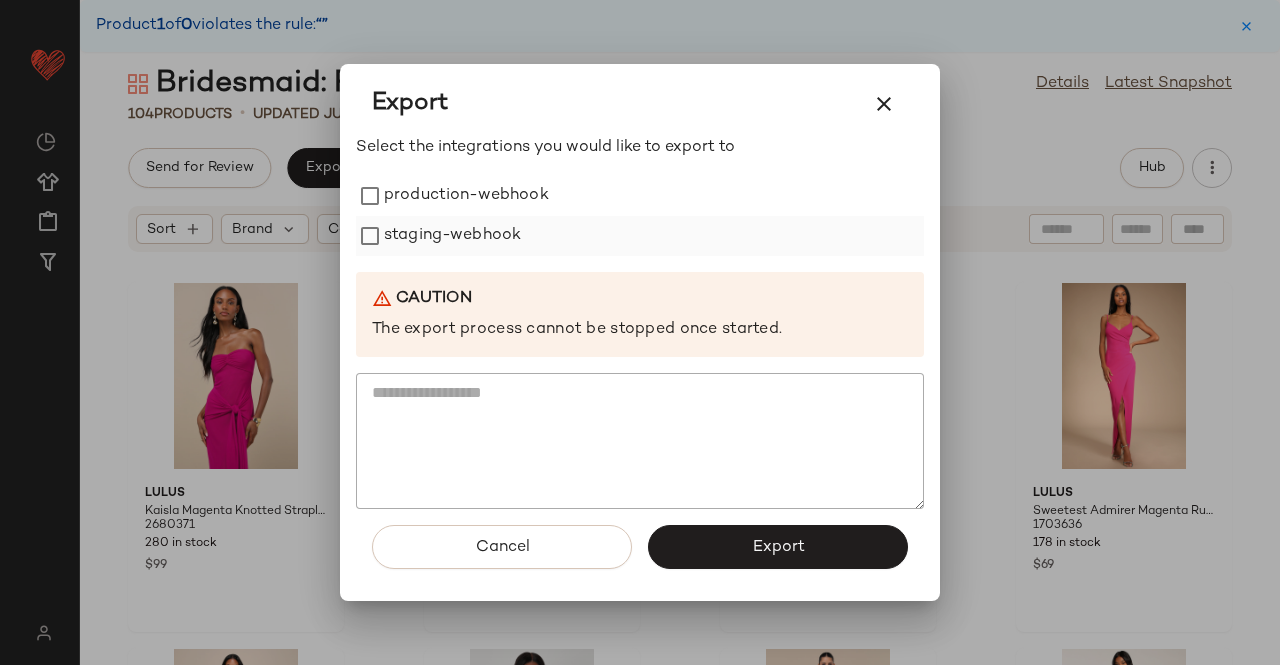 drag, startPoint x: 446, startPoint y: 220, endPoint x: 457, endPoint y: 227, distance: 13.038404 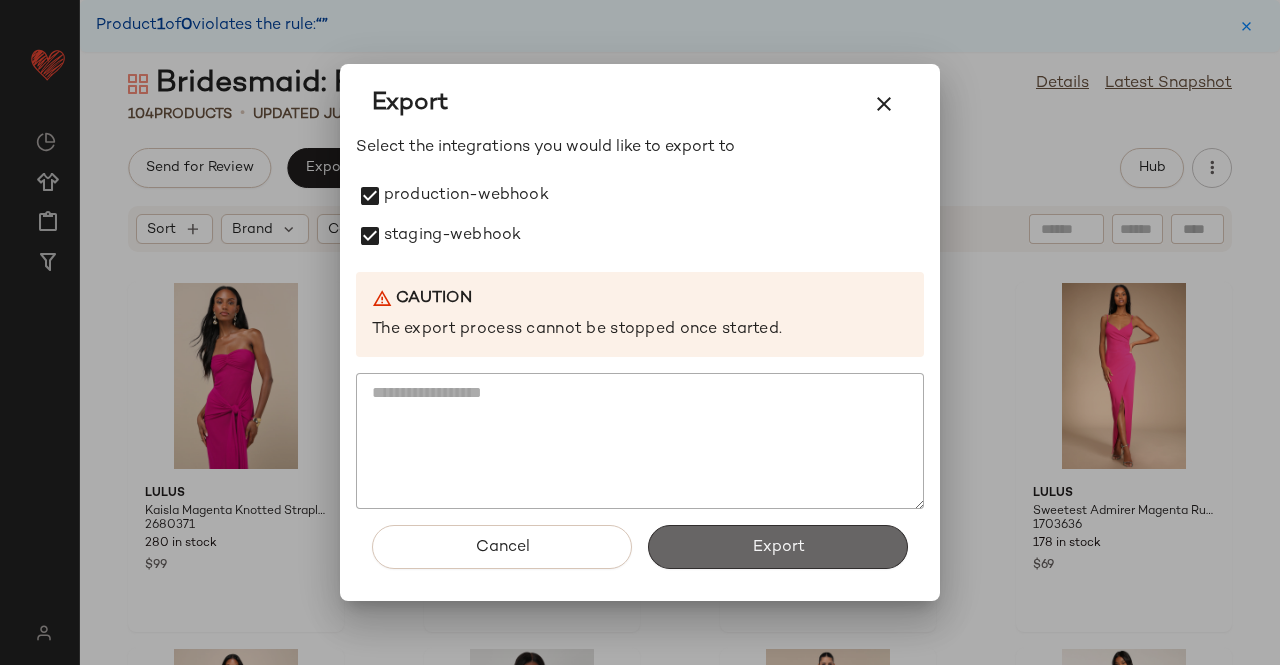 click on "Export" 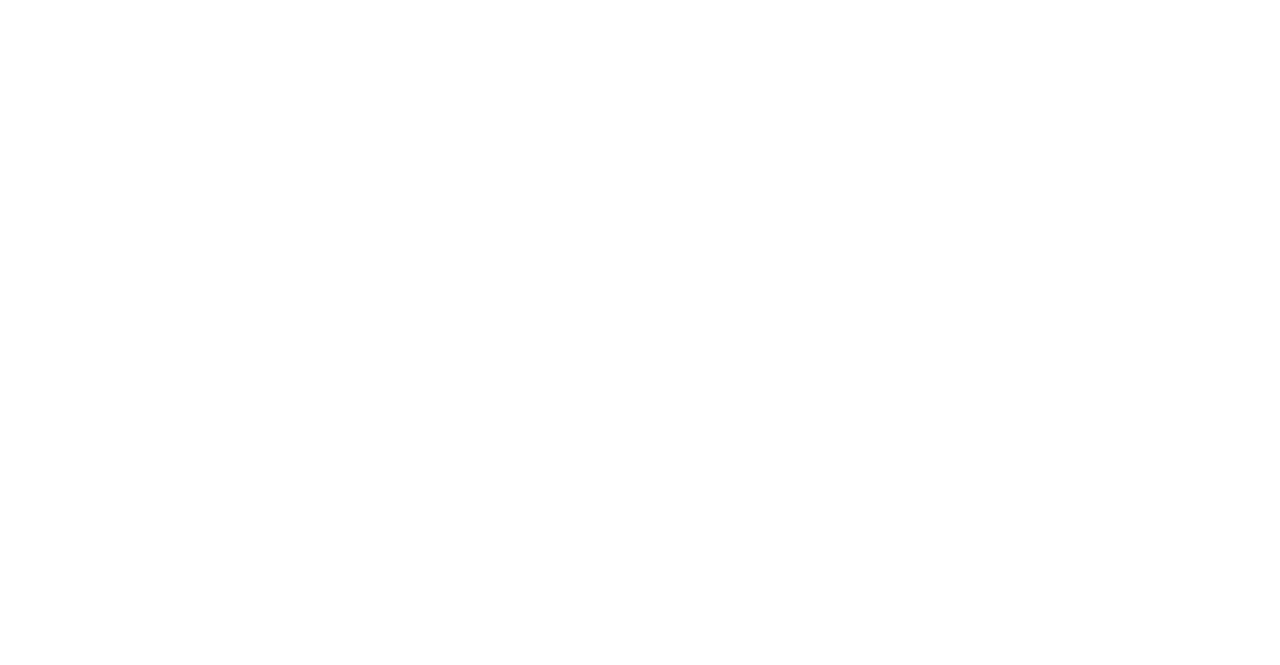 scroll, scrollTop: 0, scrollLeft: 0, axis: both 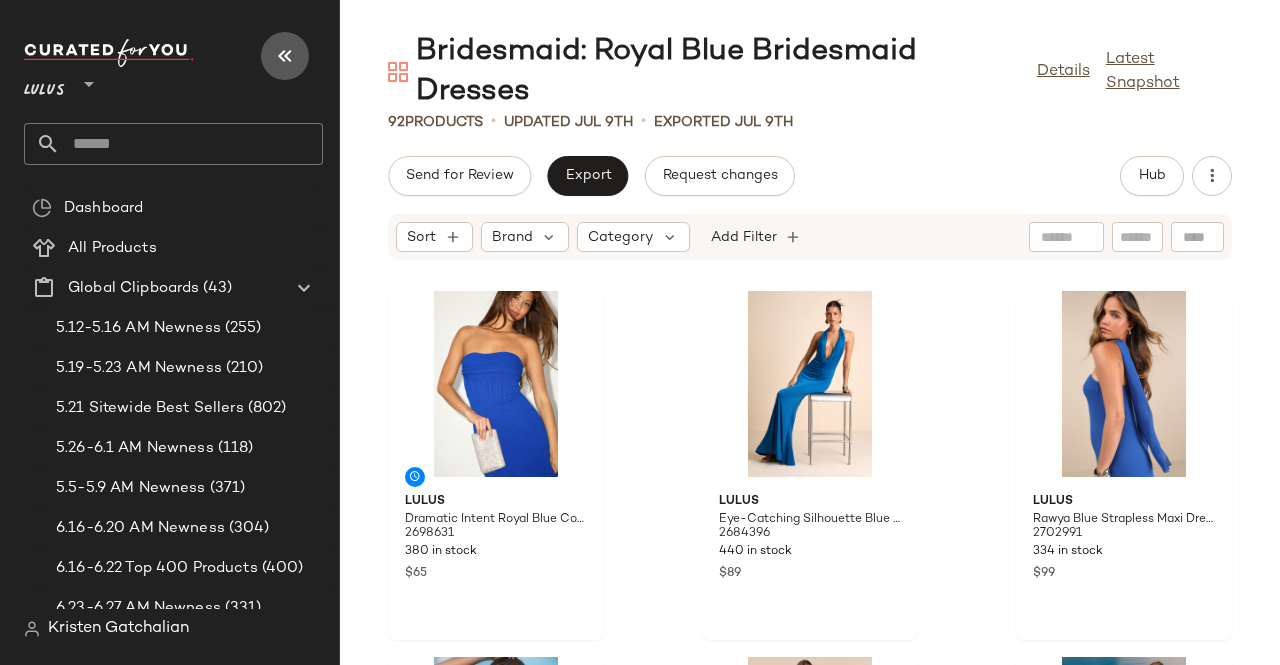 drag, startPoint x: 272, startPoint y: 67, endPoint x: 811, endPoint y: 137, distance: 543.5264 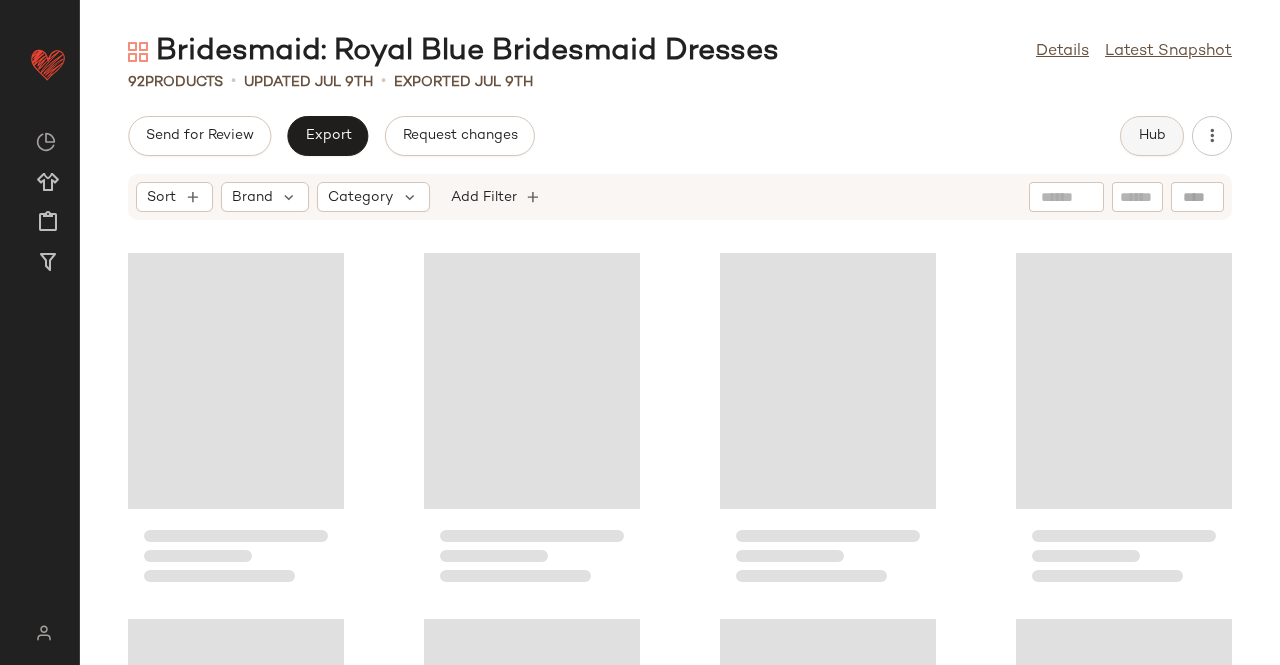 click on "Hub" at bounding box center [1152, 136] 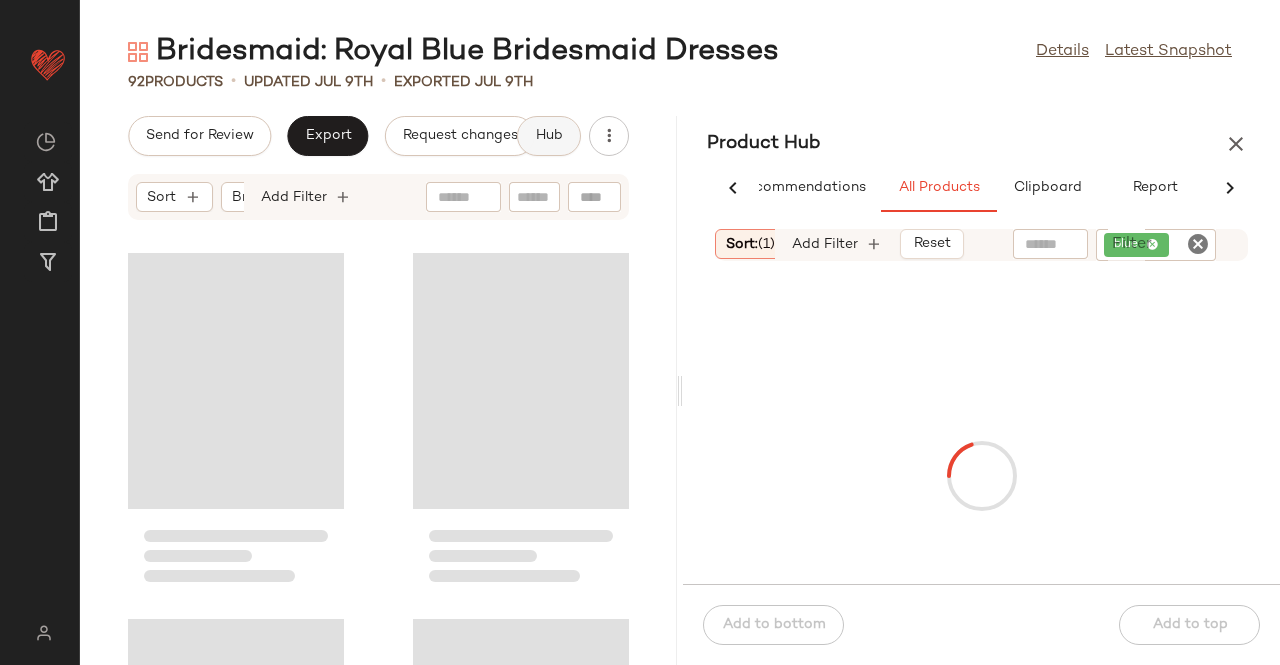 scroll, scrollTop: 0, scrollLeft: 62, axis: horizontal 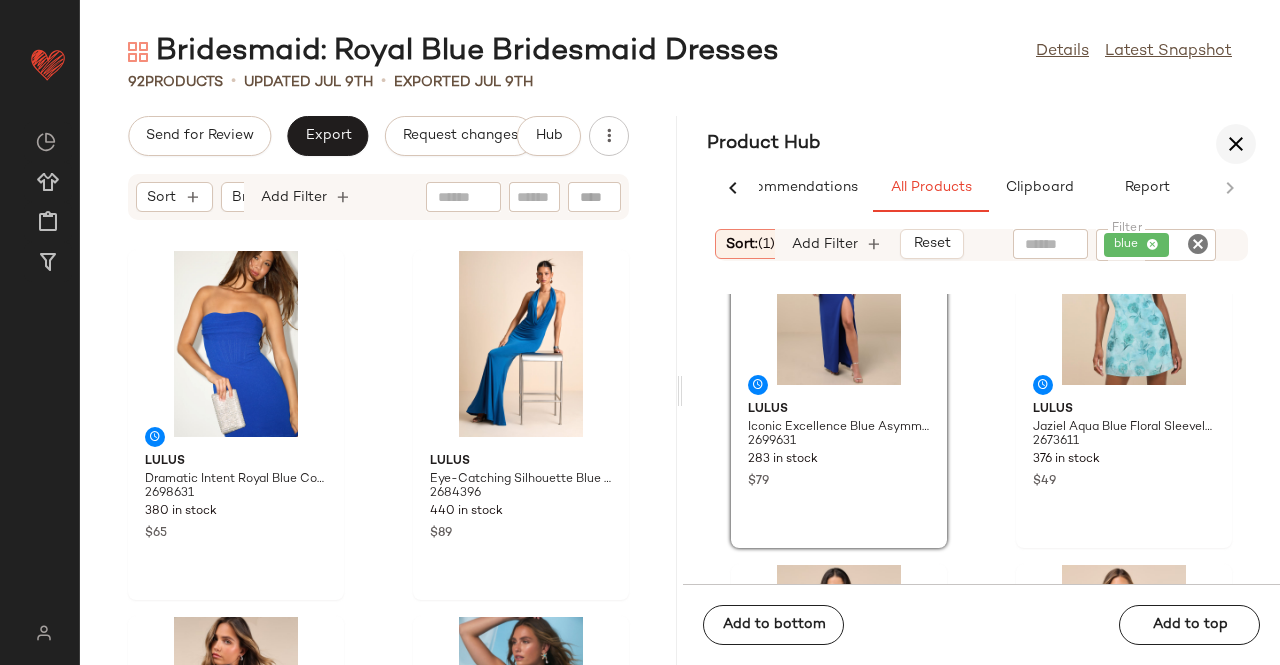 click at bounding box center [1236, 144] 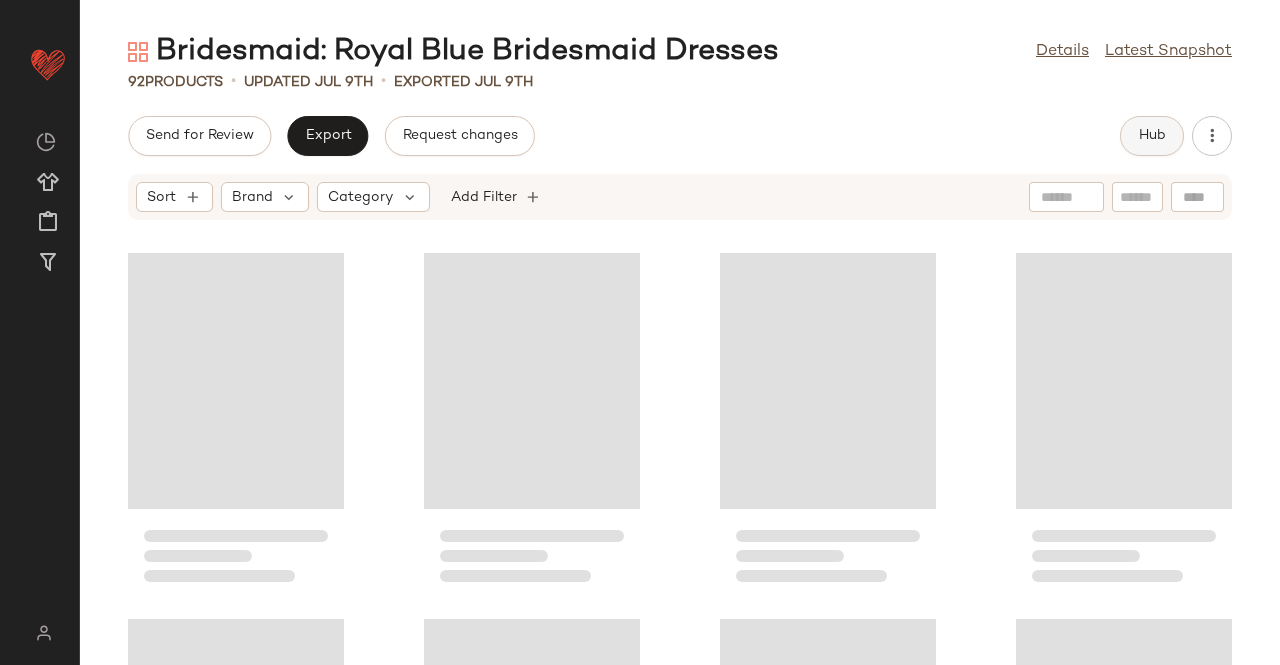 click on "Hub" at bounding box center (1152, 136) 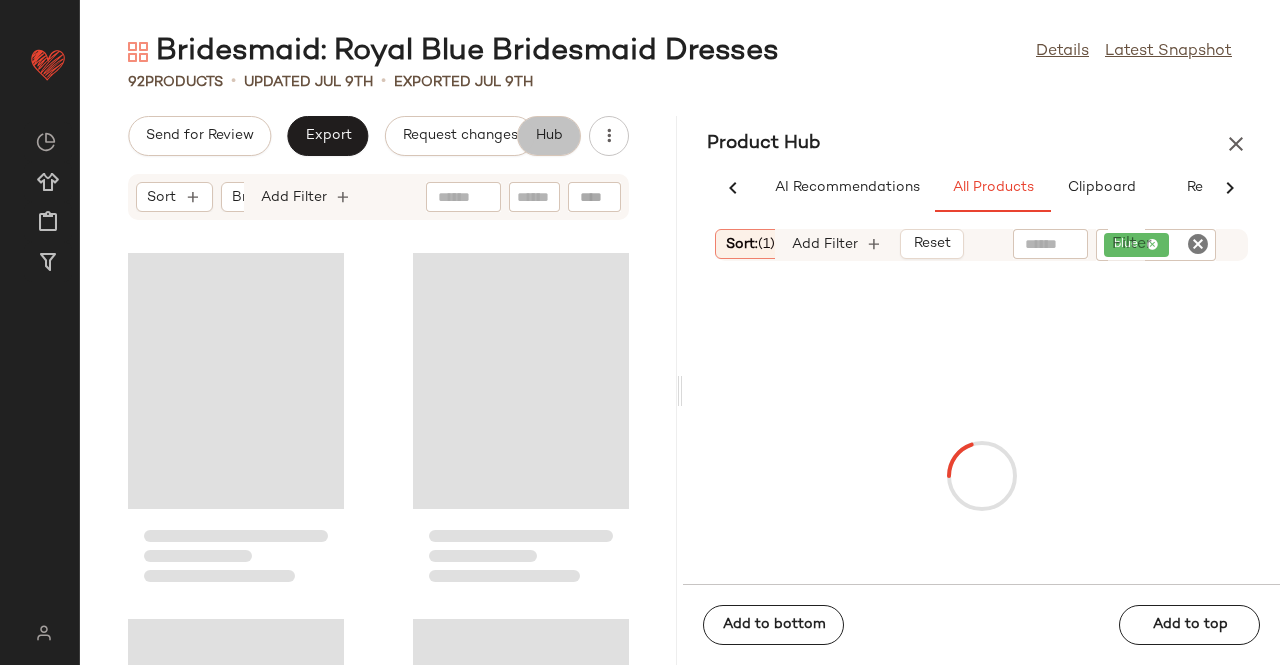 scroll, scrollTop: 0, scrollLeft: 62, axis: horizontal 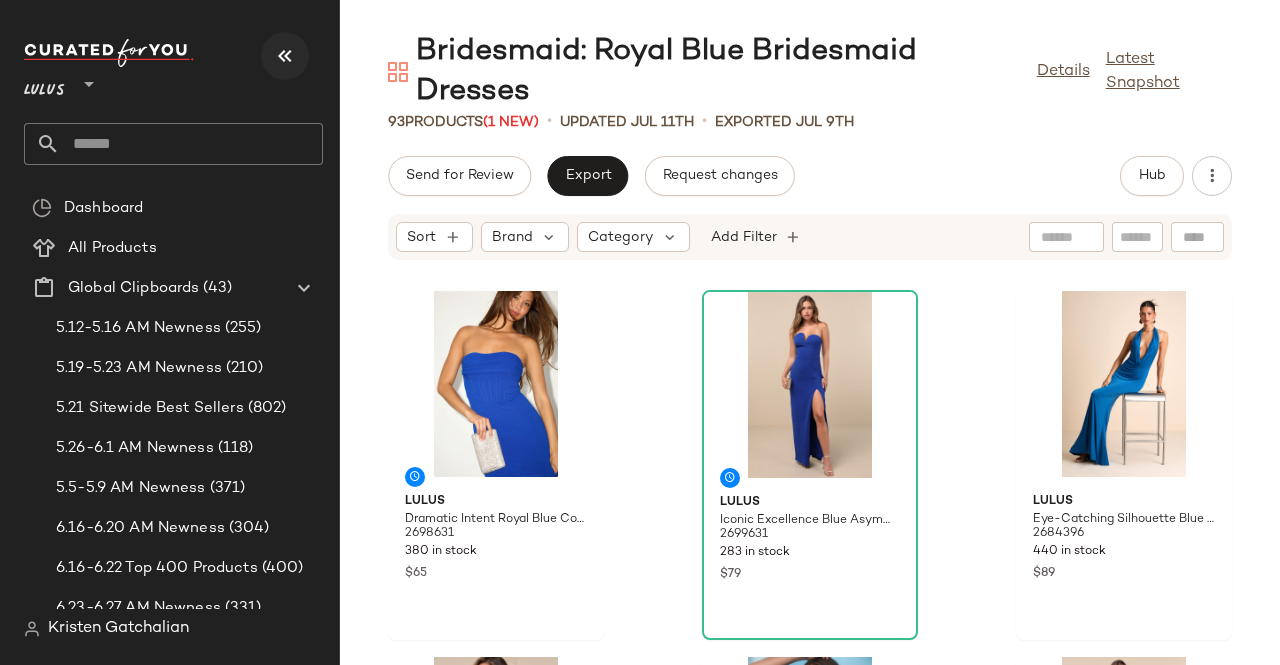 click at bounding box center [285, 56] 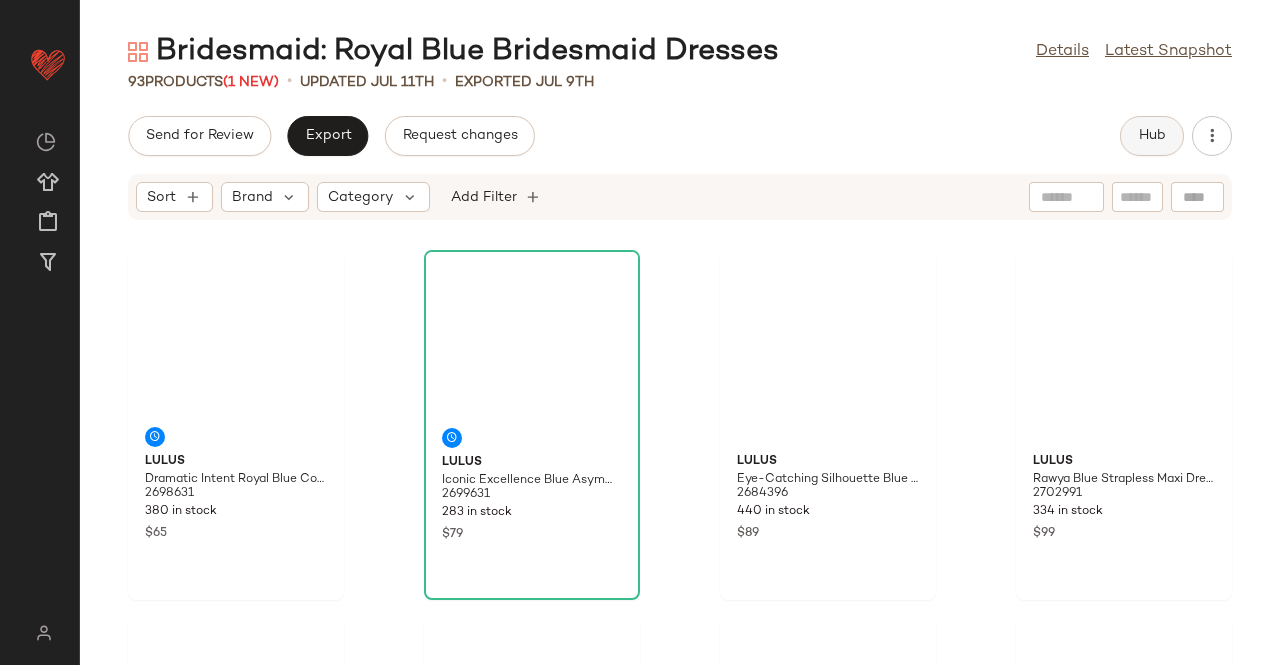 click on "Hub" at bounding box center [1152, 136] 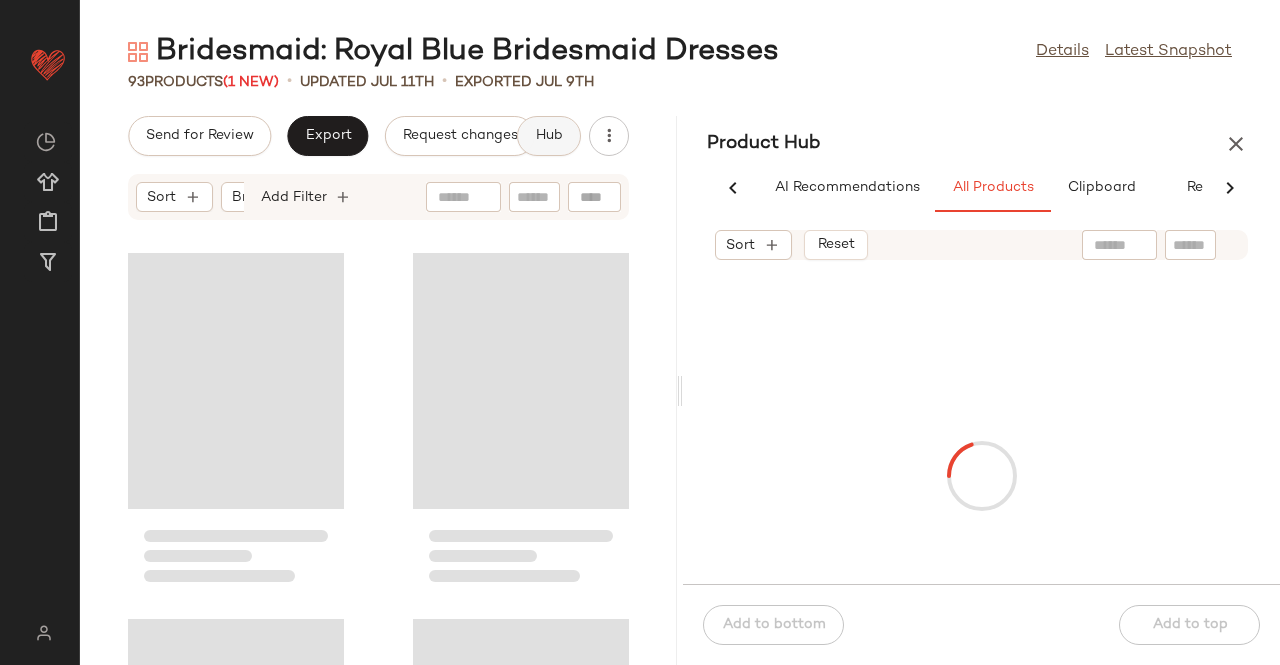 scroll, scrollTop: 0, scrollLeft: 62, axis: horizontal 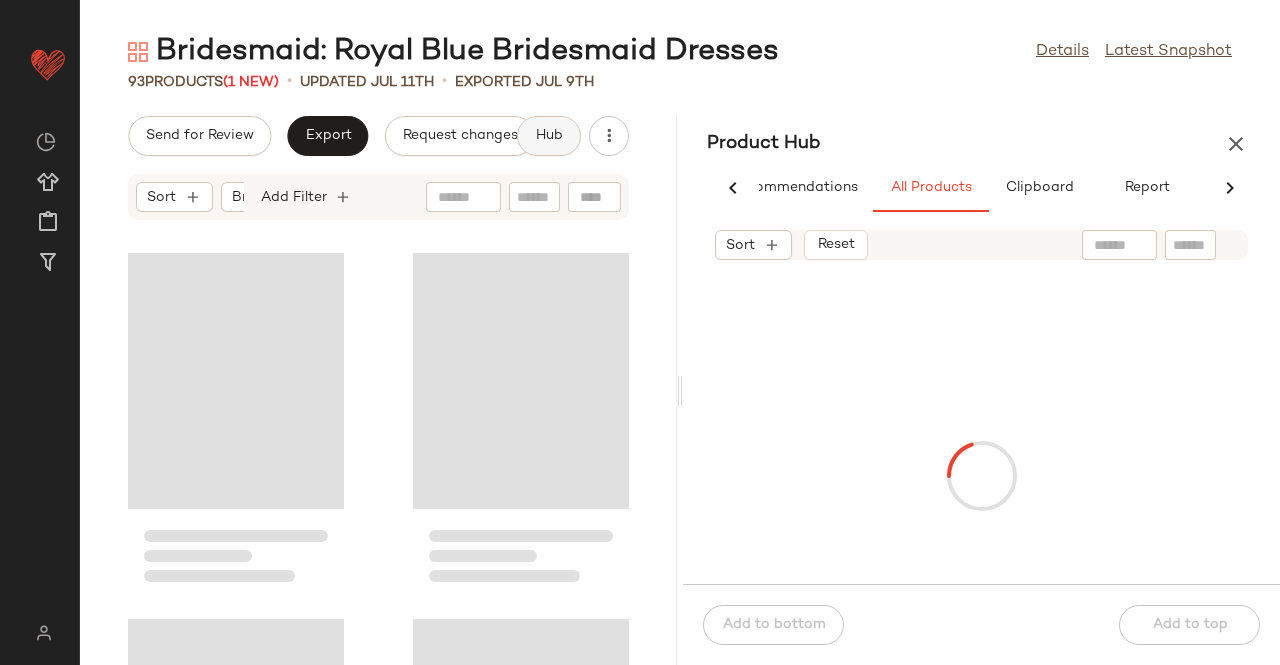 type 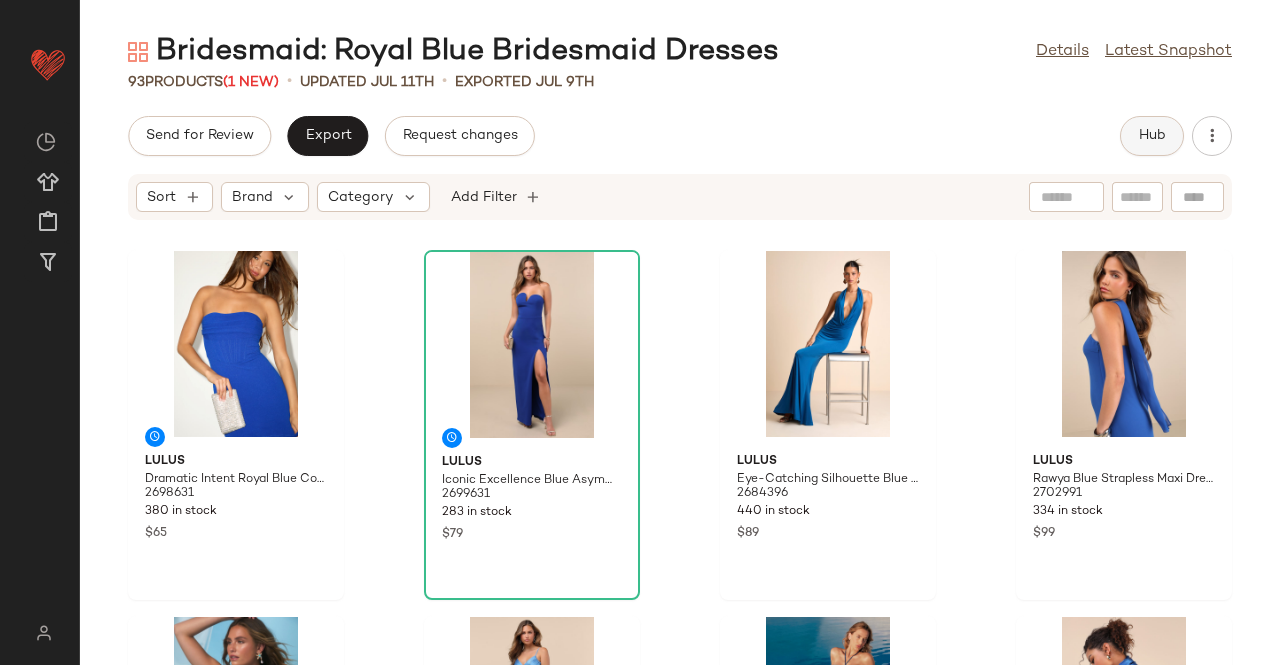 click on "Hub" at bounding box center [1152, 136] 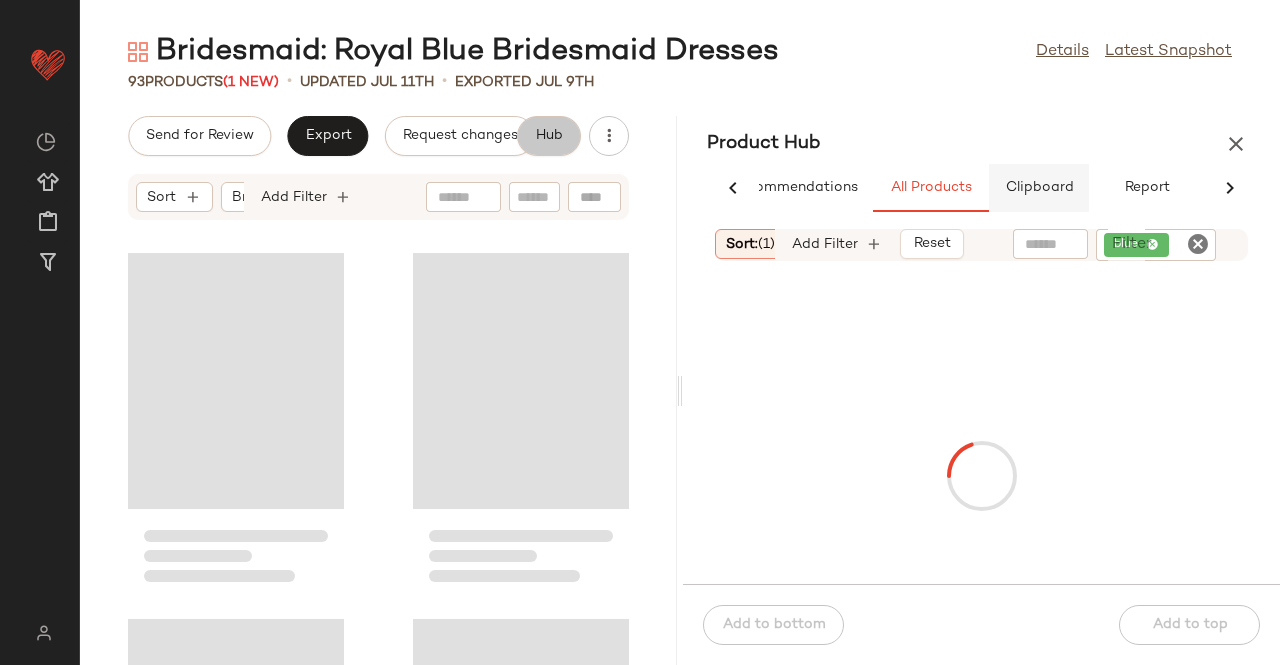scroll, scrollTop: 0, scrollLeft: 62, axis: horizontal 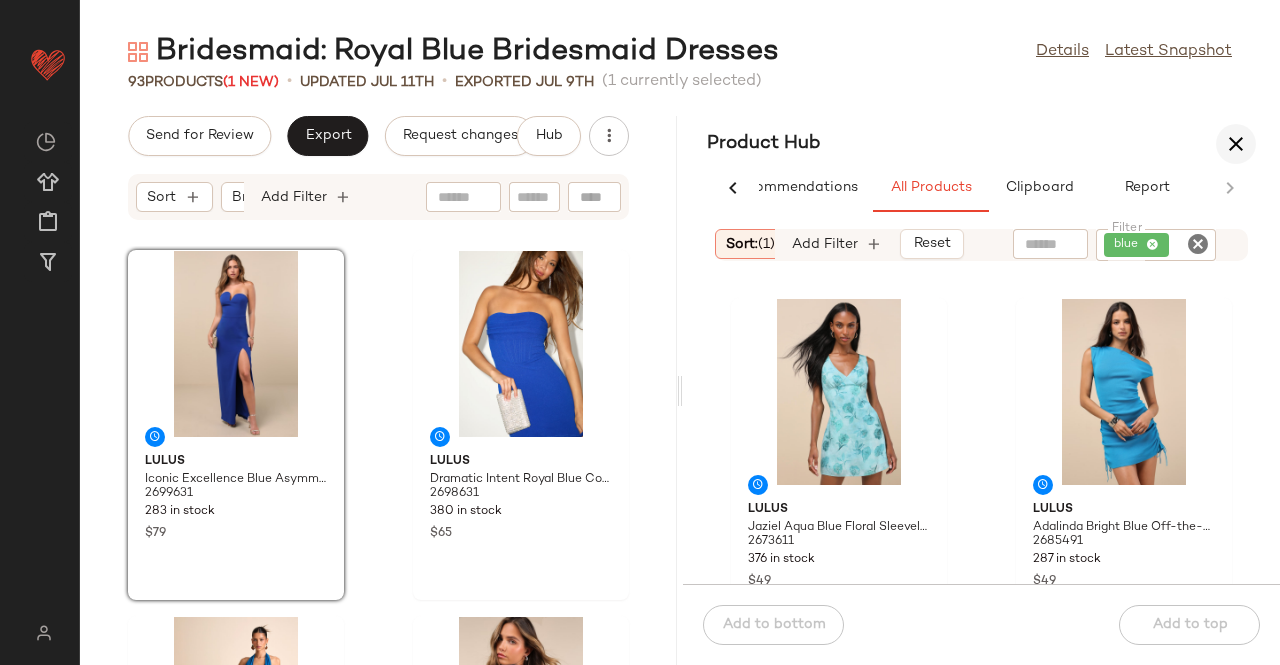 click at bounding box center (1236, 144) 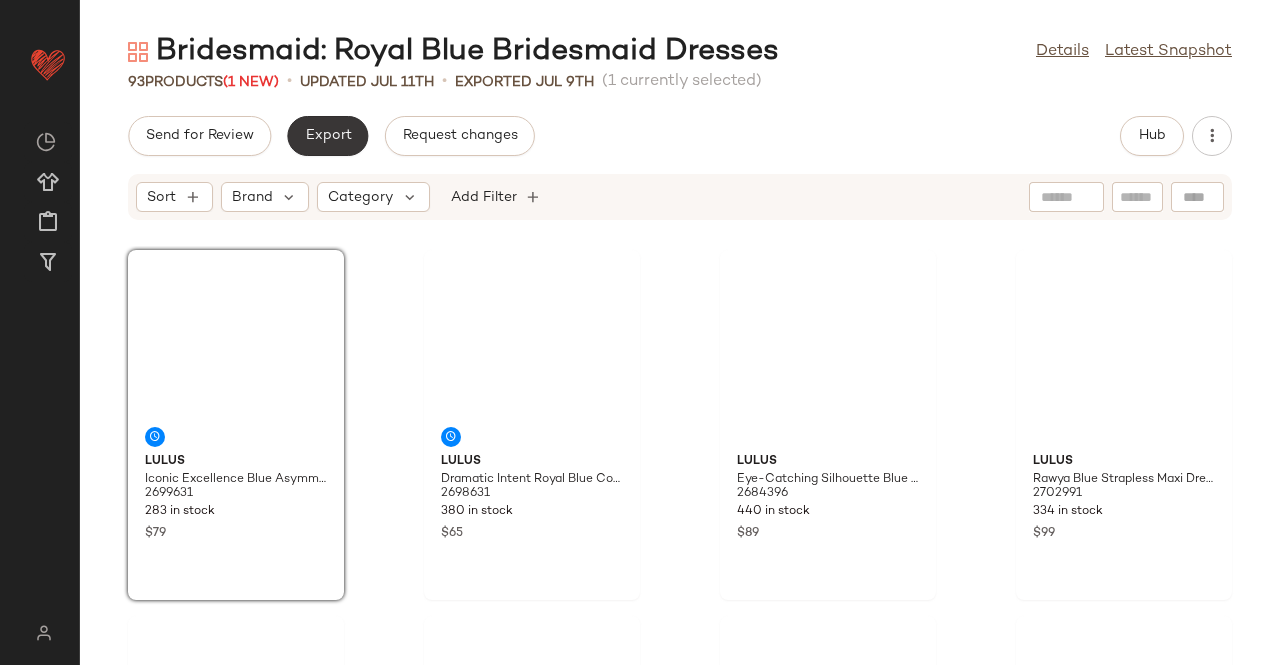 click on "Export" 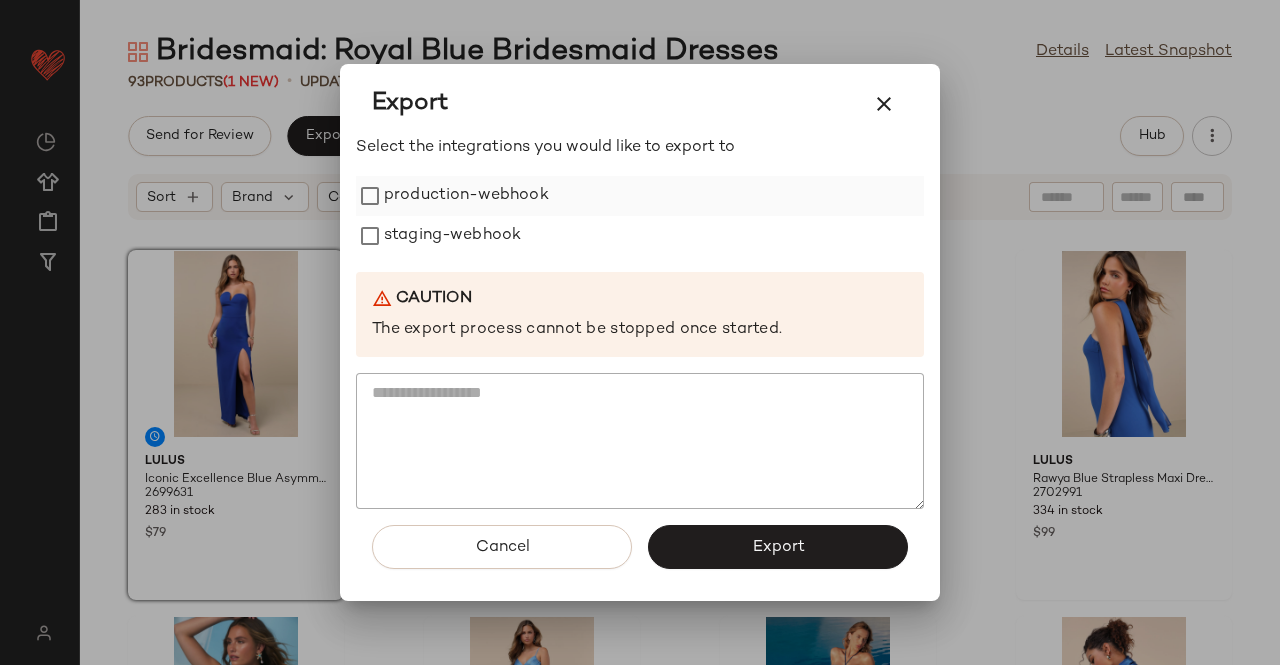 drag, startPoint x: 372, startPoint y: 179, endPoint x: 397, endPoint y: 215, distance: 43.829212 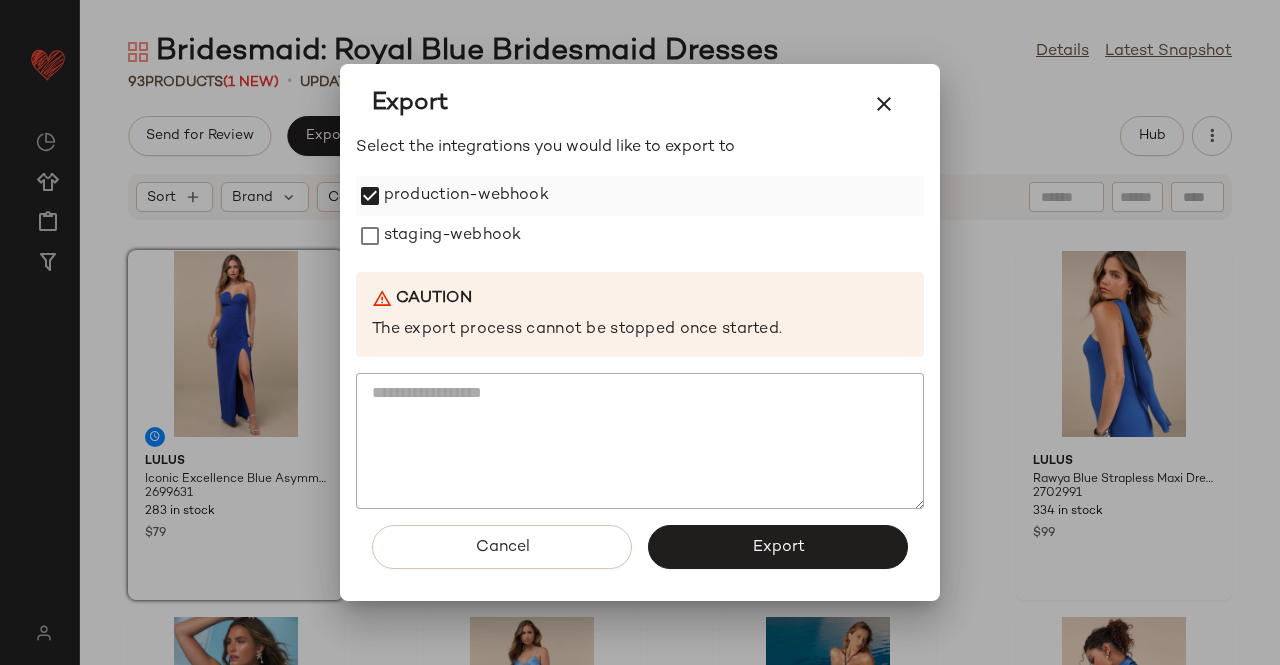 click on "production-webhook" at bounding box center (466, 196) 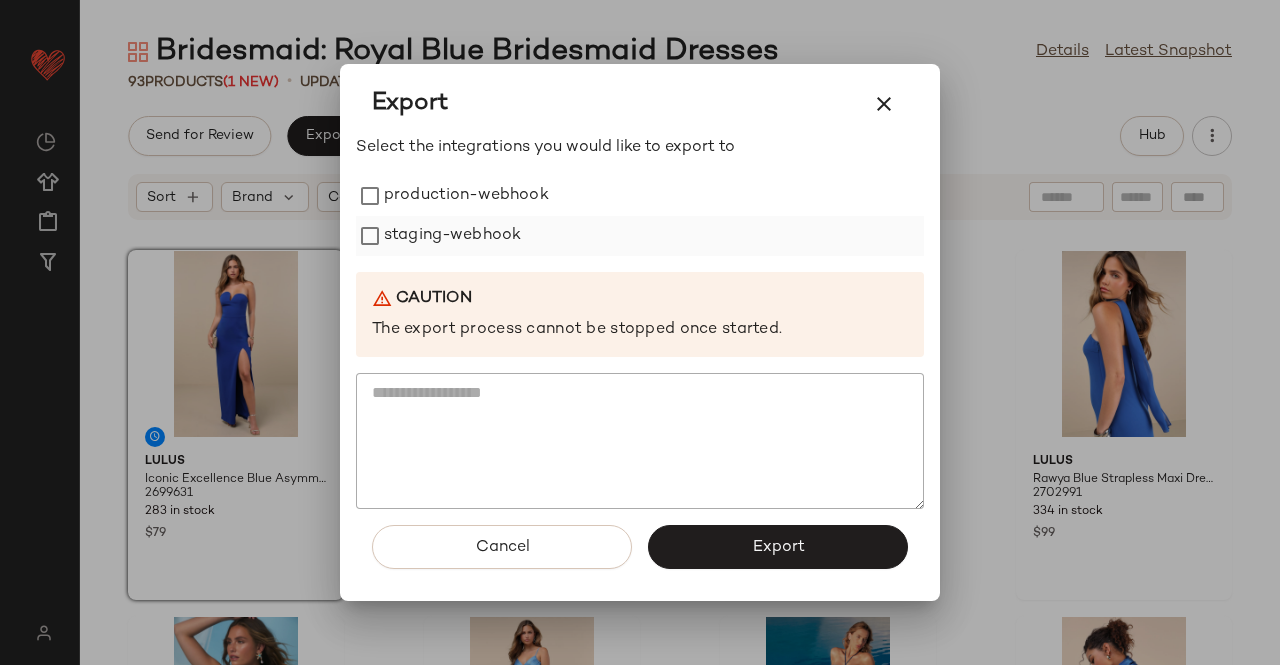 click on "staging-webhook" at bounding box center [452, 236] 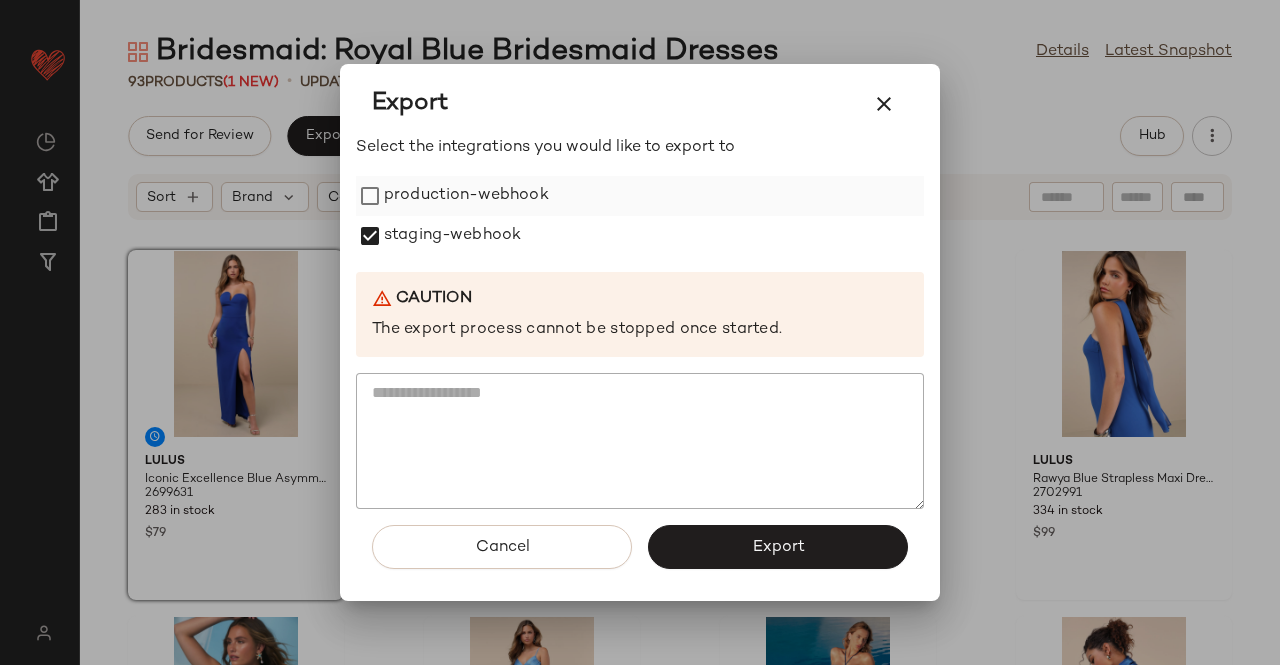 click on "production-webhook" at bounding box center [466, 196] 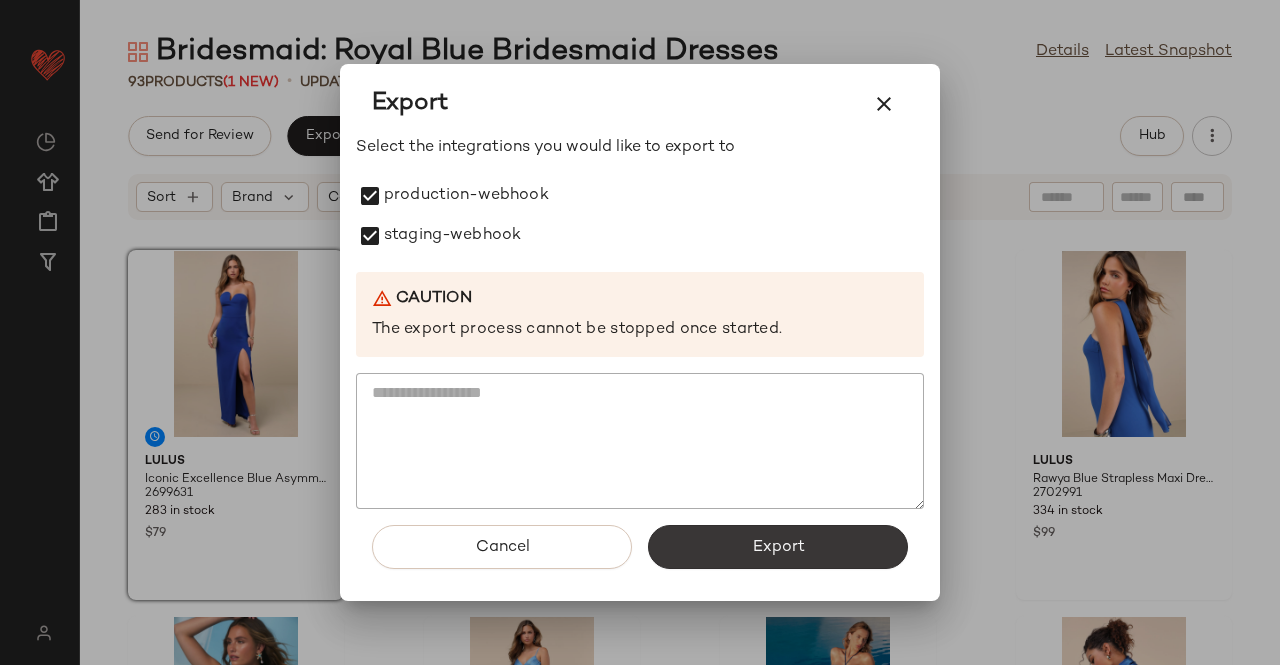 click on "Export" 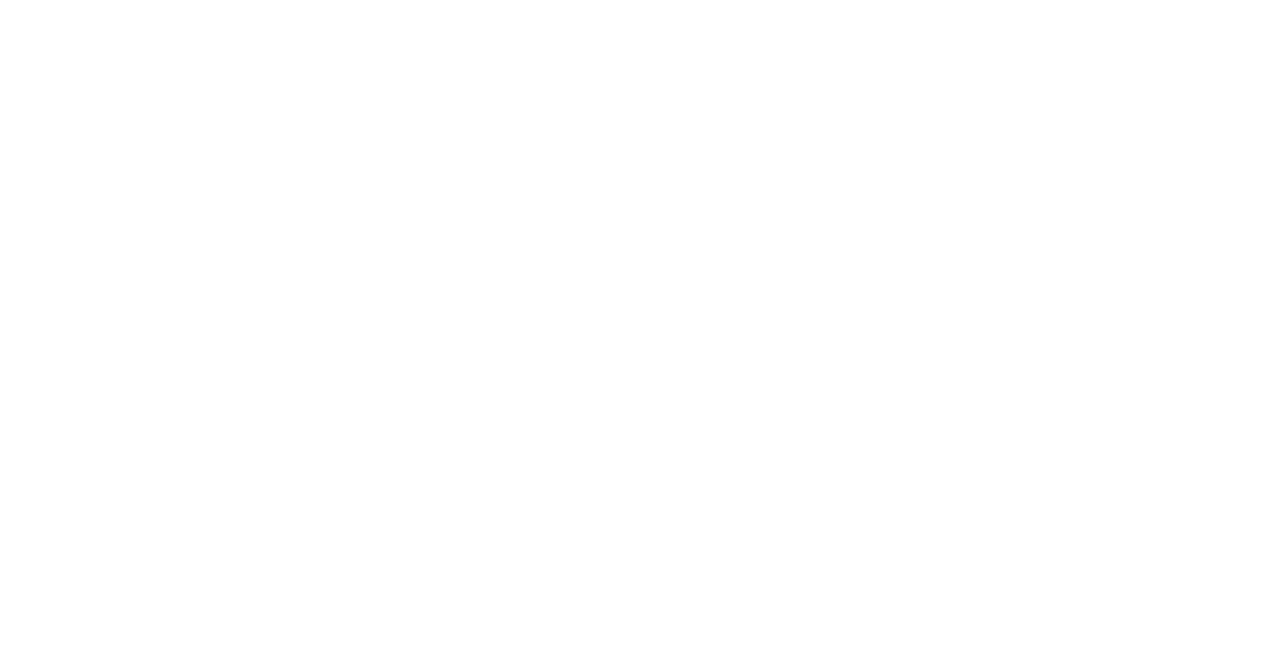 scroll, scrollTop: 0, scrollLeft: 0, axis: both 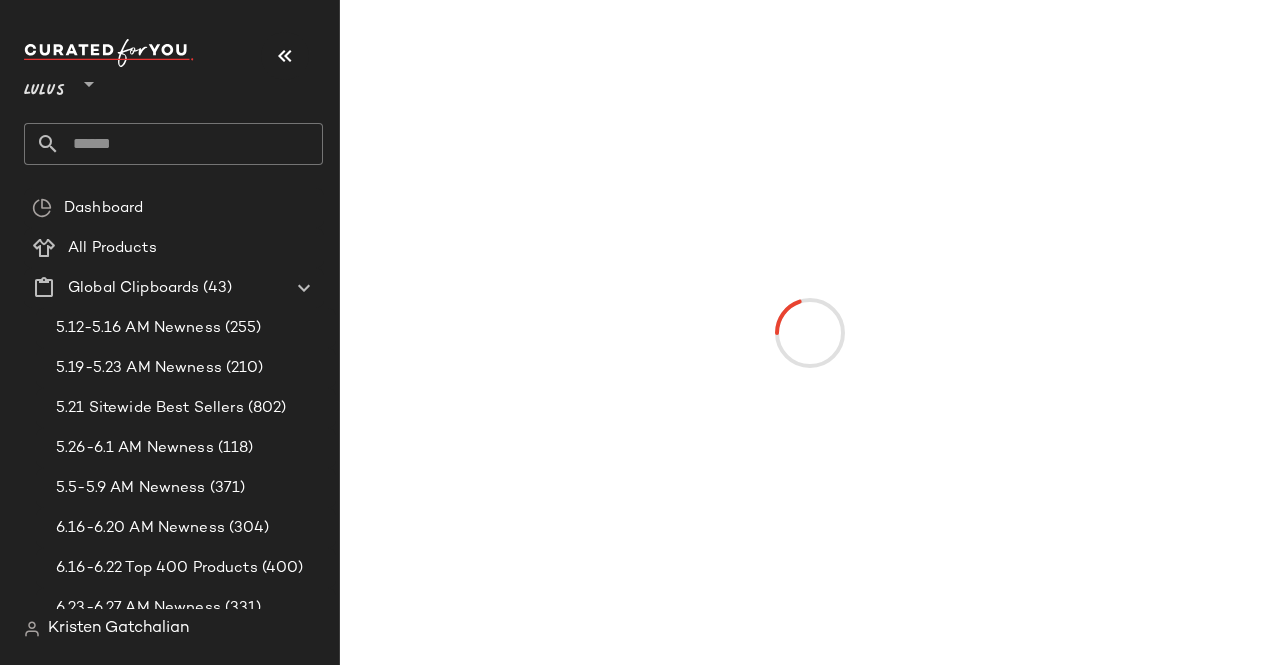 drag, startPoint x: 293, startPoint y: 63, endPoint x: 495, endPoint y: 15, distance: 207.62466 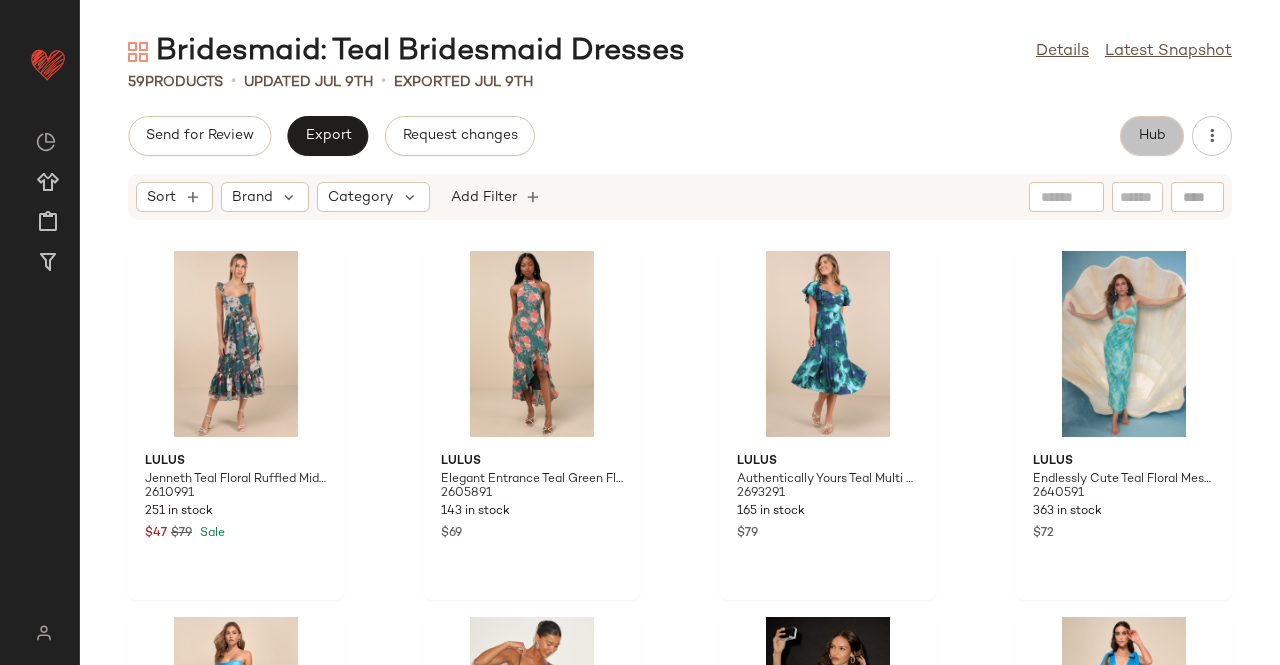 click on "Hub" at bounding box center [1152, 136] 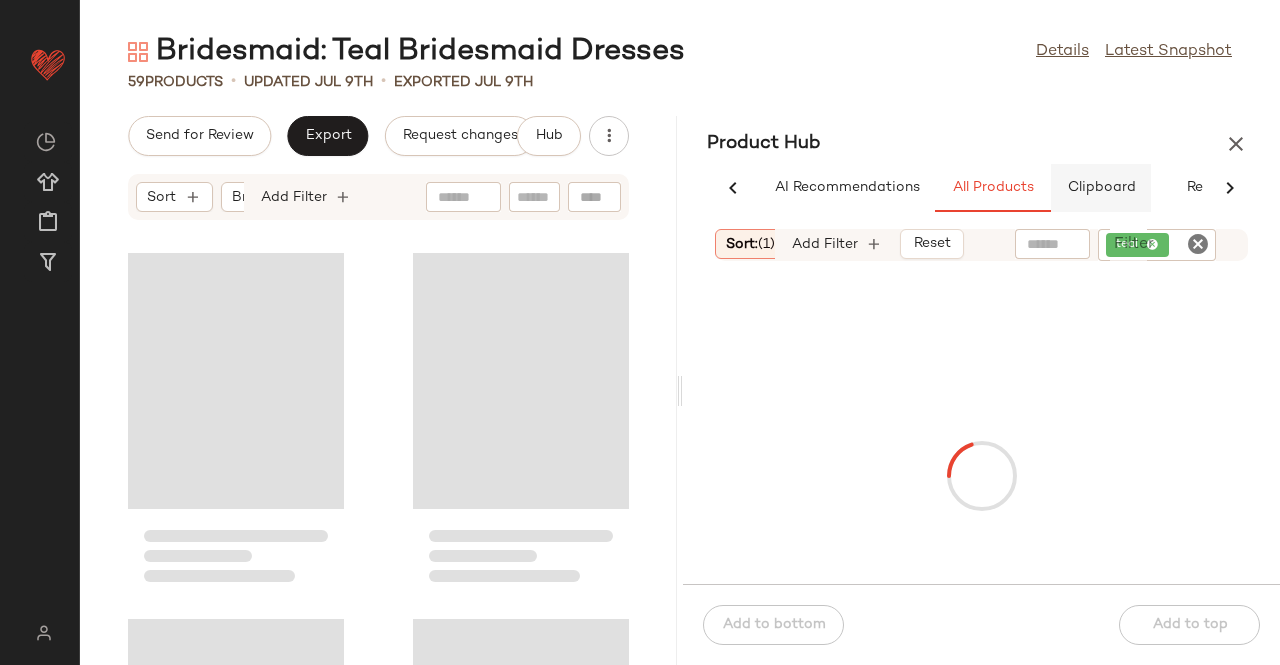 scroll, scrollTop: 0, scrollLeft: 62, axis: horizontal 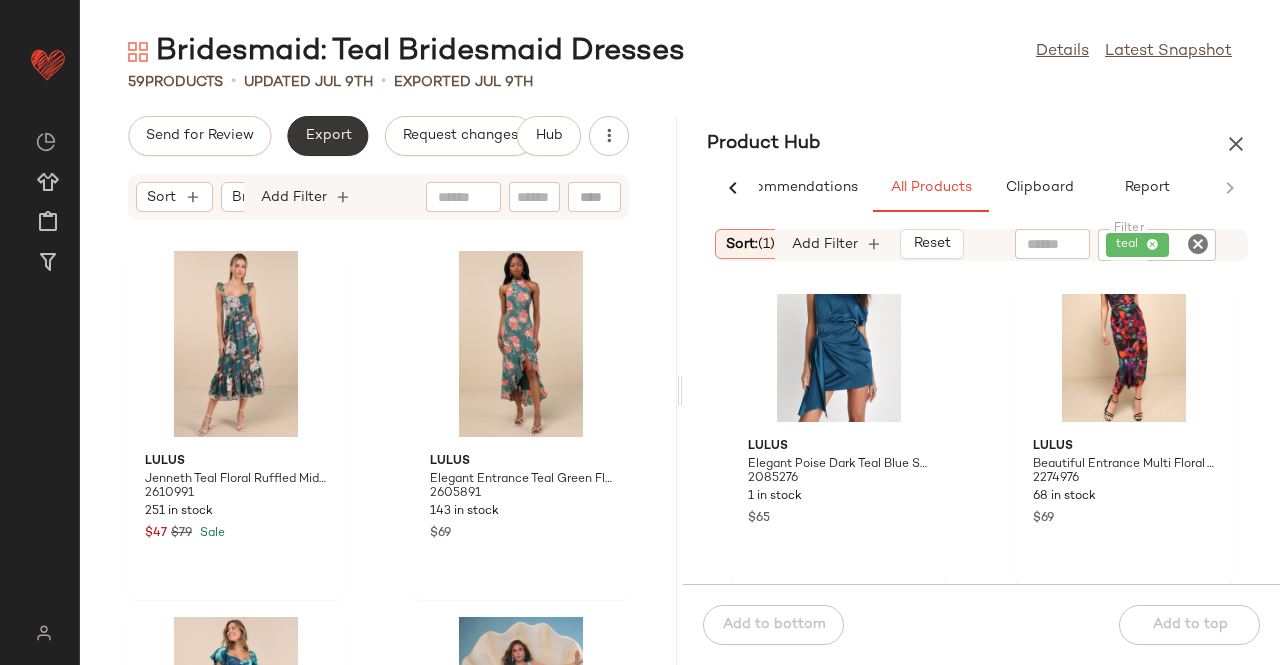 click on "Export" at bounding box center [327, 136] 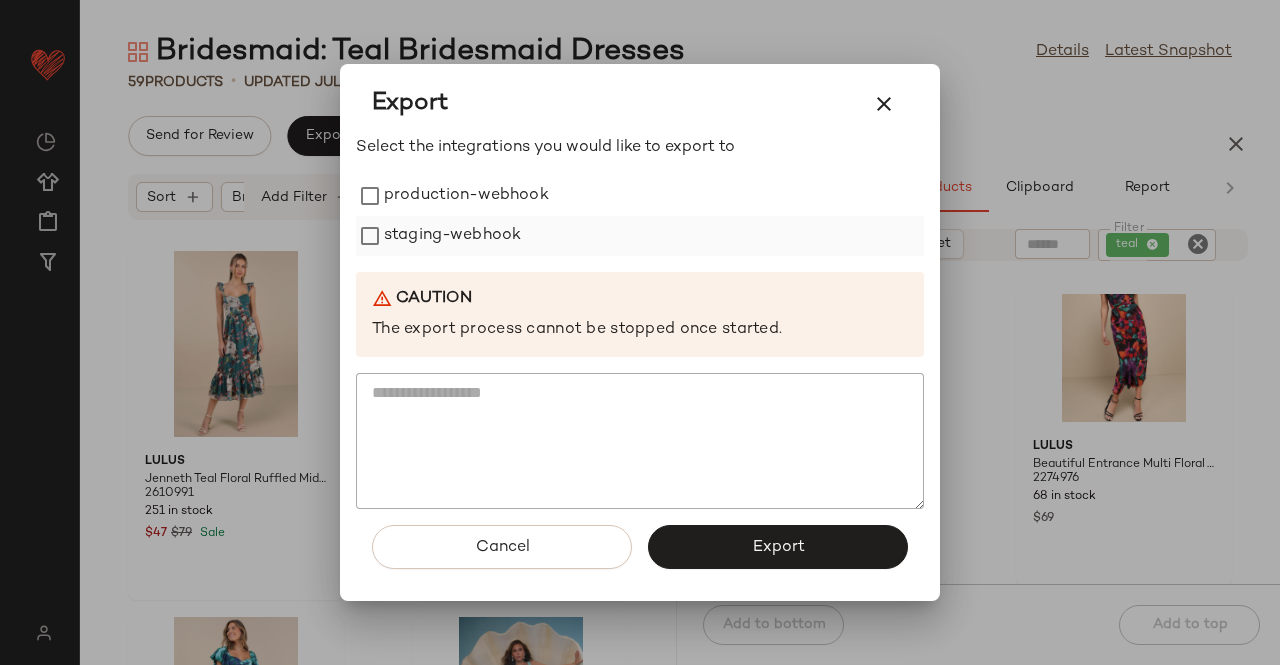 drag, startPoint x: 398, startPoint y: 195, endPoint x: 401, endPoint y: 229, distance: 34.132095 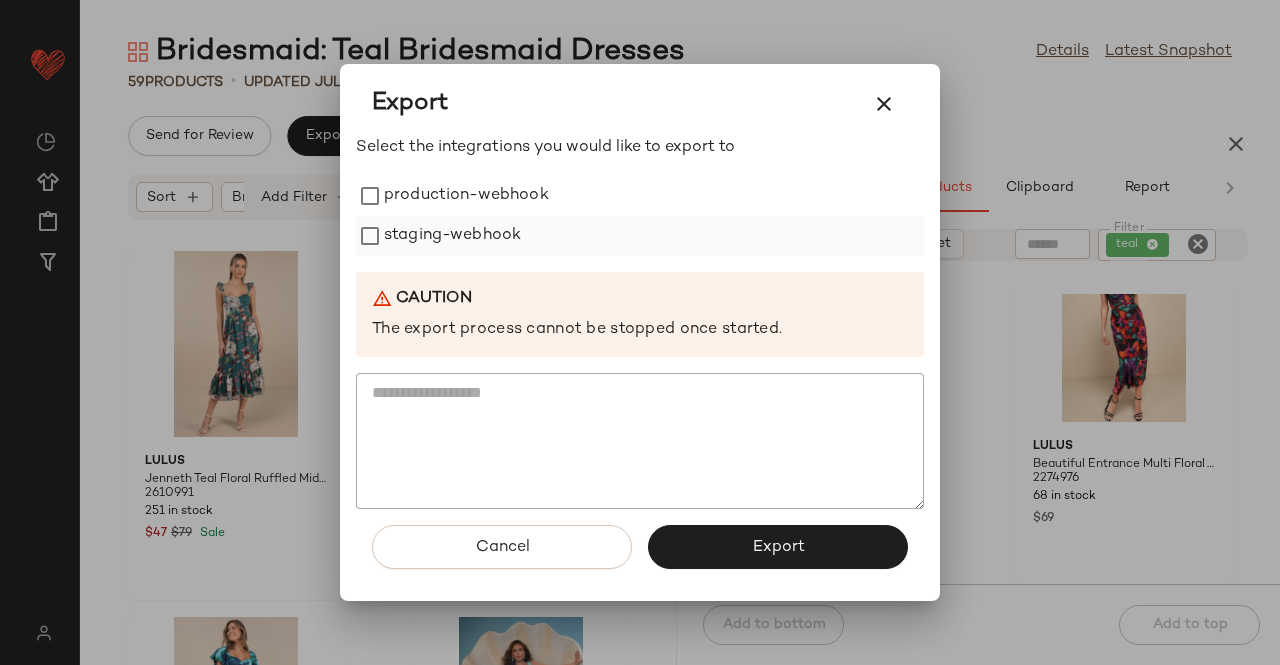 click on "production-webhook" at bounding box center [466, 196] 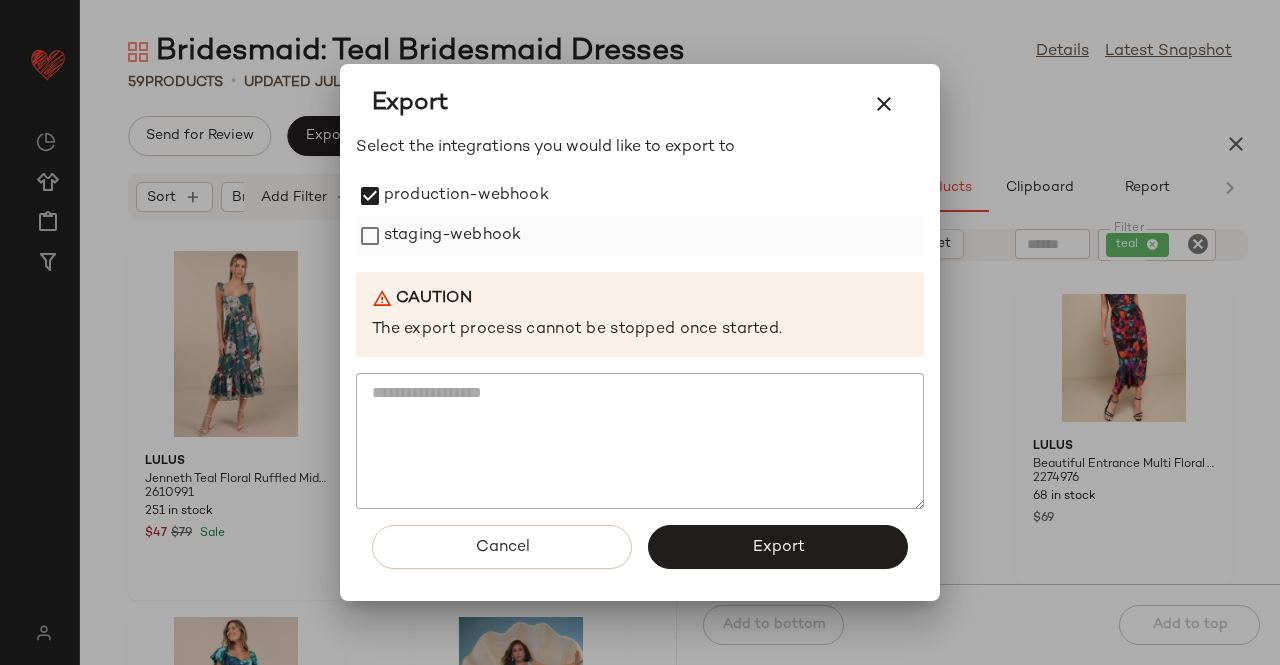 click on "staging-webhook" at bounding box center [452, 236] 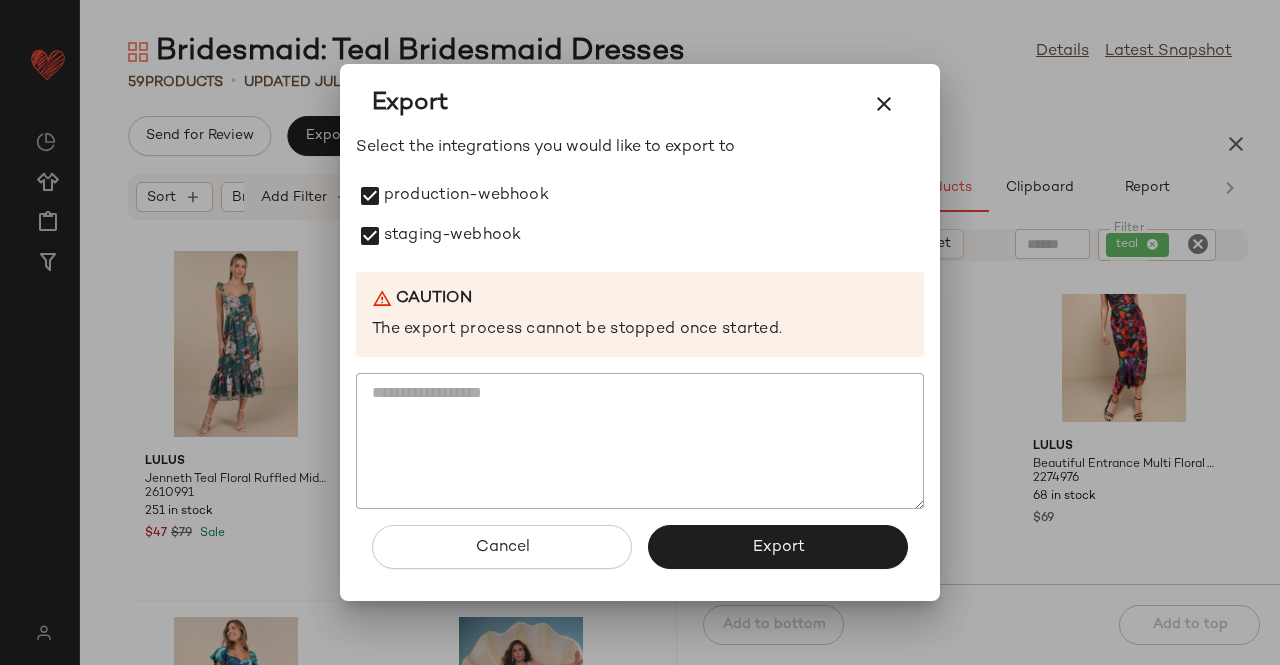 drag, startPoint x: 829, startPoint y: 548, endPoint x: 441, endPoint y: 139, distance: 563.7597 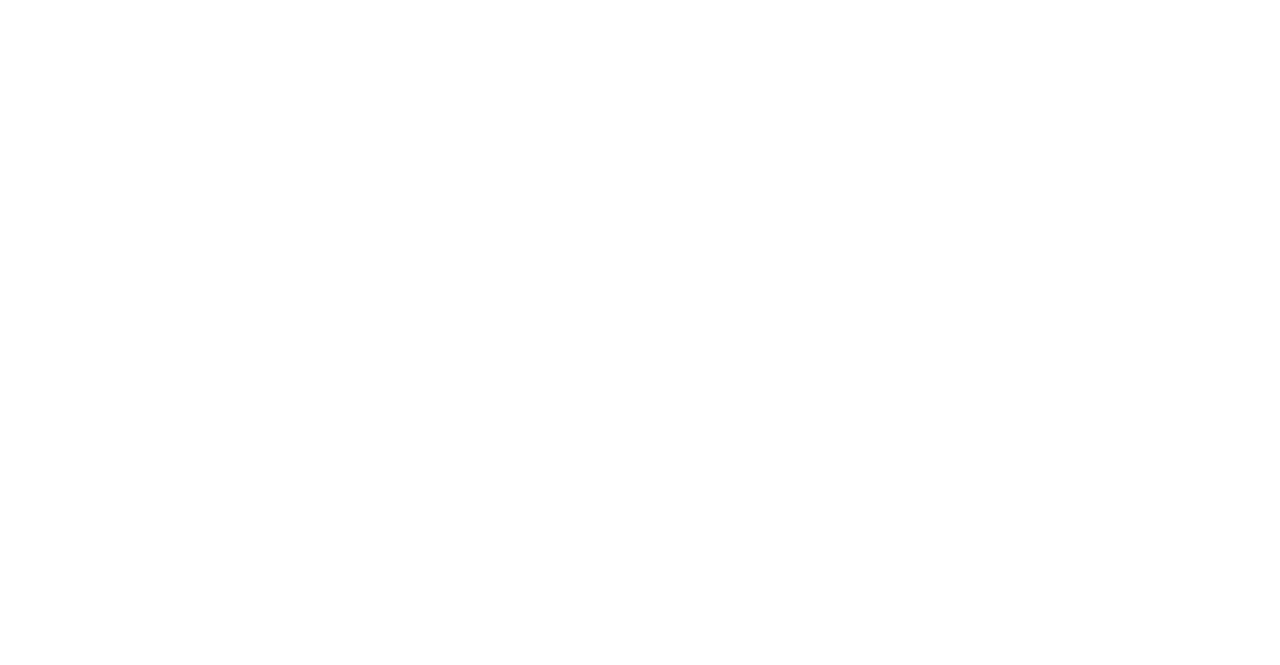 scroll, scrollTop: 0, scrollLeft: 0, axis: both 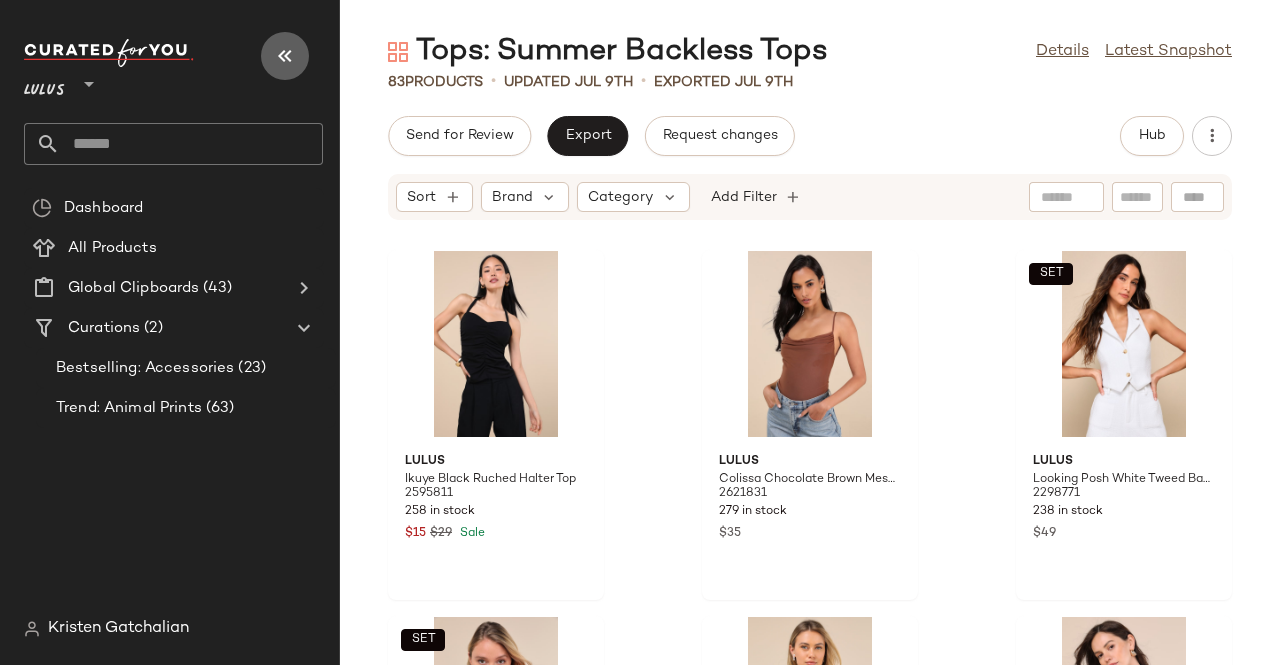 click at bounding box center (285, 56) 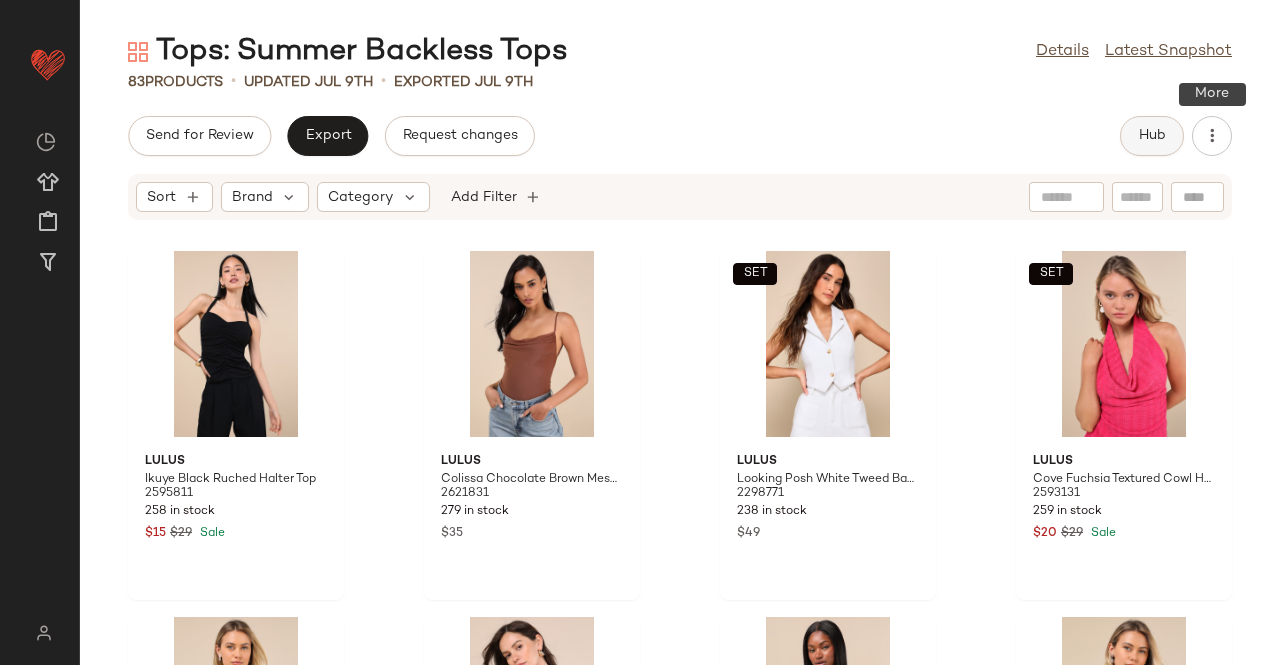 click on "Hub" 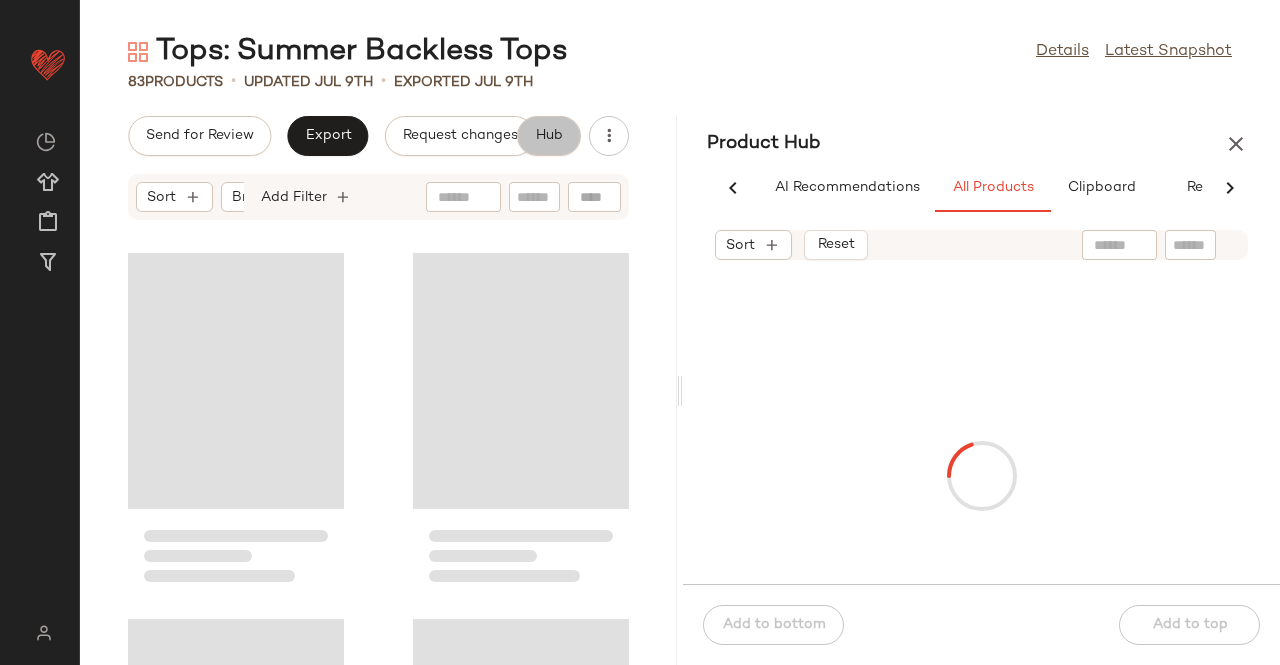 scroll, scrollTop: 0, scrollLeft: 62, axis: horizontal 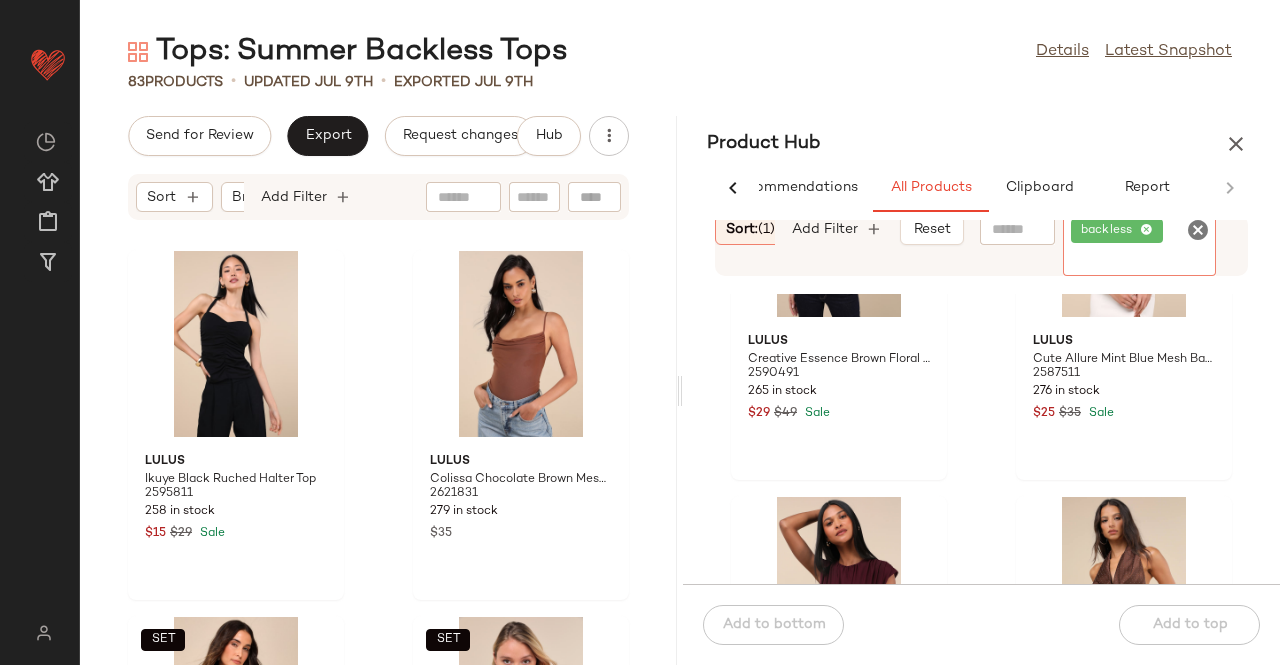 click on "backless" 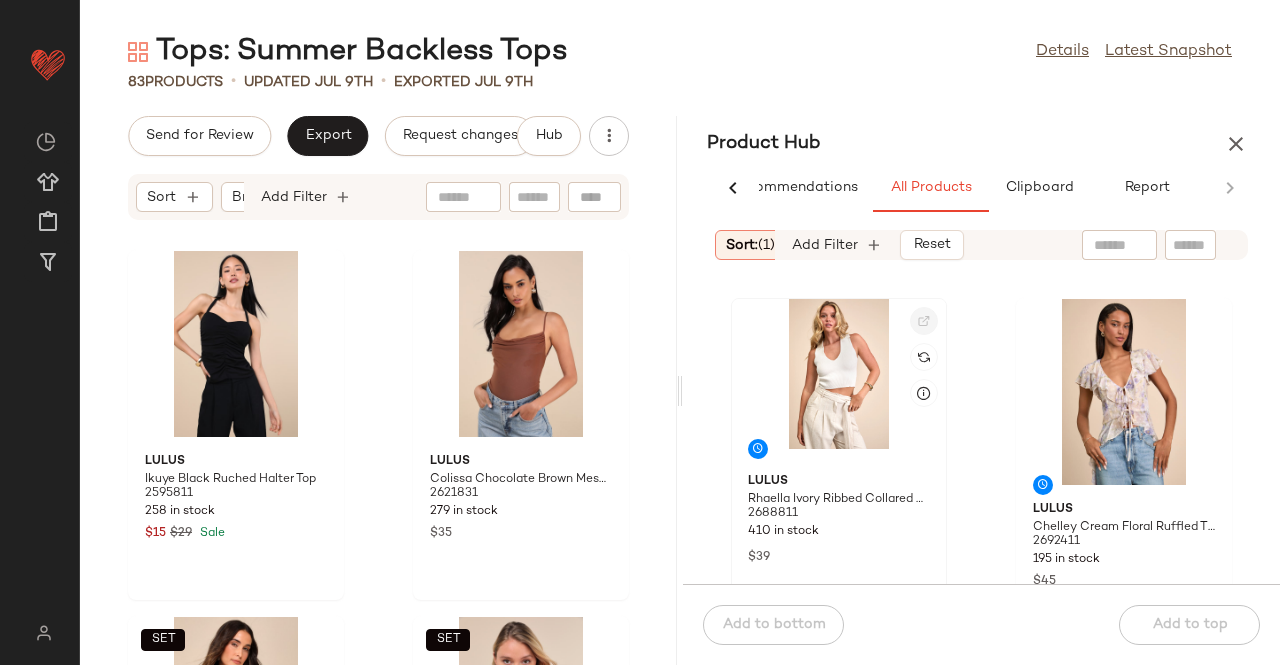 click at bounding box center (924, 321) 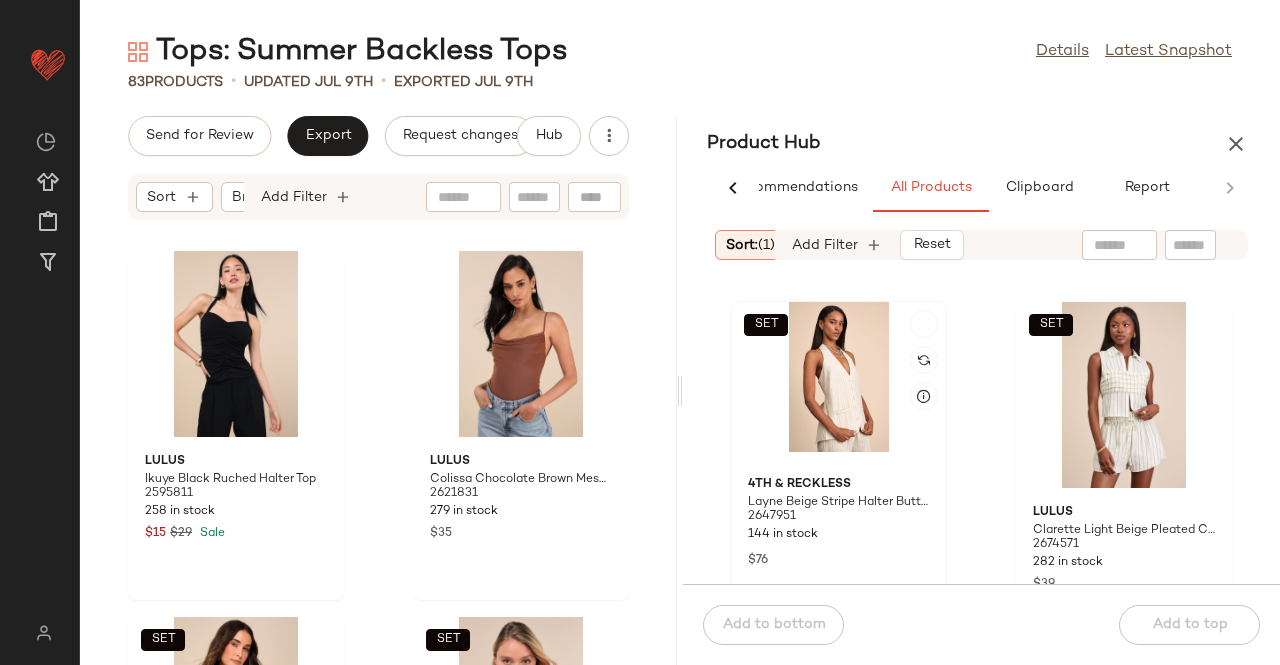 scroll, scrollTop: 6216, scrollLeft: 0, axis: vertical 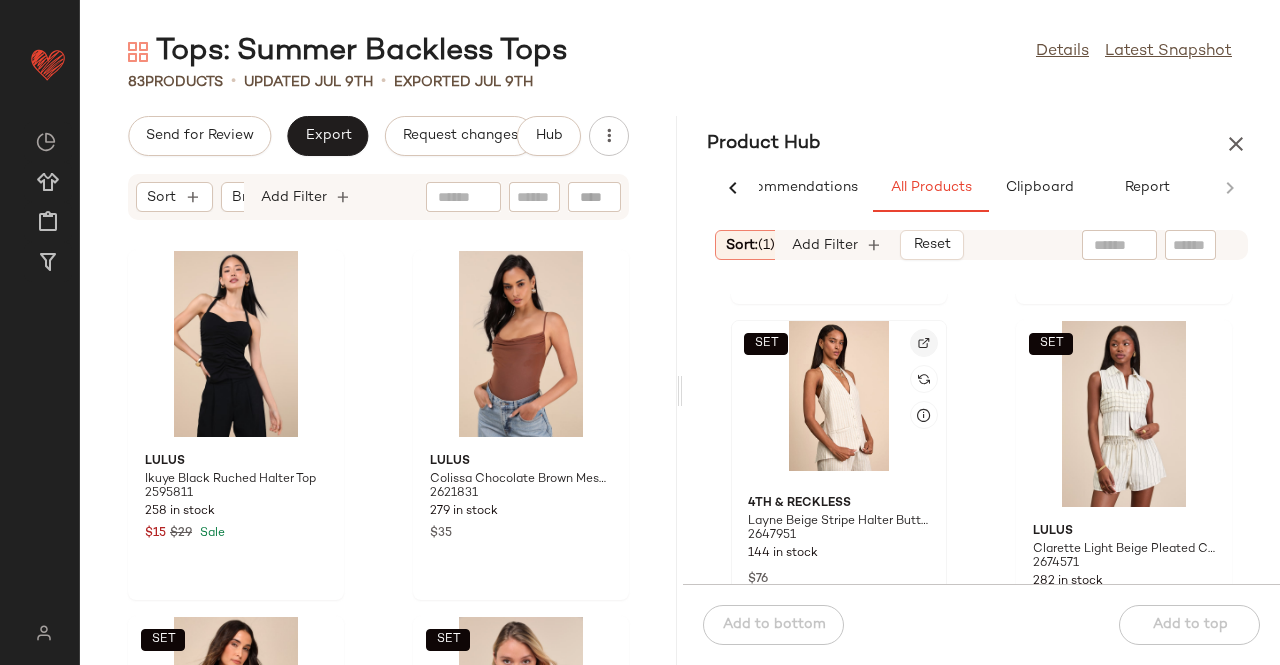 click 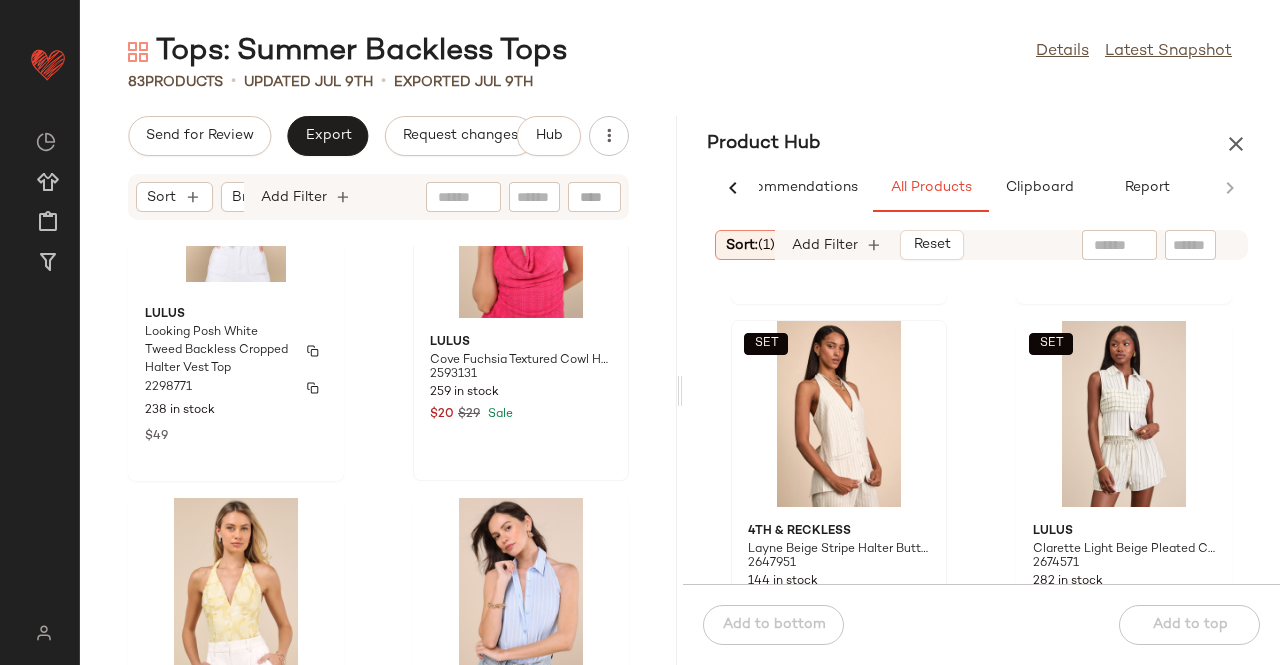 scroll, scrollTop: 416, scrollLeft: 0, axis: vertical 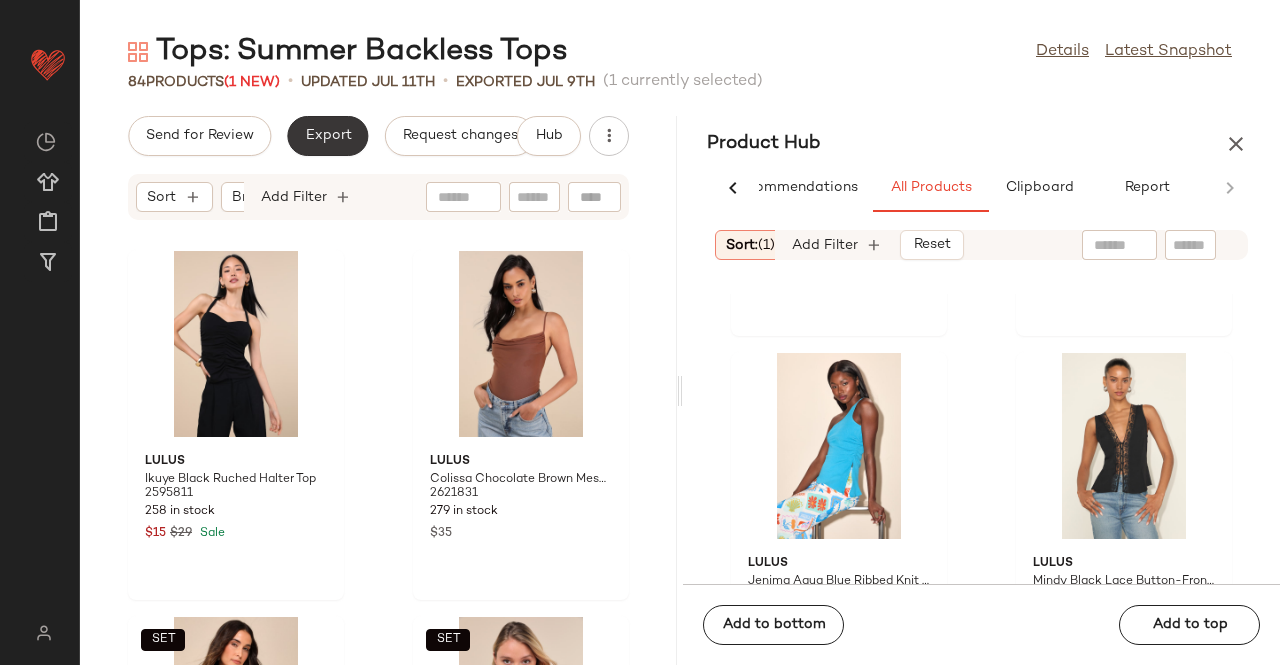 click on "Export" 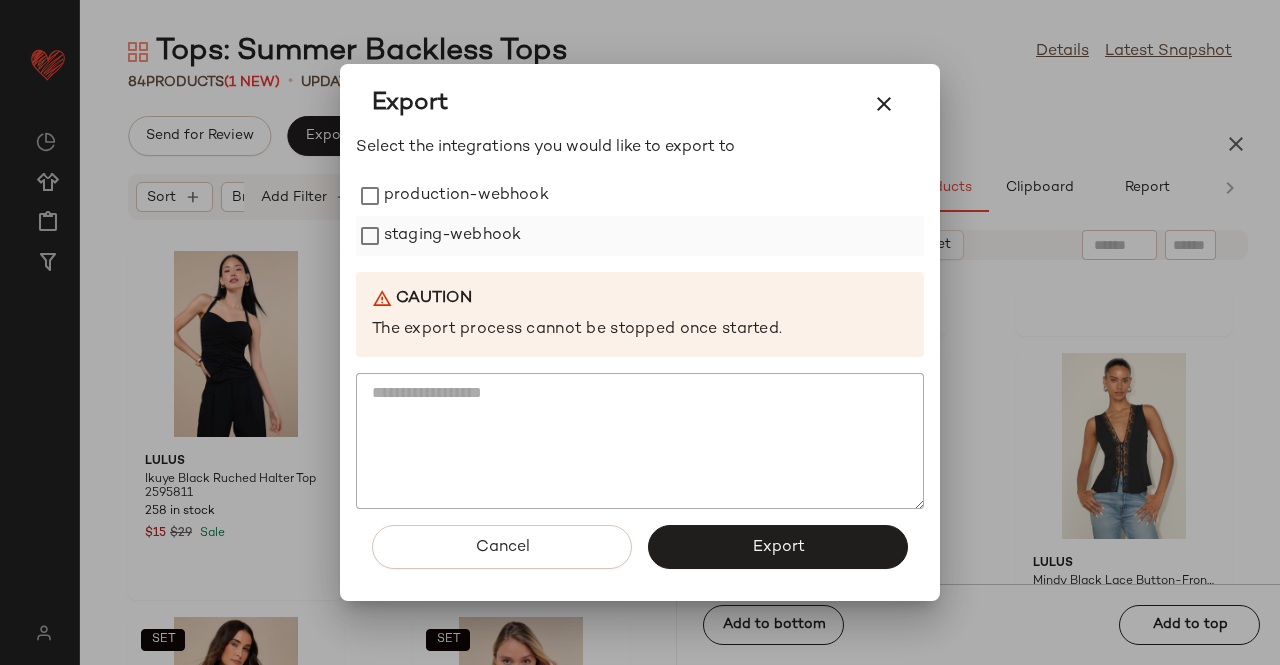 drag, startPoint x: 472, startPoint y: 292, endPoint x: 461, endPoint y: 238, distance: 55.108982 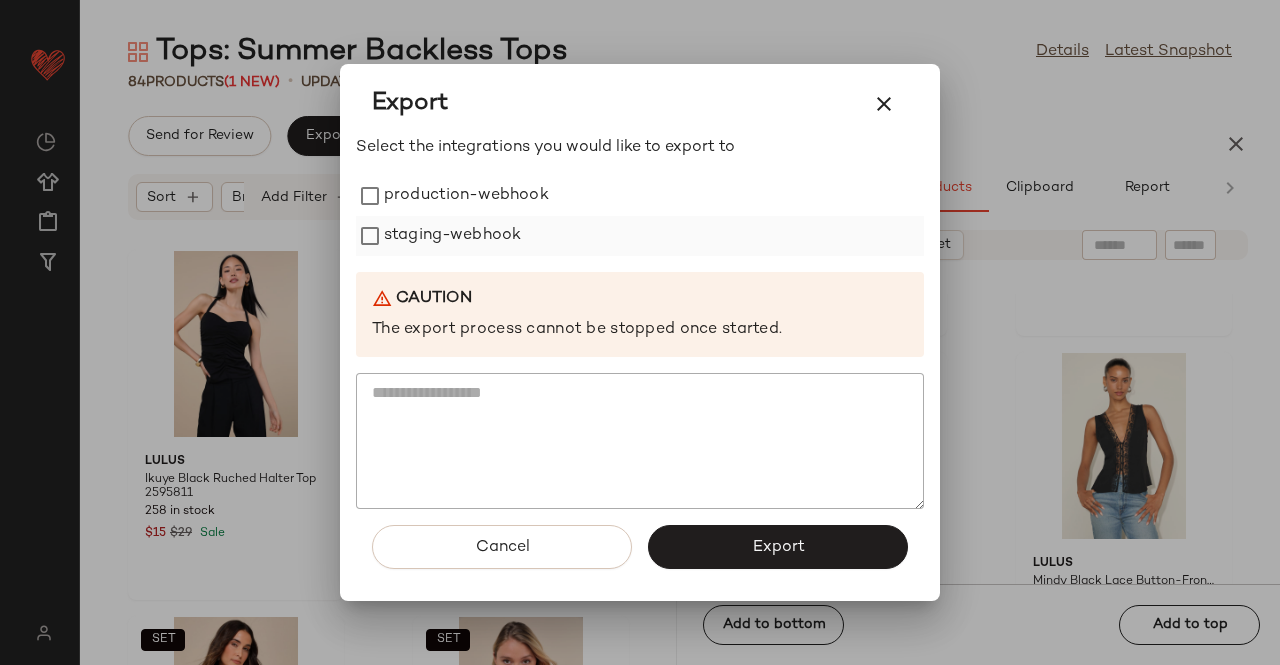 click on "Caution" at bounding box center (640, 299) 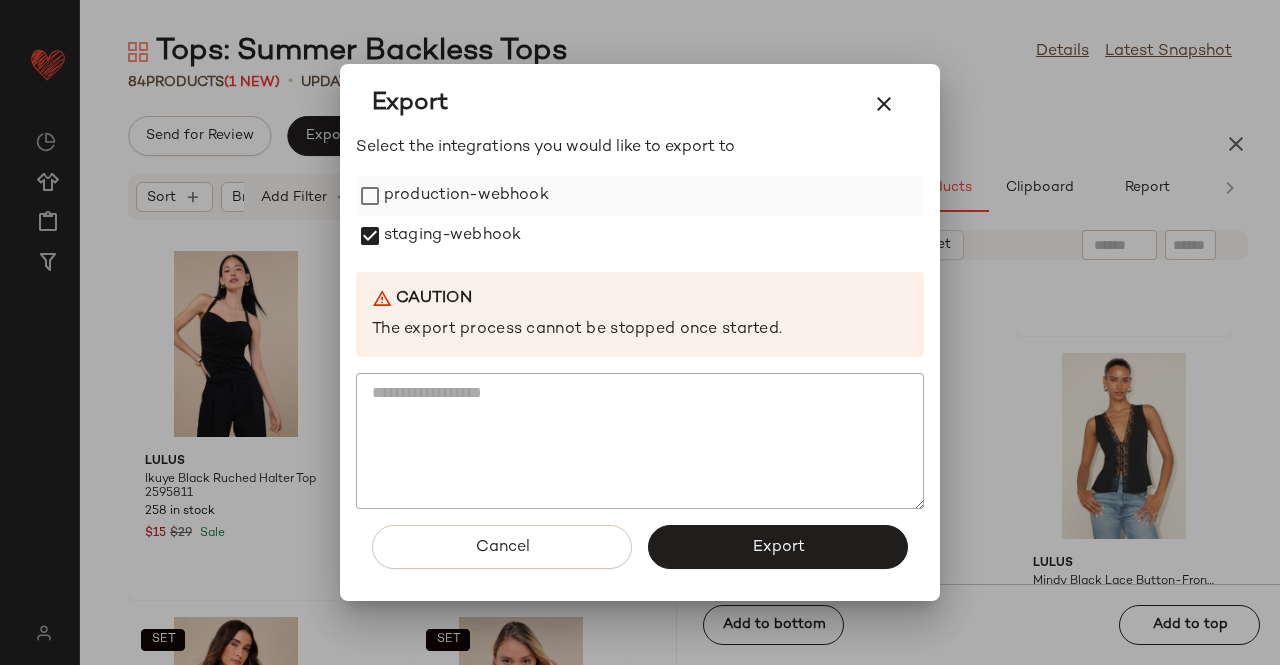 click on "production-webhook" at bounding box center (466, 196) 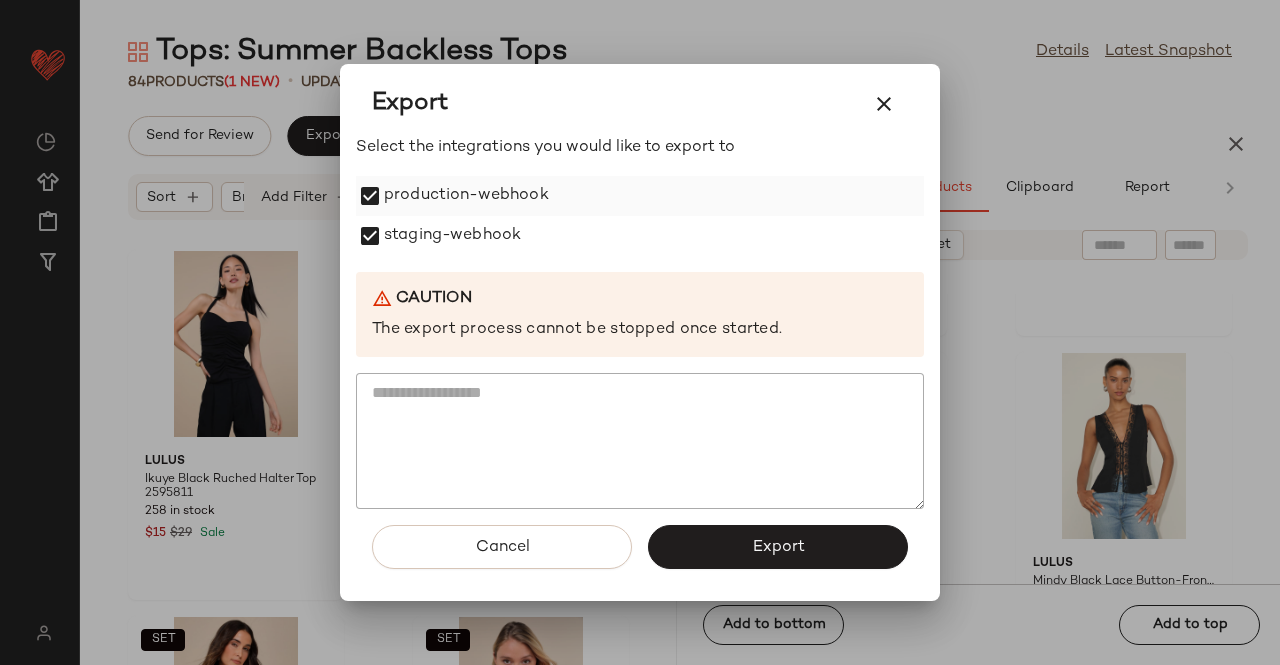drag, startPoint x: 793, startPoint y: 557, endPoint x: 624, endPoint y: 201, distance: 394.0774 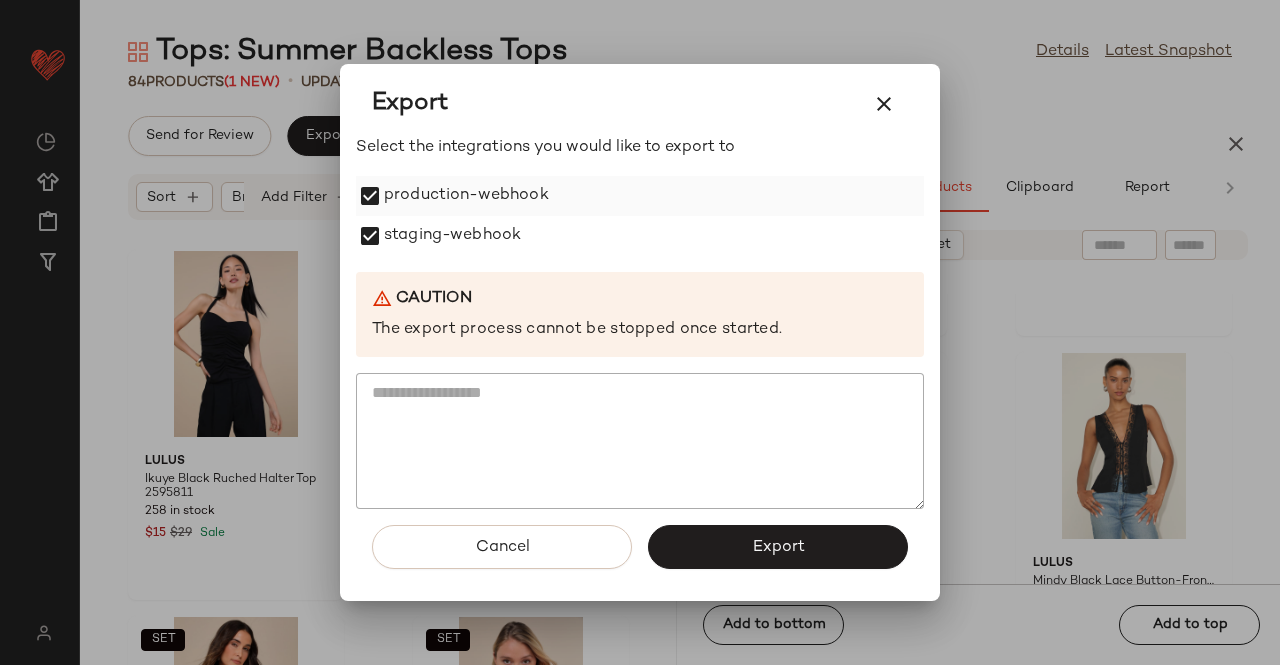 click on "Export" 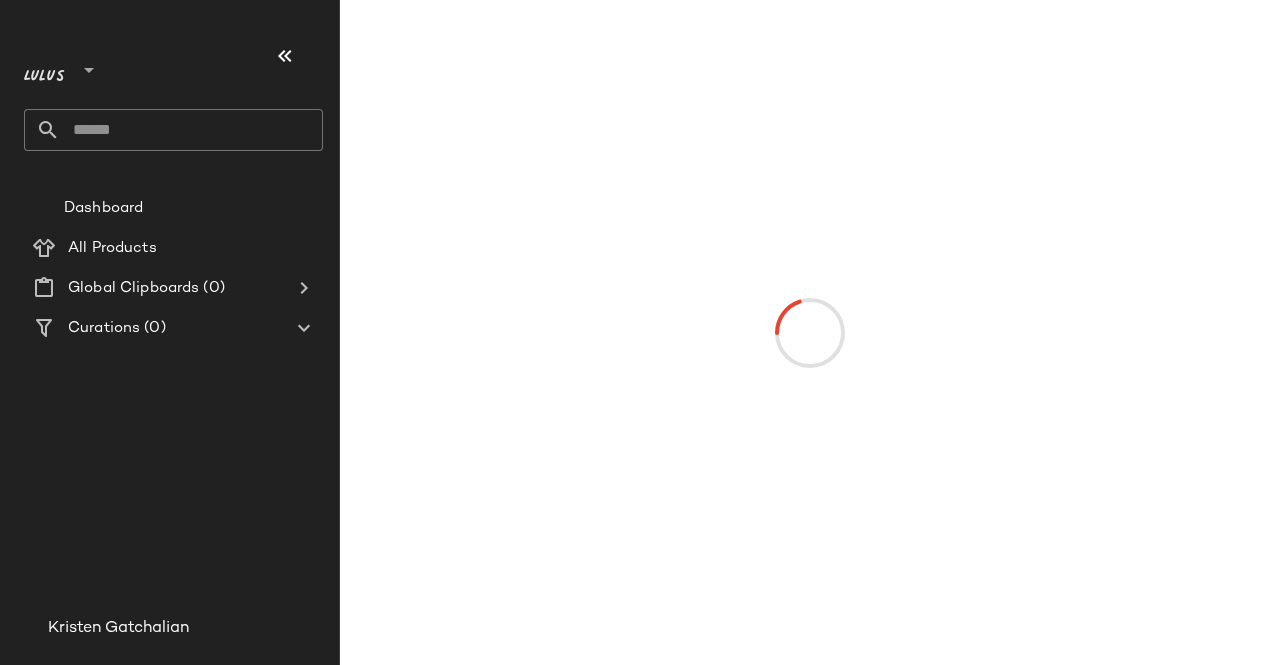scroll, scrollTop: 0, scrollLeft: 0, axis: both 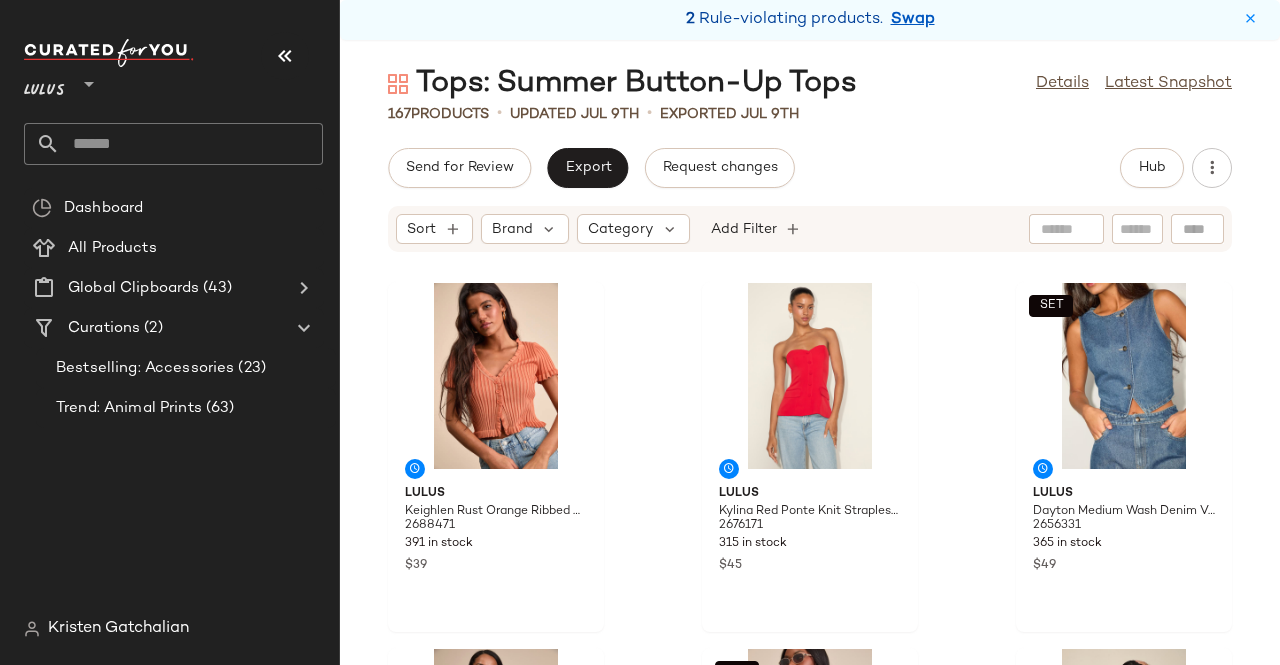 click at bounding box center [285, 56] 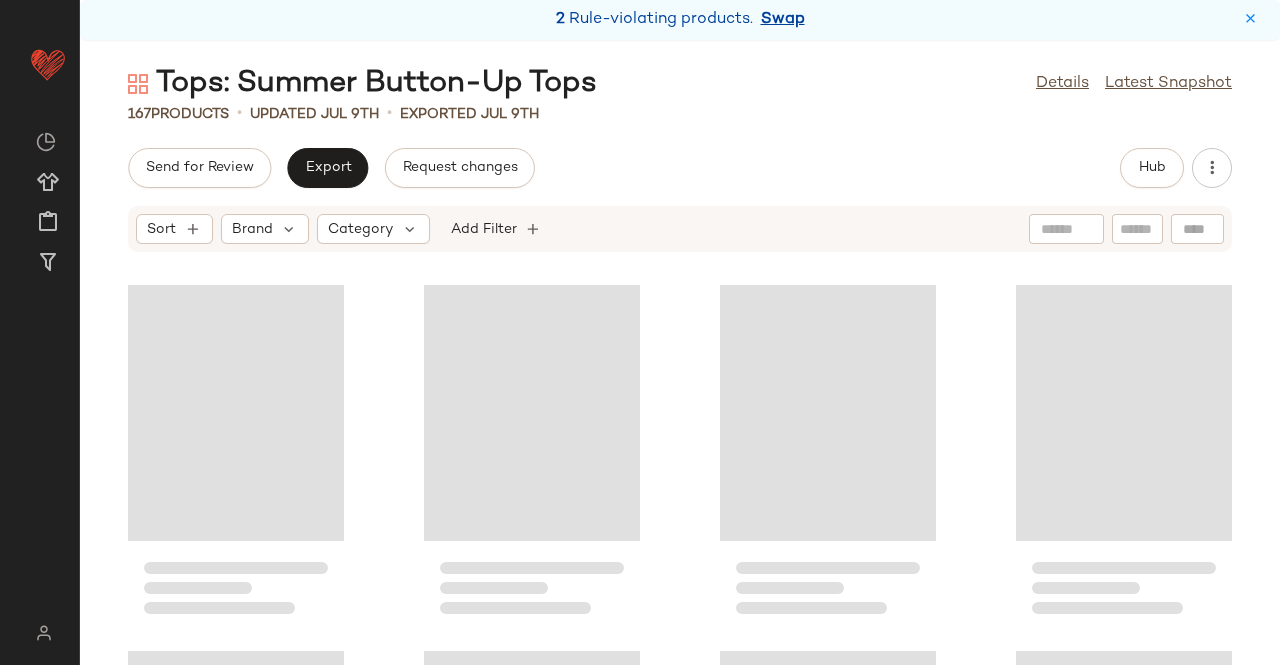 click on "Swap" at bounding box center (783, 20) 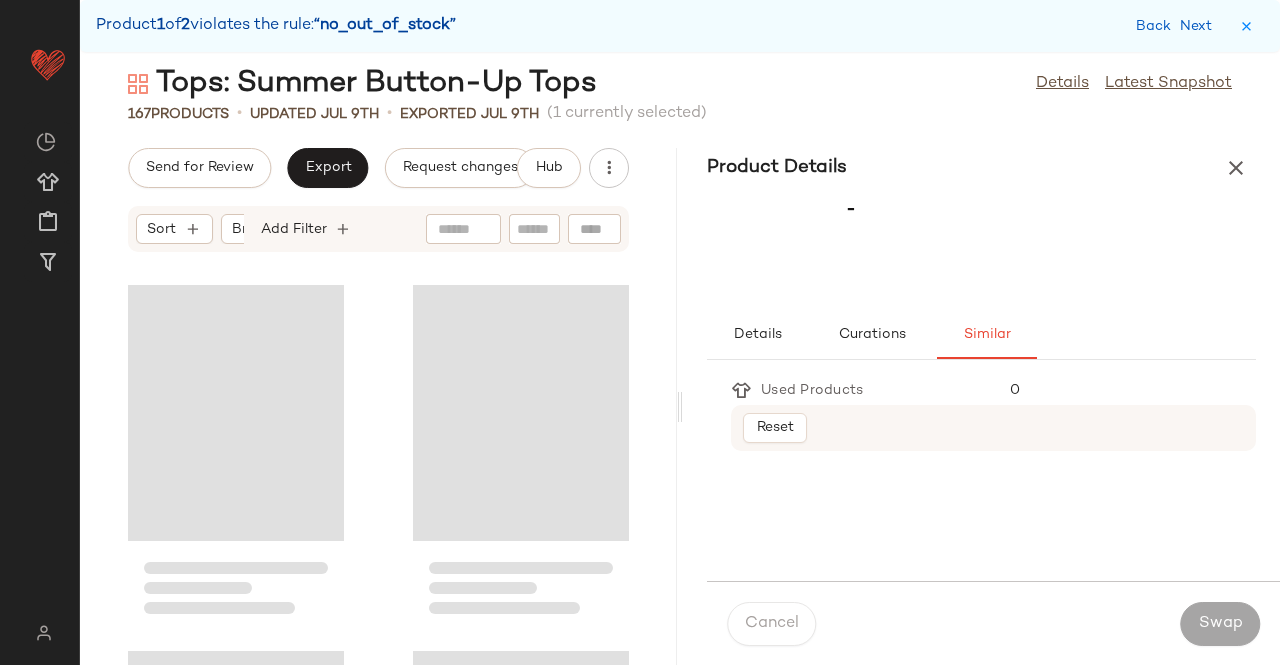 scroll, scrollTop: 26718, scrollLeft: 0, axis: vertical 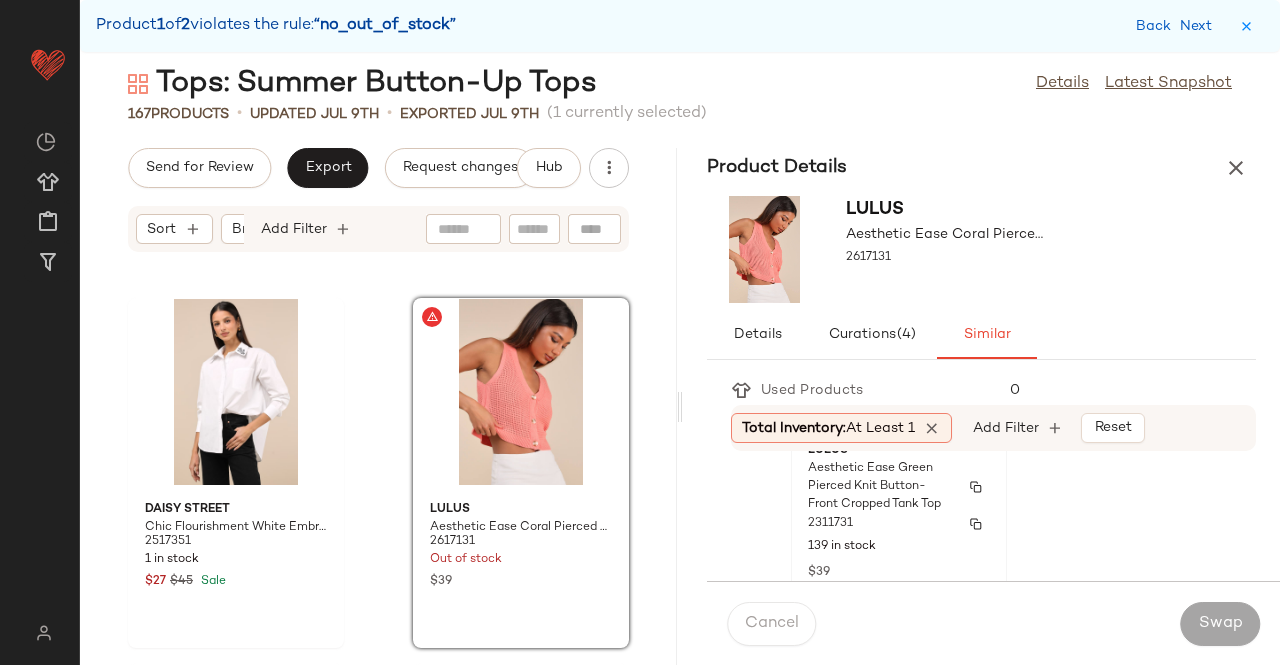 click on "Aesthetic Ease Green Pierced Knit Button-Front Cropped Tank Top" at bounding box center [881, 487] 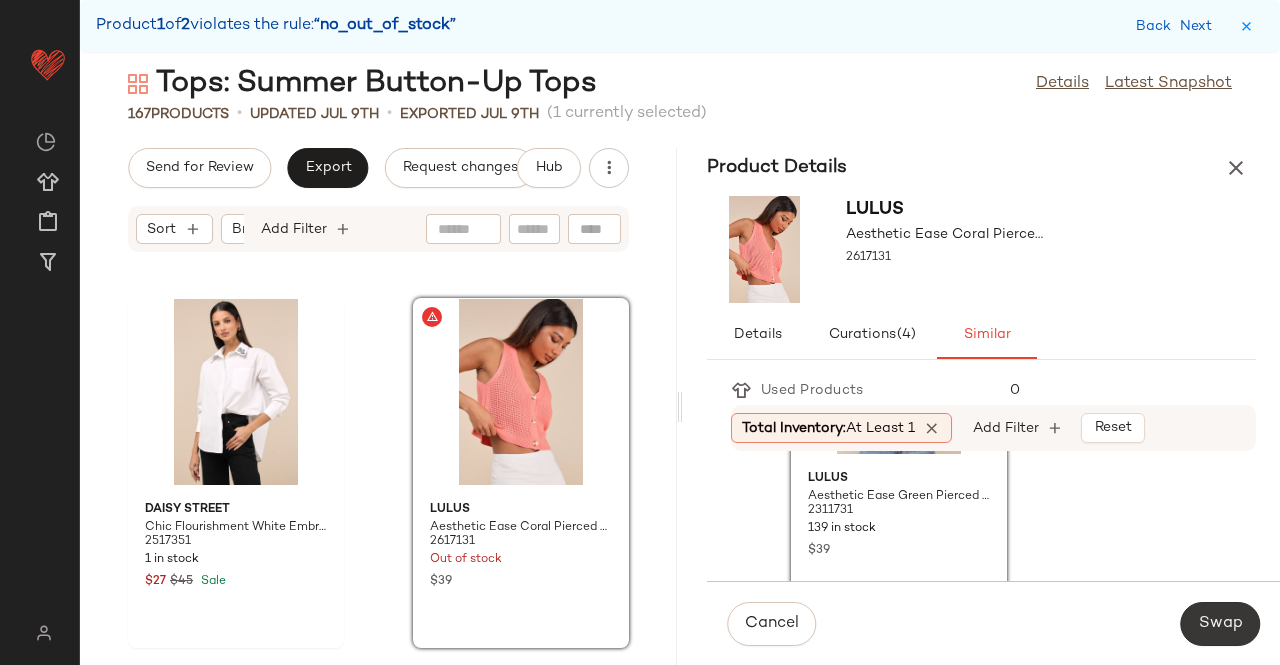 click on "Swap" 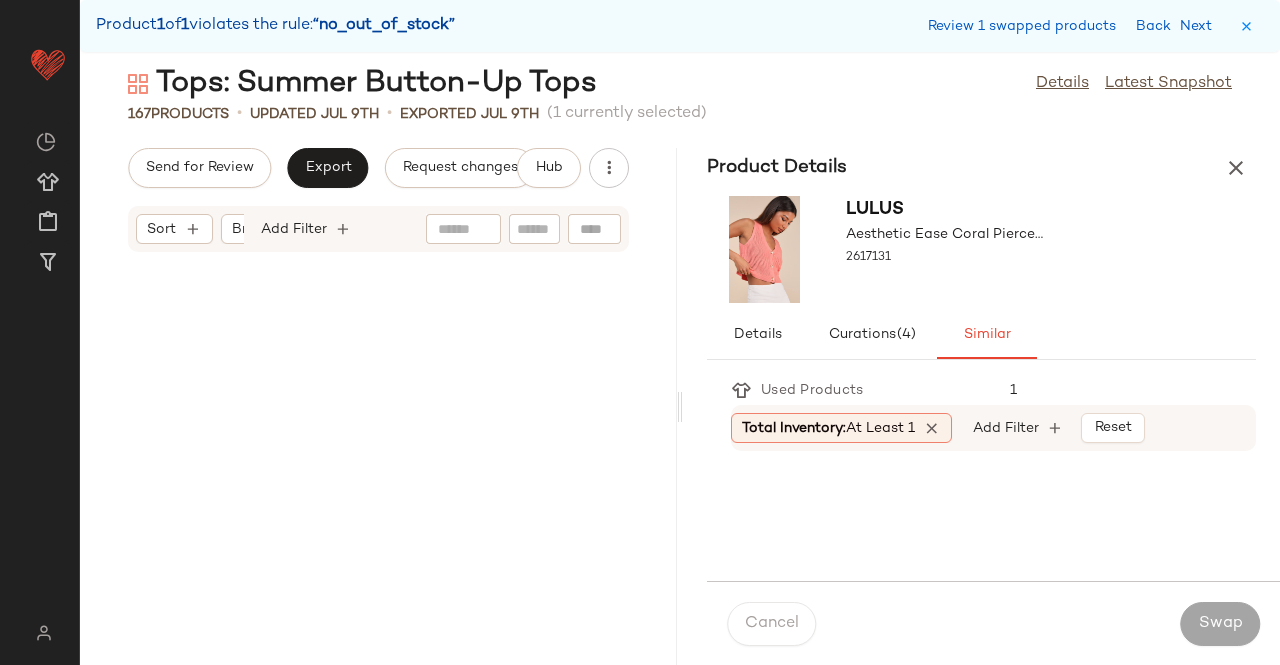 scroll, scrollTop: 27816, scrollLeft: 0, axis: vertical 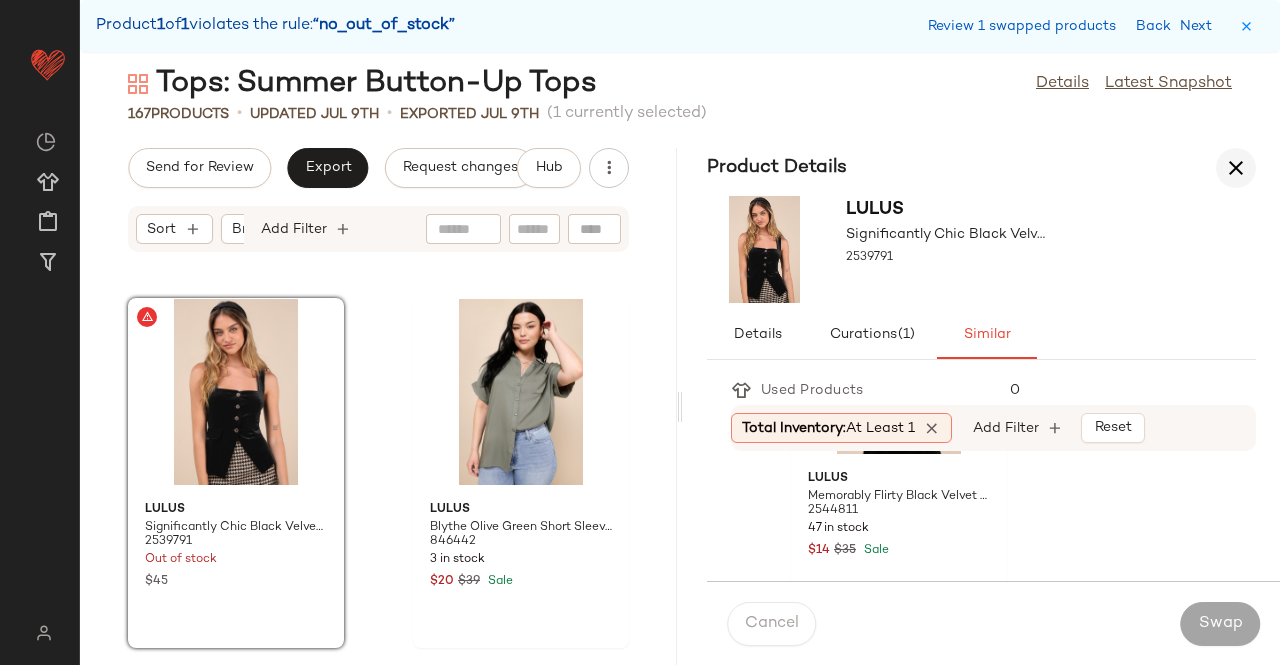 click at bounding box center (1236, 168) 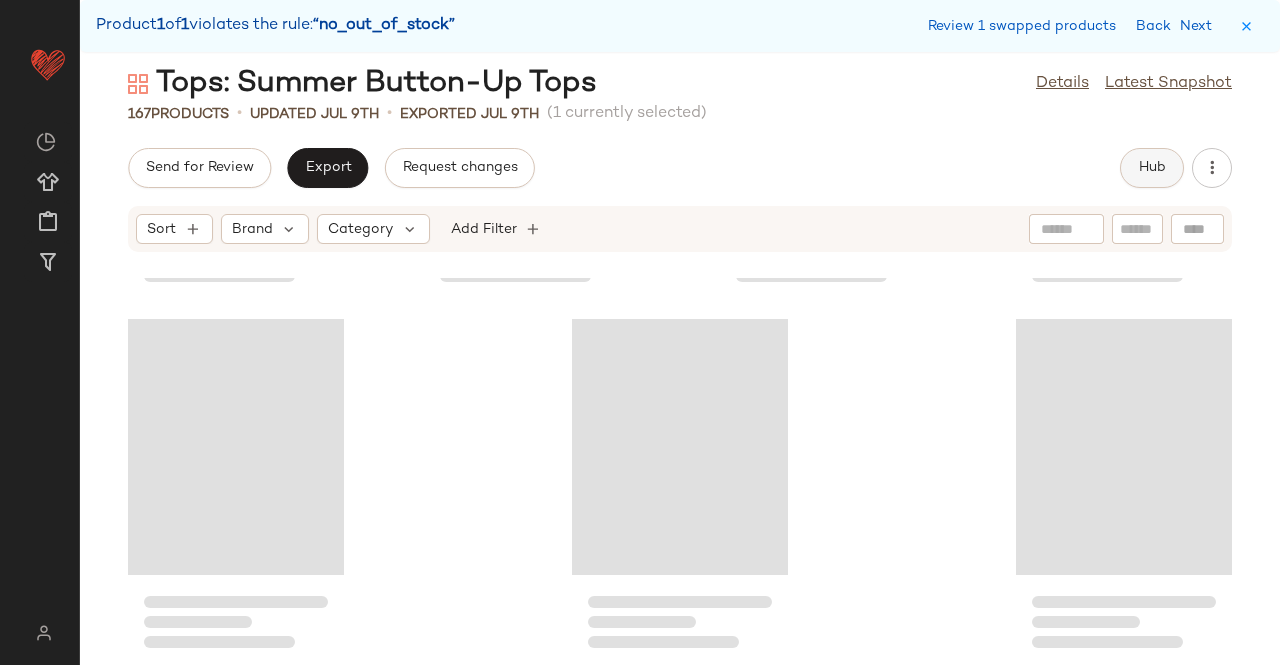 click on "Hub" 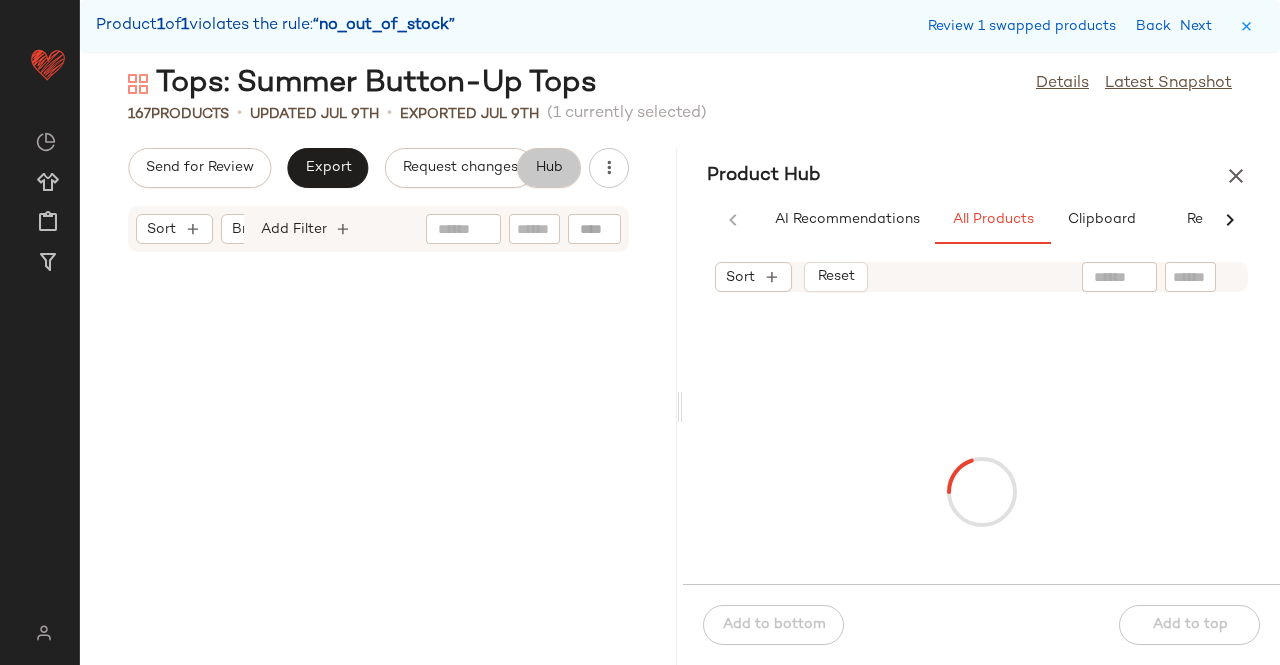scroll, scrollTop: 15720, scrollLeft: 0, axis: vertical 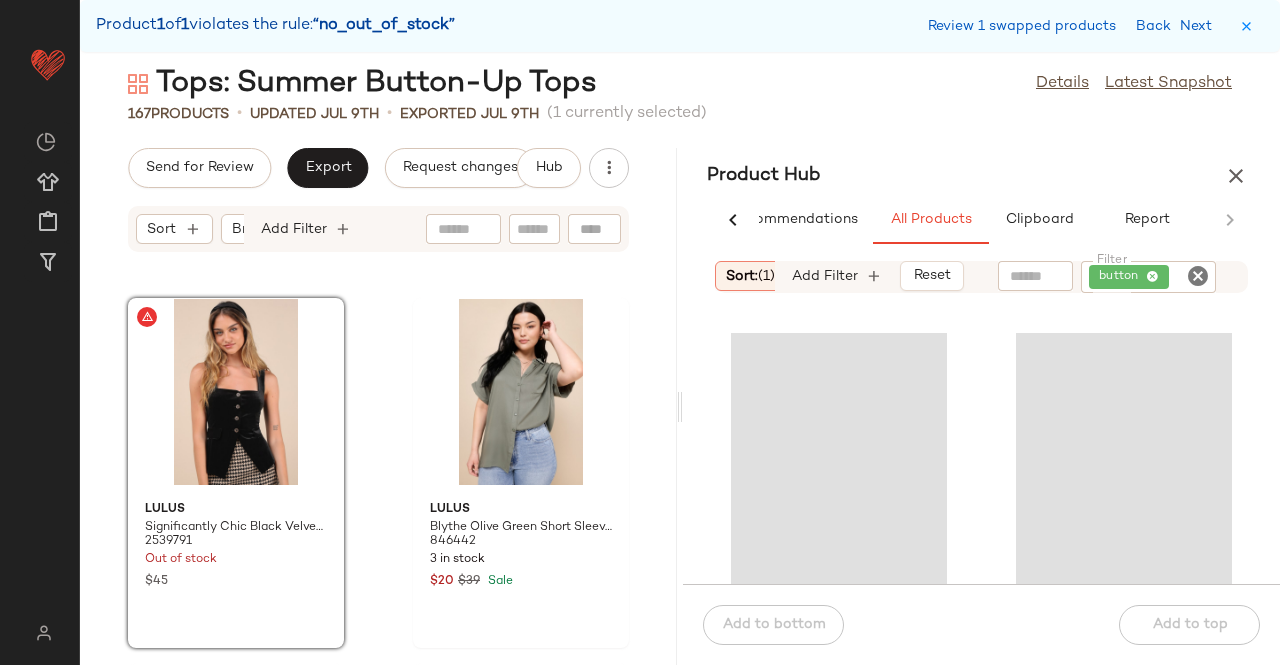 click 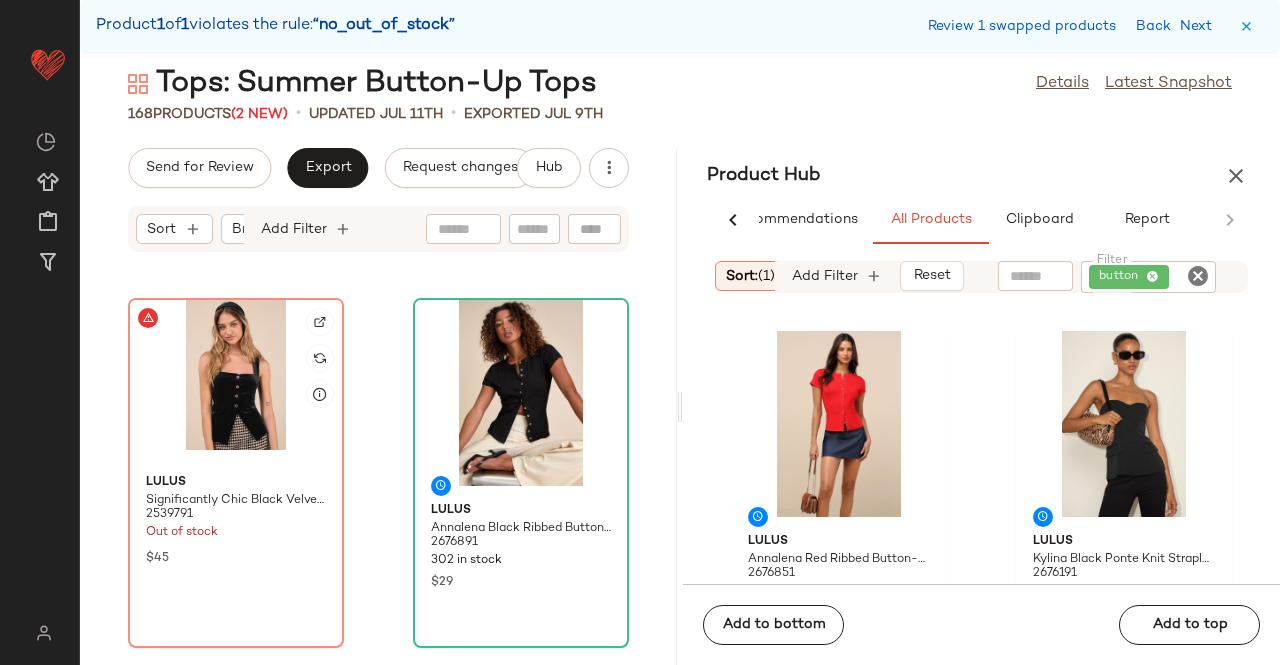 click 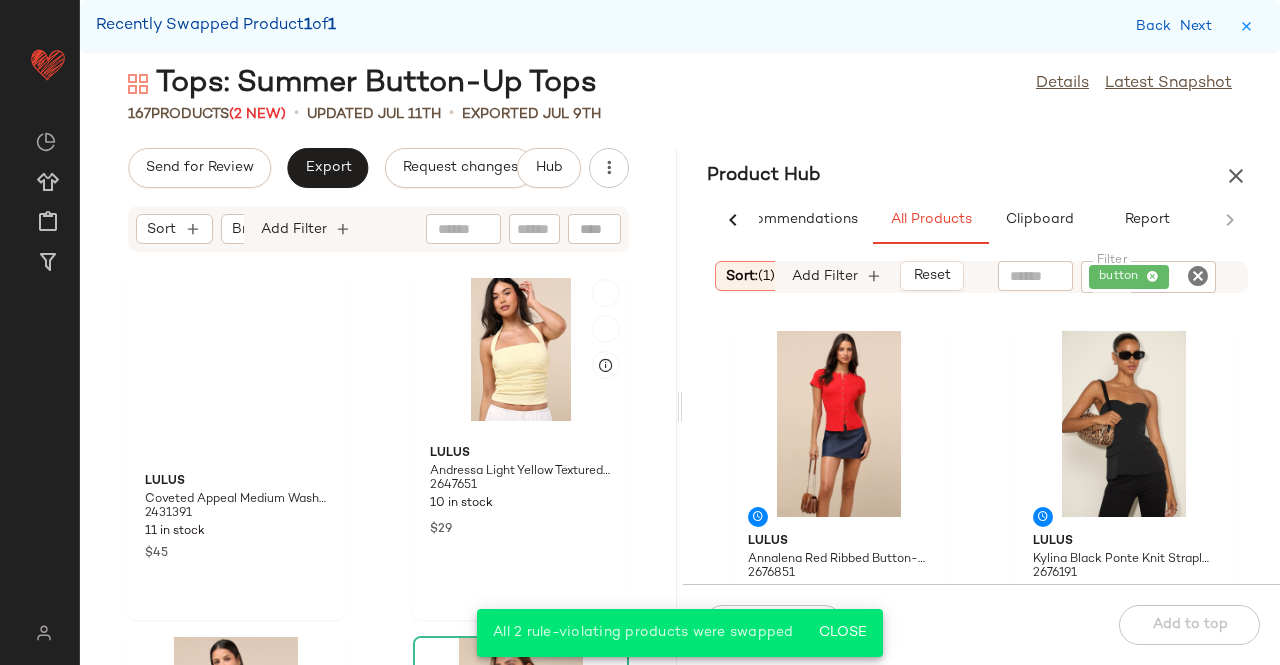 scroll, scrollTop: 26216, scrollLeft: 0, axis: vertical 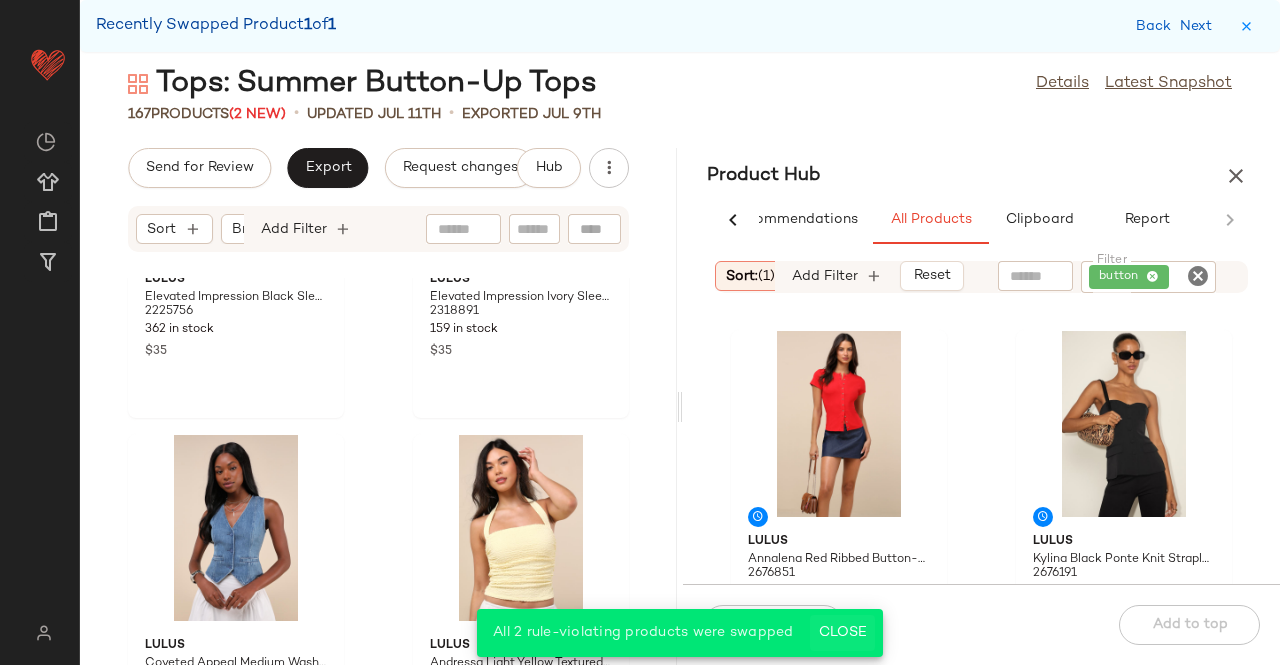 click on "Close" 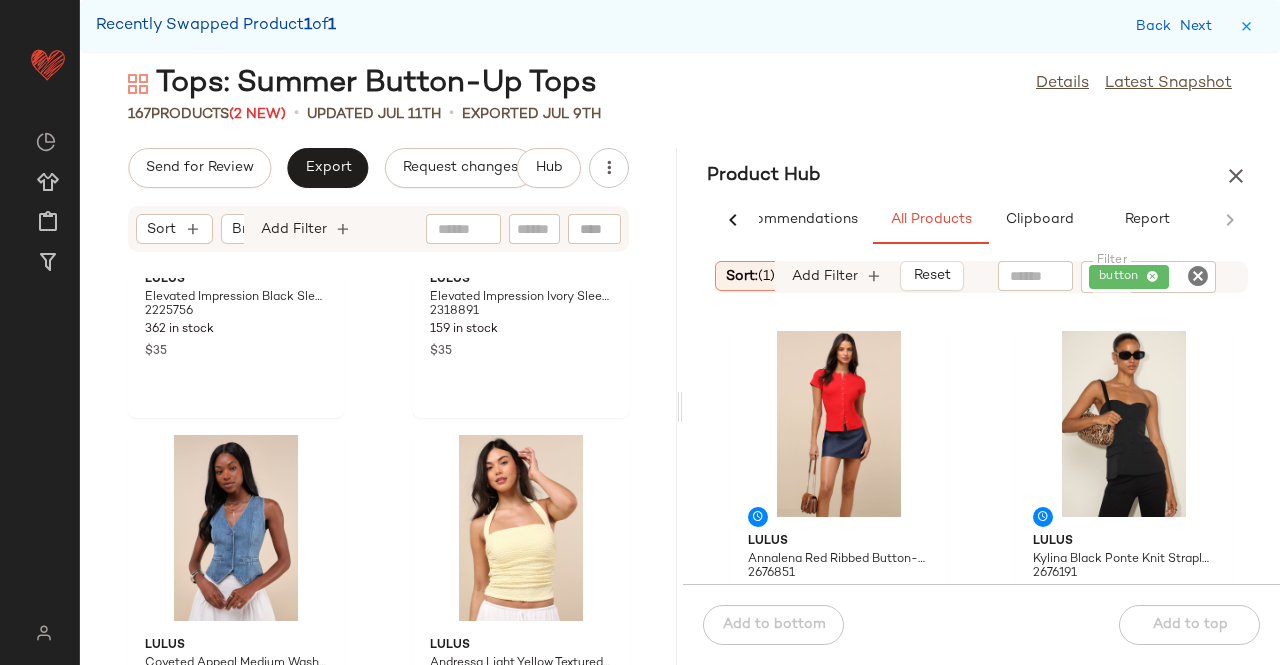 scroll, scrollTop: 0, scrollLeft: 0, axis: both 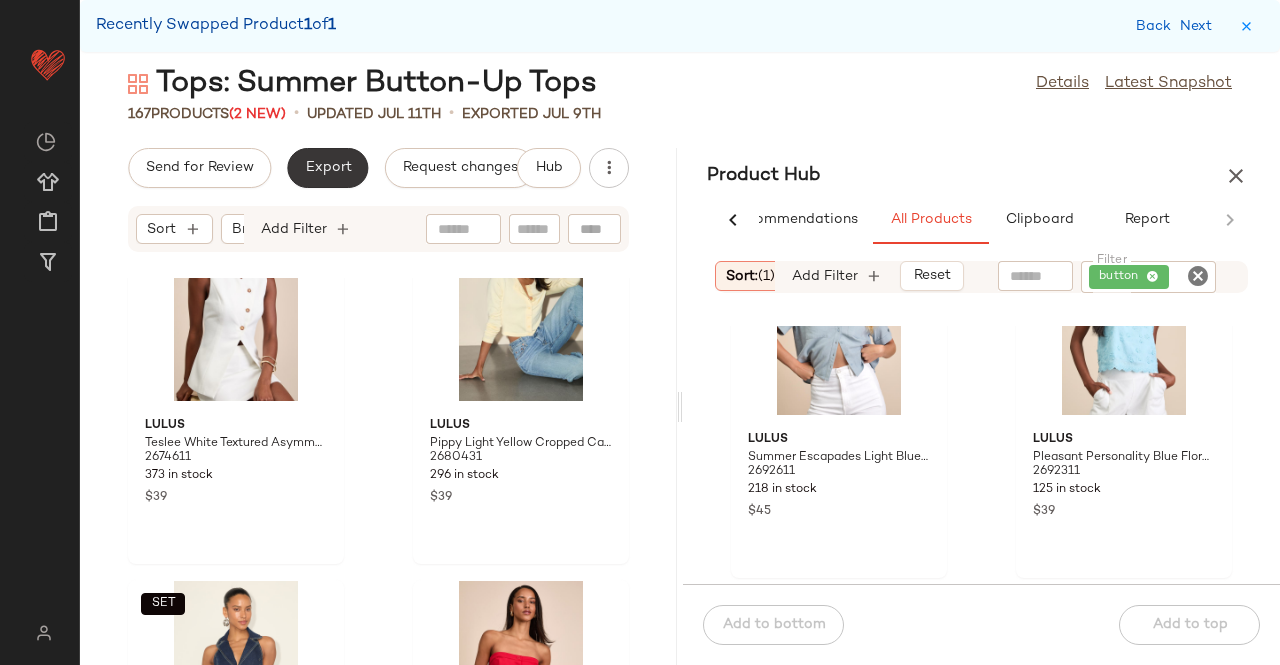 click on "Export" 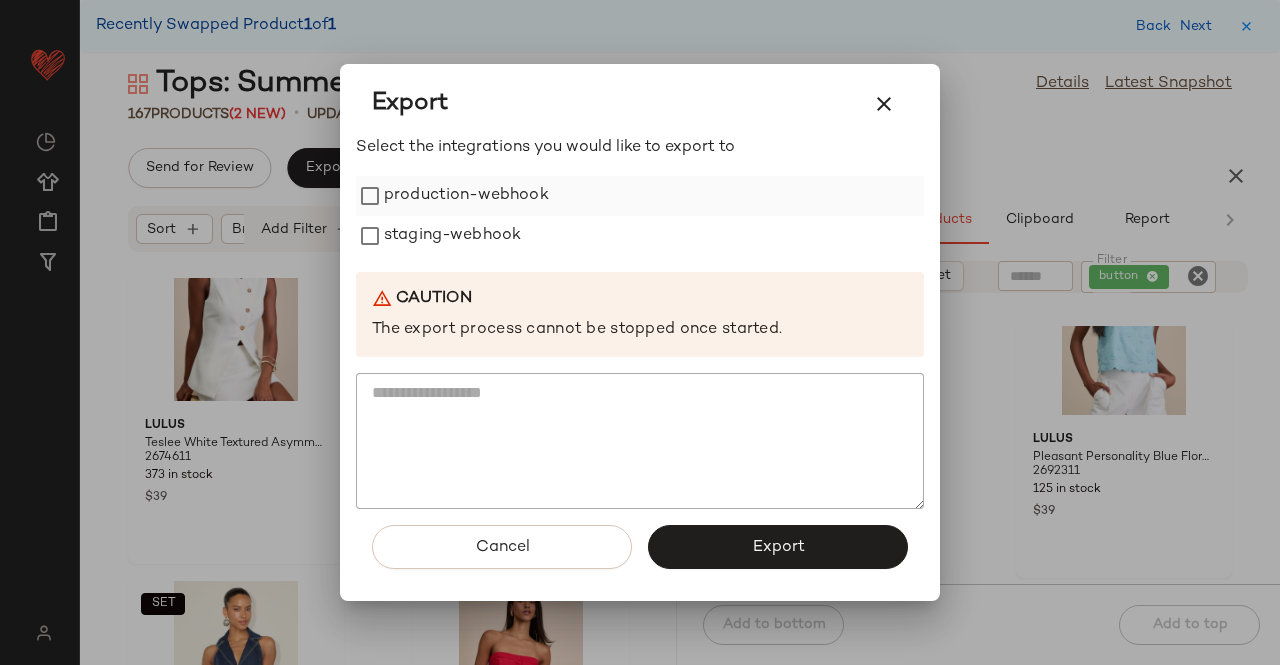 click on "production-webhook" at bounding box center [466, 196] 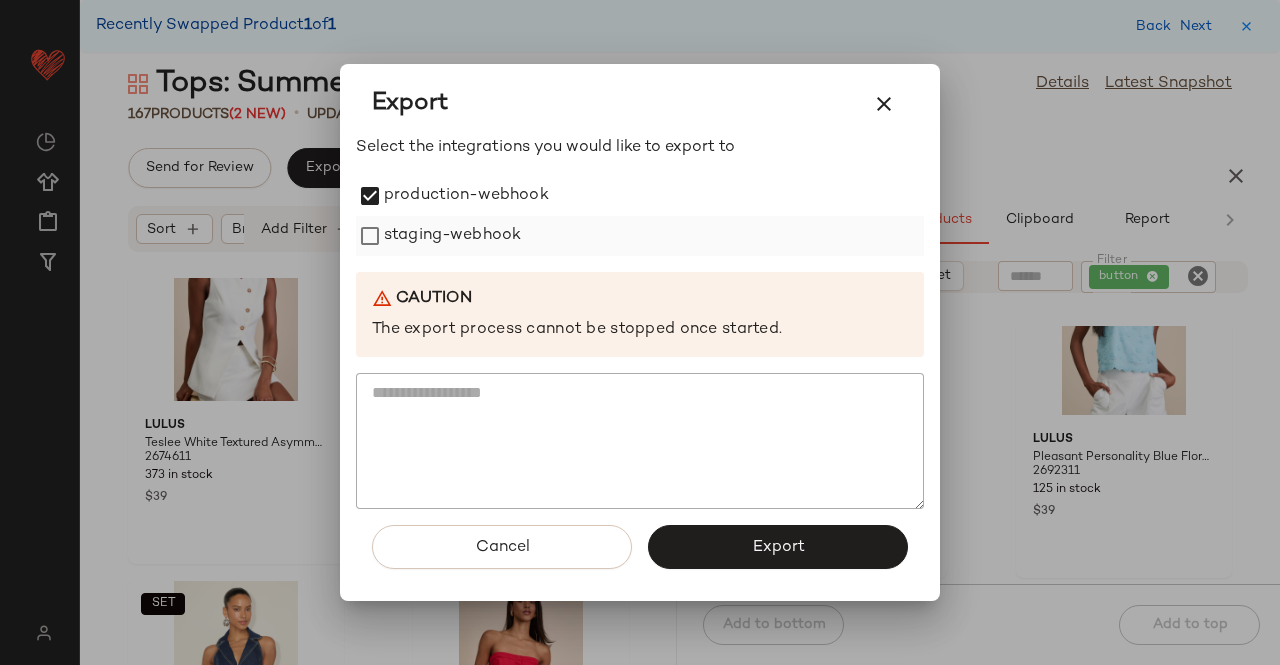 click on "staging-webhook" at bounding box center [452, 236] 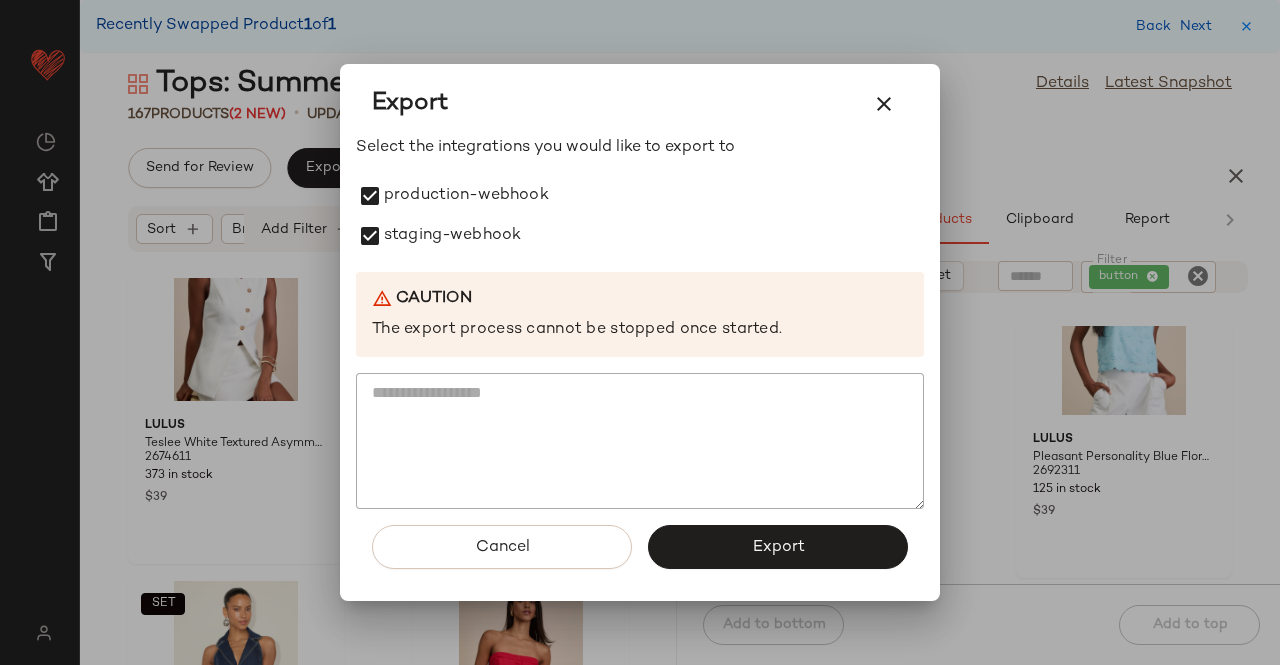 drag, startPoint x: 765, startPoint y: 547, endPoint x: 755, endPoint y: 436, distance: 111.44954 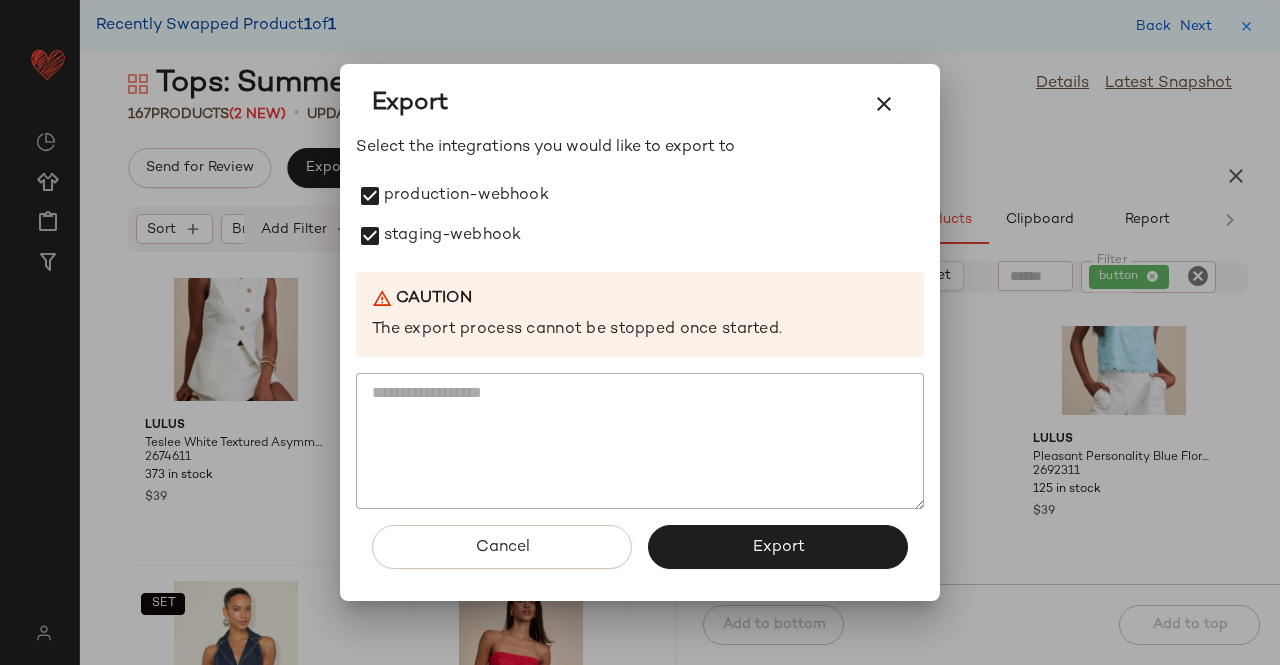 click on "Export" 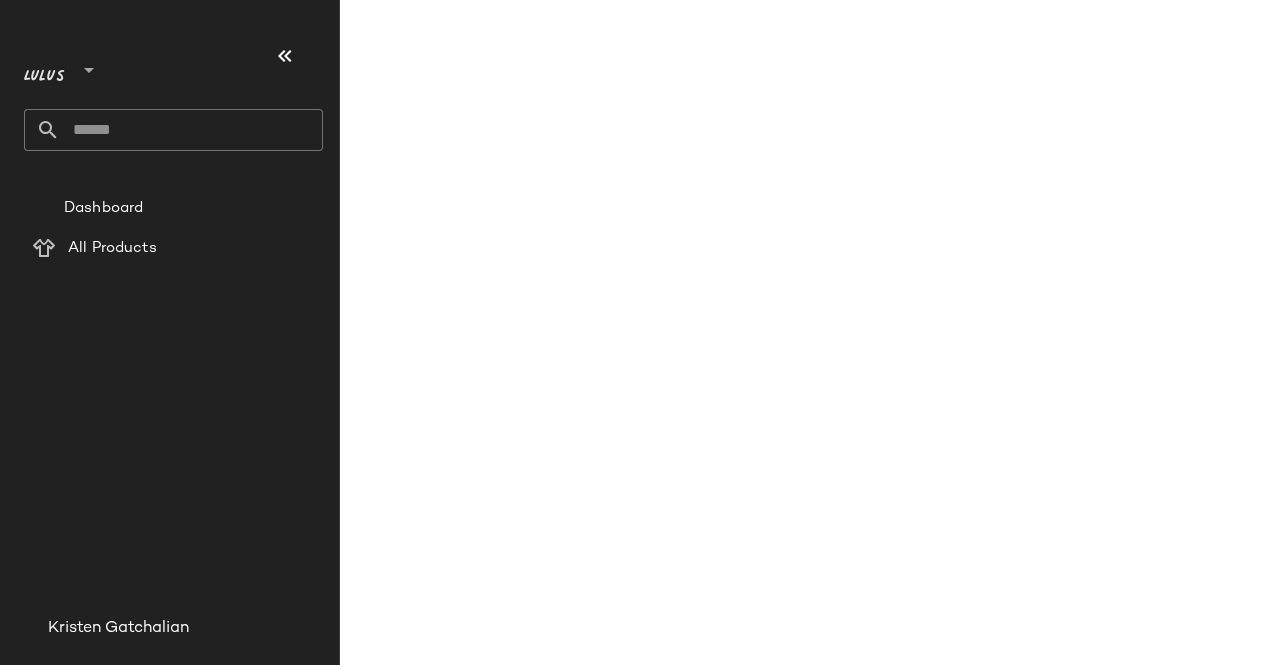 scroll, scrollTop: 0, scrollLeft: 0, axis: both 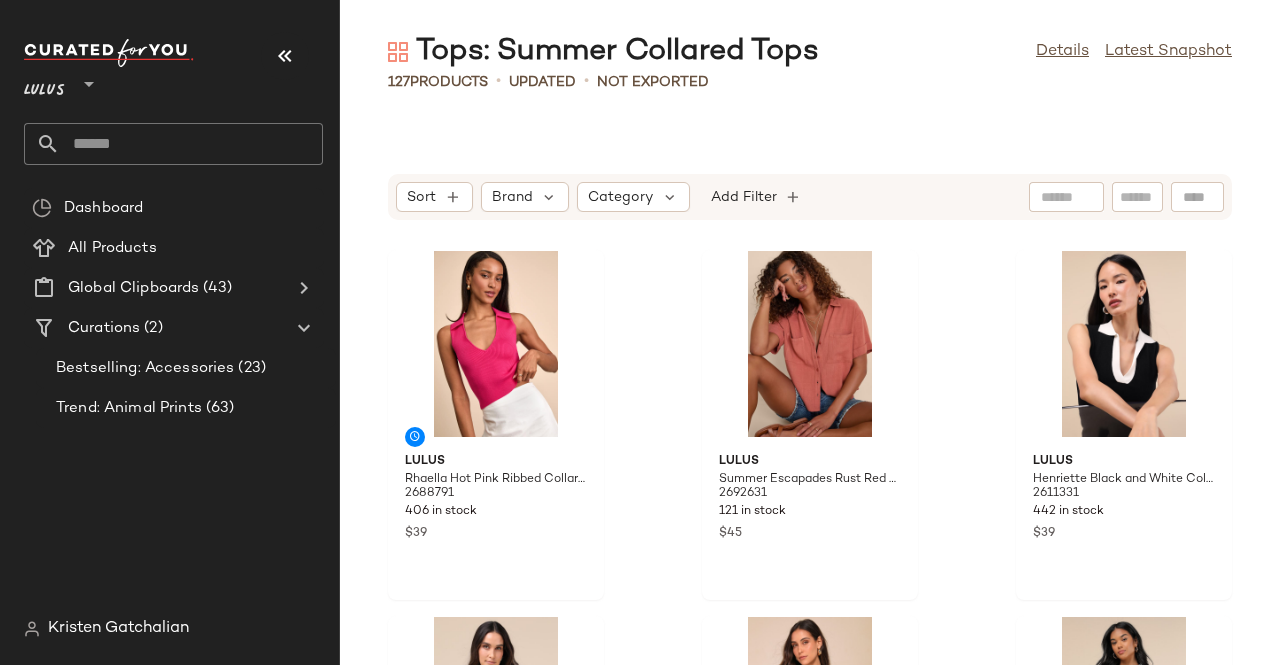 click at bounding box center (285, 56) 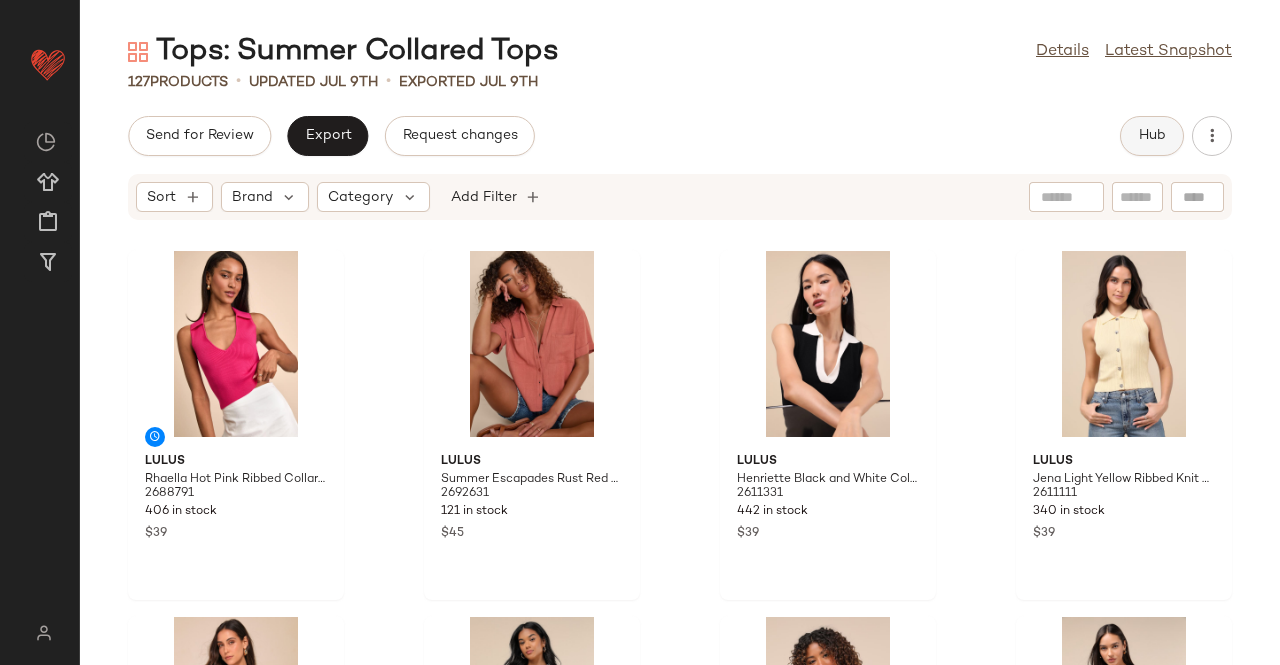 click on "Hub" at bounding box center [1152, 136] 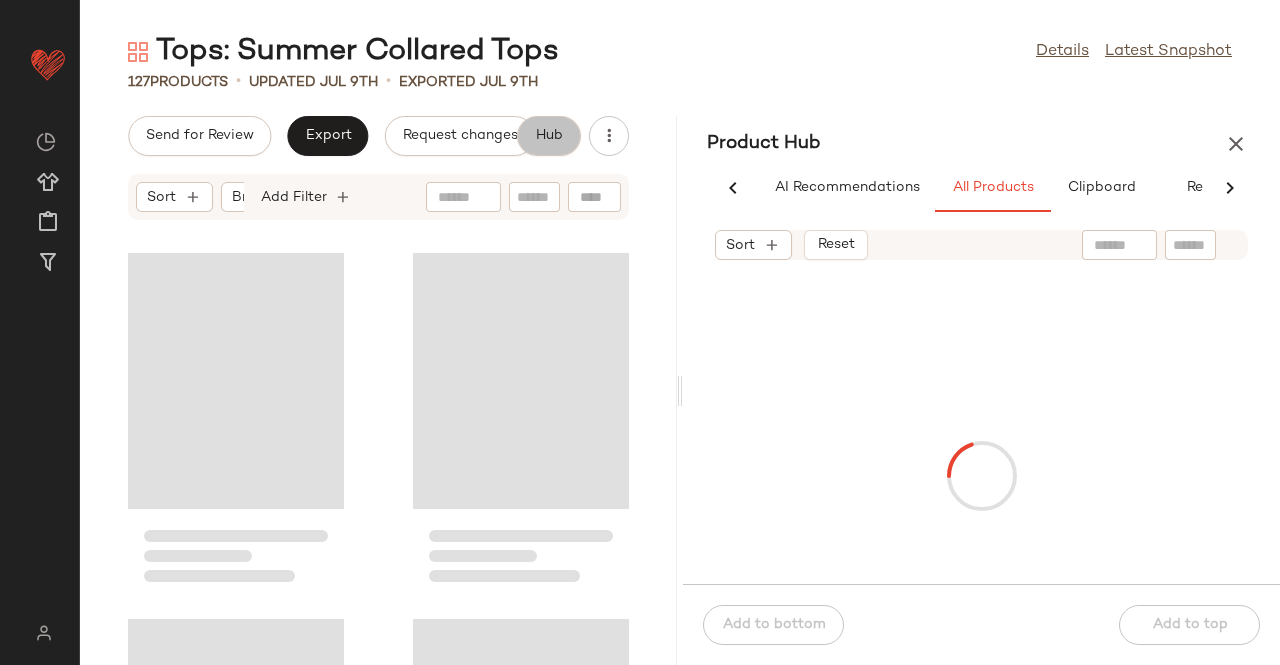 scroll, scrollTop: 0, scrollLeft: 62, axis: horizontal 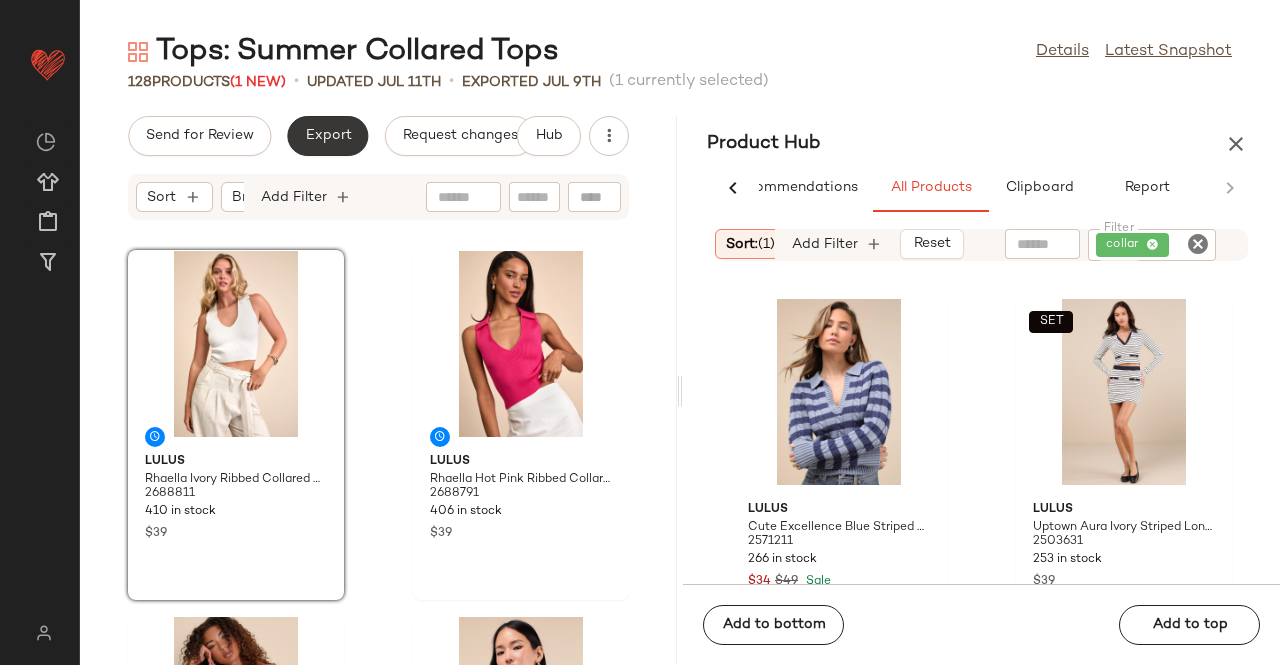 click on "Export" 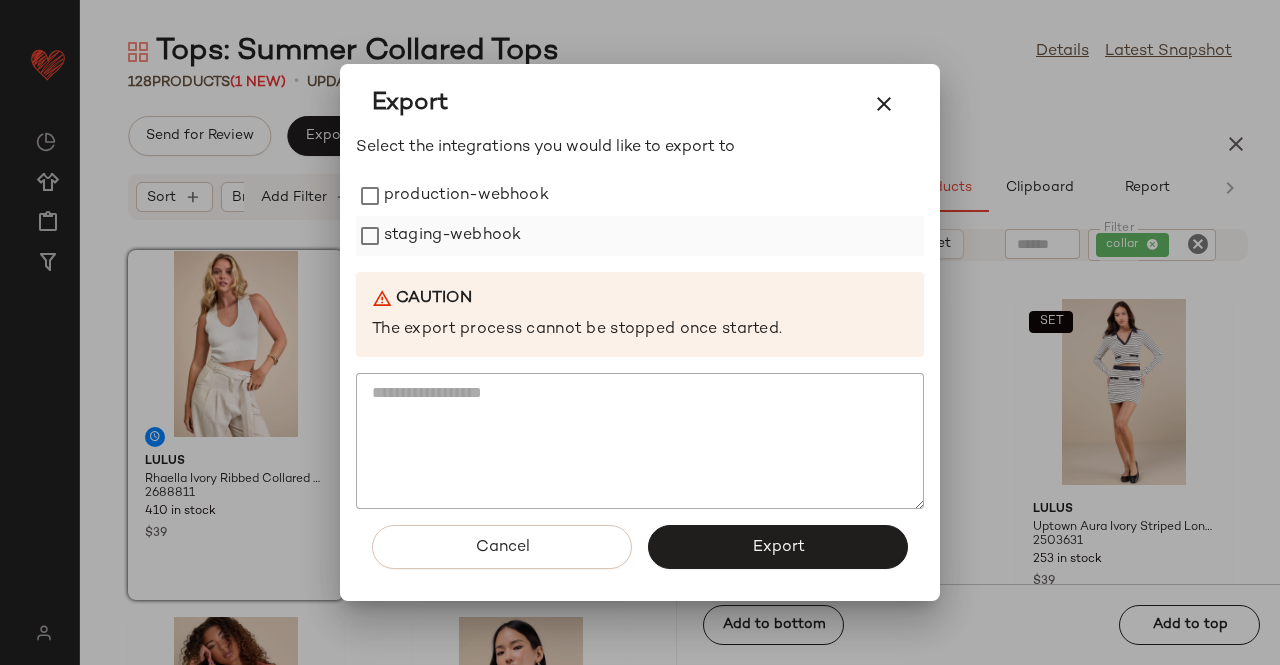 click on "staging-webhook" at bounding box center [452, 236] 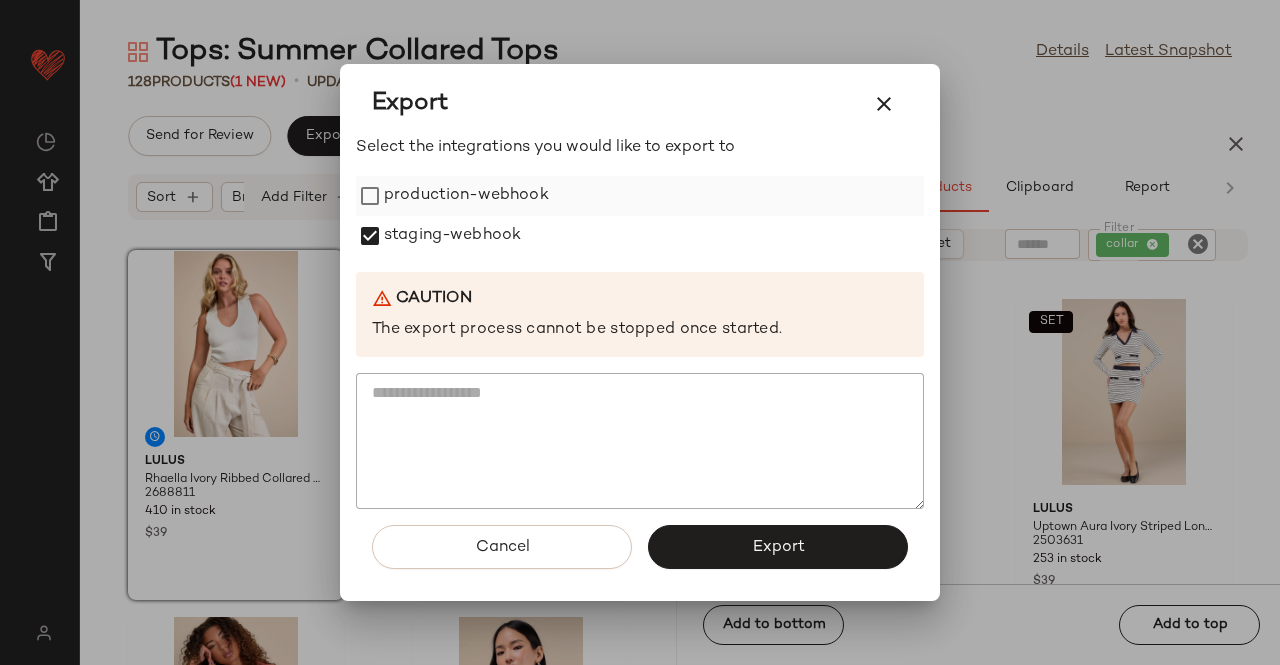 click on "production-webhook" at bounding box center (466, 196) 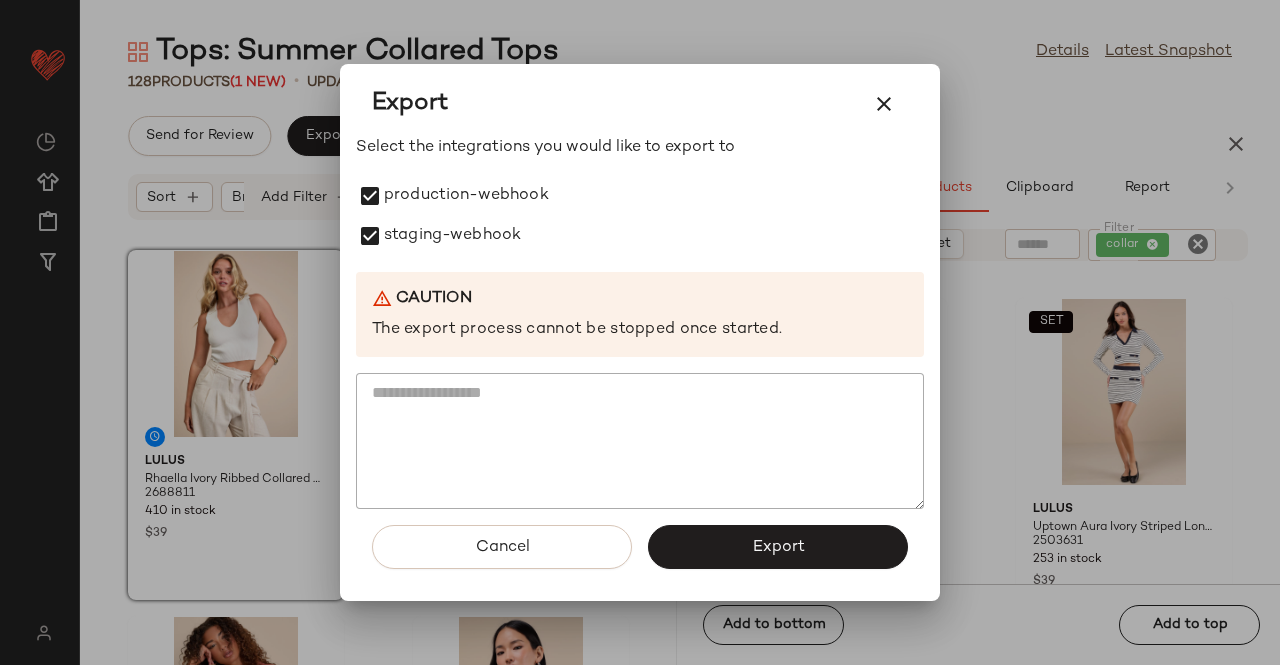 click on "Export" 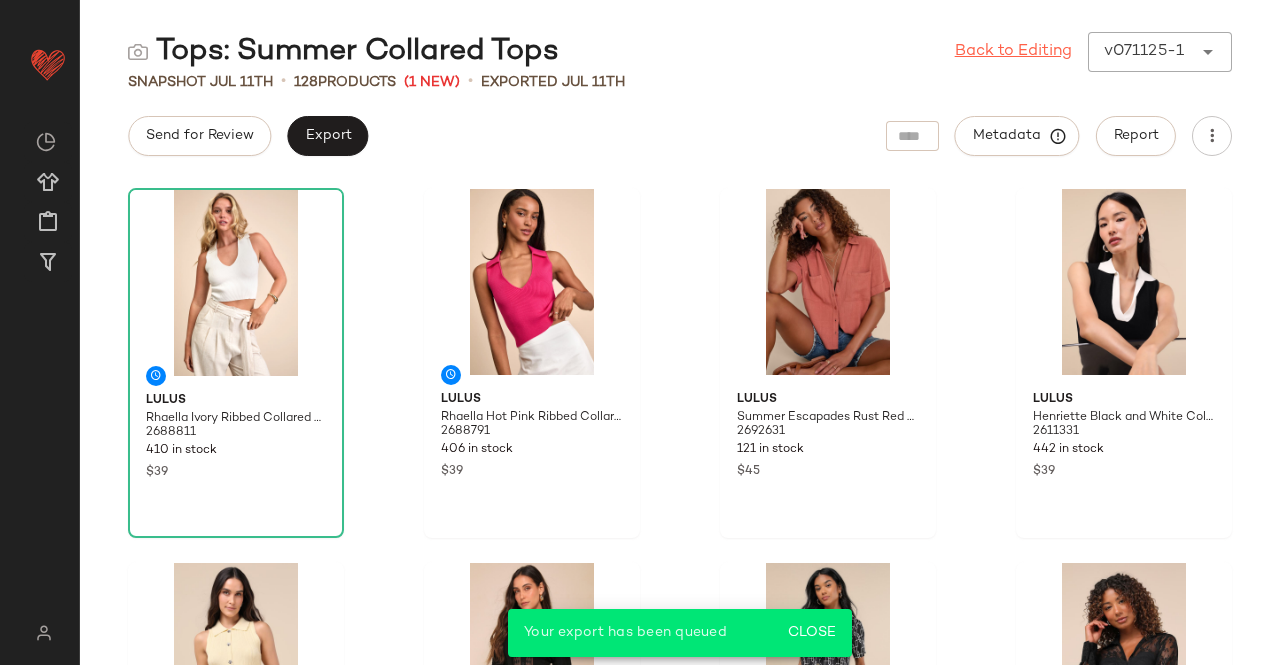 click on "Back to Editing" at bounding box center [1013, 52] 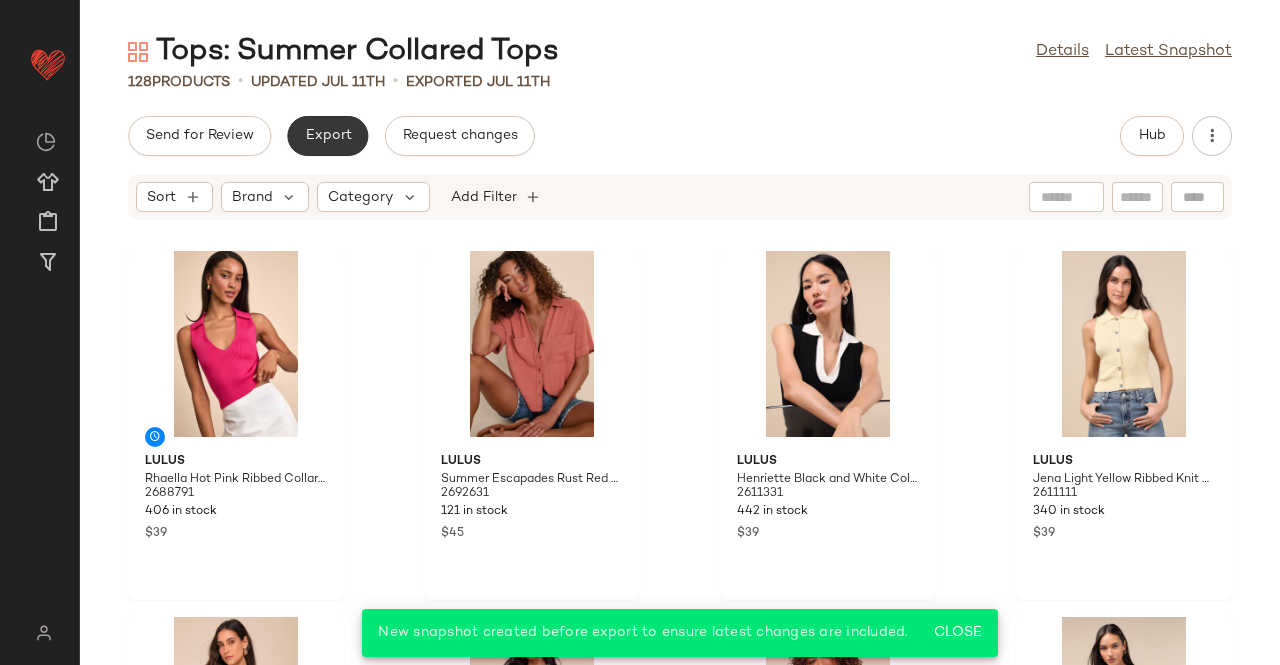 click on "Export" at bounding box center (327, 136) 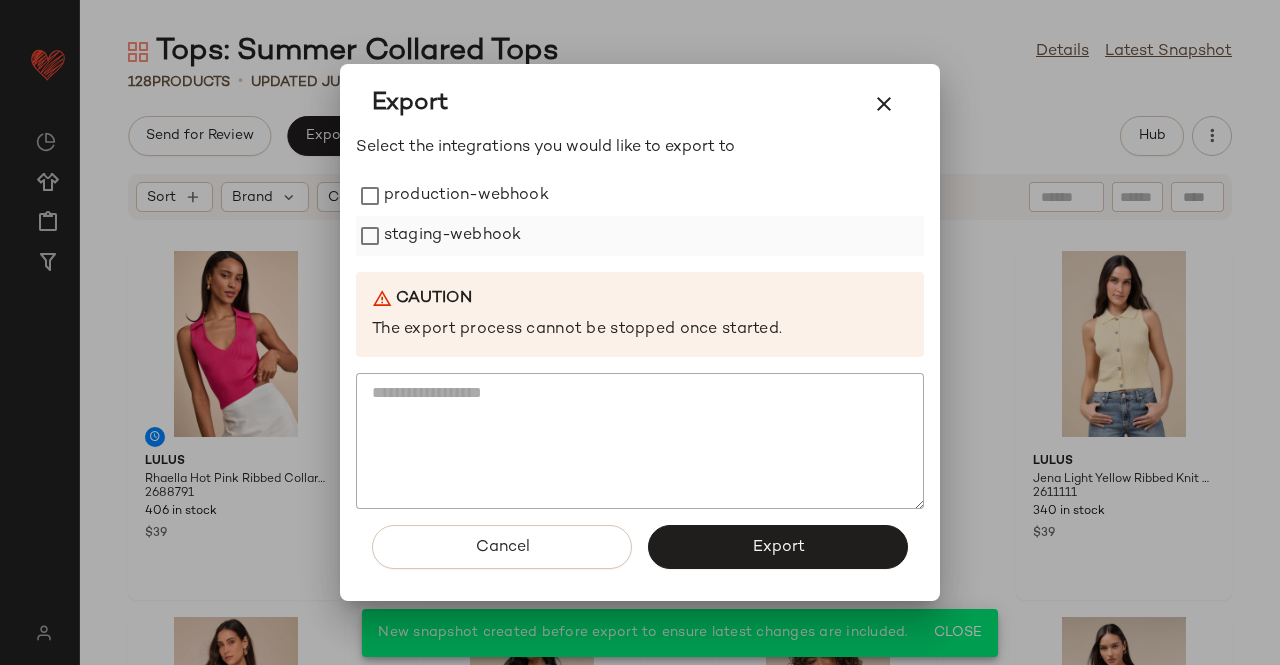 drag, startPoint x: 503, startPoint y: 192, endPoint x: 496, endPoint y: 243, distance: 51.47815 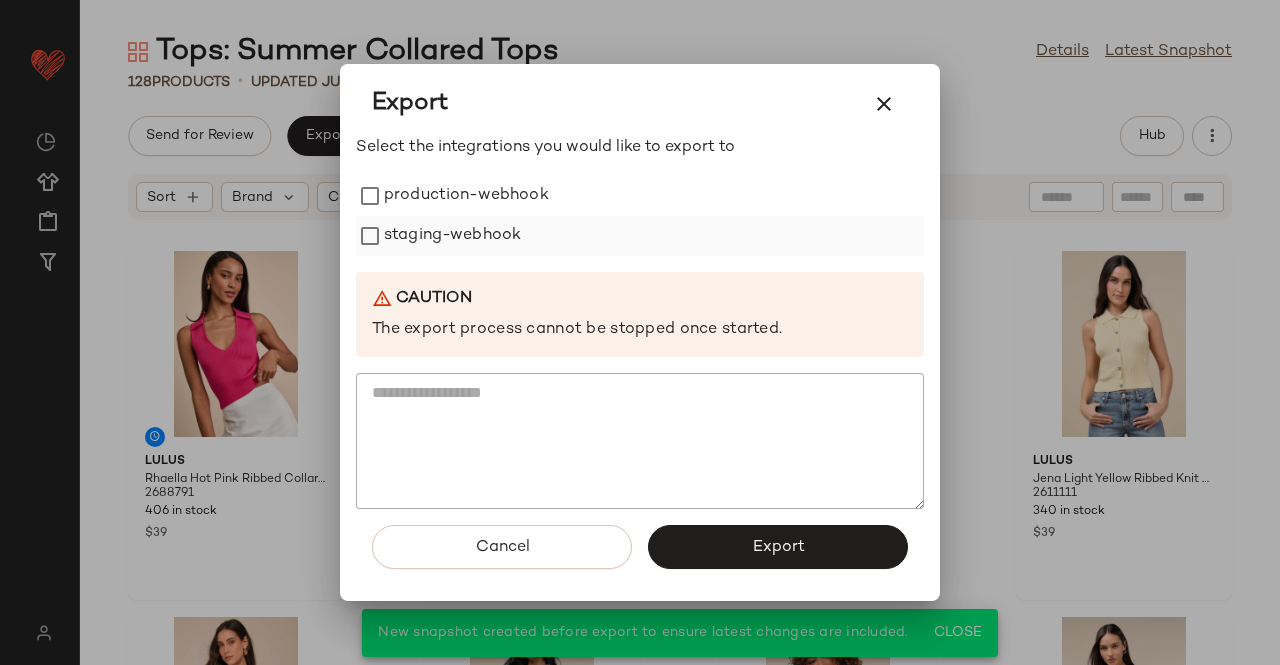 click on "production-webhook" at bounding box center (466, 196) 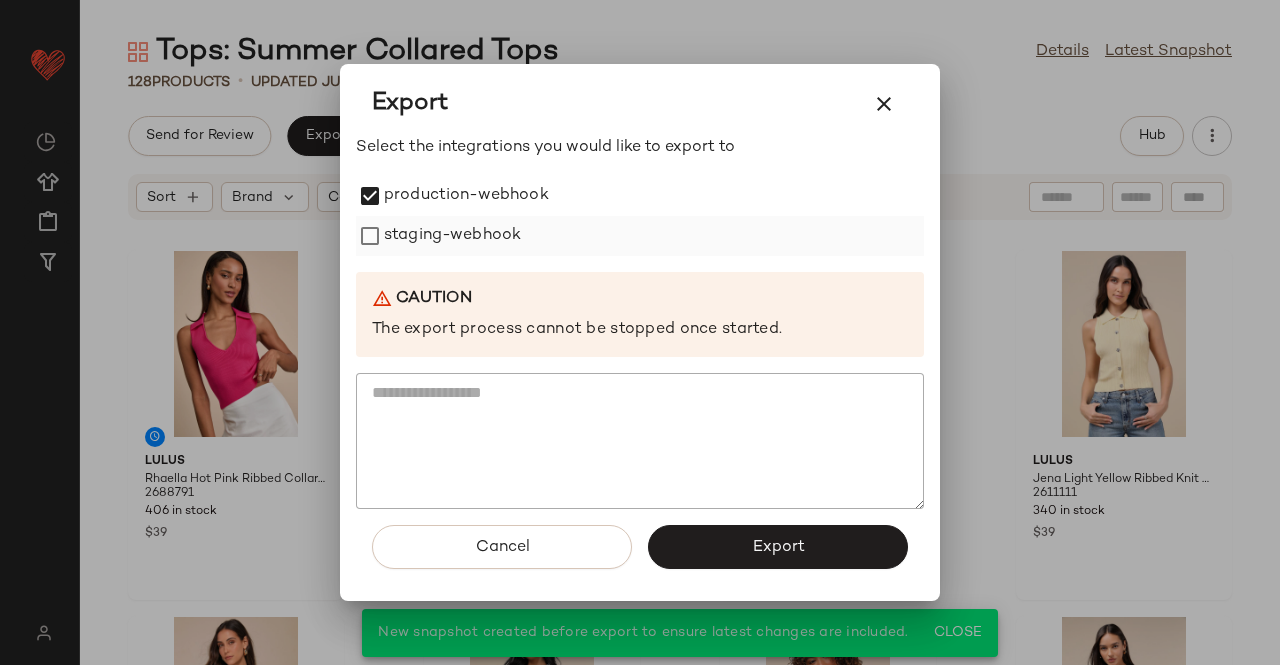 click on "staging-webhook" at bounding box center (452, 236) 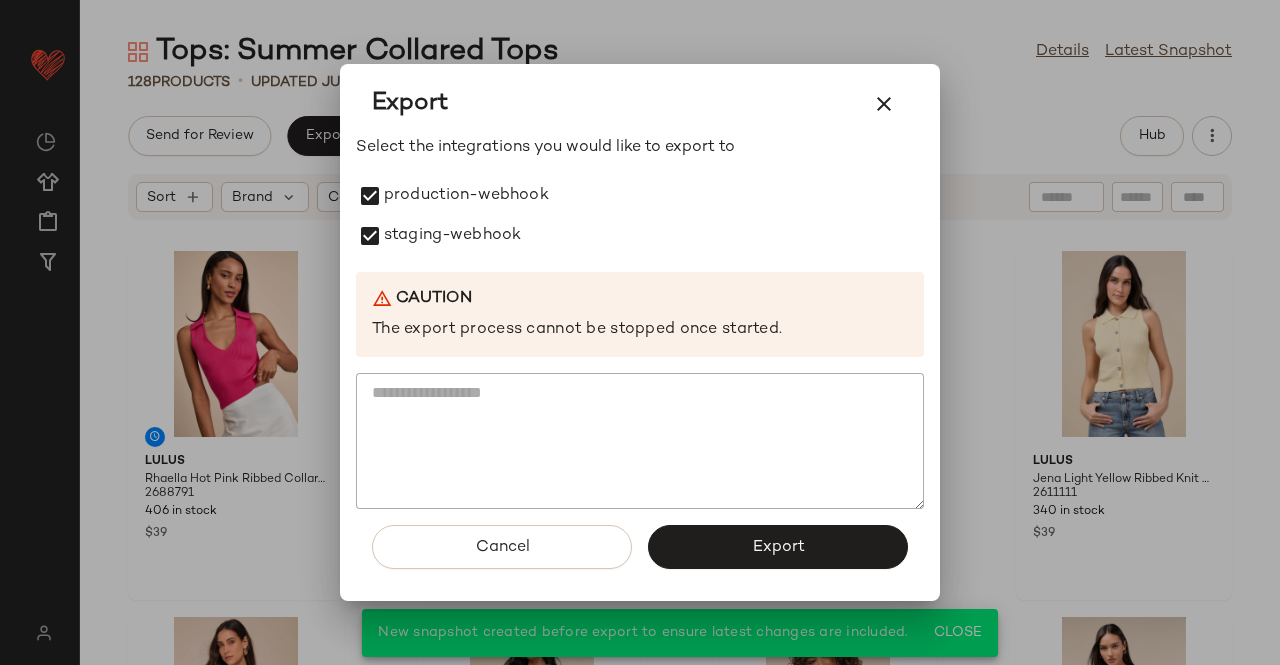 drag, startPoint x: 826, startPoint y: 539, endPoint x: 638, endPoint y: 167, distance: 416.80692 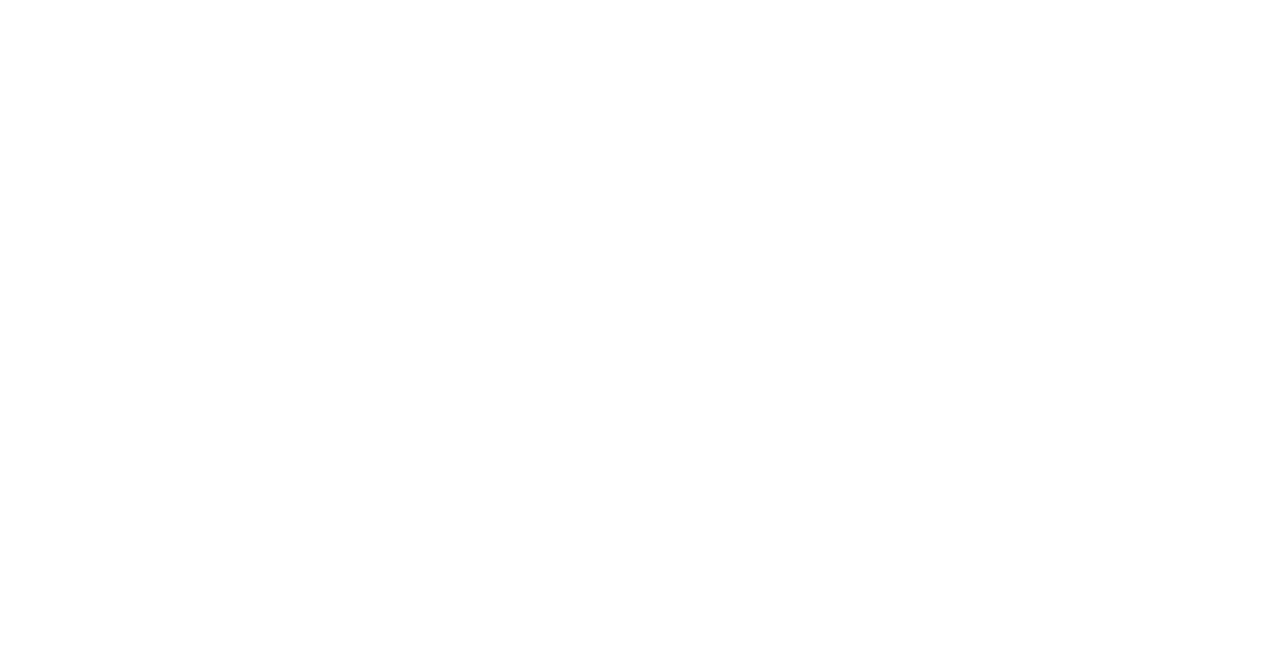 scroll, scrollTop: 0, scrollLeft: 0, axis: both 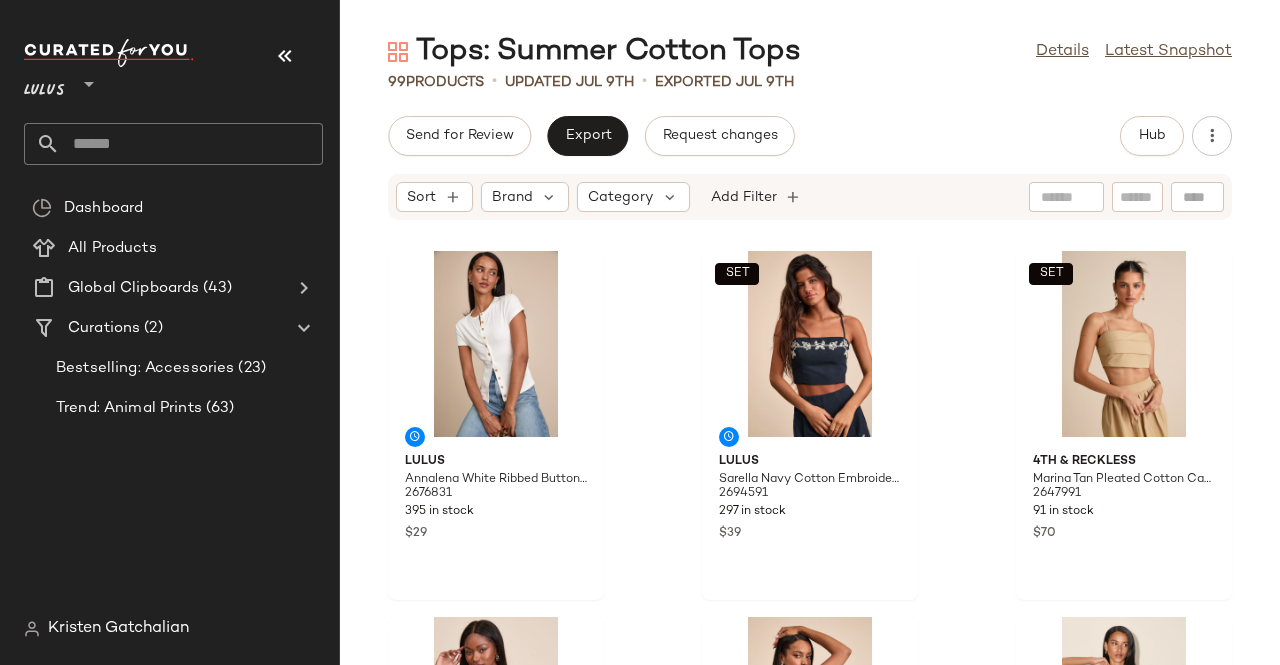 click at bounding box center [285, 56] 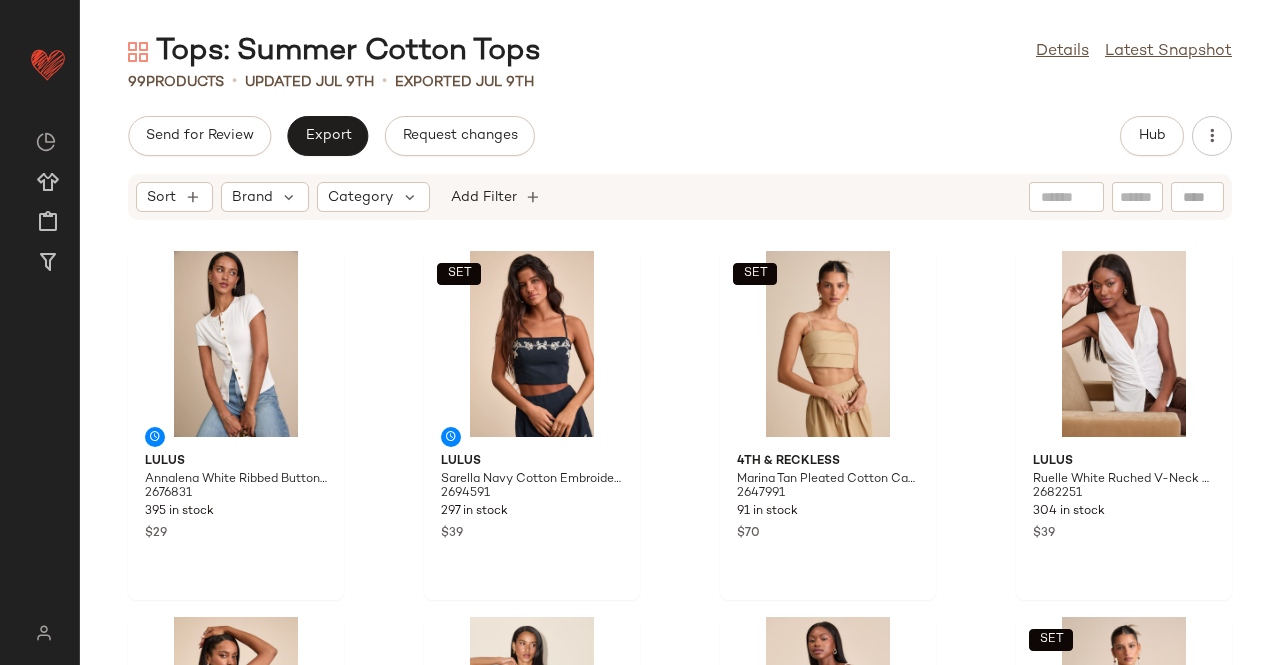 click on "Hub" at bounding box center [1176, 136] 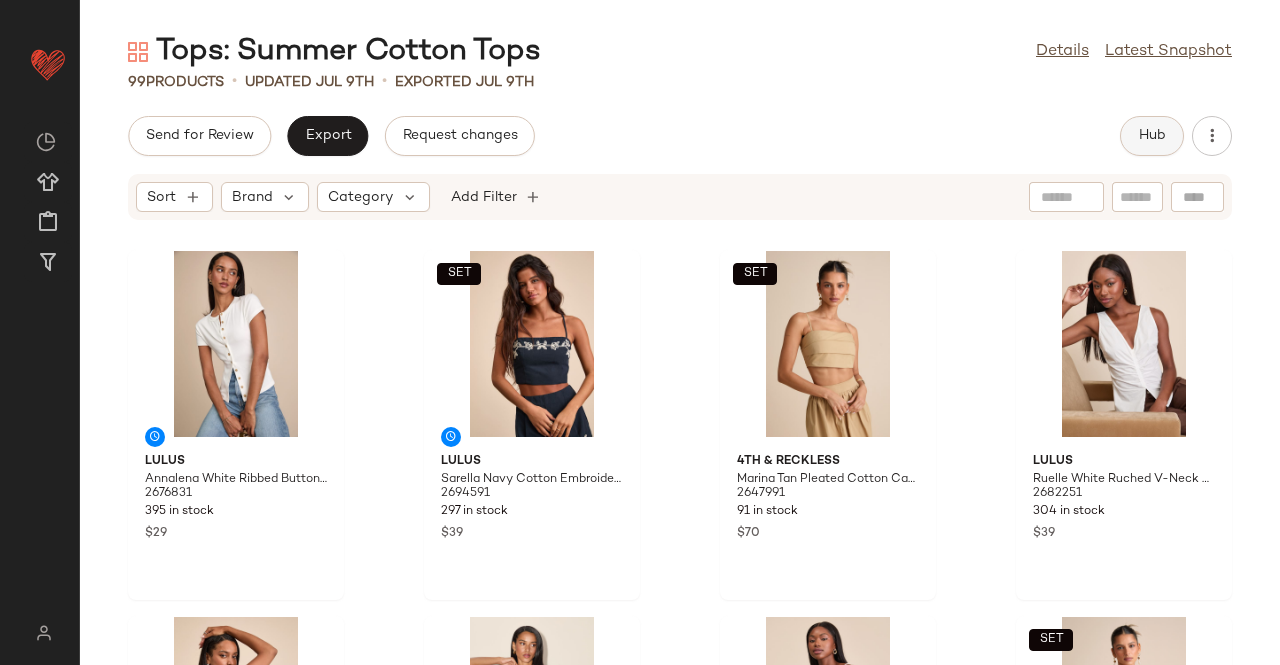 click on "Hub" 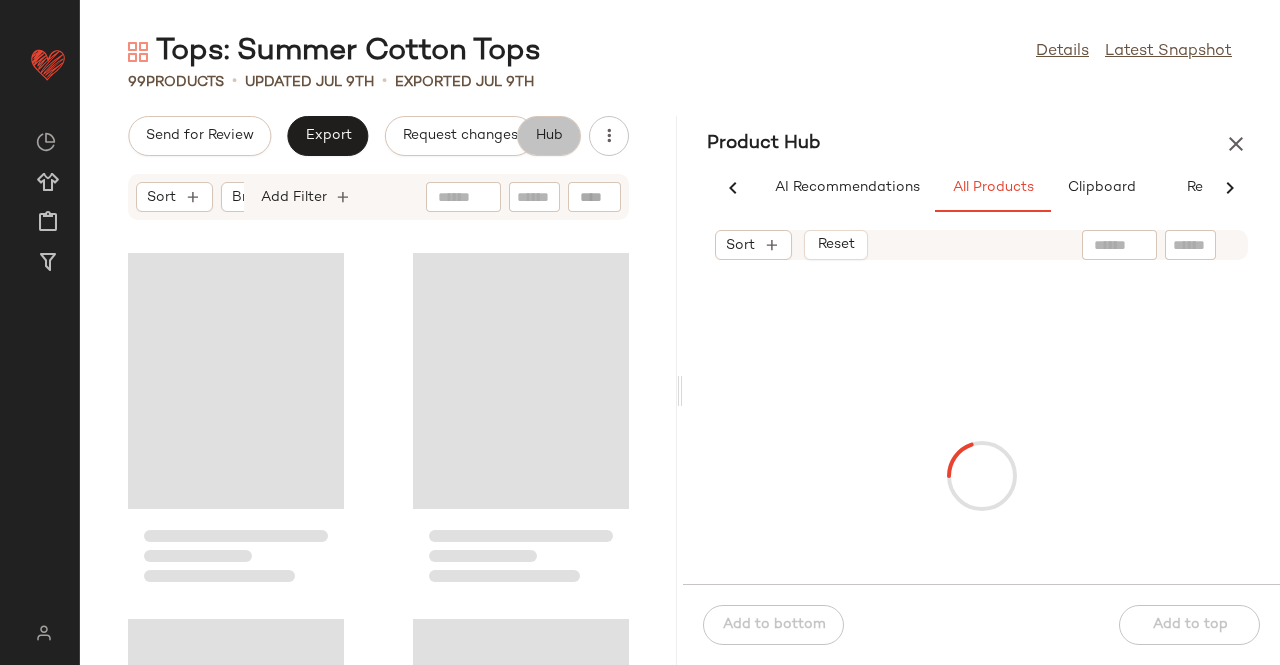 scroll, scrollTop: 0, scrollLeft: 62, axis: horizontal 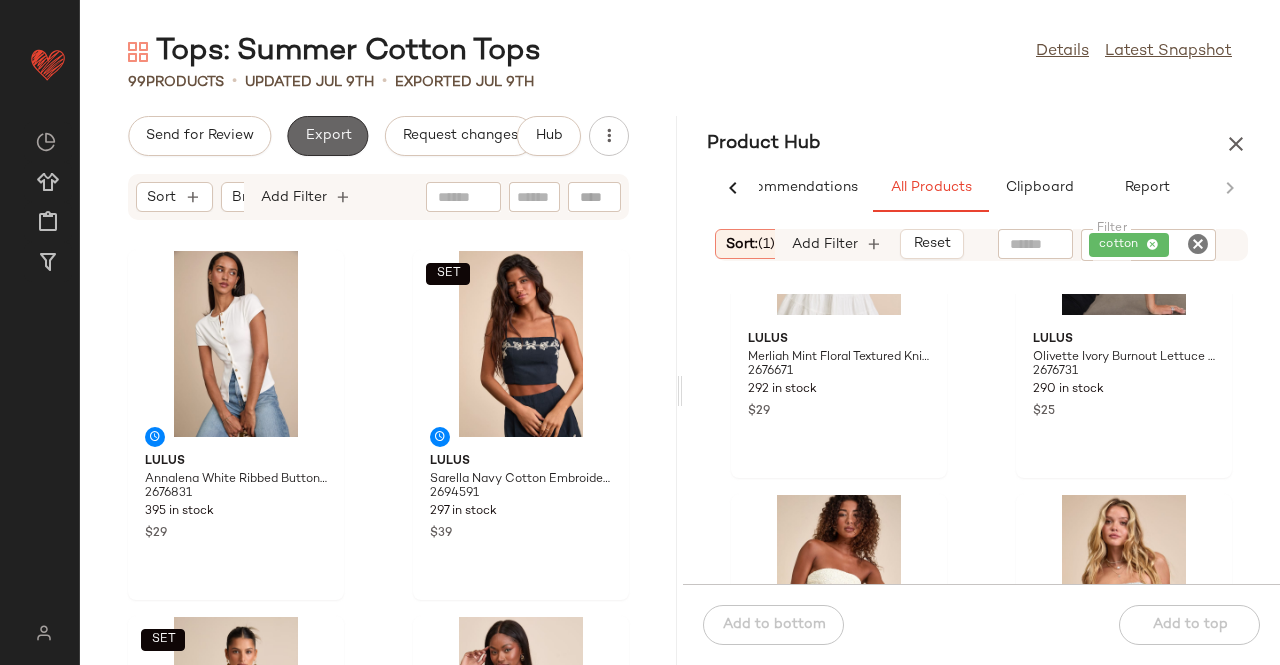 click on "Export" 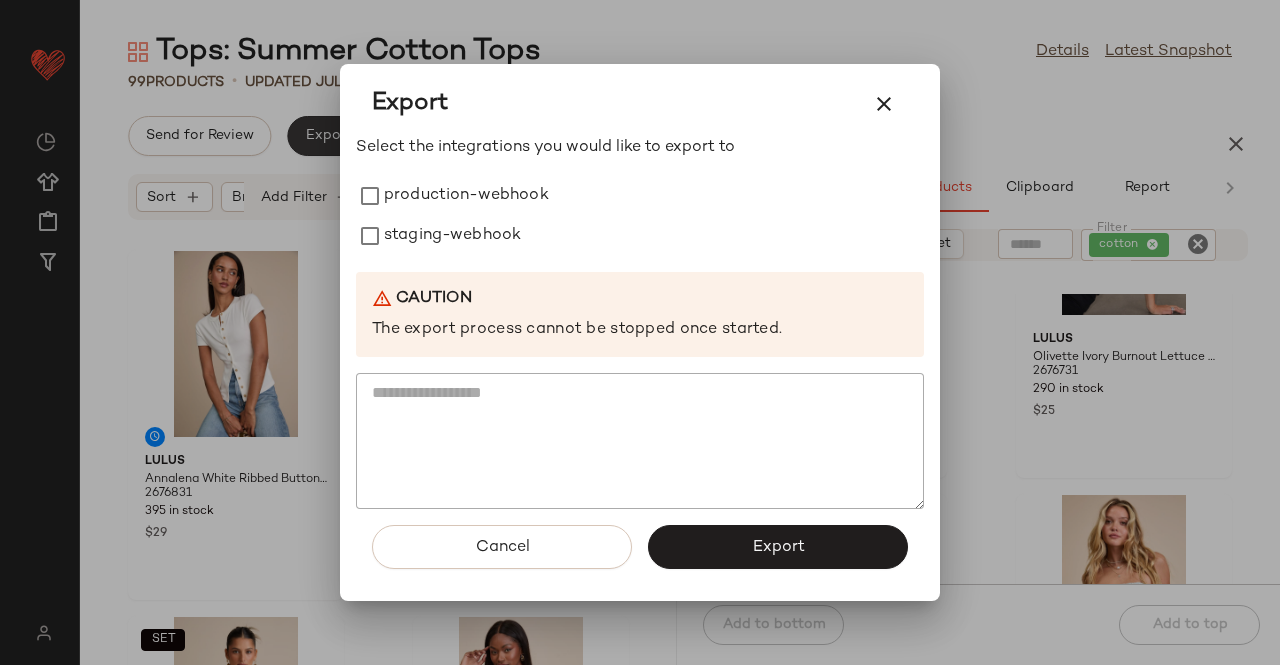 click on "production-webhook" at bounding box center (466, 196) 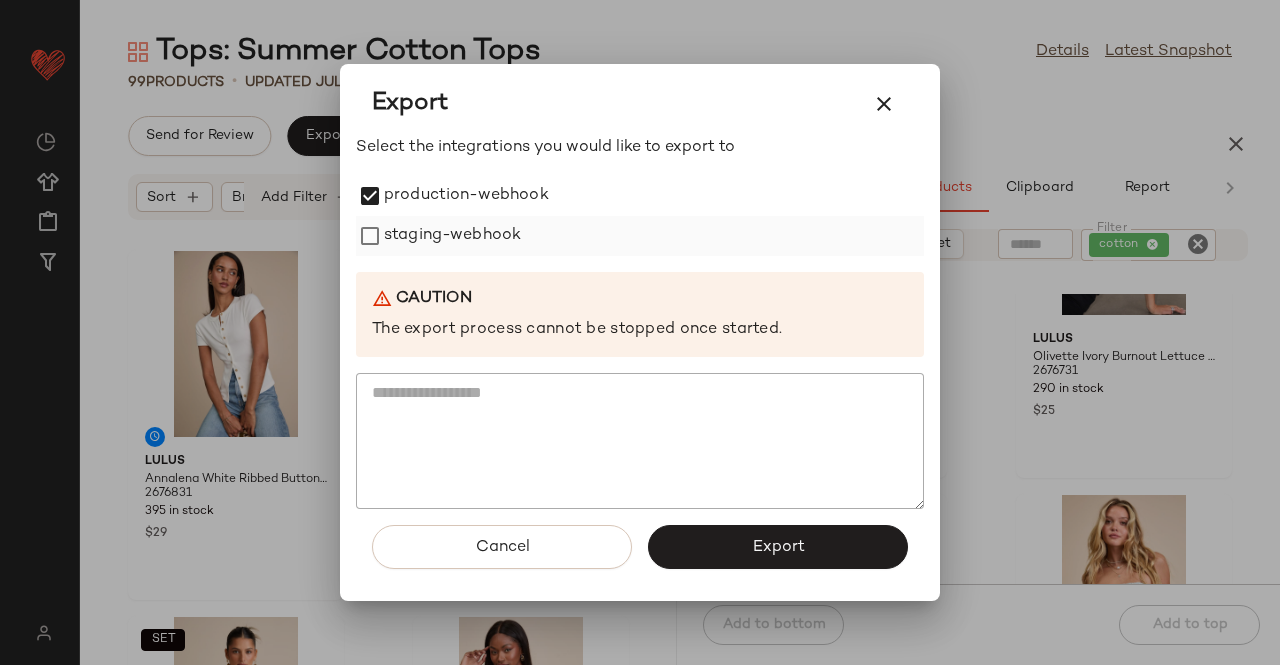 click on "staging-webhook" at bounding box center [452, 236] 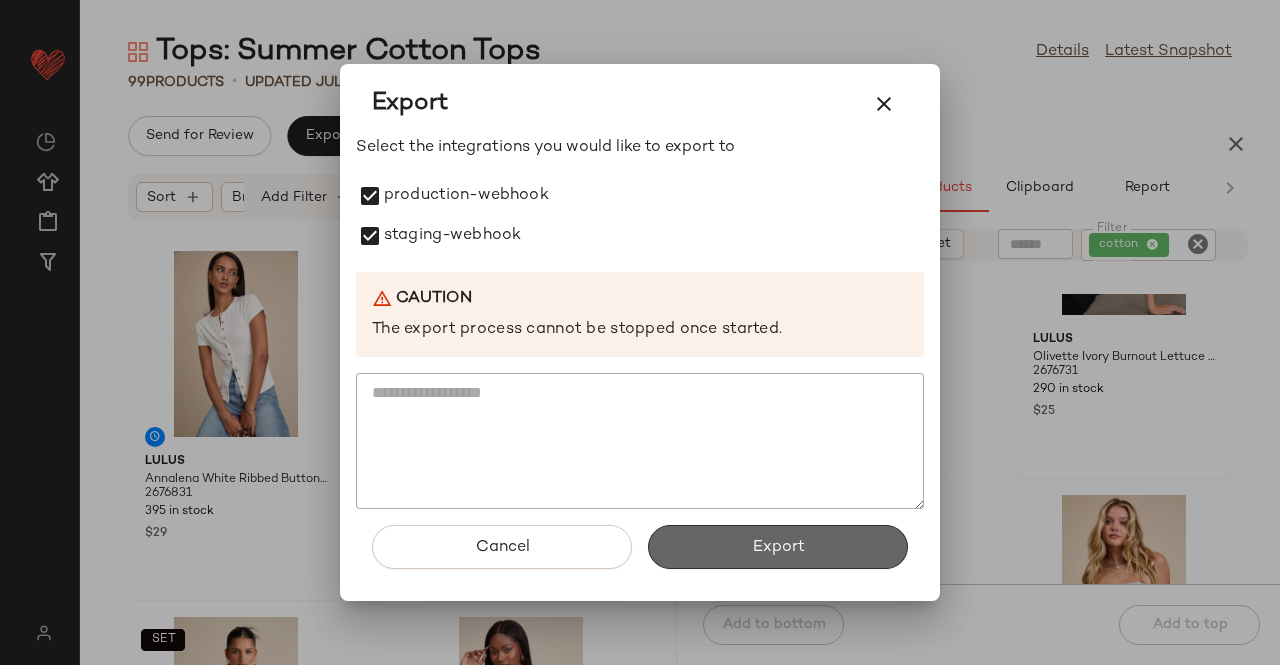 click on "Export" at bounding box center [778, 547] 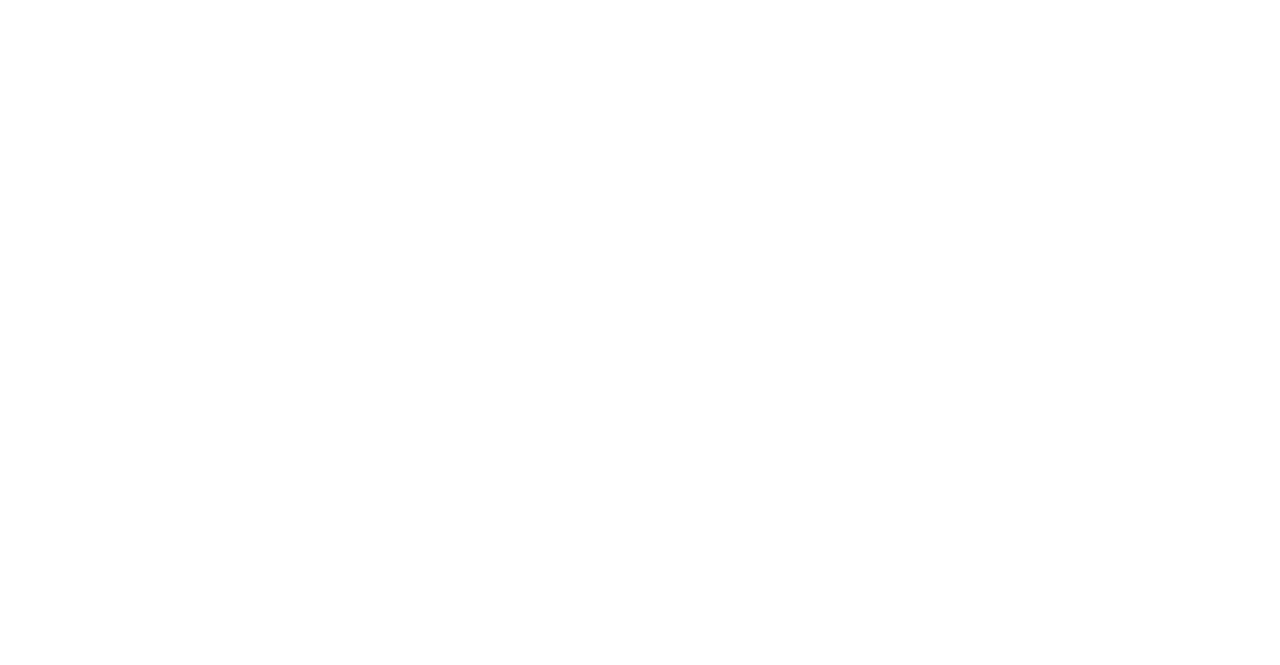 scroll, scrollTop: 0, scrollLeft: 0, axis: both 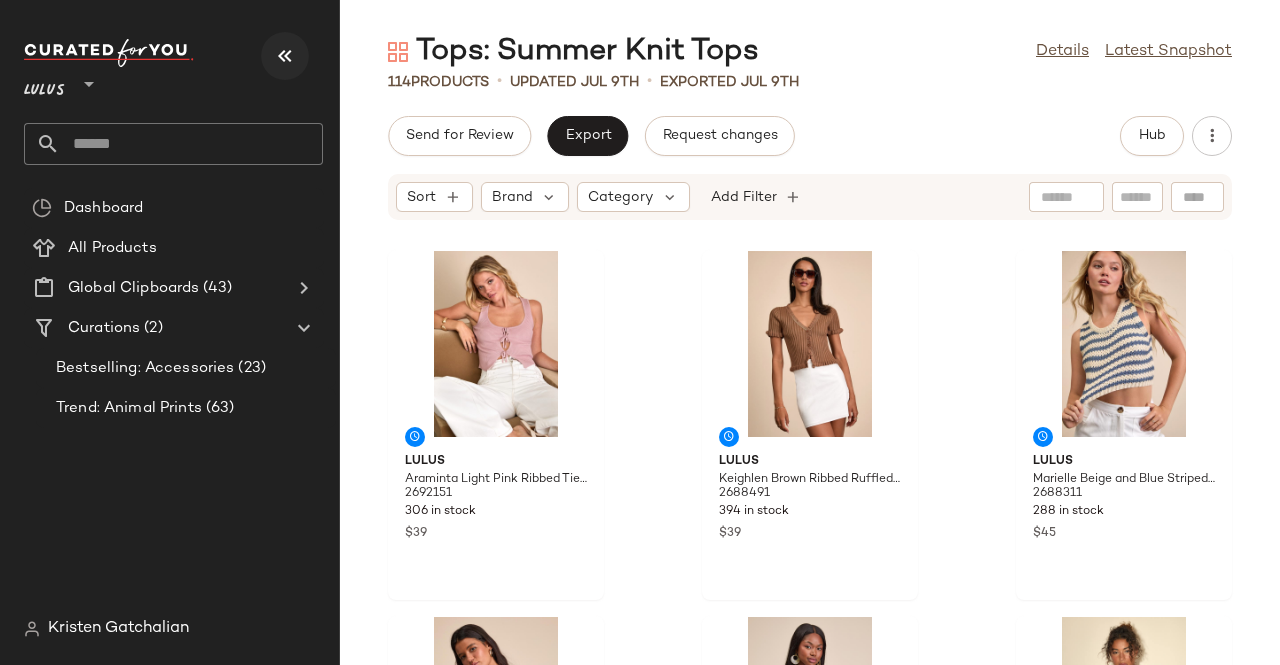 click at bounding box center (285, 56) 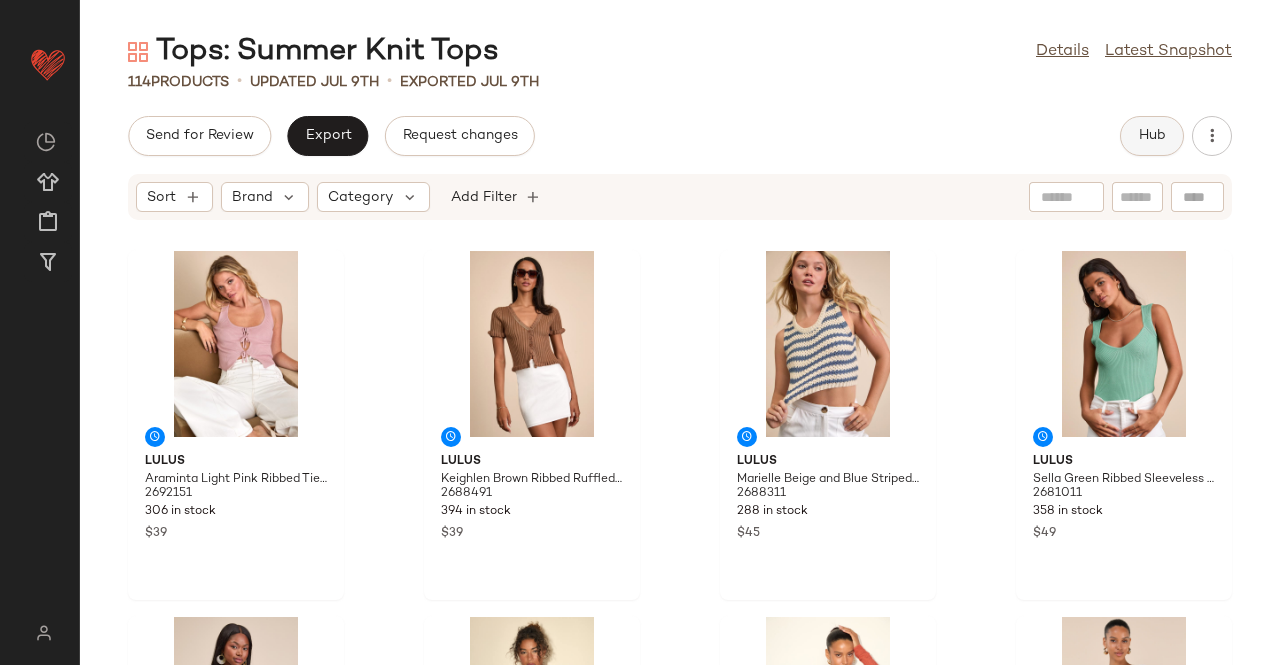 click on "Hub" 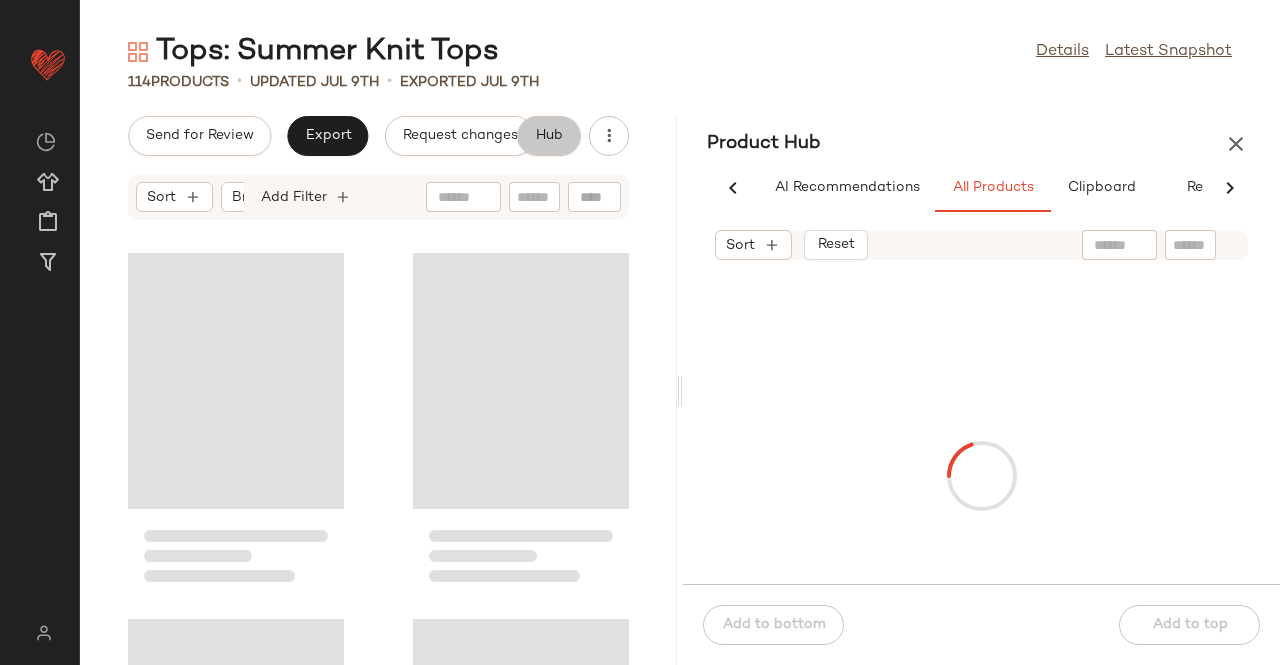 scroll, scrollTop: 0, scrollLeft: 62, axis: horizontal 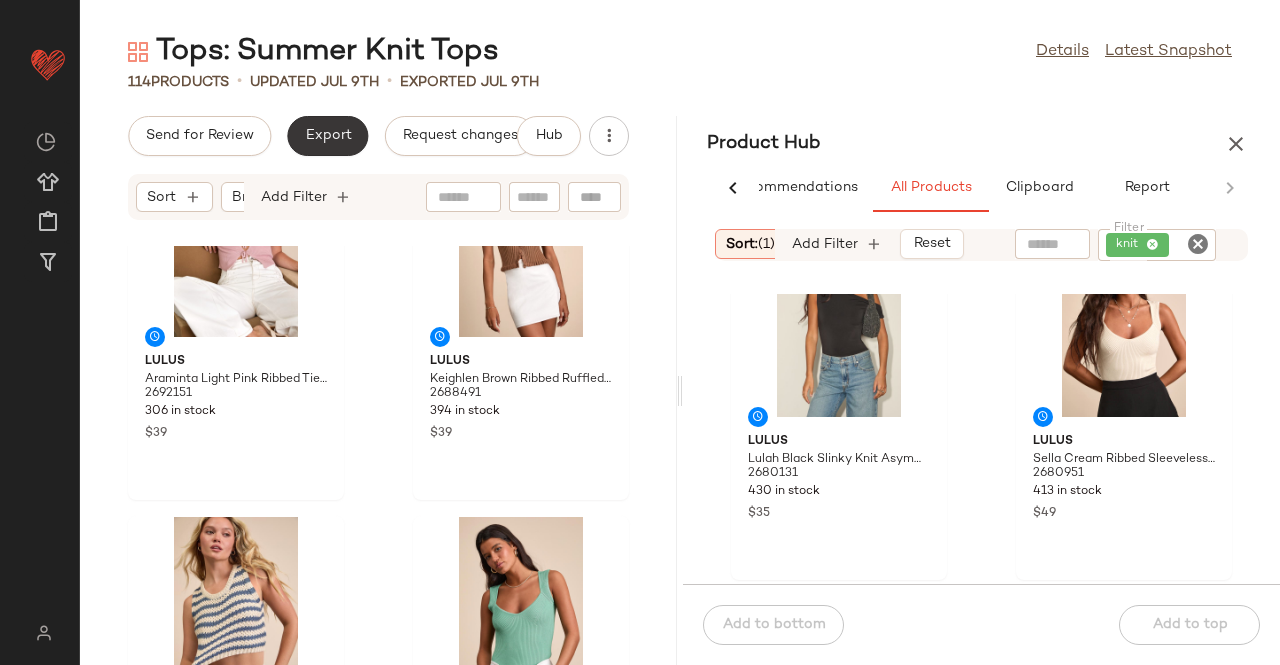 click on "Export" 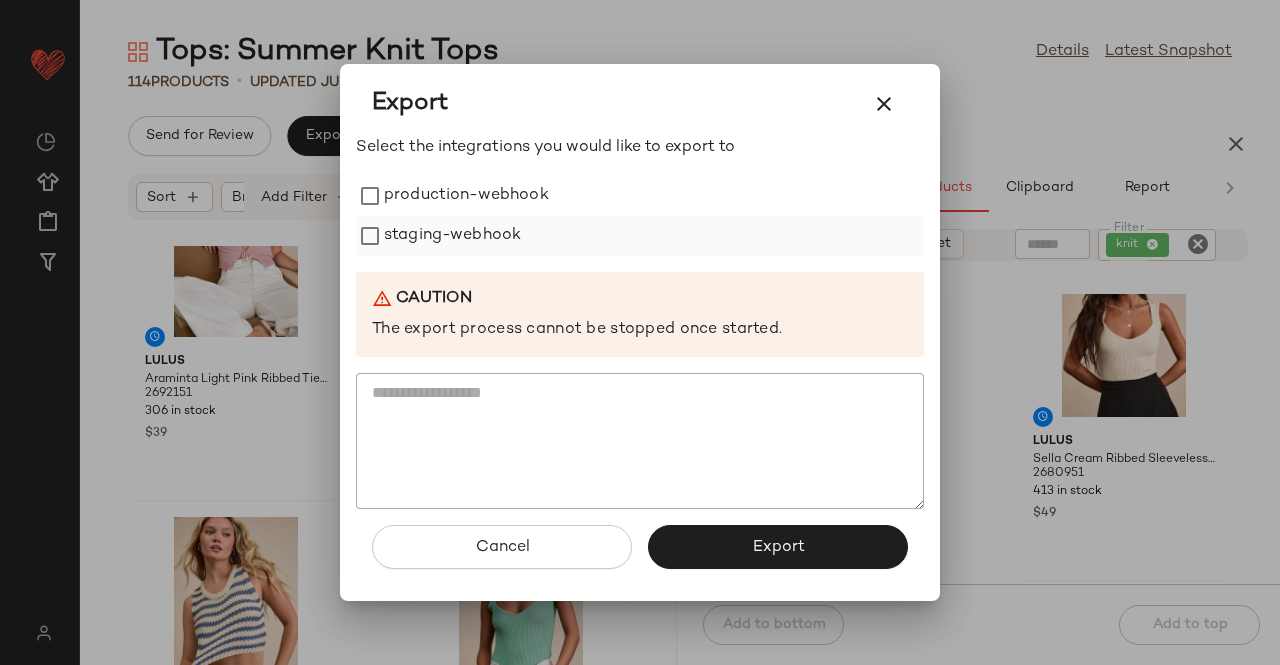 drag, startPoint x: 463, startPoint y: 197, endPoint x: 439, endPoint y: 233, distance: 43.266617 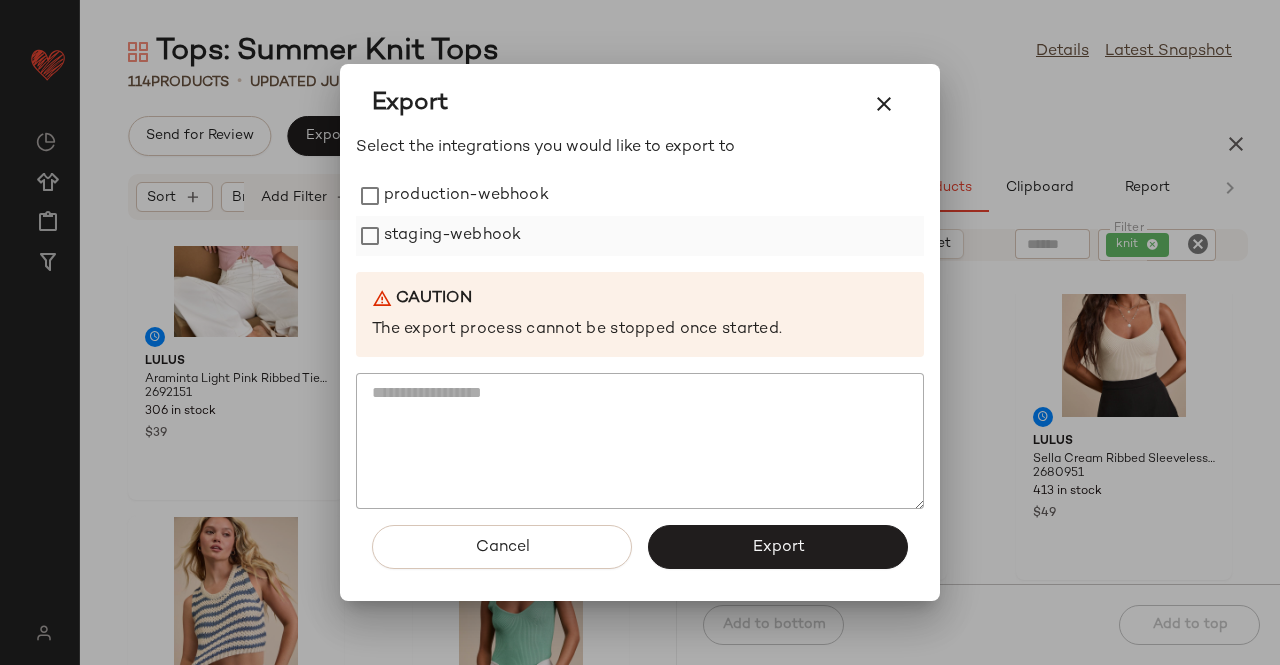 click on "production-webhook" at bounding box center (466, 196) 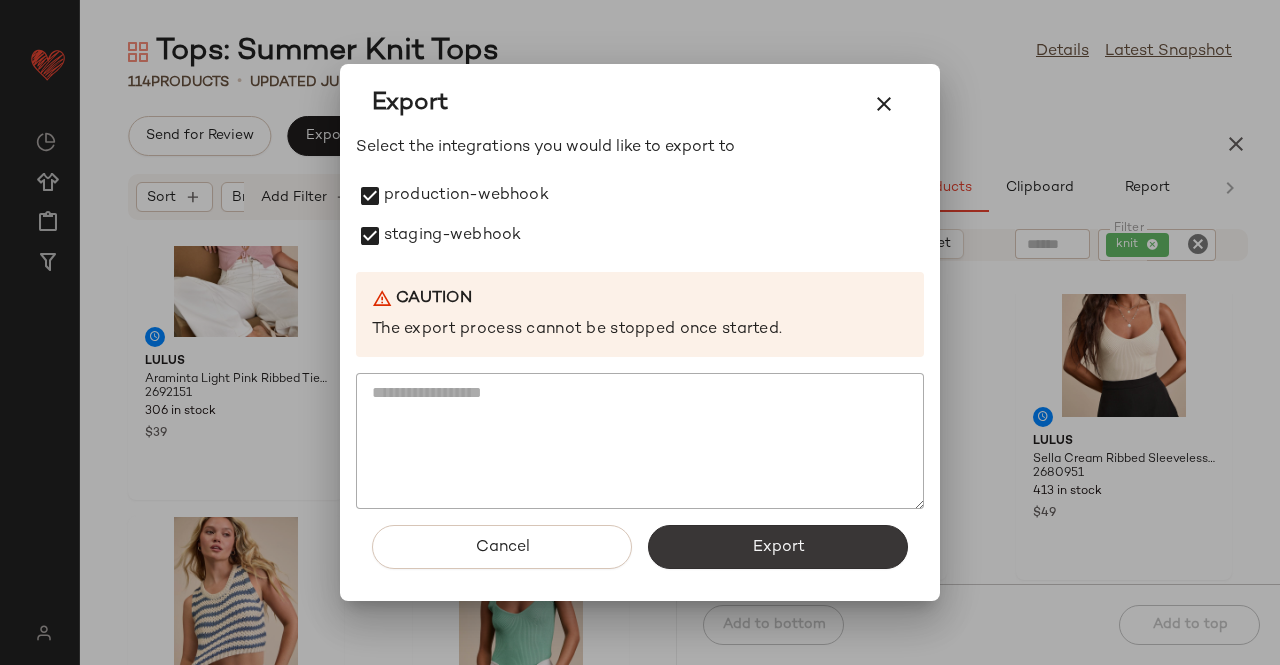 click on "Export" 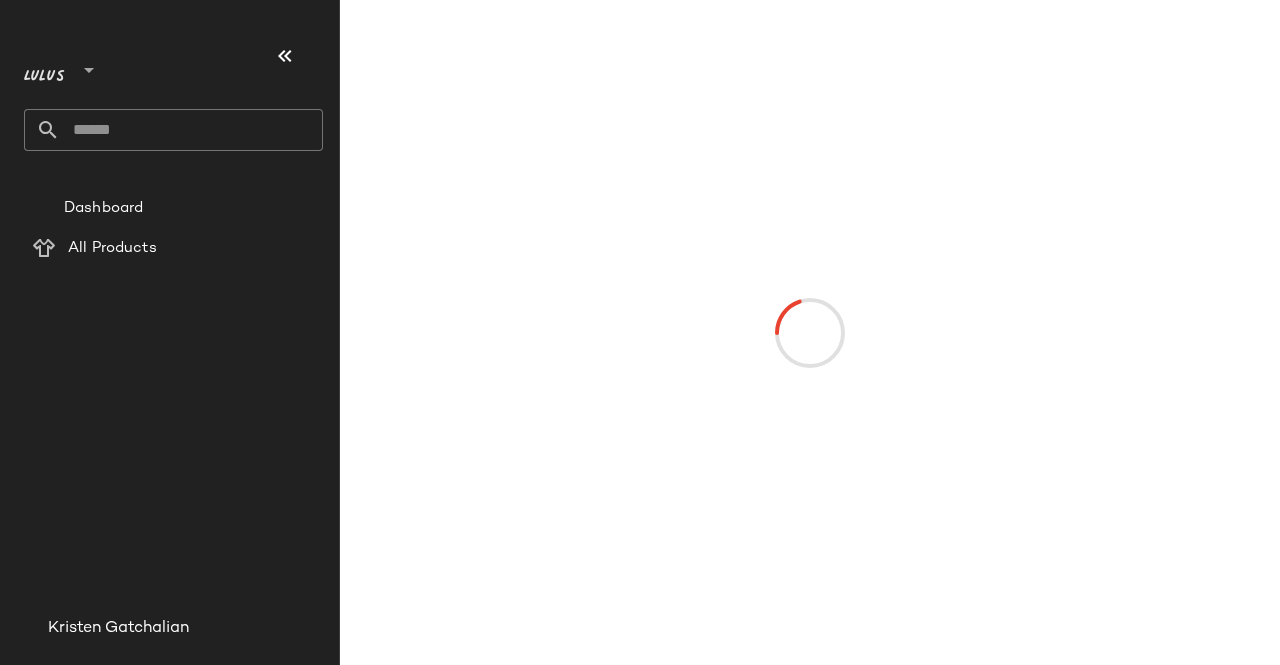 scroll, scrollTop: 0, scrollLeft: 0, axis: both 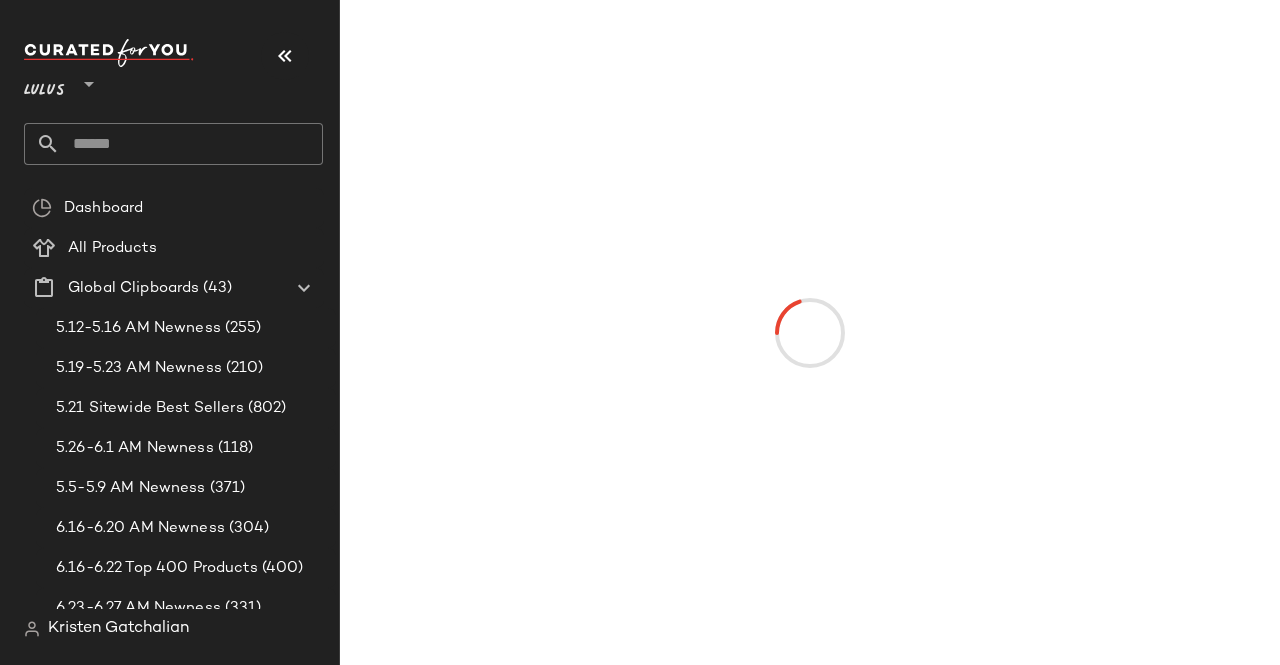 click at bounding box center [285, 56] 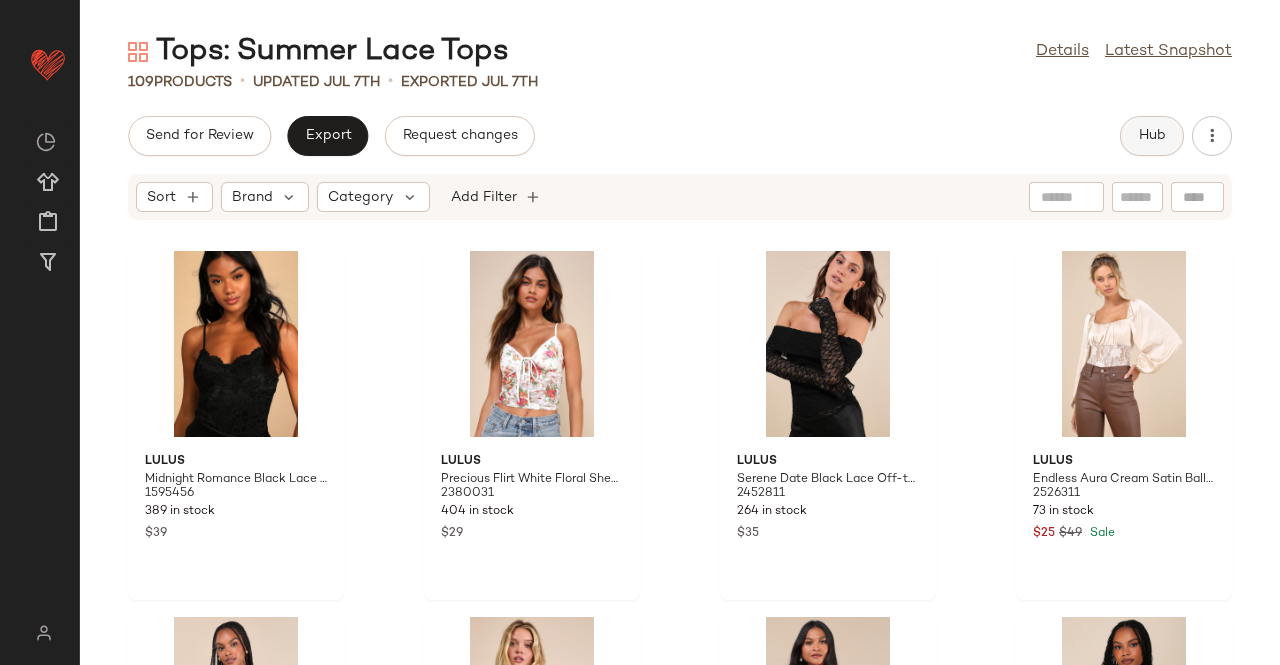 click on "Hub" at bounding box center [1152, 136] 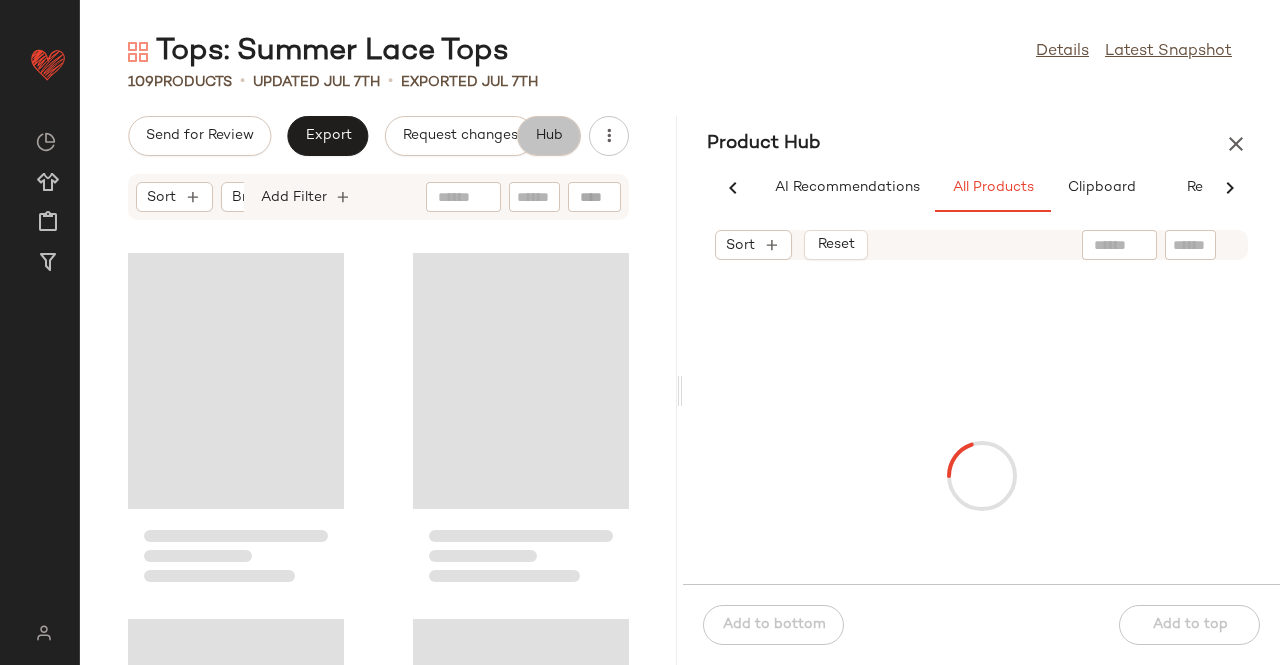 scroll, scrollTop: 0, scrollLeft: 62, axis: horizontal 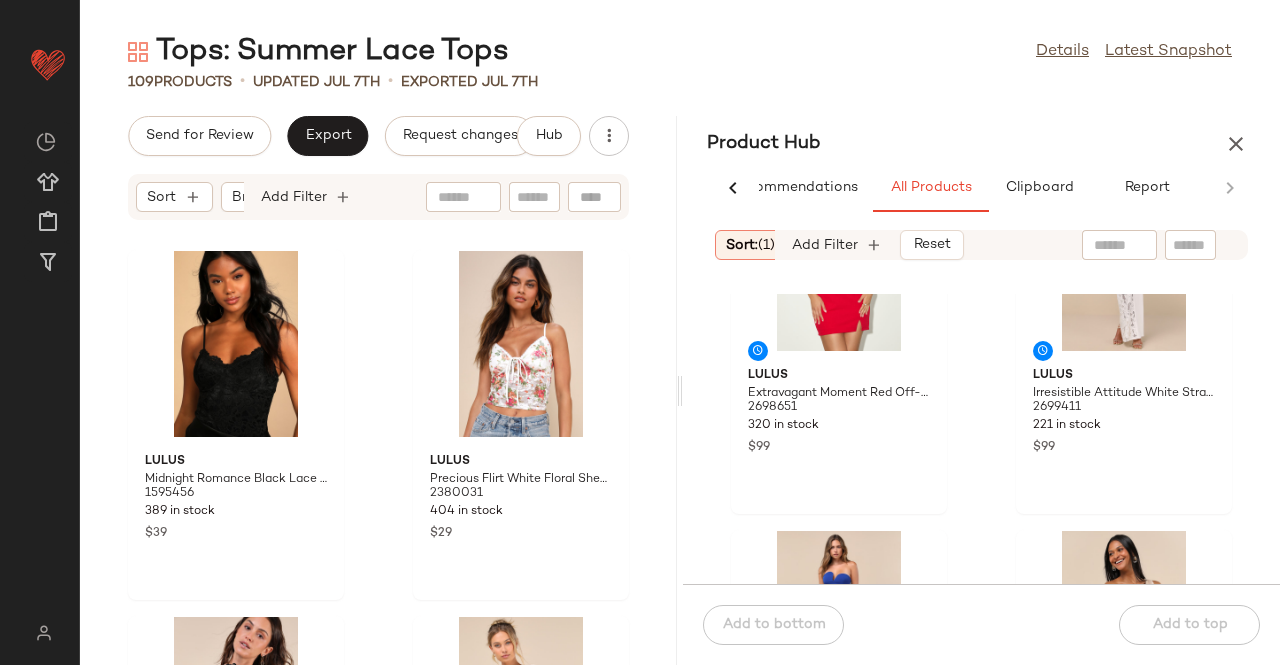 click 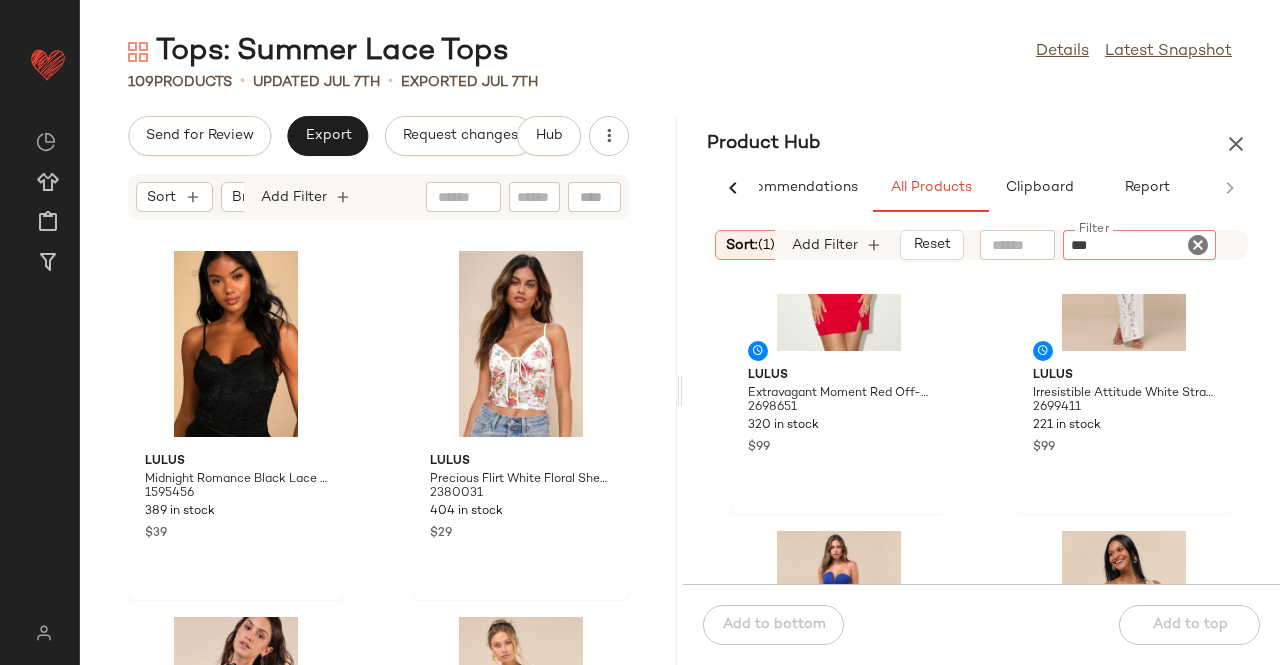 type on "****" 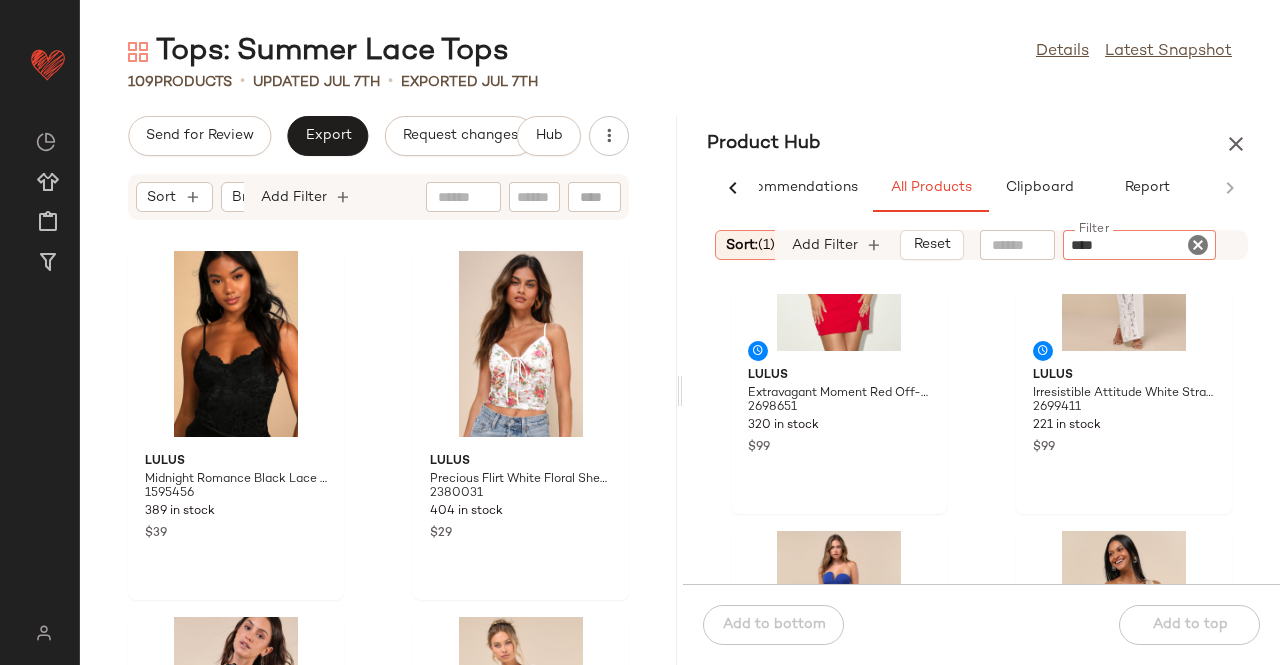 type 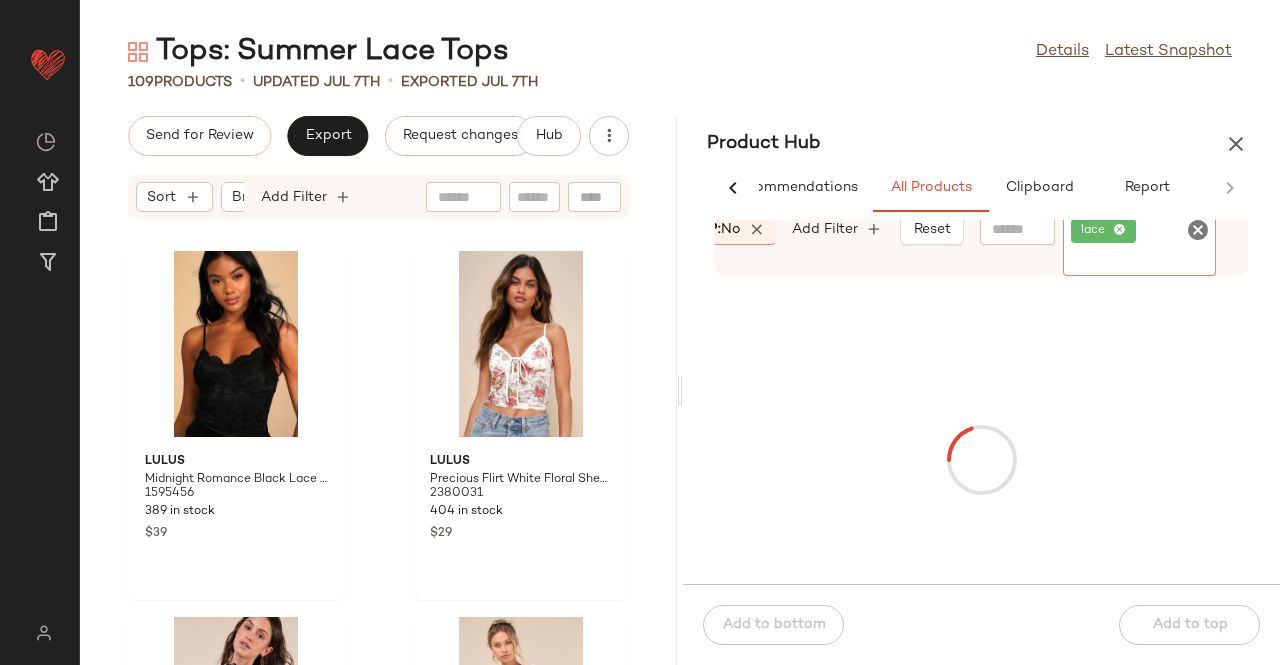 scroll, scrollTop: 0, scrollLeft: 211, axis: horizontal 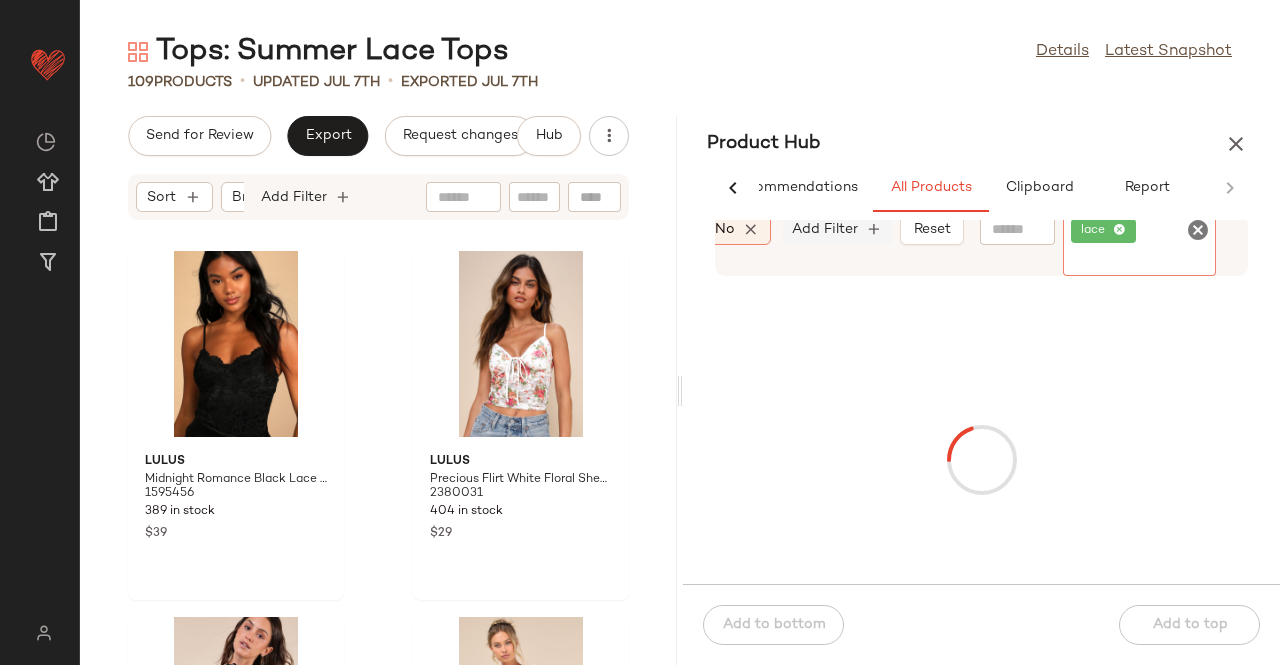 click on "Add Filter" at bounding box center [825, 229] 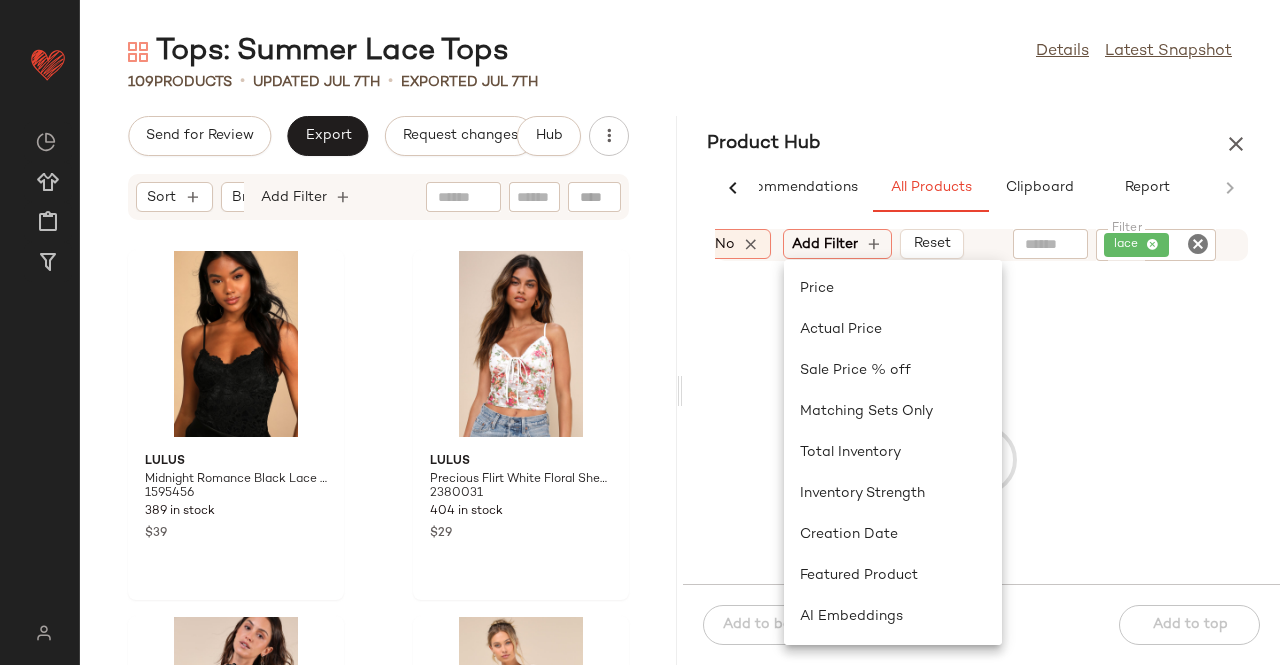 drag, startPoint x: 892, startPoint y: 92, endPoint x: 843, endPoint y: 201, distance: 119.507324 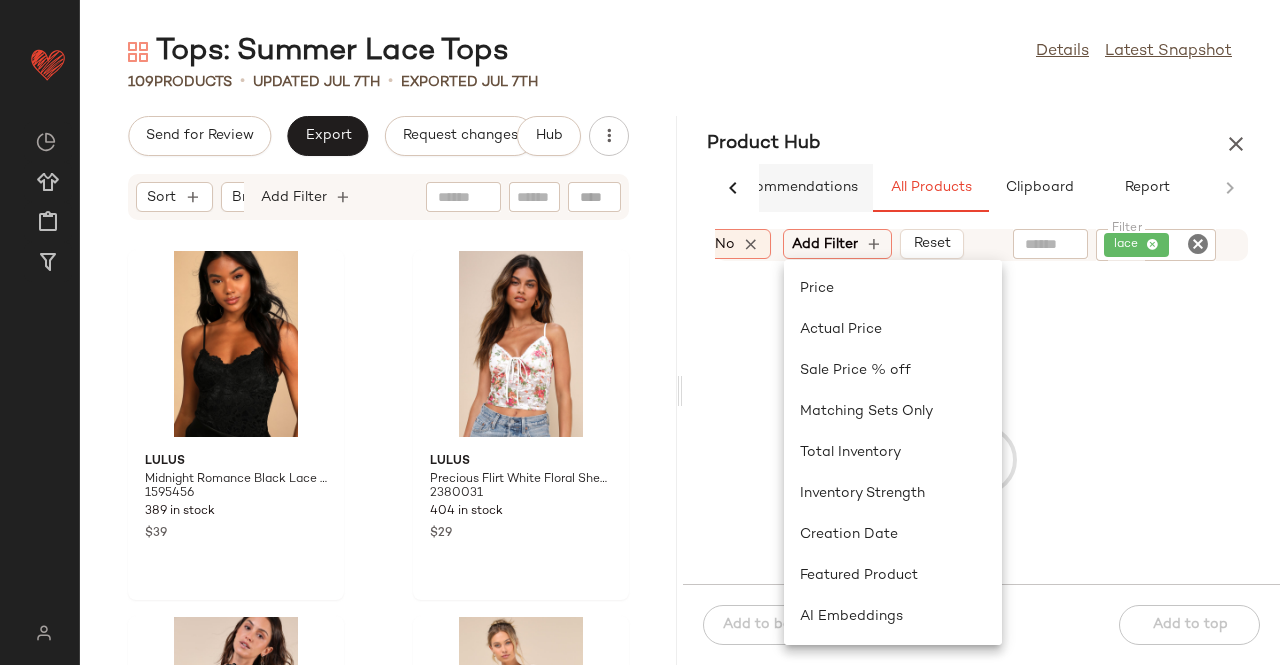 click on "Tops: Summer Lace Tops  Details   Latest Snapshot  109   Products   •   updated Jul 7th  •  Exported Jul 7th  Send for Review   Export   Request changes   Hub  Sort  Brand  Category  Add Filter  Lulus Midnight Romance Black Lace Bodysuit 1595456 389 in stock $39 Lulus Precious Flirt White Floral Sheer Lace Cropped Cami Top 2380031 404 in stock $29 Lulus Serene Date Black Lace Off-the-Shoulder Long Sleeve Top 2452811 264 in stock $35 Lulus Endless Aura Cream Satin Balloon Sleeve Sheer Lace Bodysuit 2526311 73 in stock $25 $49 Sale Lulus Posh Option Black Lace Keyhole Long Sleeve Top 2454551 113 in stock $14 $35 Sale Lulus Mindy Cream Lace Button-Front Tank Top 2681451 125 in stock $39 Lulus Wildly Perfect Red Satin Lace V-Neck Tank Top 2497191 15 in stock $27 $39 Sale Lulus Serene Date Cream Lace Off-the-Shoulder Long Sleeve Top 2452831 163 in stock $18 $35 Sale Product Hub  AI Recommendations   All Products   Clipboard   Report  Sort:   (1) In Curation?:   No Add Filter   Reset  Filter lace Filter" at bounding box center [680, 348] 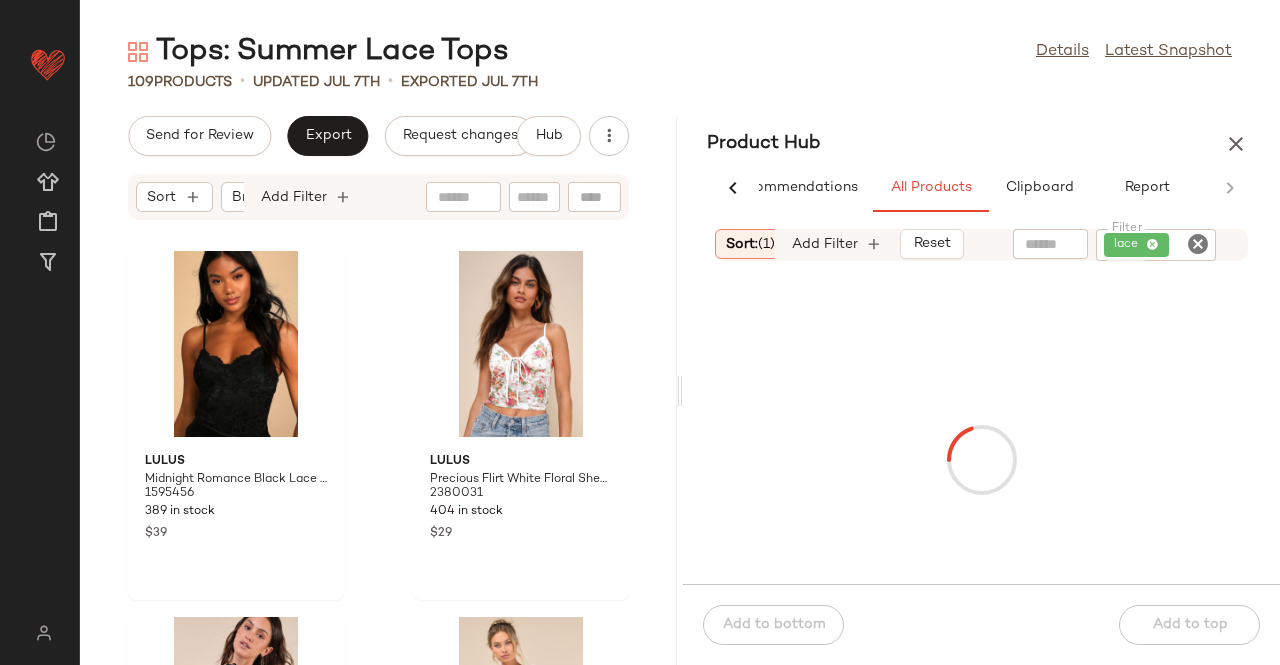 scroll, scrollTop: 0, scrollLeft: 211, axis: horizontal 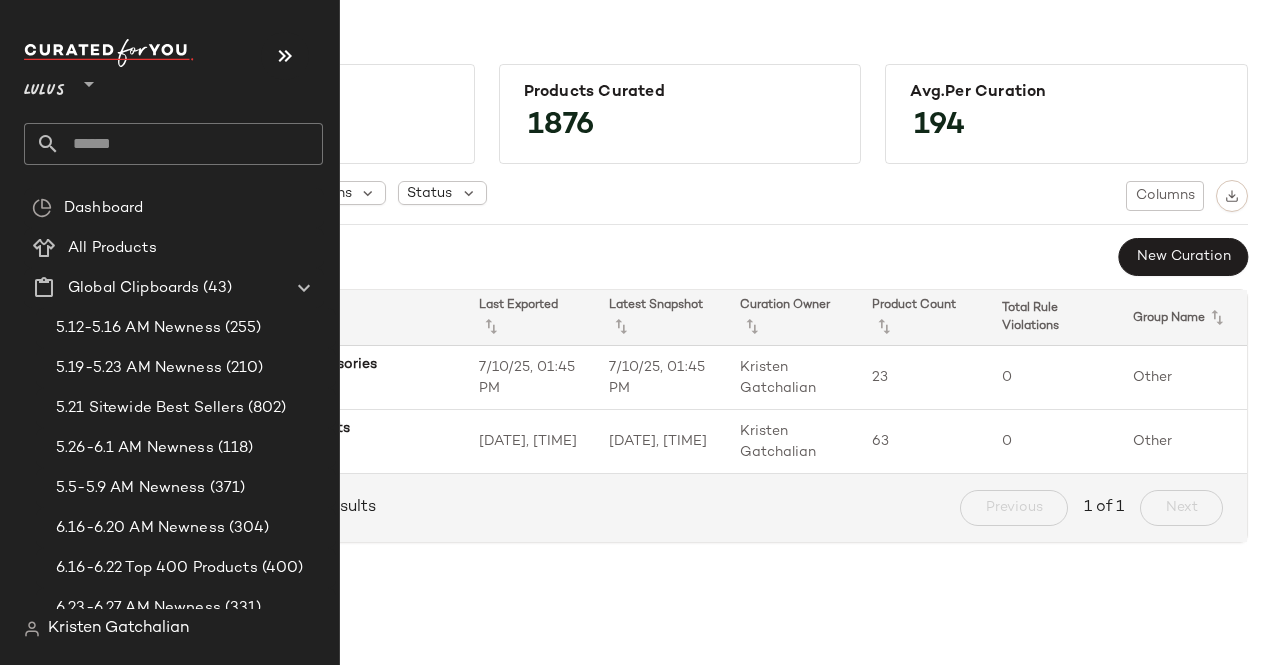 click 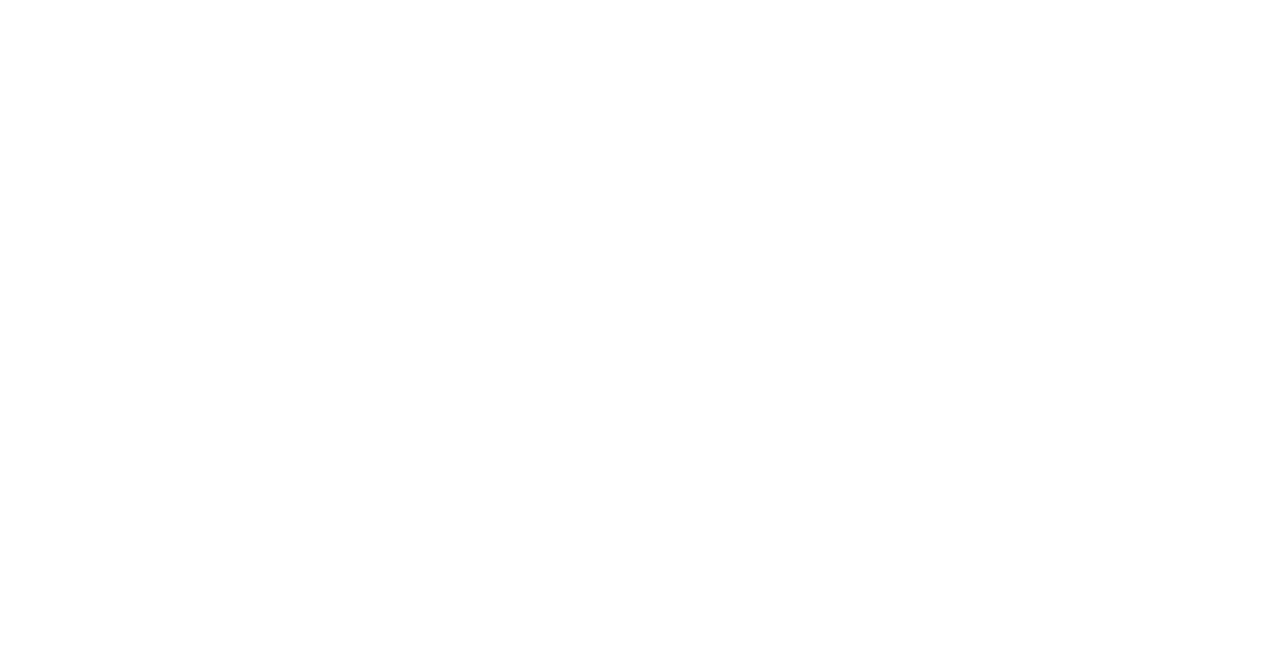 scroll, scrollTop: 0, scrollLeft: 0, axis: both 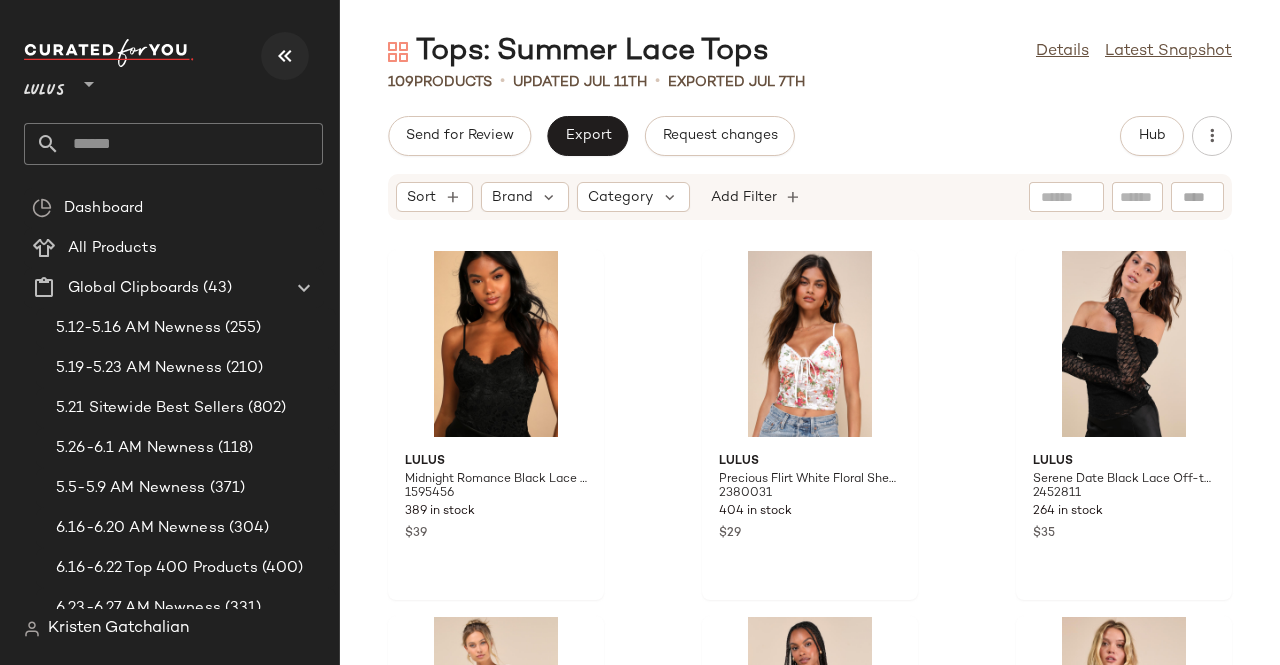 click at bounding box center (285, 56) 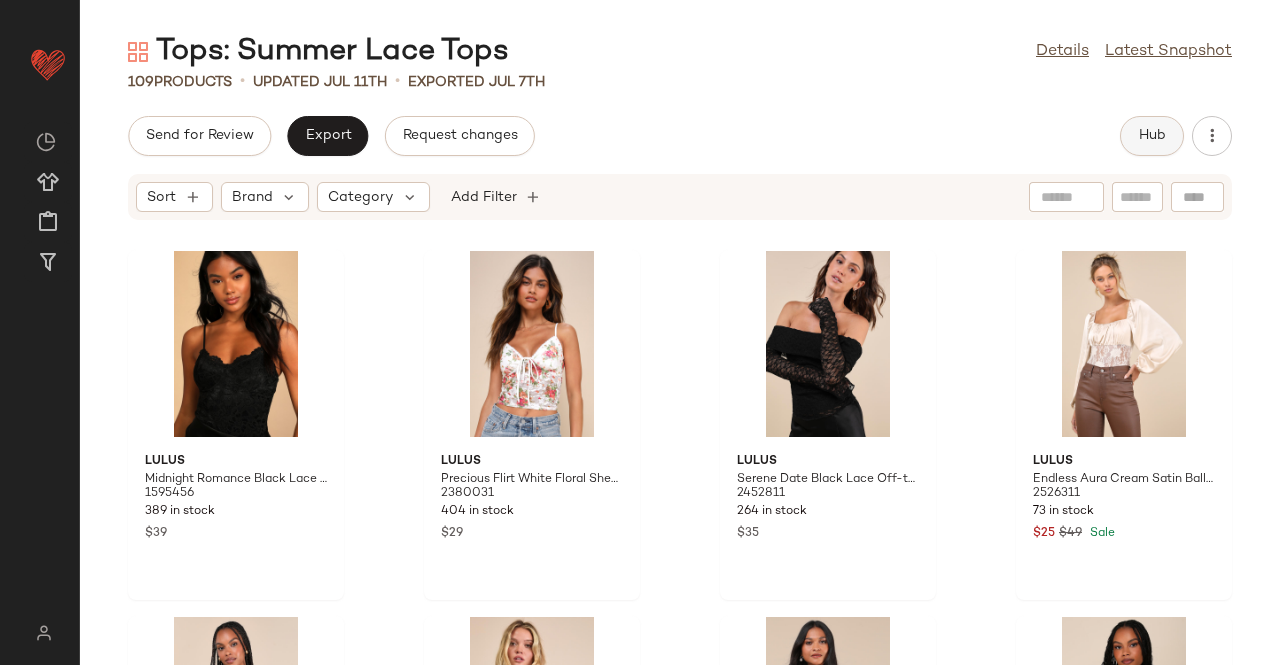 click on "Hub" at bounding box center (1152, 136) 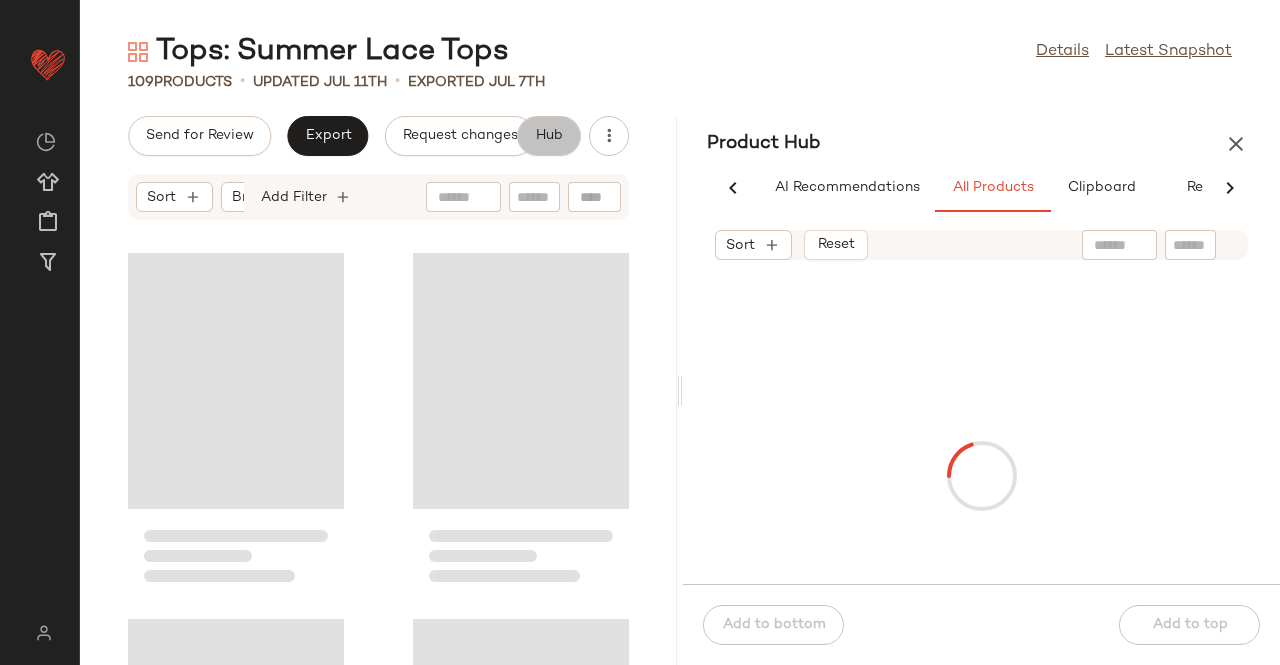 scroll, scrollTop: 0, scrollLeft: 62, axis: horizontal 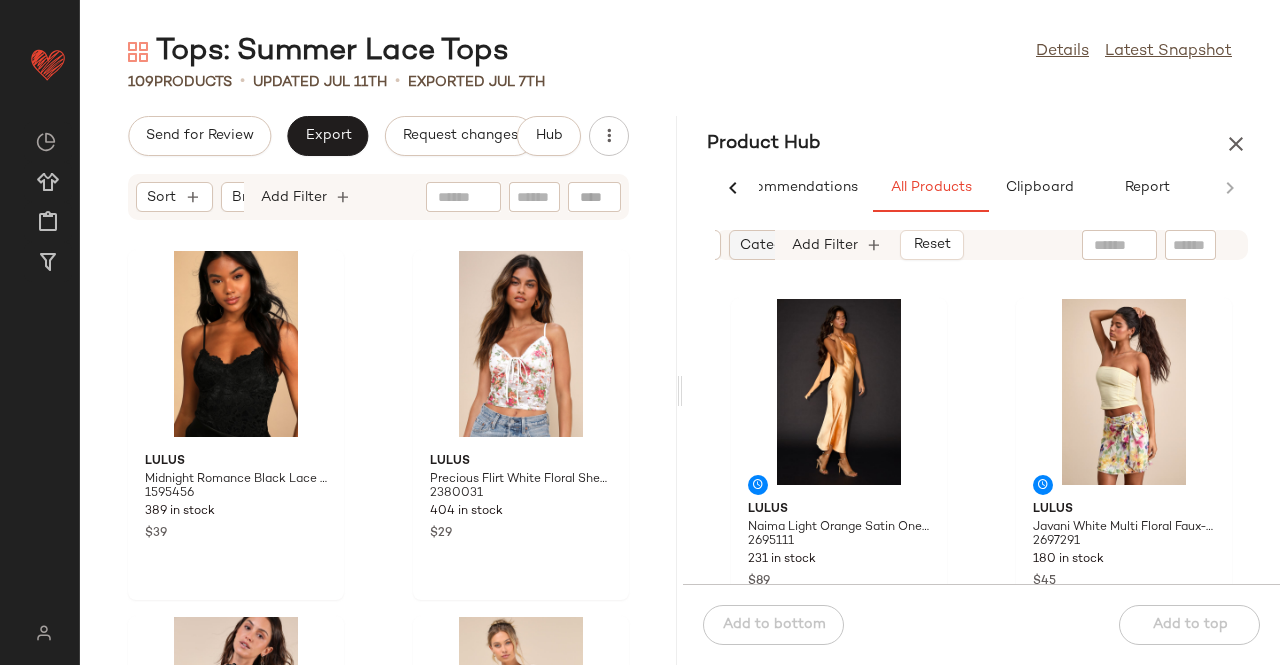 click on "Category" at bounding box center [772, 245] 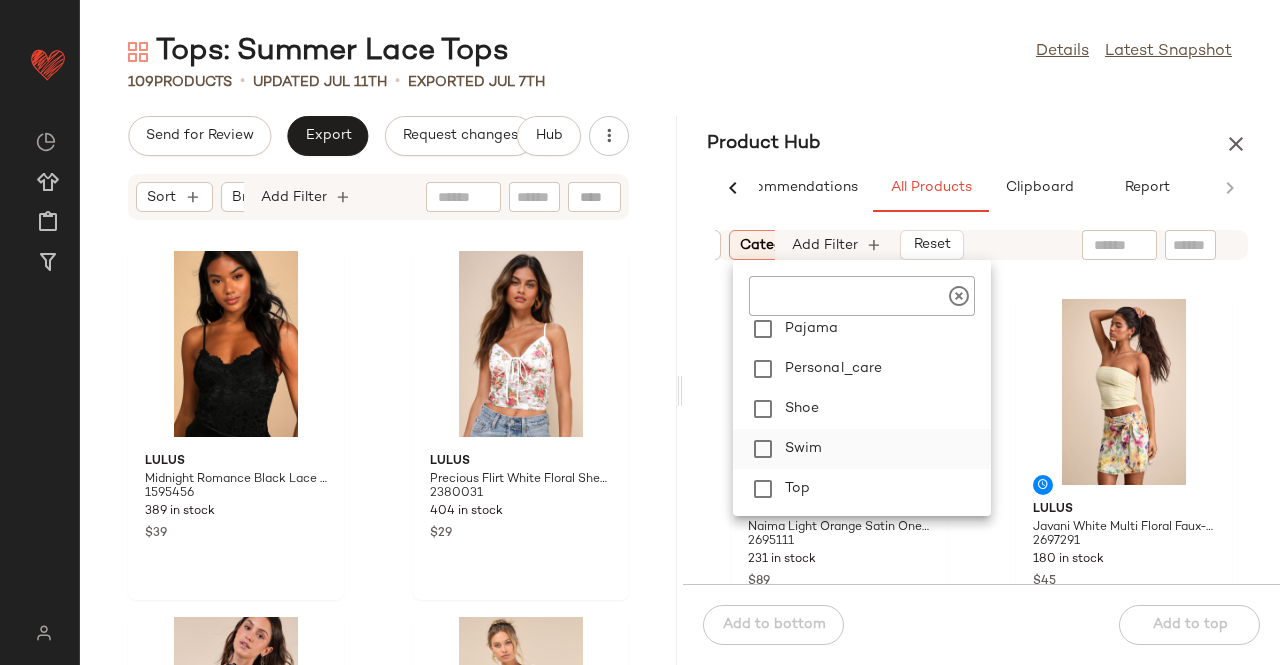 drag, startPoint x: 822, startPoint y: 485, endPoint x: 857, endPoint y: 402, distance: 90.07774 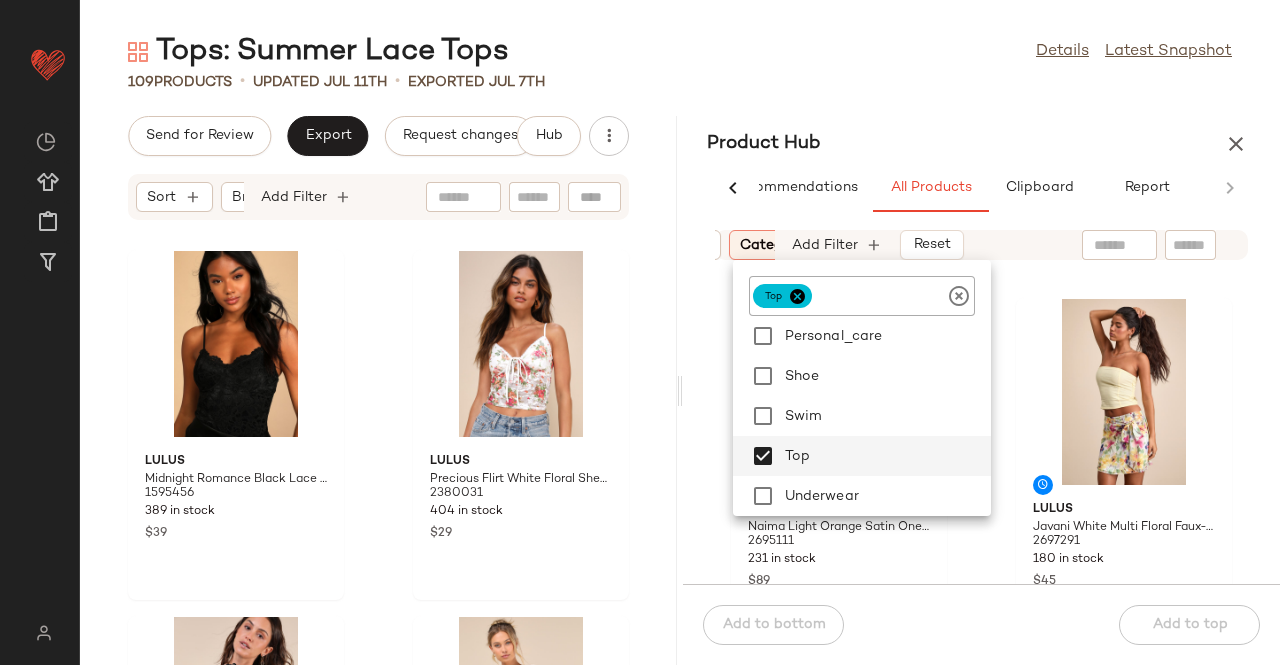click on "Tops: Summer Lace Tops  Details   Latest Snapshot" 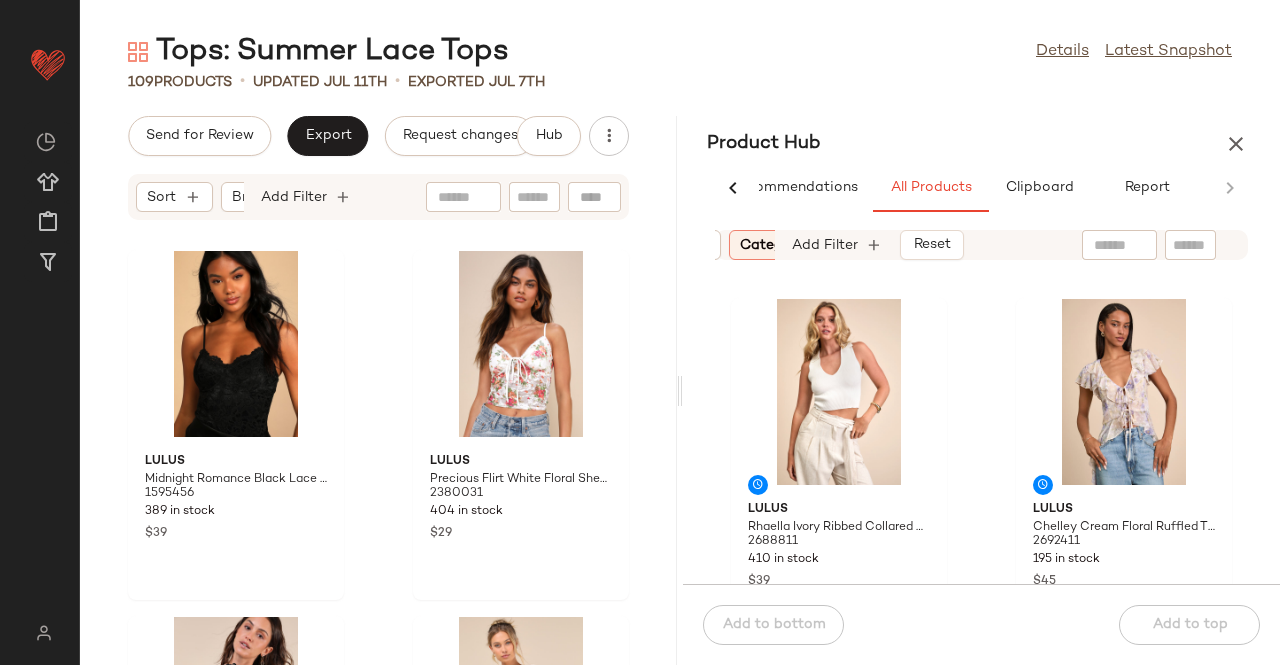 click 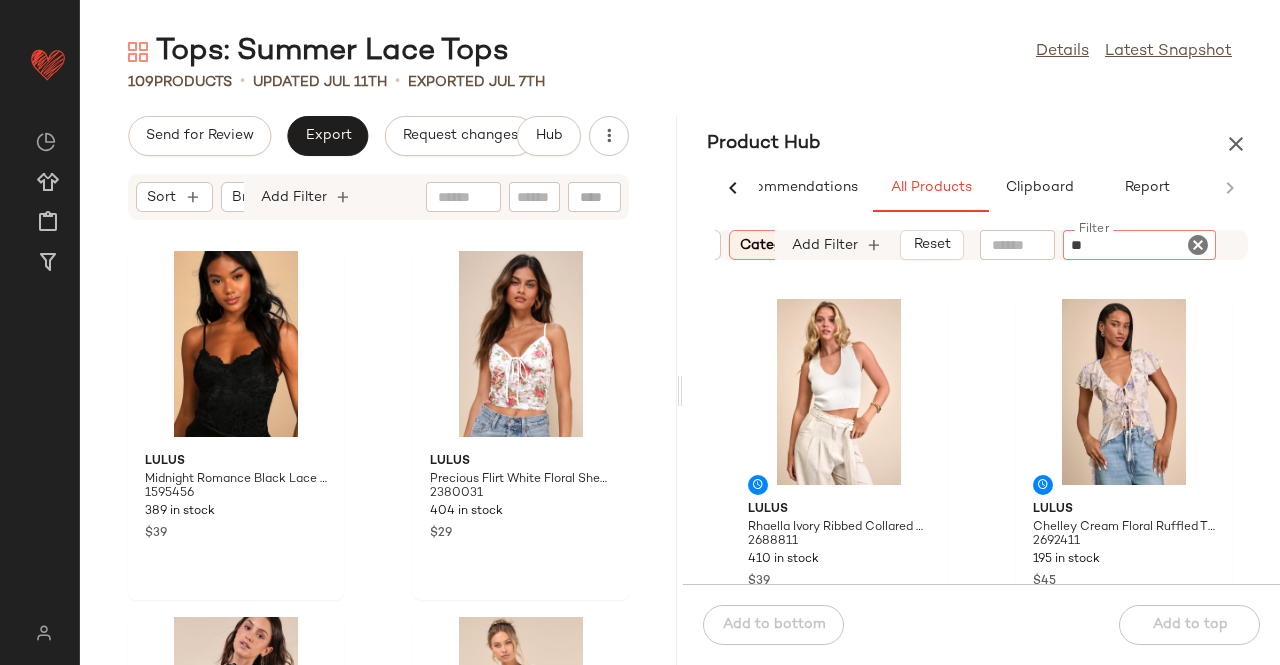 type on "*" 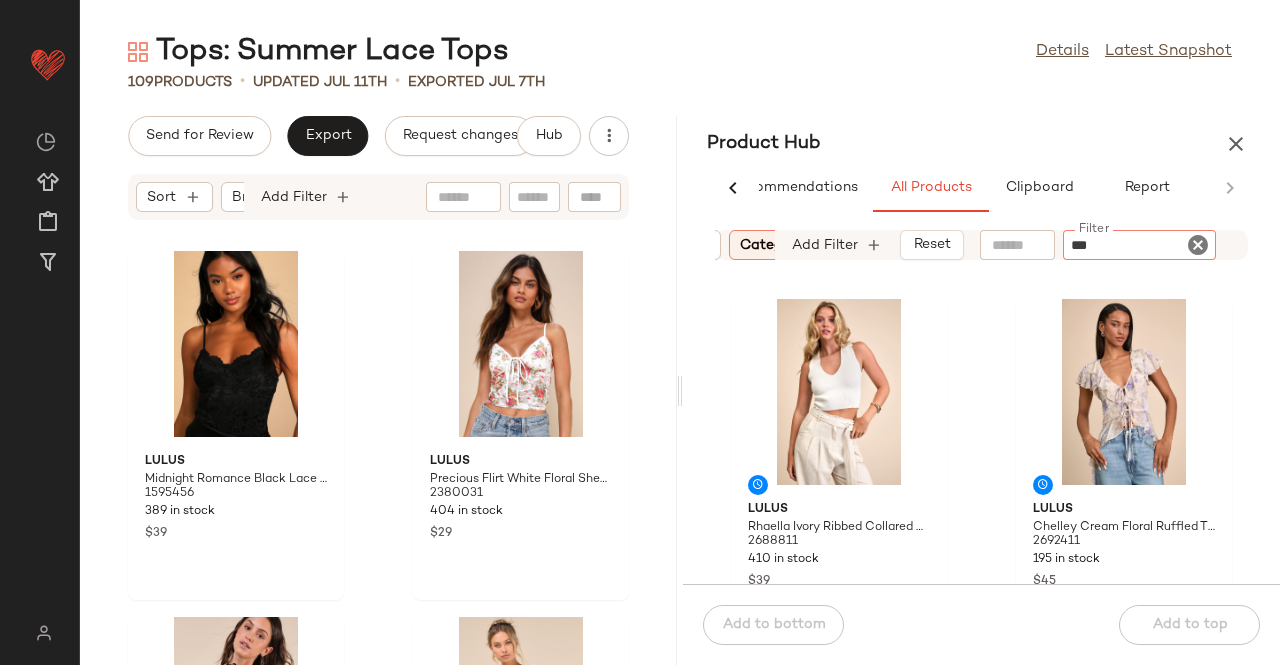 type on "****" 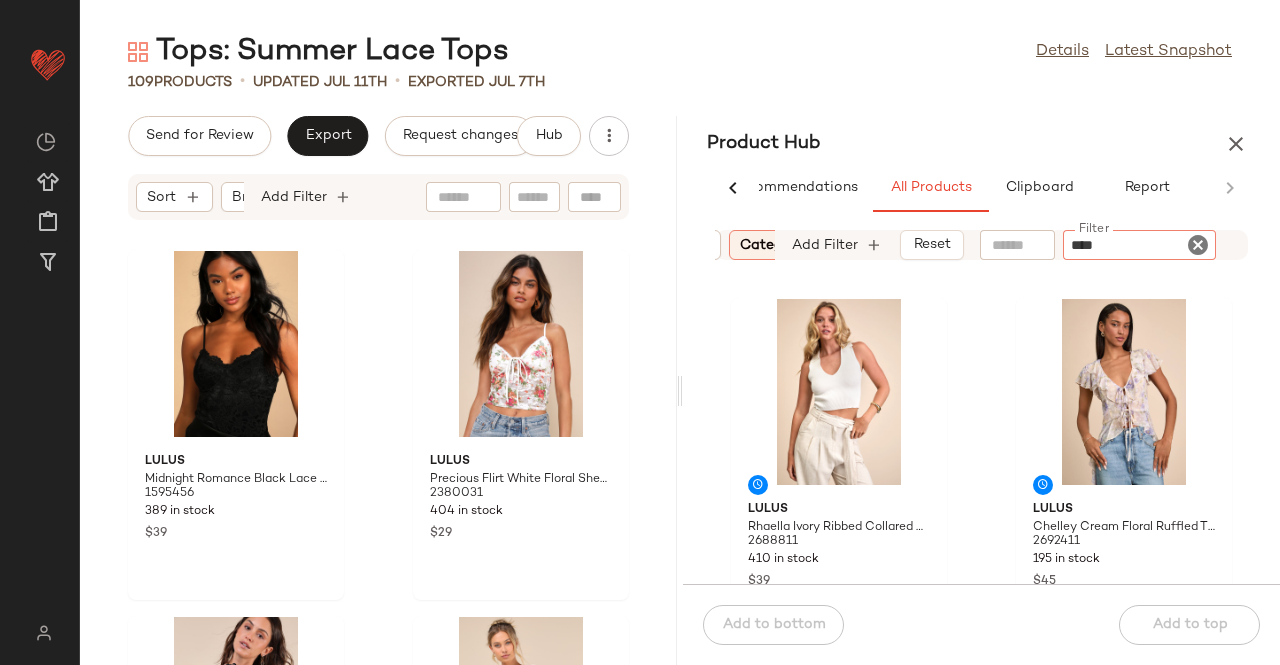 type 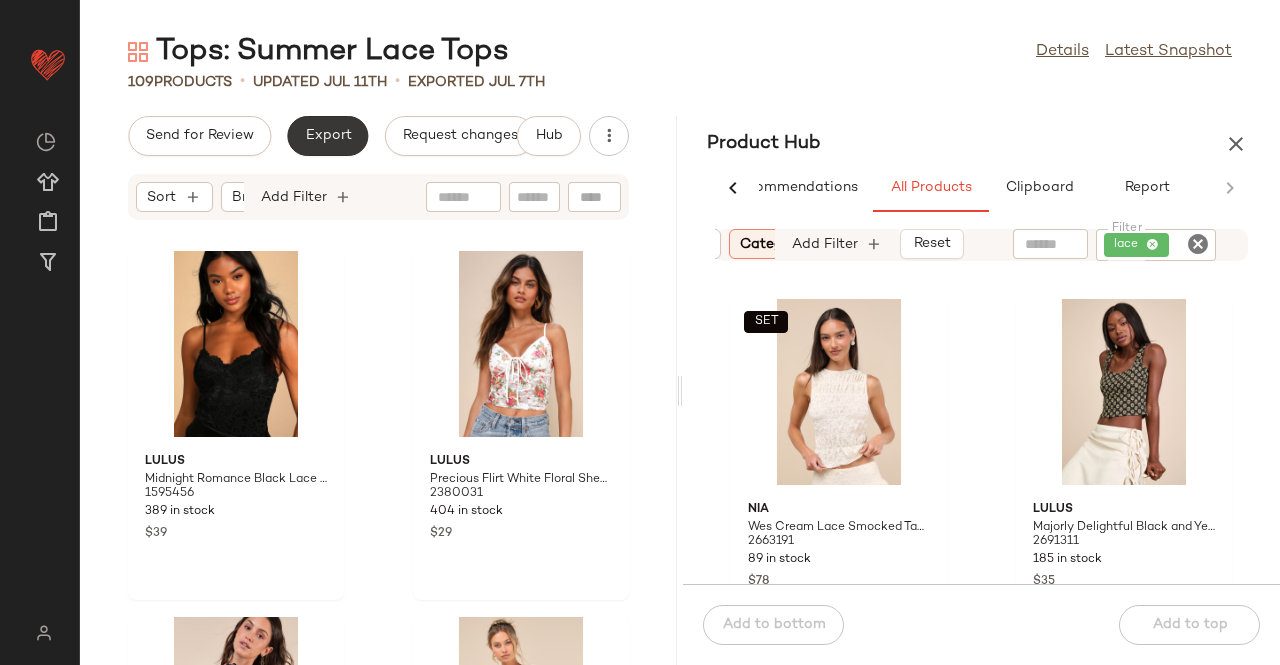 click on "Export" at bounding box center (327, 136) 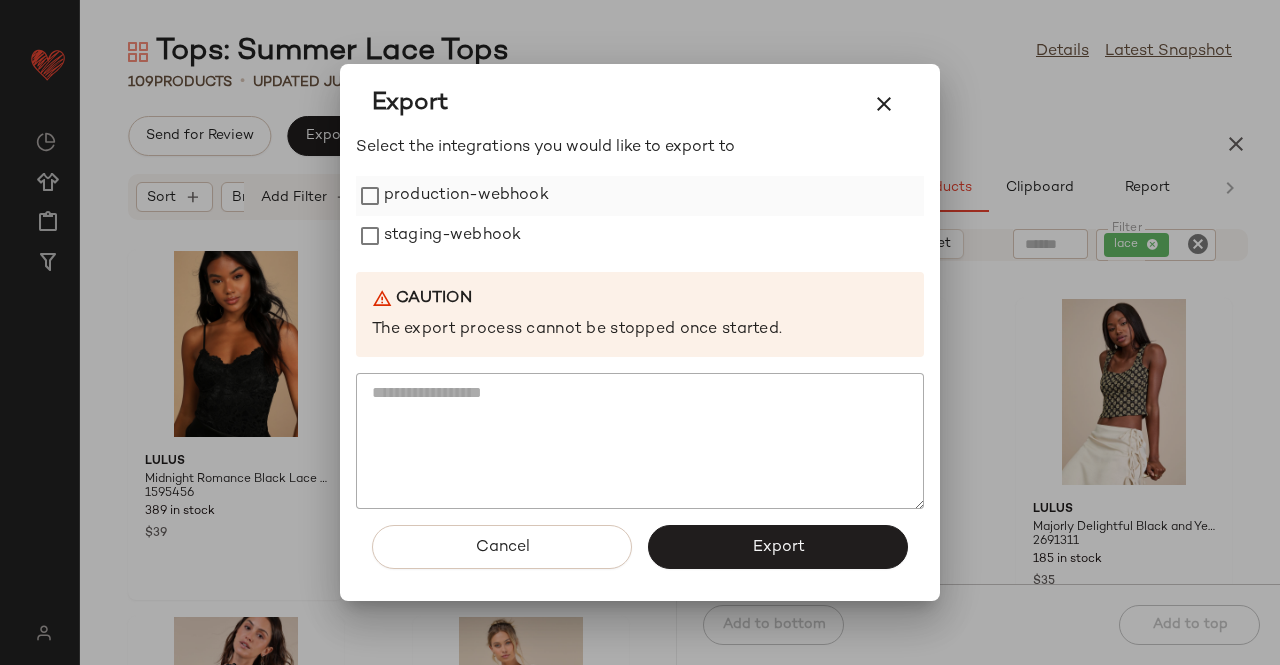 click on "production-webhook" at bounding box center (466, 196) 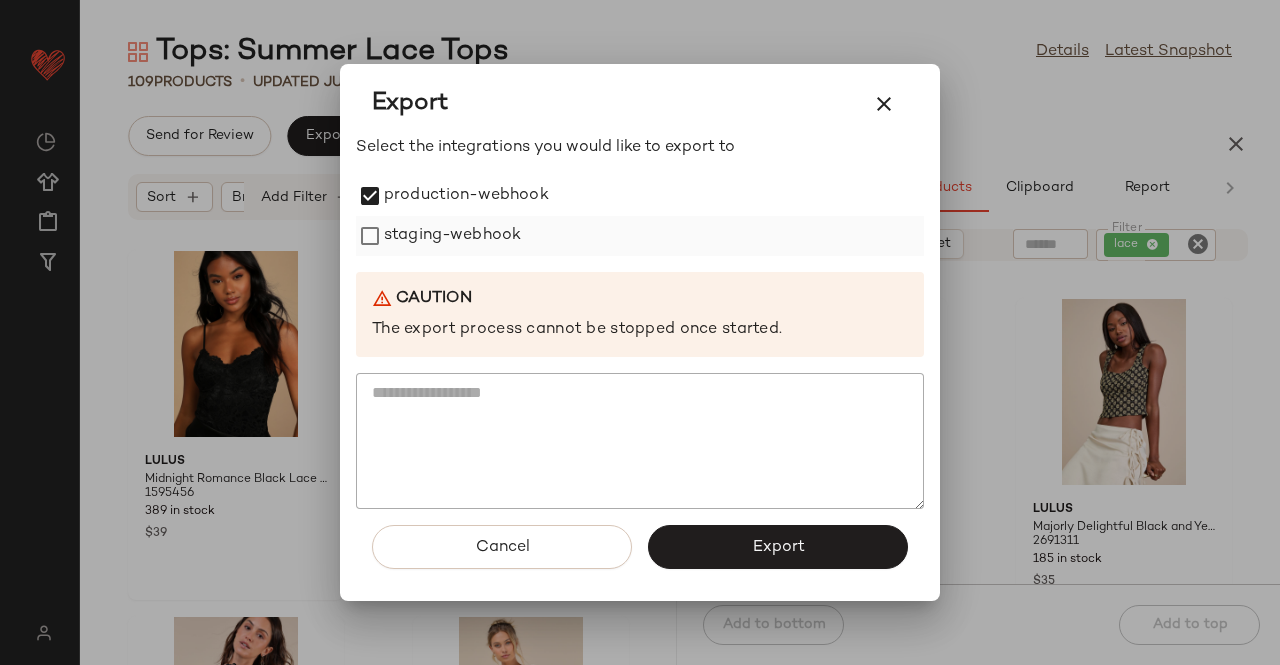click on "staging-webhook" at bounding box center [452, 236] 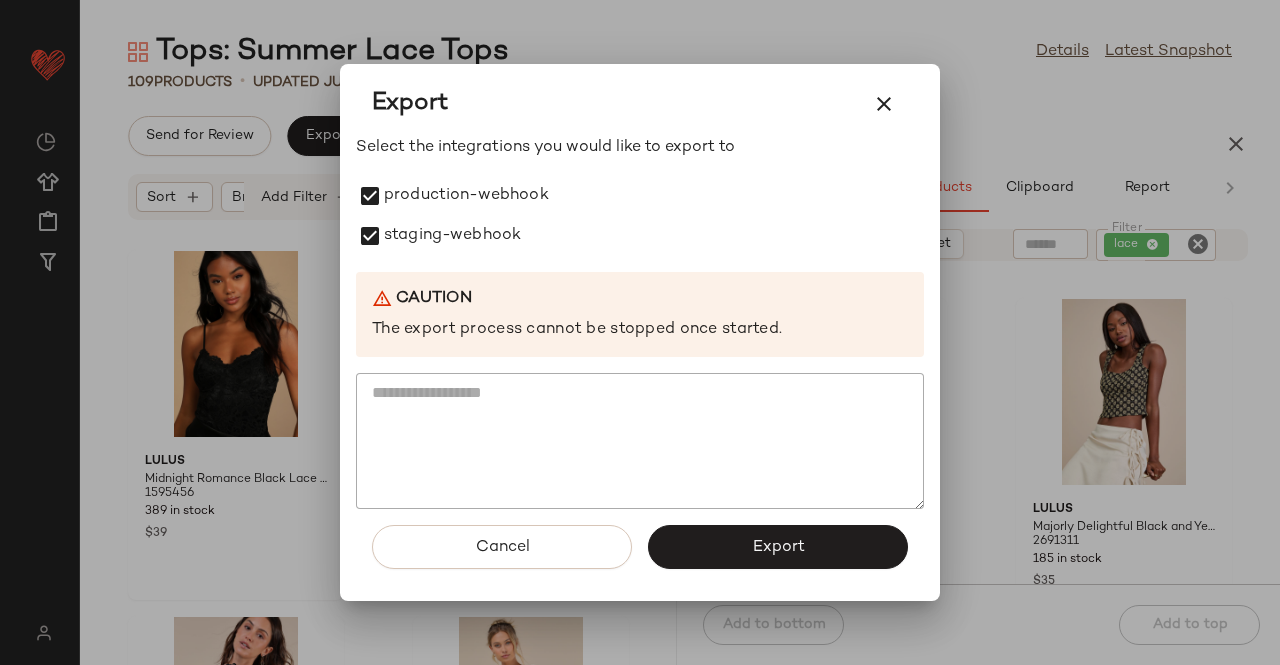 click on "Cancel   Export" at bounding box center (640, 555) 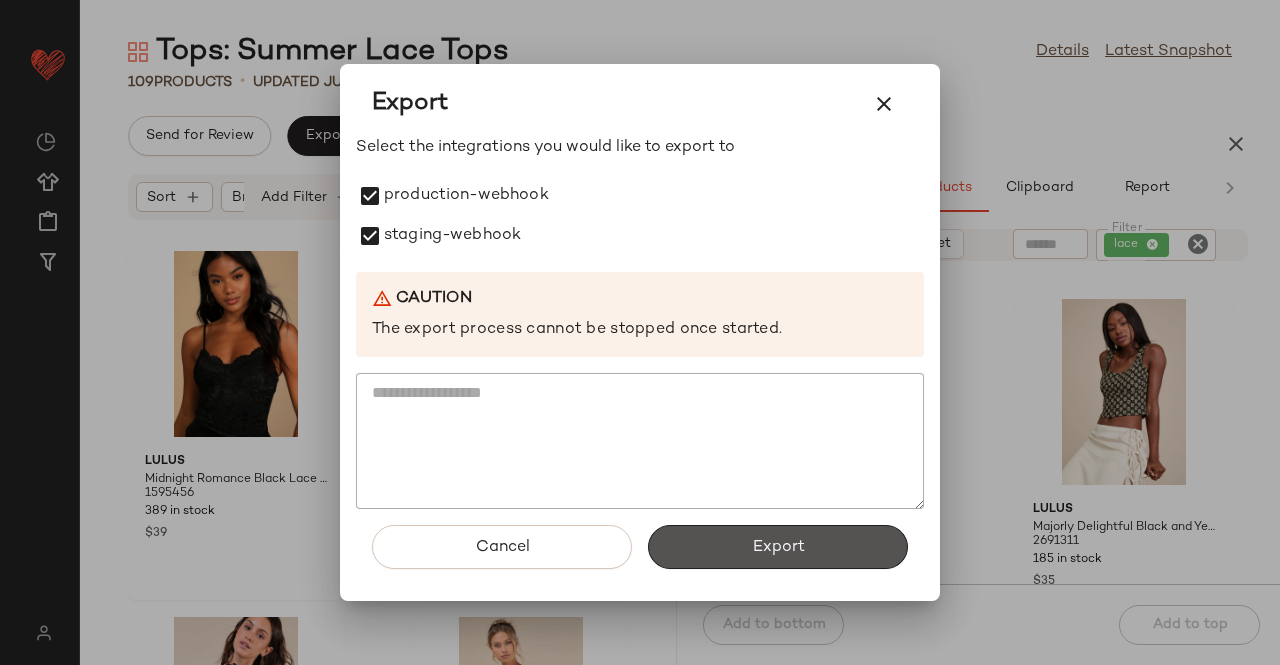 drag, startPoint x: 814, startPoint y: 551, endPoint x: 760, endPoint y: 468, distance: 99.0202 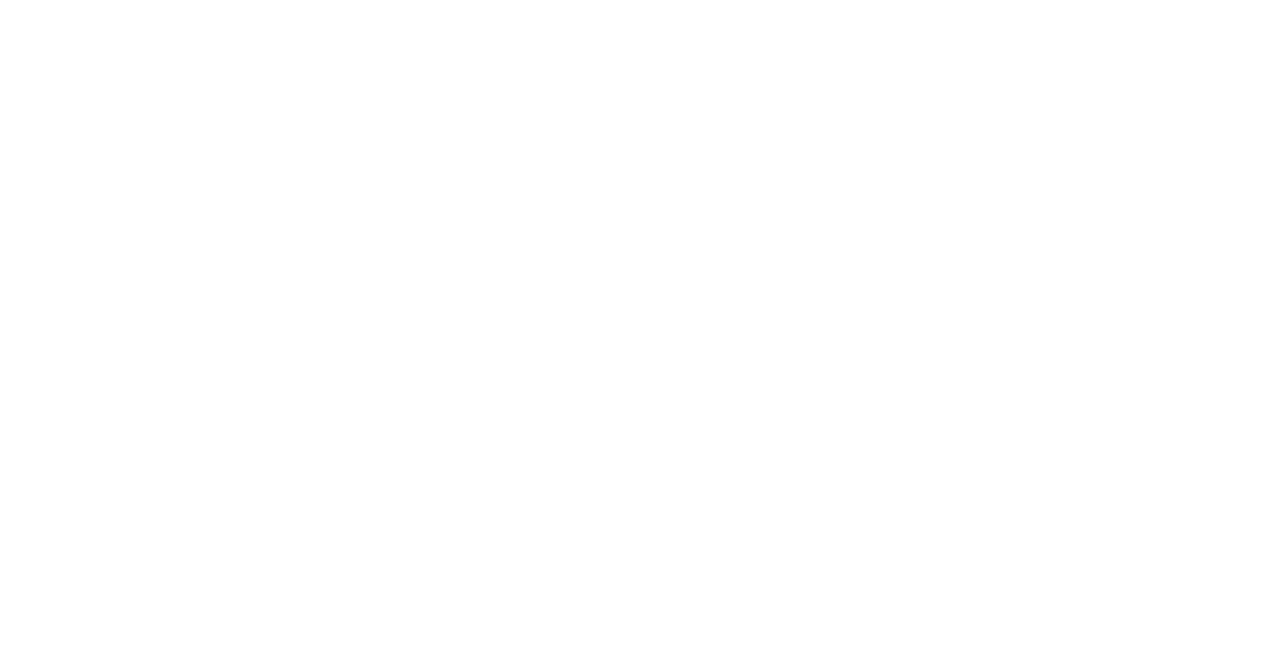 scroll, scrollTop: 0, scrollLeft: 0, axis: both 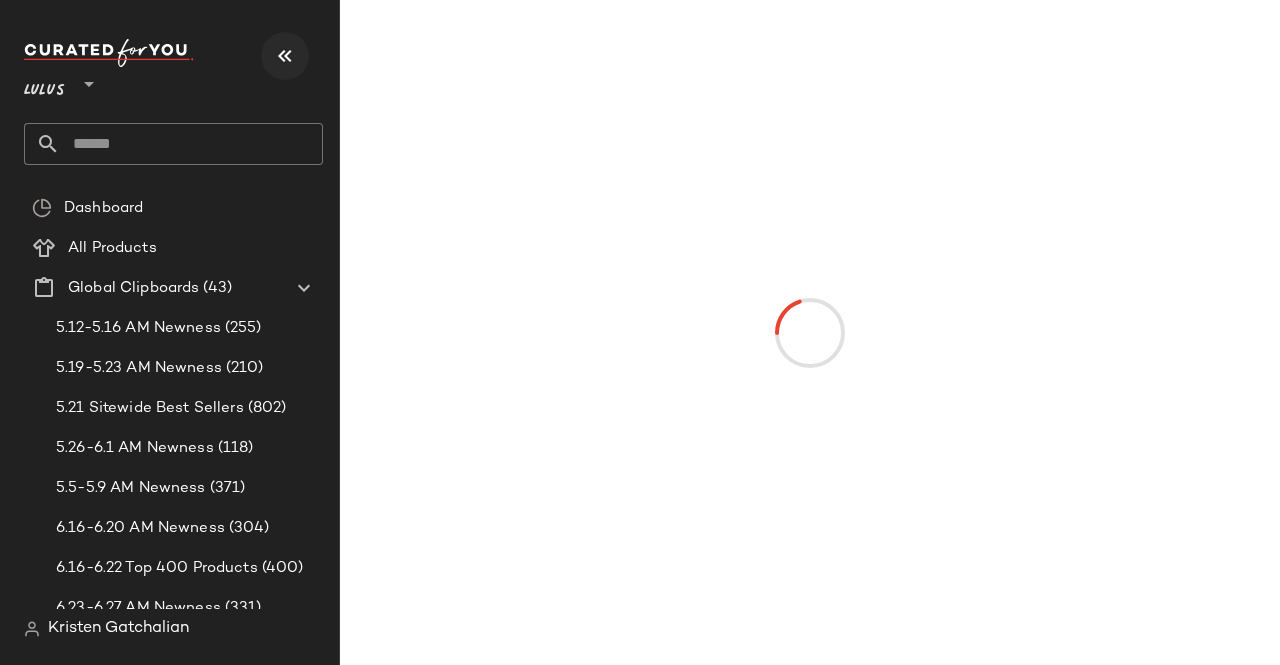 click at bounding box center [285, 56] 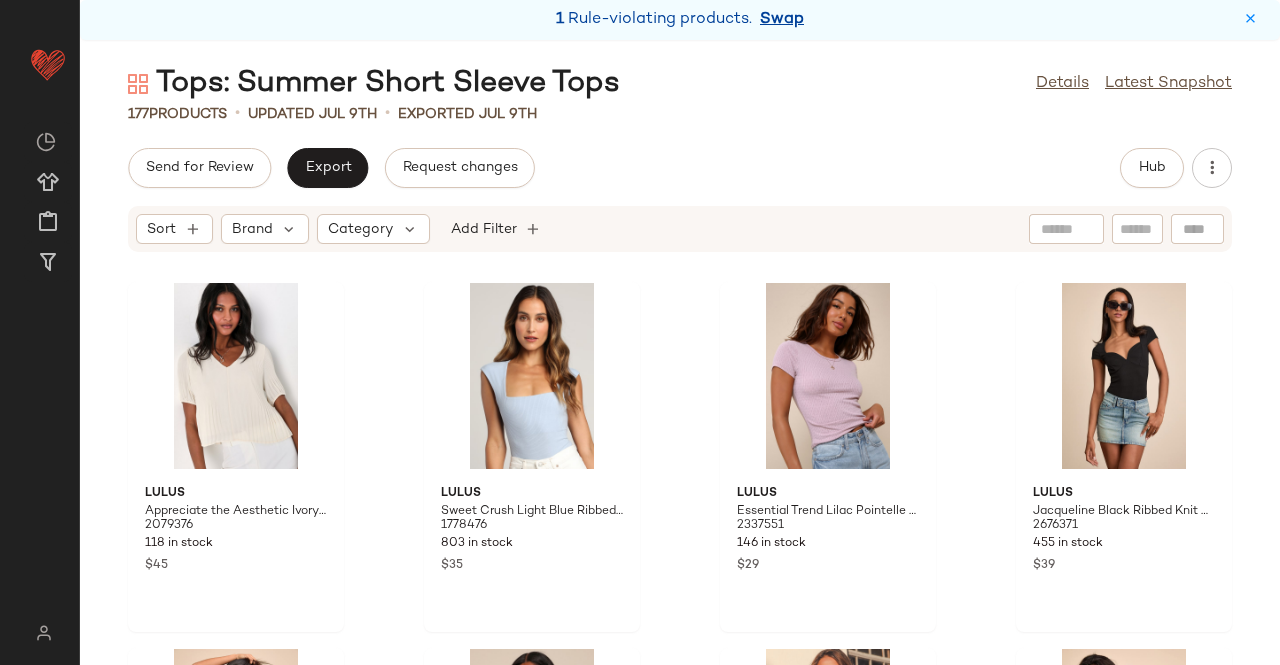 click on "Swap" at bounding box center [782, 20] 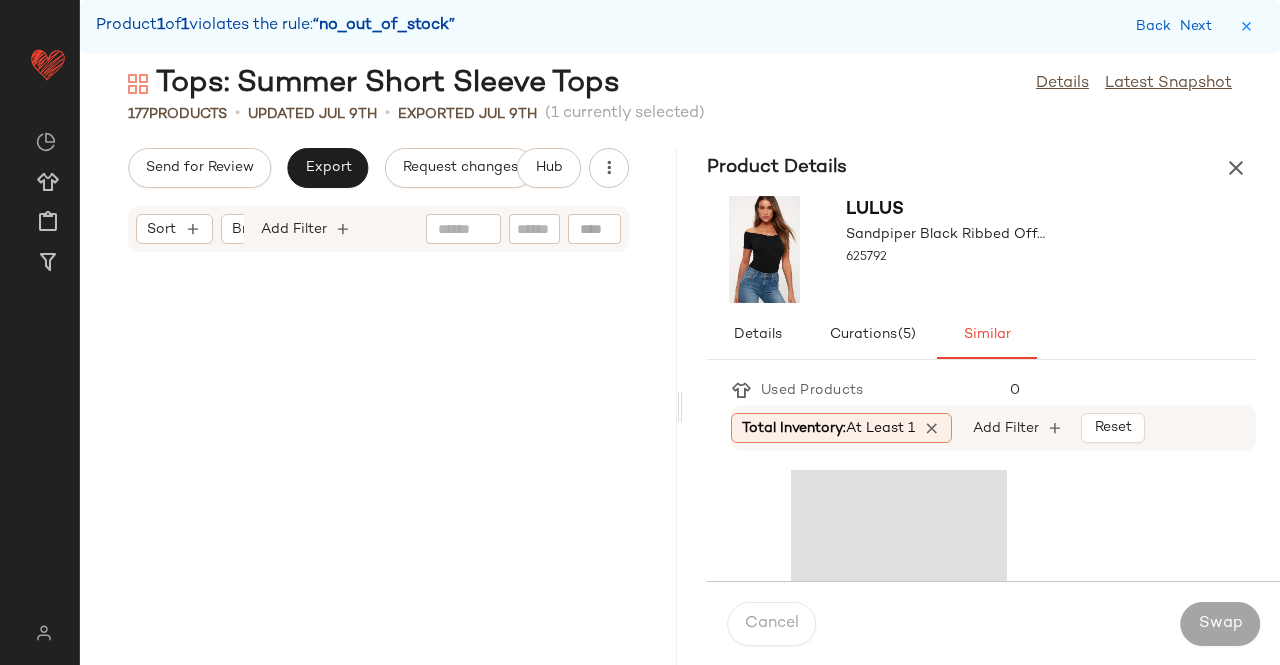 scroll, scrollTop: 29646, scrollLeft: 0, axis: vertical 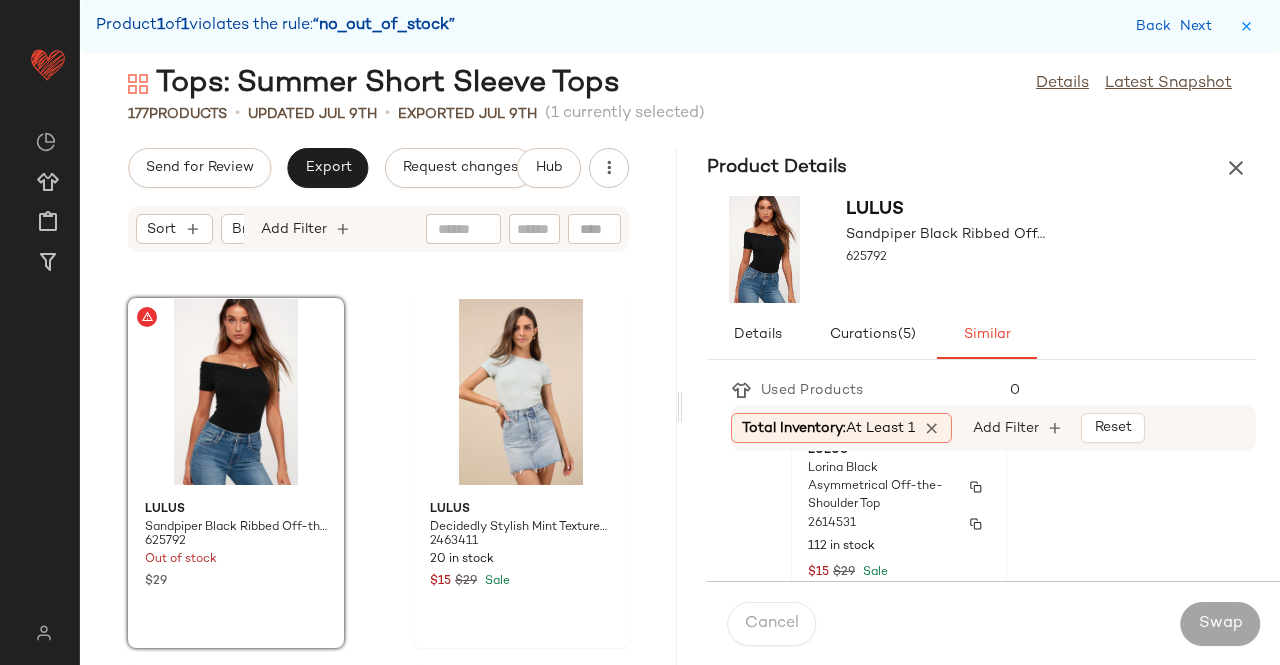 click on "2614531" at bounding box center (899, 524) 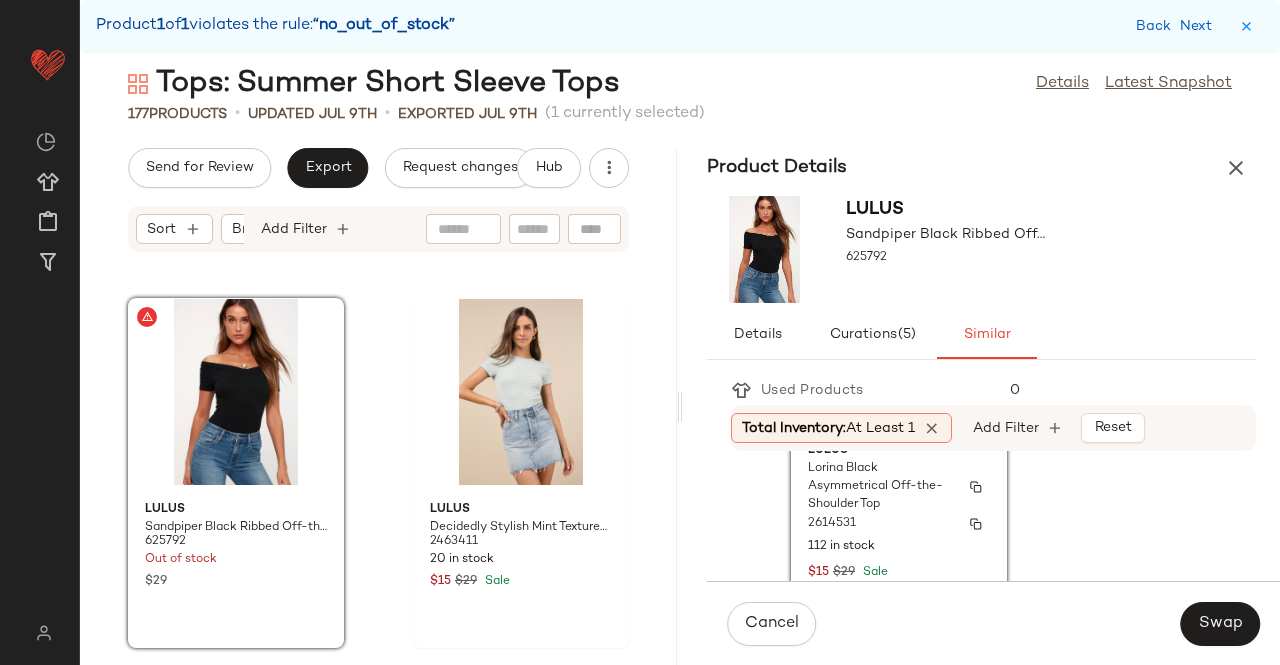 scroll, scrollTop: 100, scrollLeft: 0, axis: vertical 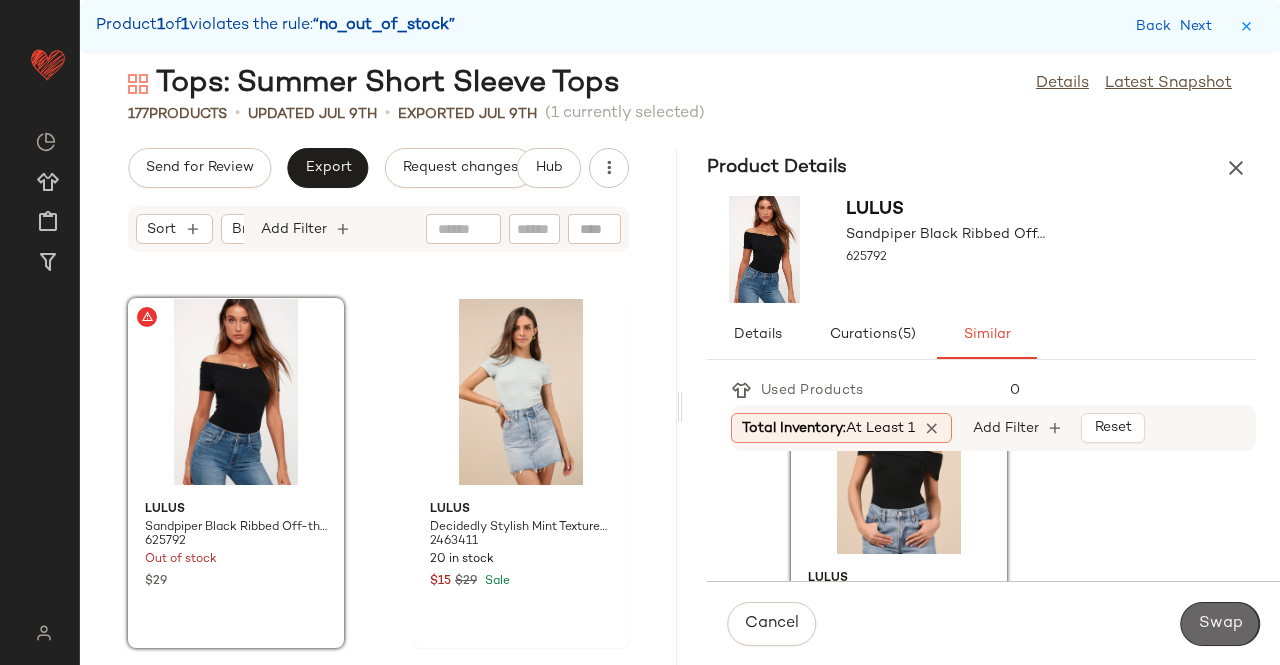 click on "Swap" at bounding box center [1220, 624] 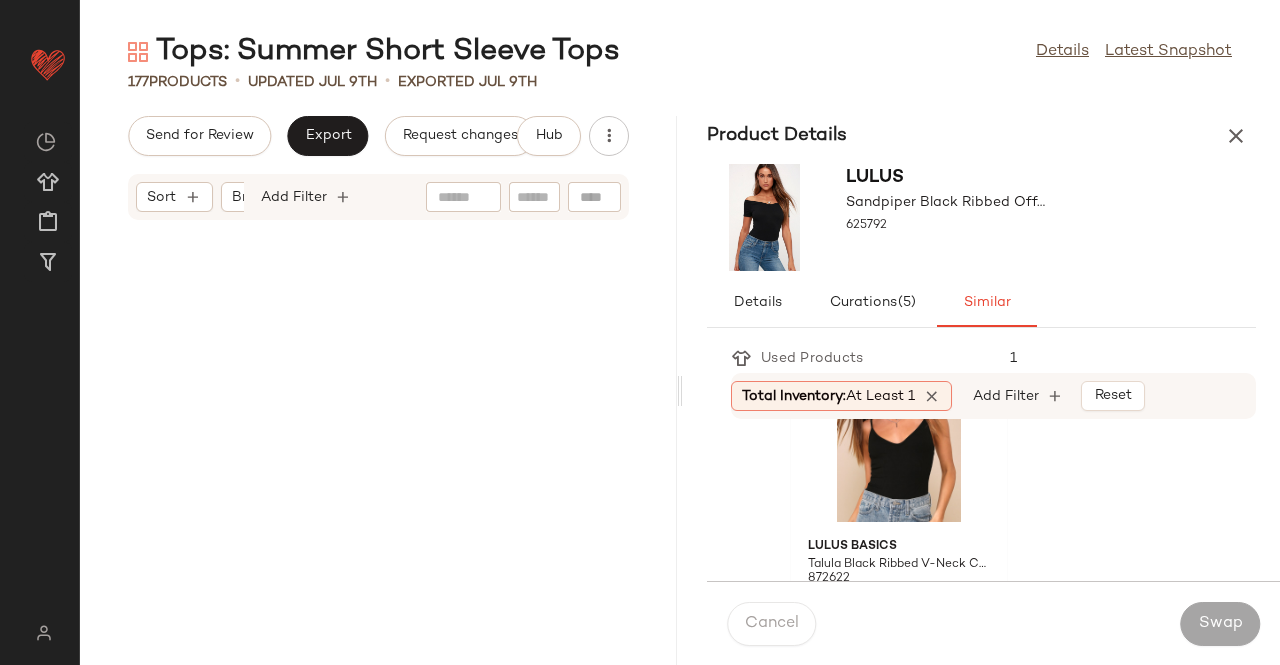 scroll, scrollTop: 0, scrollLeft: 0, axis: both 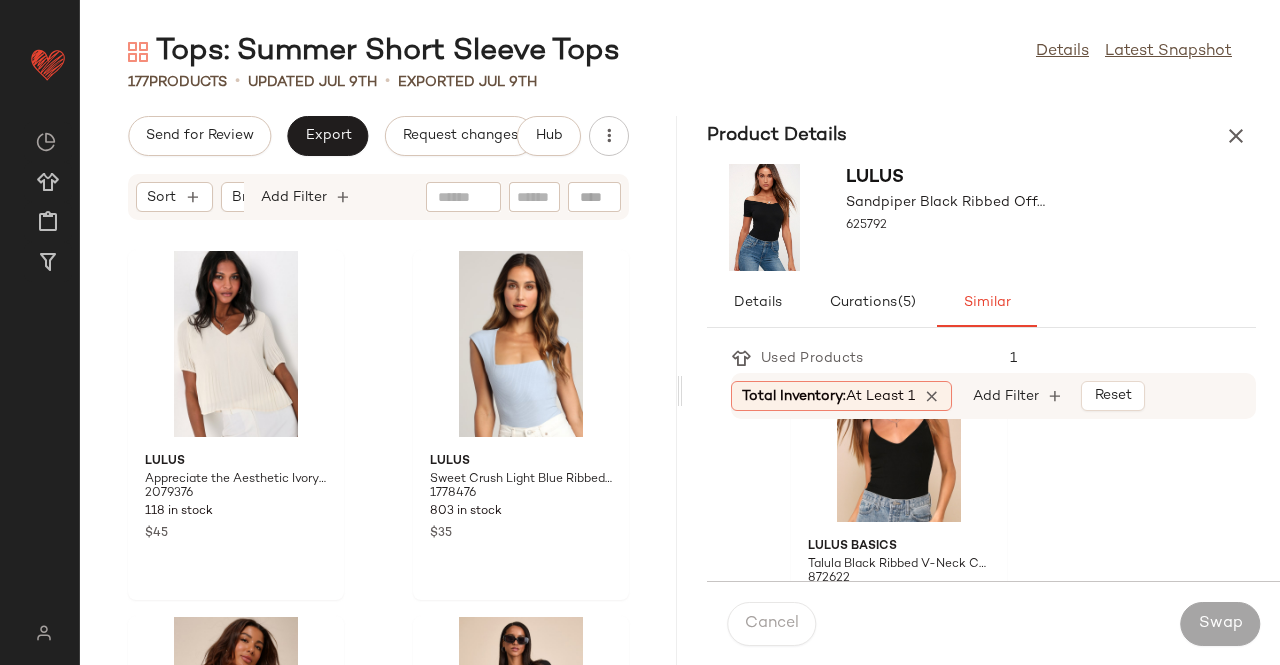 click at bounding box center [1236, 136] 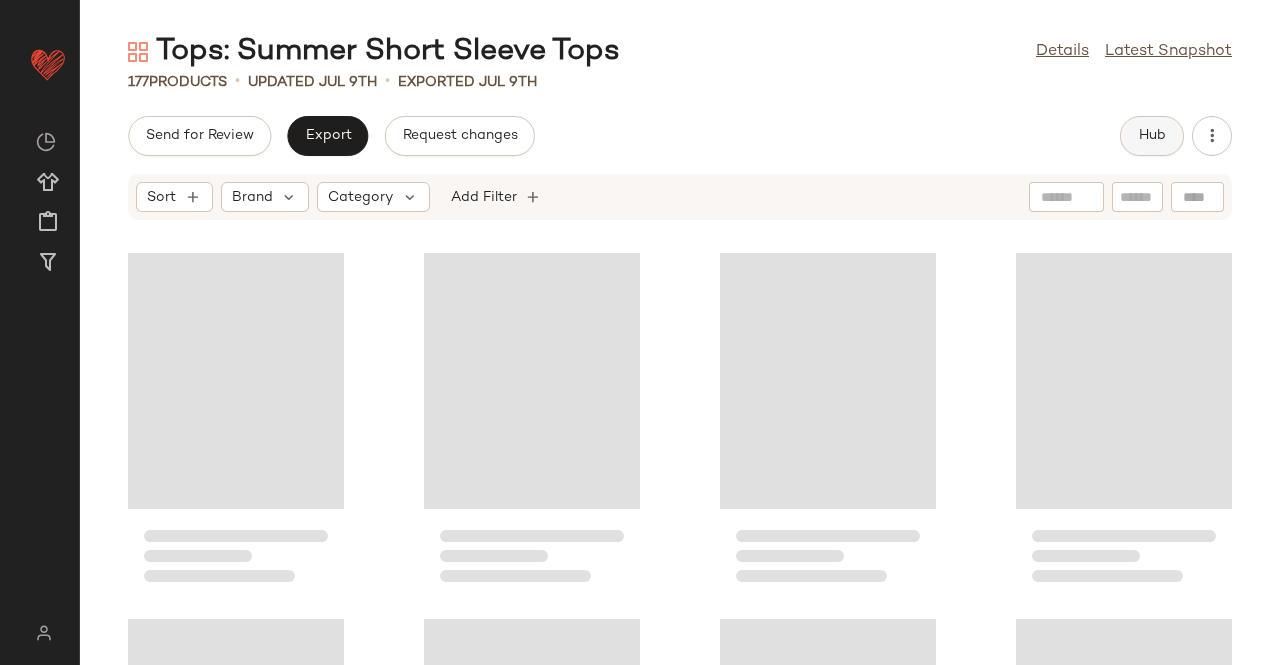 click on "Hub" at bounding box center [1152, 136] 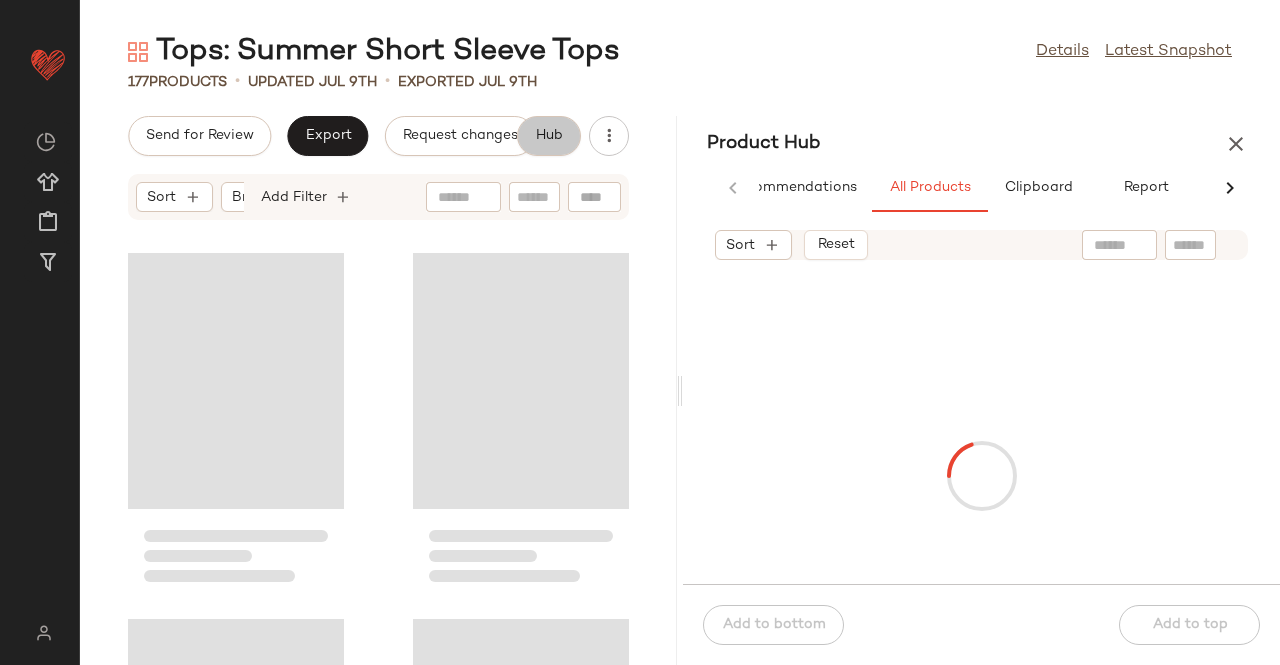 scroll, scrollTop: 0, scrollLeft: 62, axis: horizontal 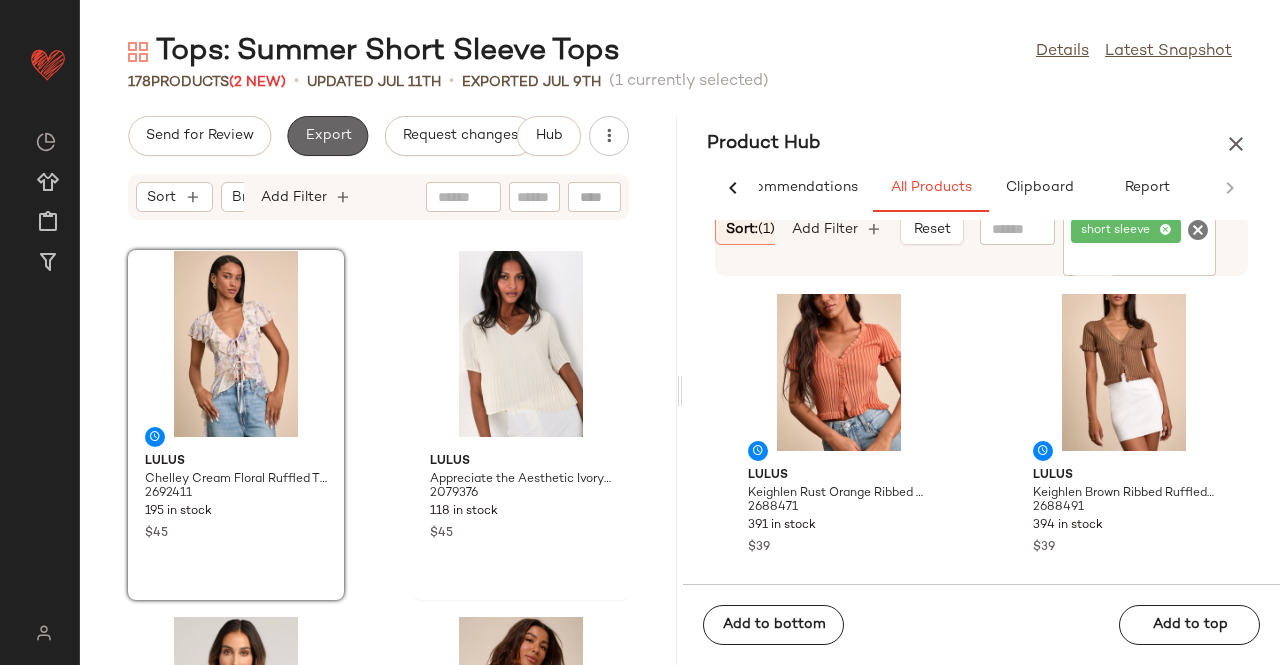 click on "Export" 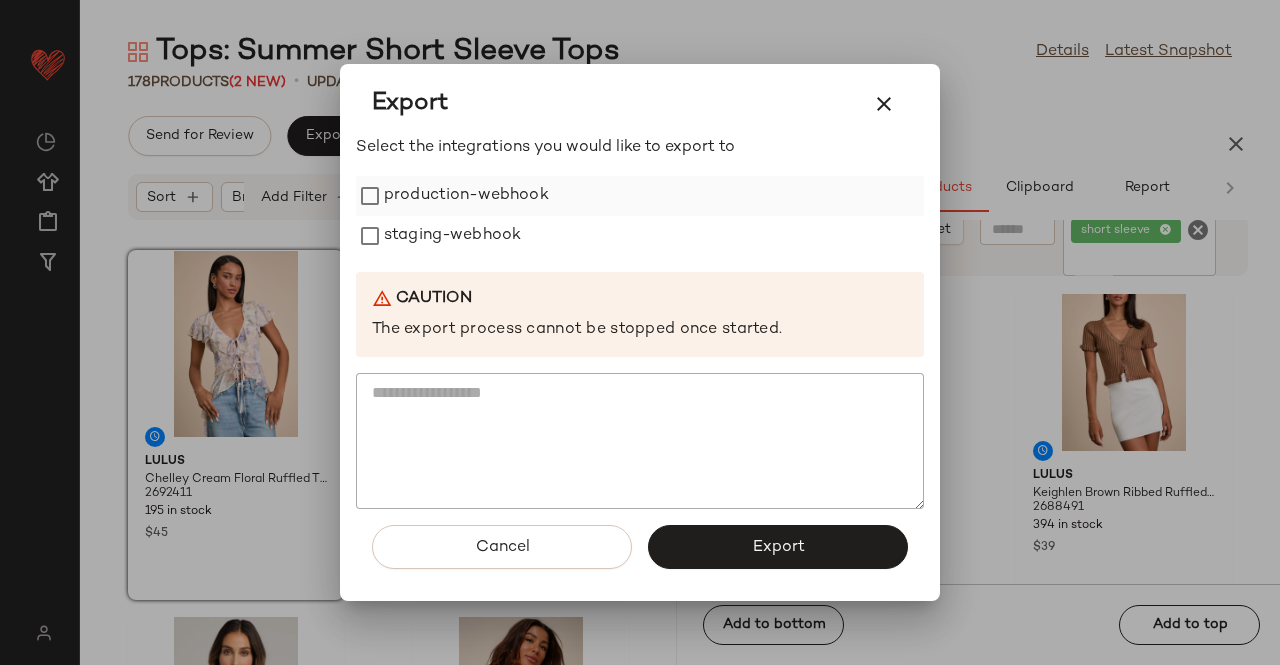 drag, startPoint x: 447, startPoint y: 209, endPoint x: 448, endPoint y: 236, distance: 27.018513 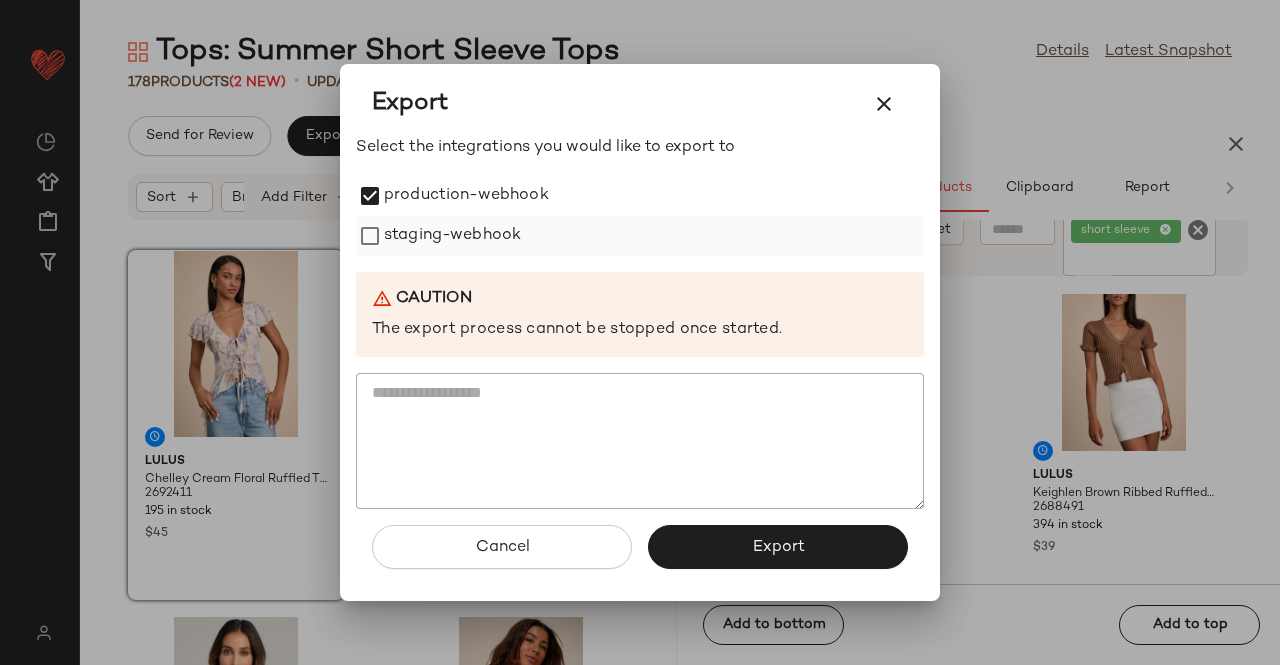 click on "staging-webhook" at bounding box center [452, 236] 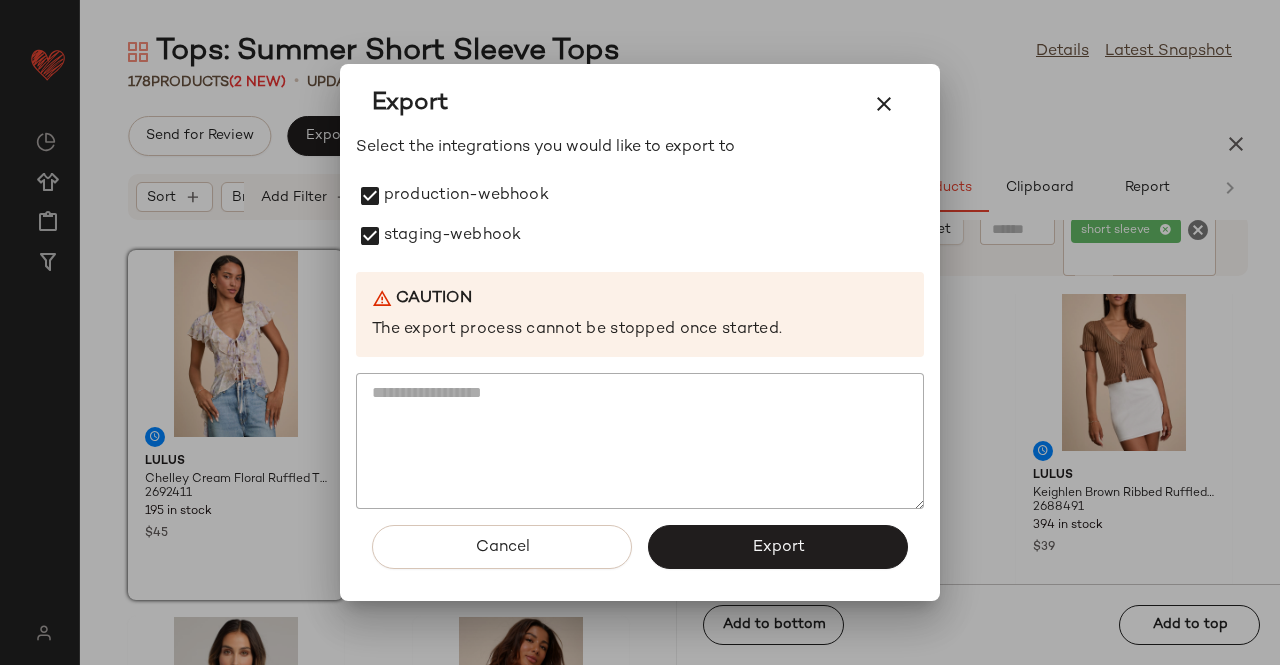 drag, startPoint x: 776, startPoint y: 532, endPoint x: 781, endPoint y: 455, distance: 77.16217 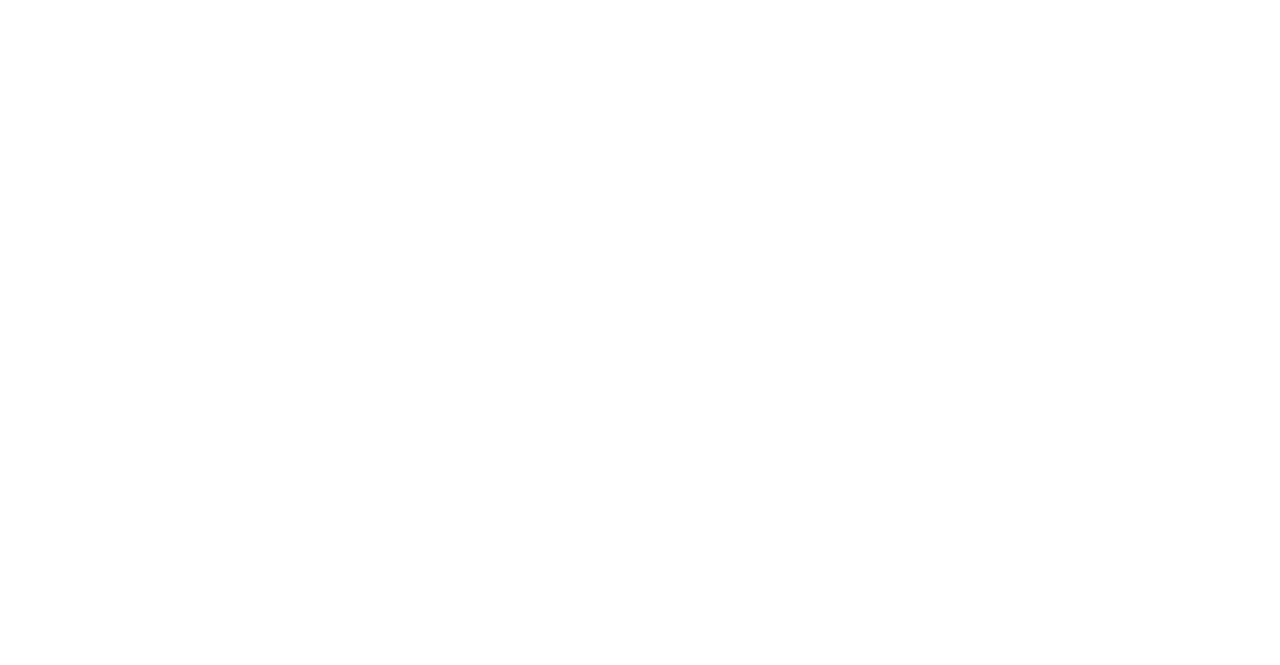 scroll, scrollTop: 0, scrollLeft: 0, axis: both 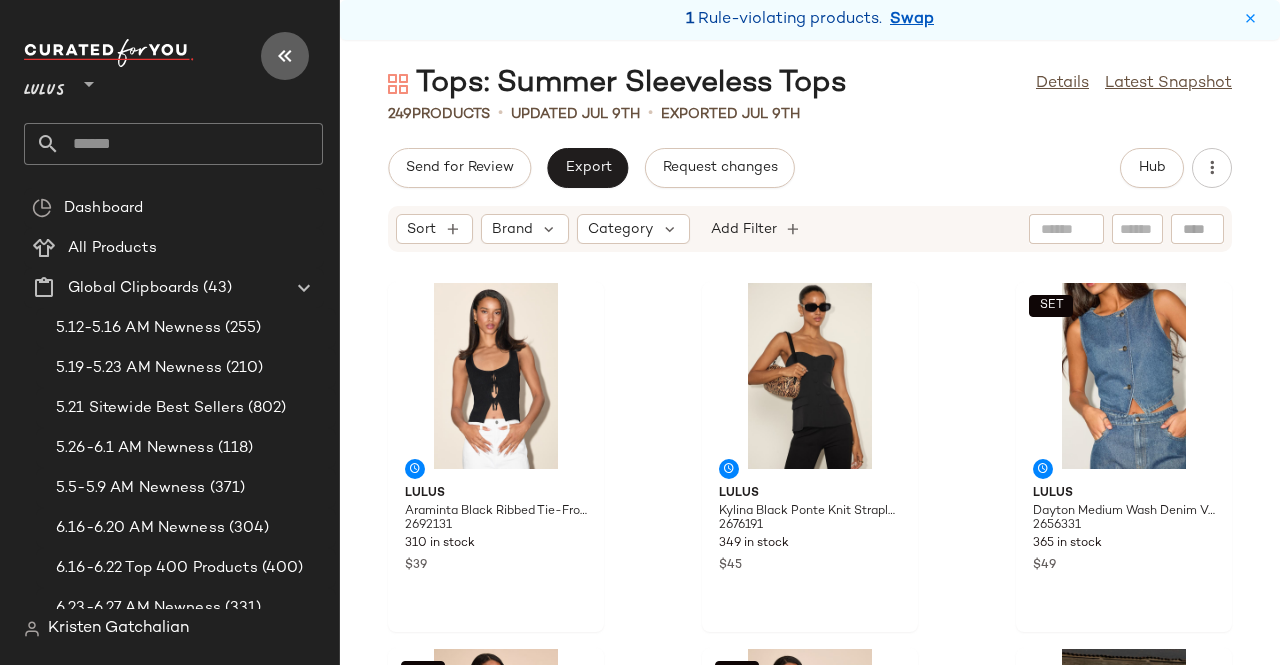 click at bounding box center (285, 56) 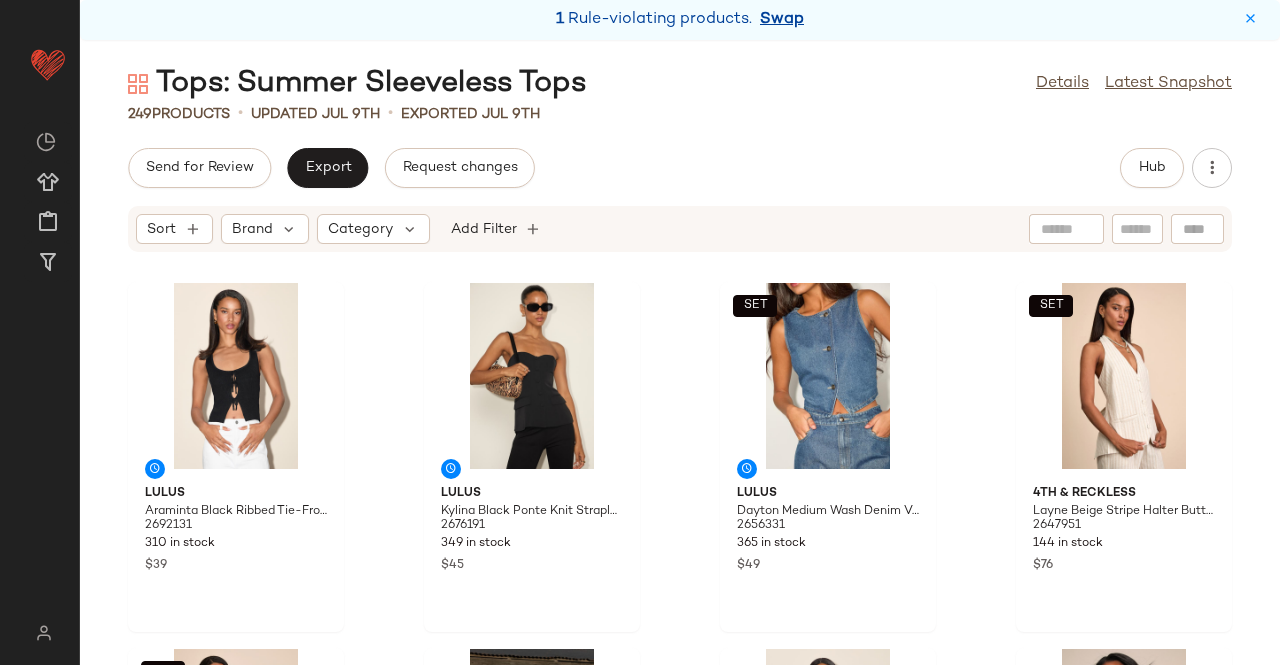 click on "Swap" at bounding box center (782, 20) 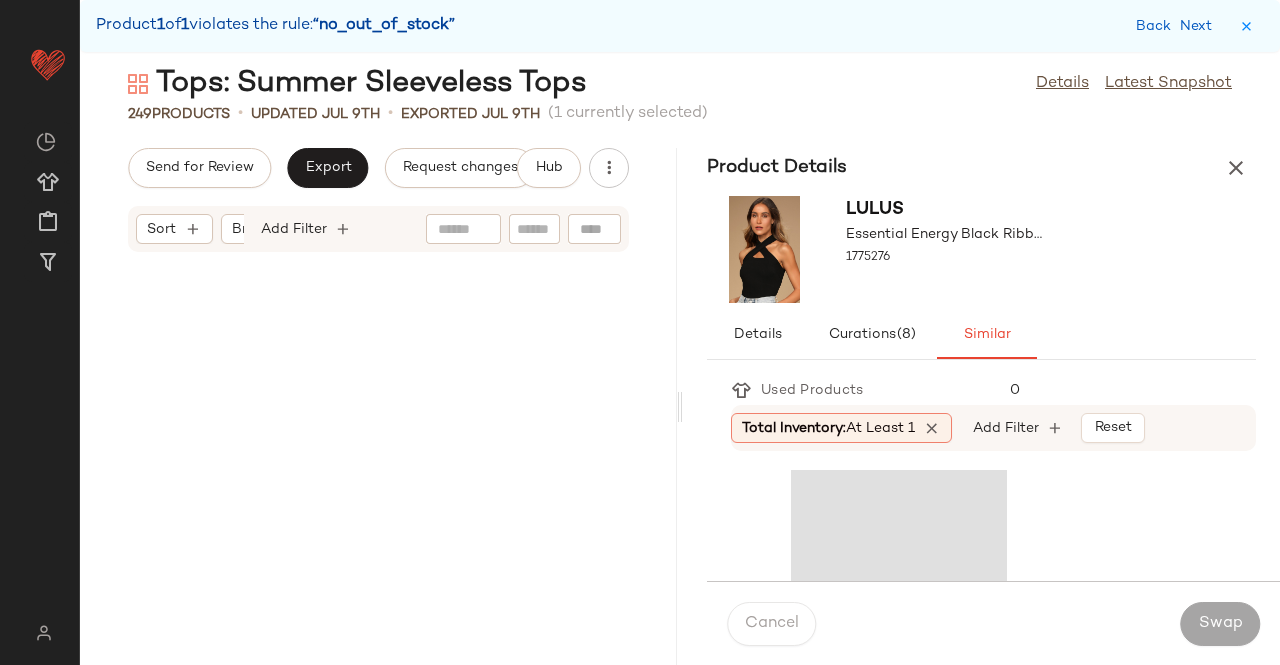 scroll, scrollTop: 41358, scrollLeft: 0, axis: vertical 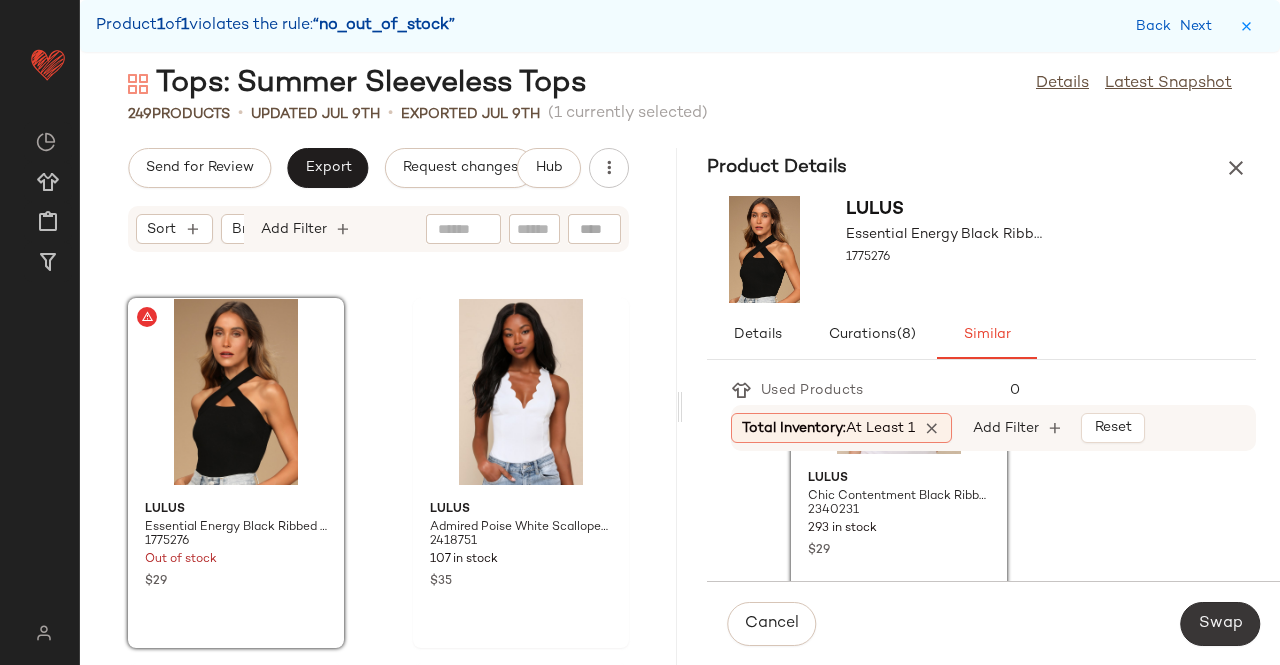 click on "Swap" at bounding box center (1220, 624) 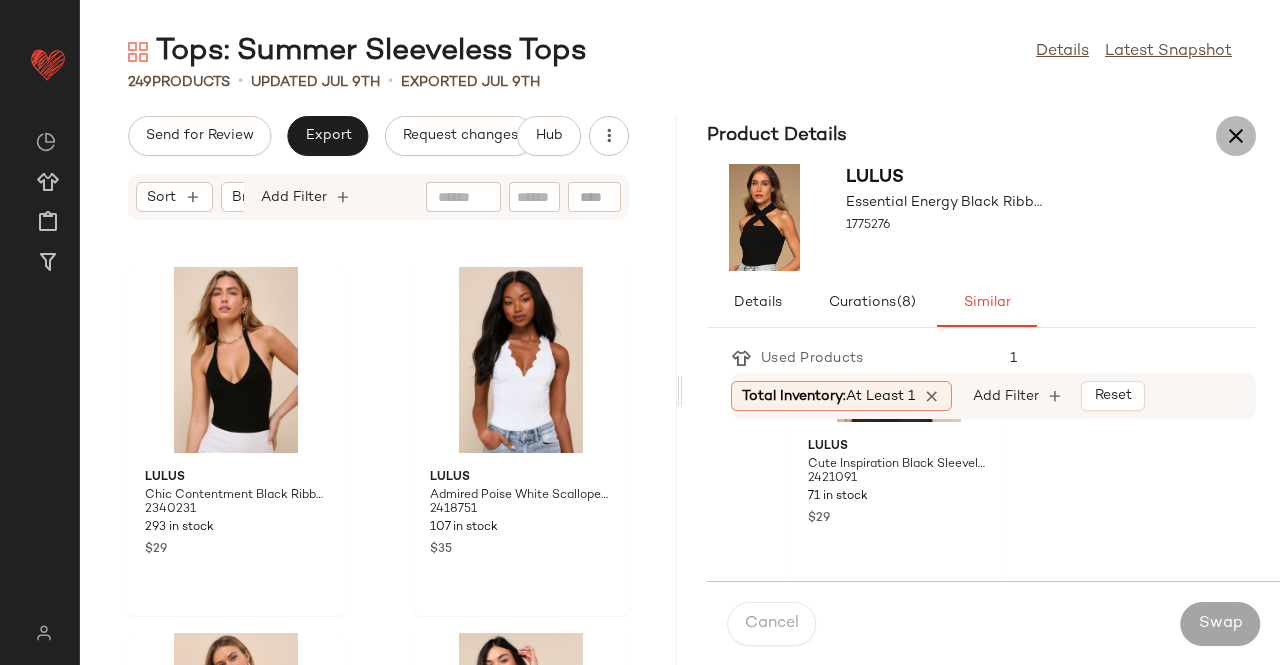 click at bounding box center (1236, 136) 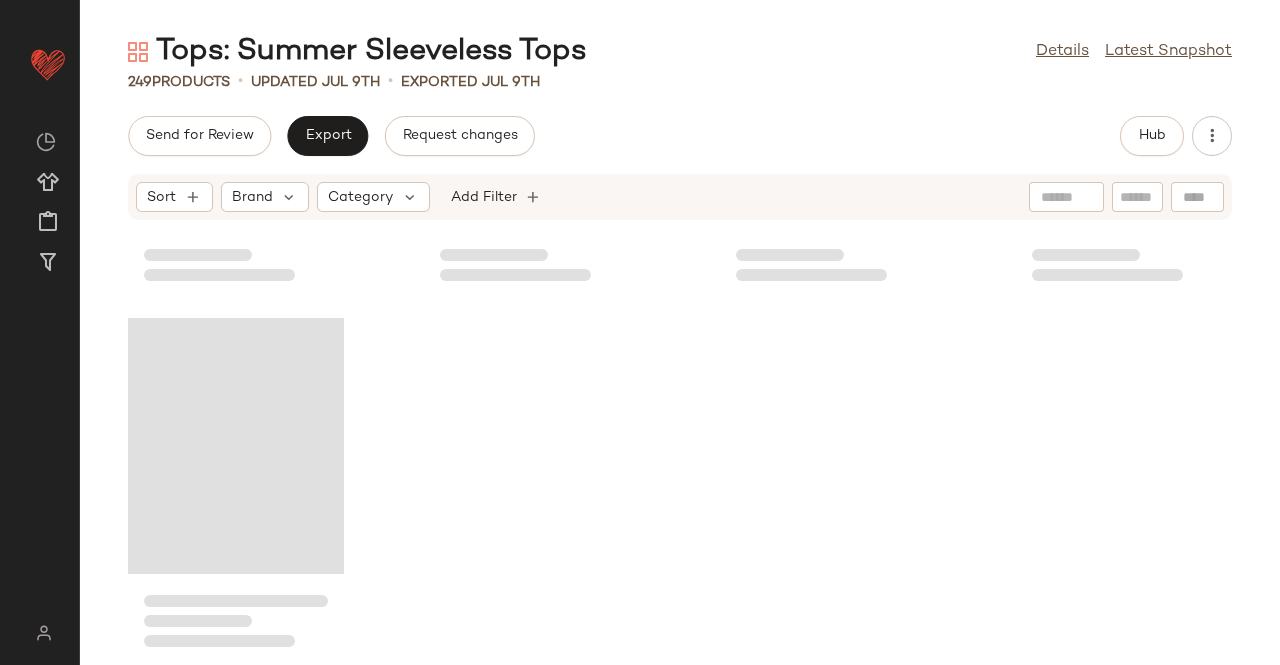 scroll, scrollTop: 22642, scrollLeft: 0, axis: vertical 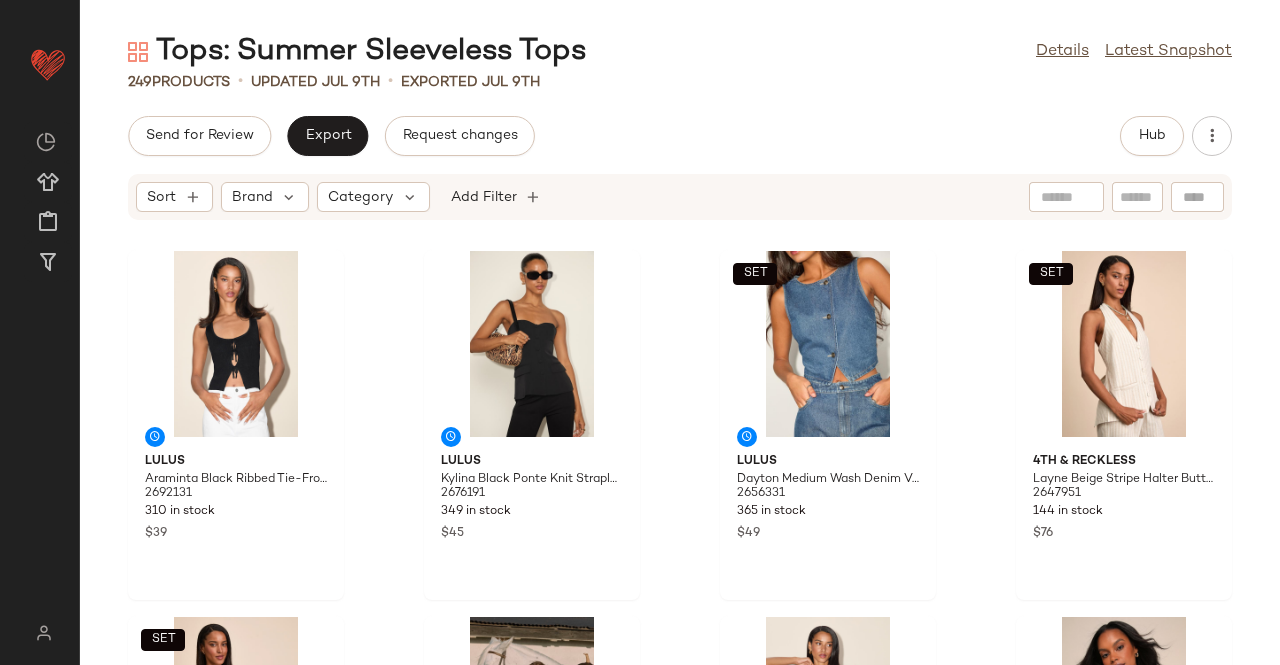 click on "Send for Review   Export   Request changes   Hub  Sort  Brand  Category  Add Filter  Lulus Araminta Black Ribbed Tie-Front Sweater Tank Top 2692131 310 in stock $39 Lulus Kylina Black Ponte Knit Strapless Top 2676191 349 in stock $45  SET  Lulus Dayton Medium Wash Denim Vest Top 2656331 365 in stock $49  SET  4Th & Reckless Layne Beige Stripe Halter Button-Front Vest Top 2647951 144 in stock $76  SET  Nia Devon Ivory Satin Pleated Halter Top 2646551 61 in stock $98 Lulus Lisette Ivory Eyelet Handkerchief Crop Top 2692391 309 in stock $29 Lulus Iolani Light Wash Denim Tie-Back Peplum Halter Top 2680851 281 in stock $49 Lulus Made to Be Mod Yellow Color Block Ribbed Cropped Tank Top 2367651 287 in stock $39  SET  Lulus Azara Orange Tropical Print Crop Tank Top 2654251 279 in stock $29 Lulus Delightful Pose Beige Striped Ribbed Knit Keyhole Halter Top 2381091 245 in stock $19 Lulus Certainly Flirty Black Ribbed Ruched Square Neck Tank Top 2421431 165 in stock $35 Lulus 2384571 97 in stock $39 Lulus 2431951 $45" at bounding box center [680, 390] 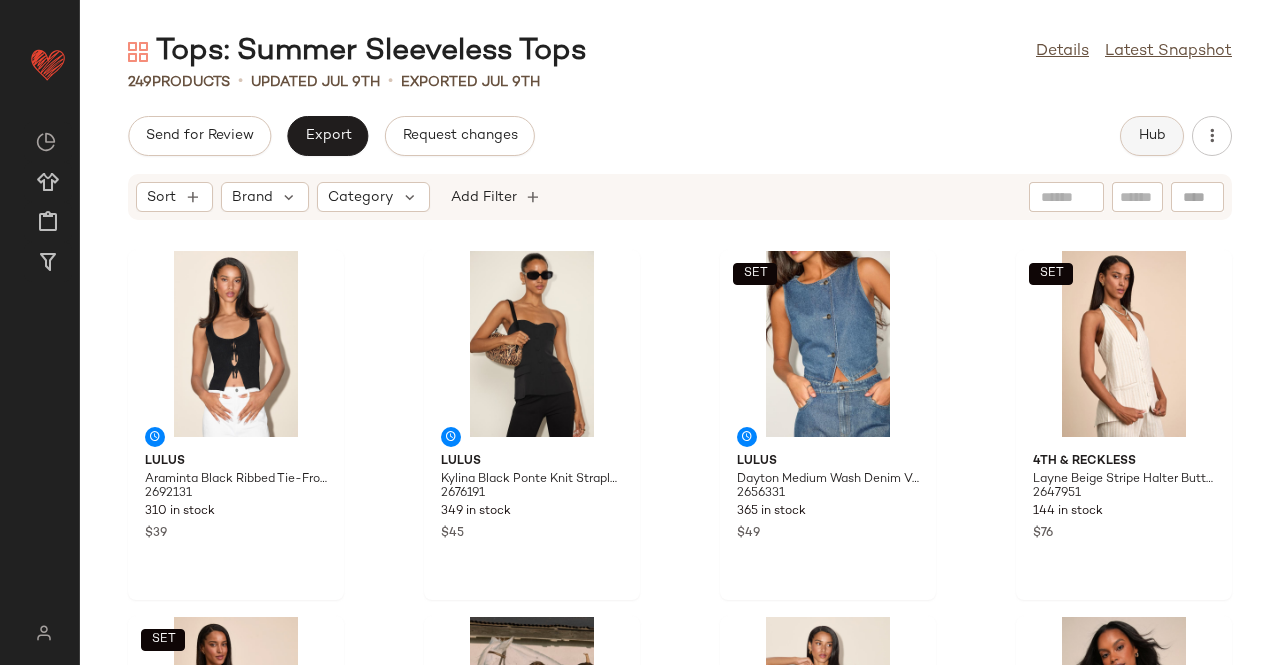 click on "Hub" 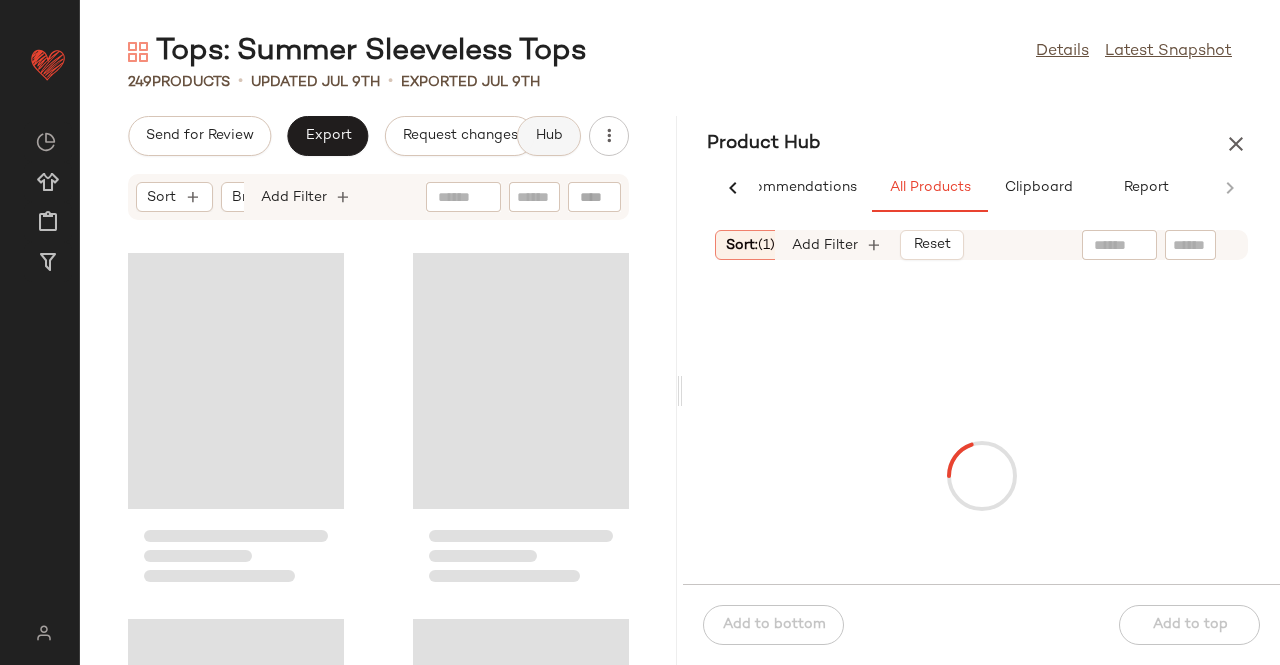 scroll, scrollTop: 0, scrollLeft: 62, axis: horizontal 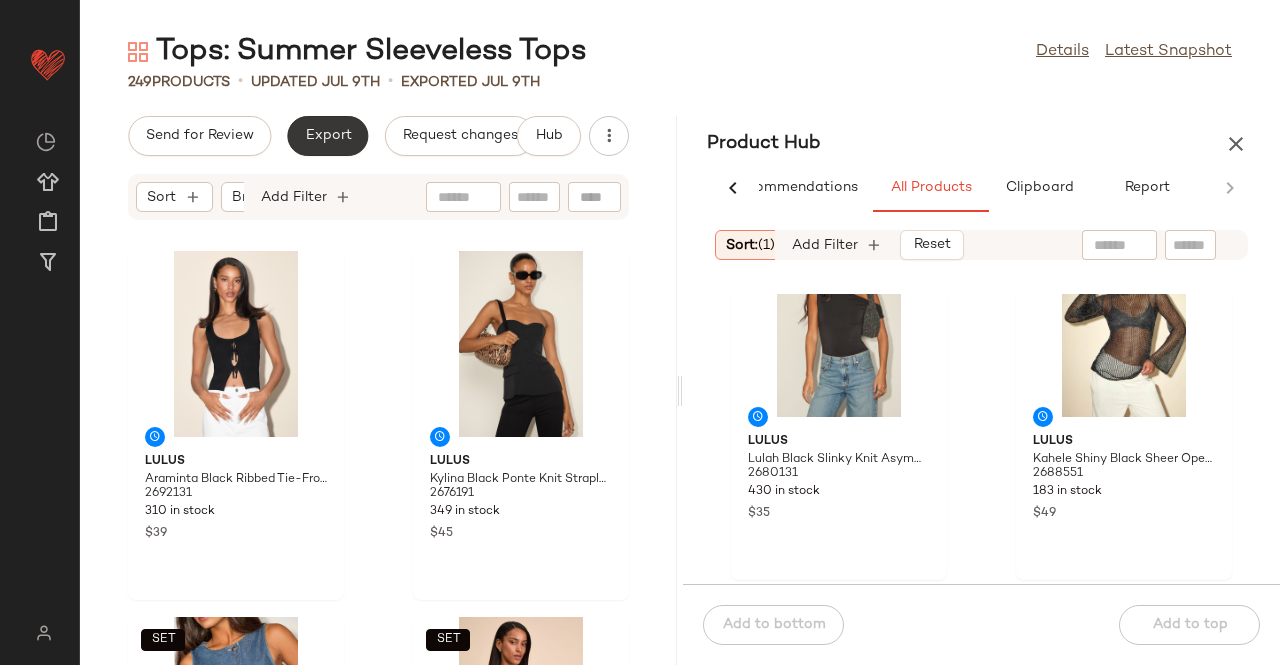 click on "Export" at bounding box center [327, 136] 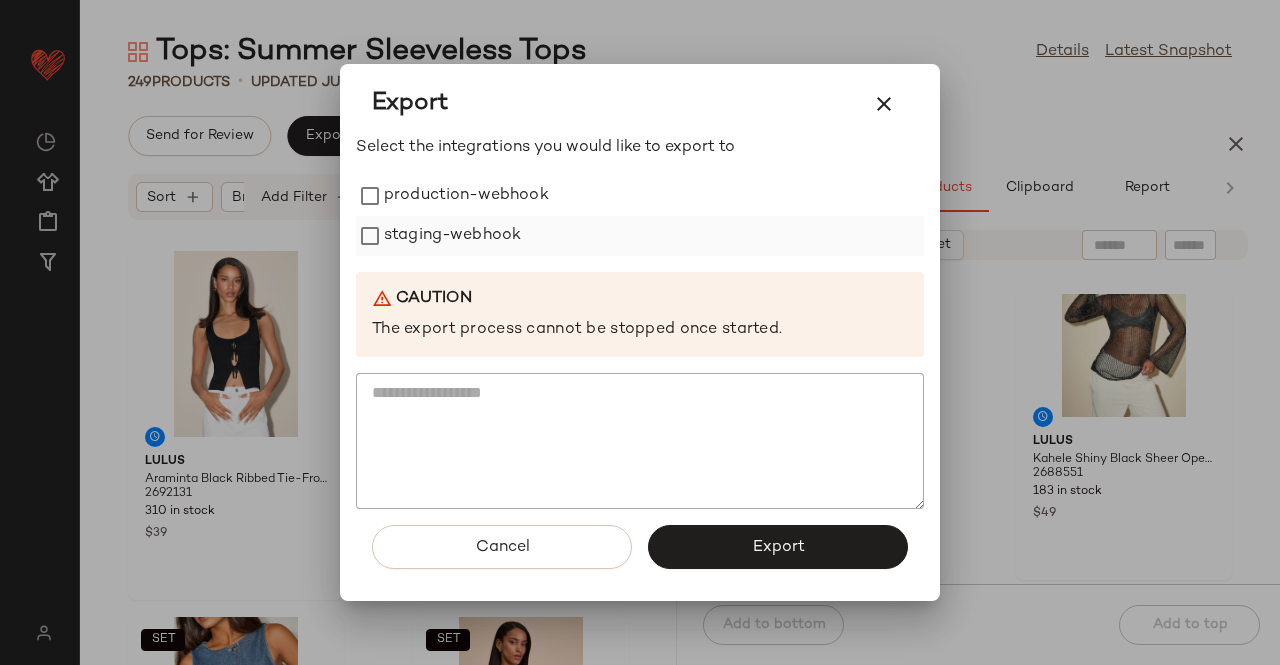 drag, startPoint x: 465, startPoint y: 205, endPoint x: 473, endPoint y: 227, distance: 23.409399 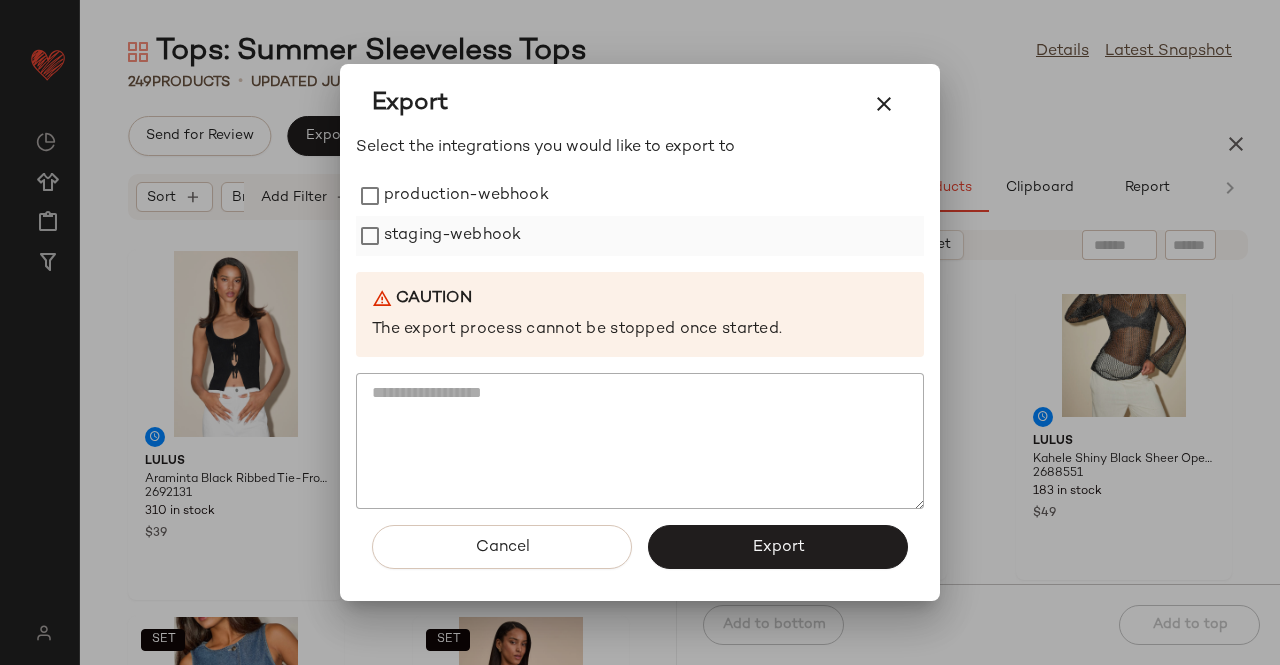 click on "production-webhook" at bounding box center (466, 196) 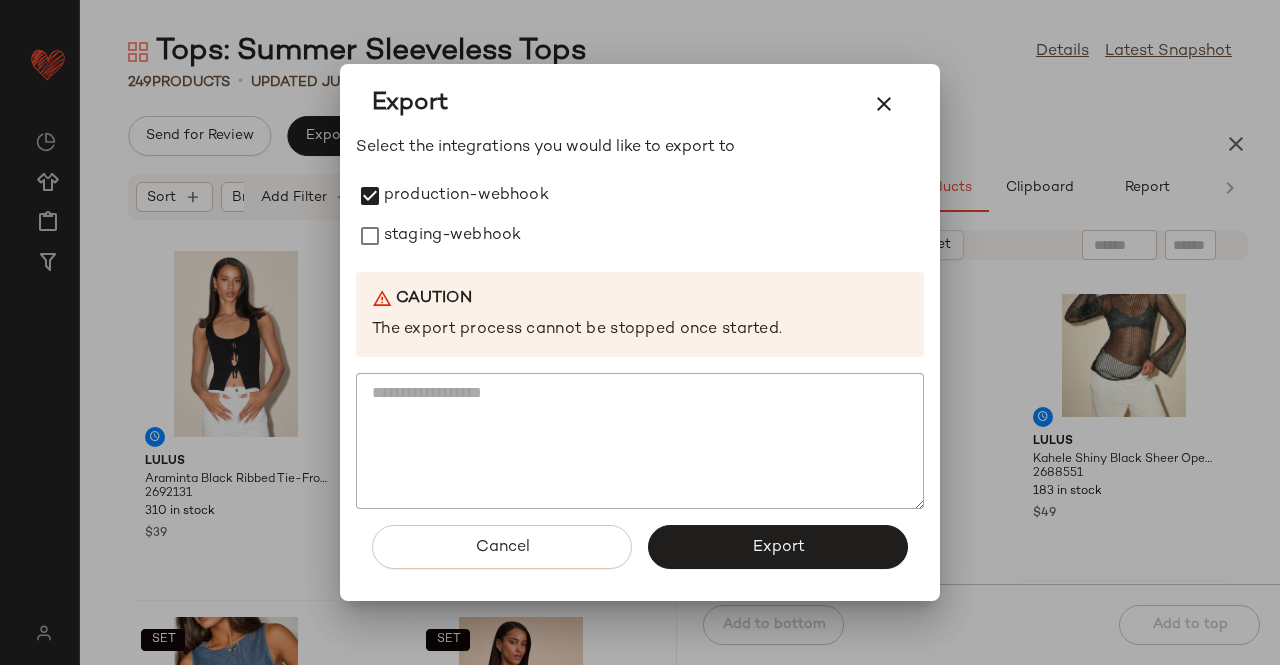 drag, startPoint x: 473, startPoint y: 227, endPoint x: 718, endPoint y: 435, distance: 321.38605 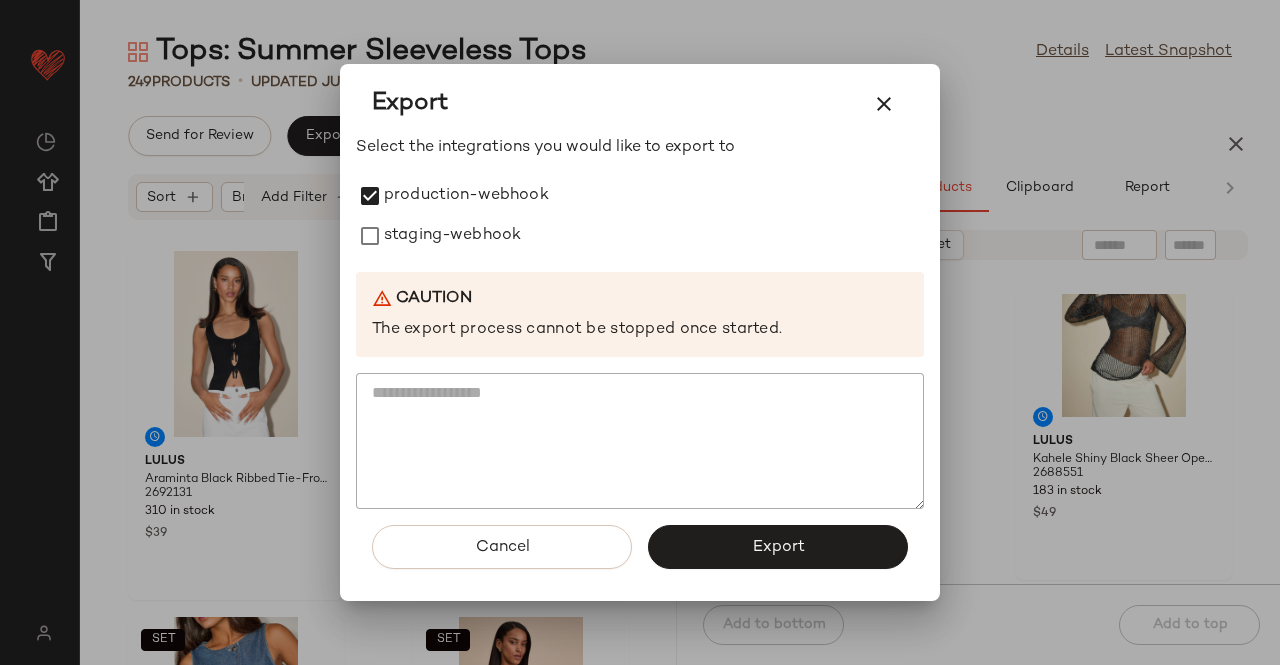 click on "staging-webhook" at bounding box center [452, 236] 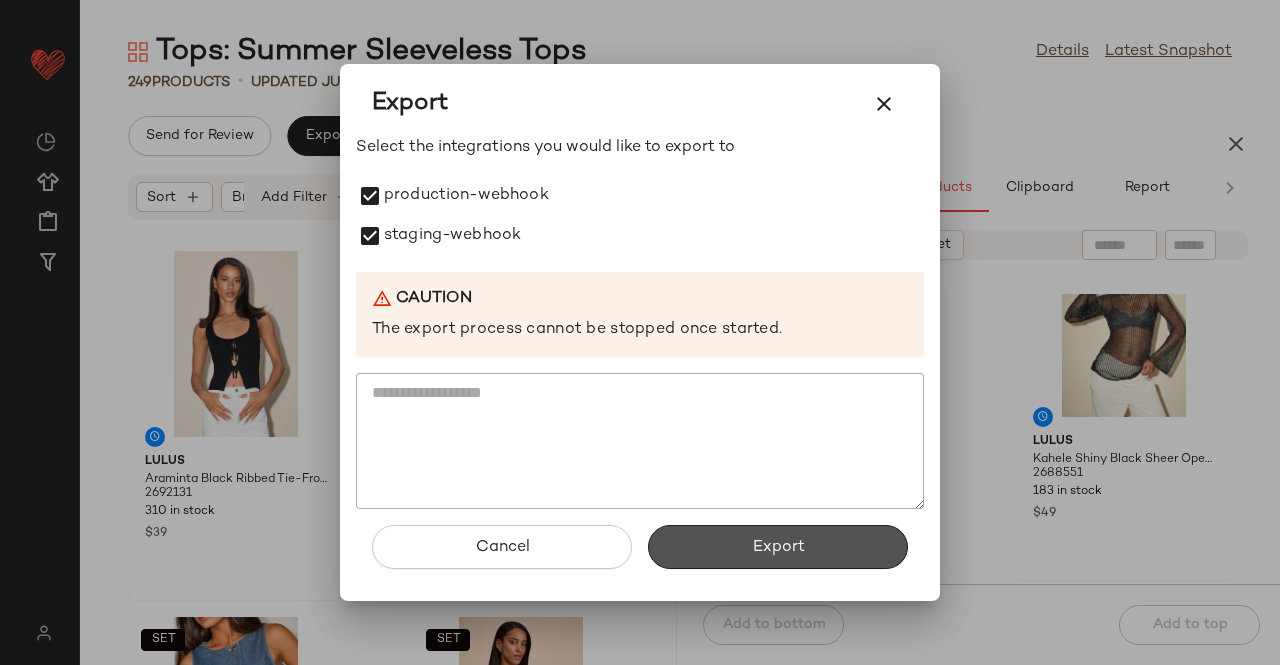 drag, startPoint x: 796, startPoint y: 563, endPoint x: 794, endPoint y: 547, distance: 16.124516 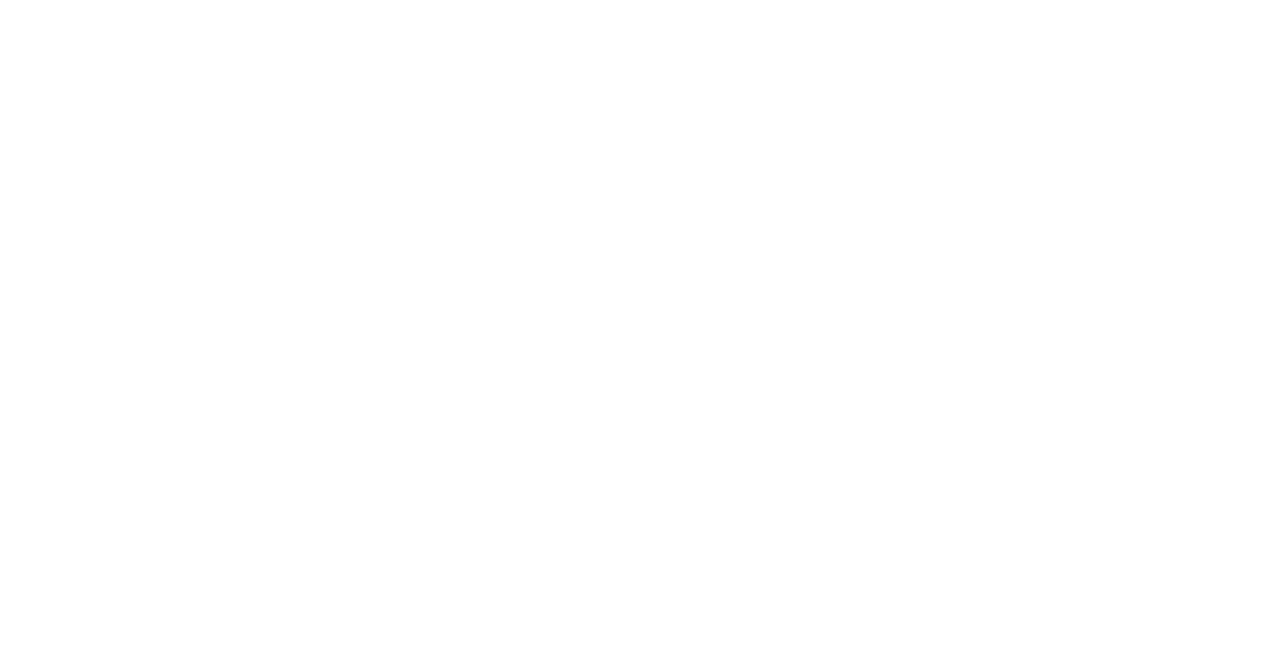 scroll, scrollTop: 0, scrollLeft: 0, axis: both 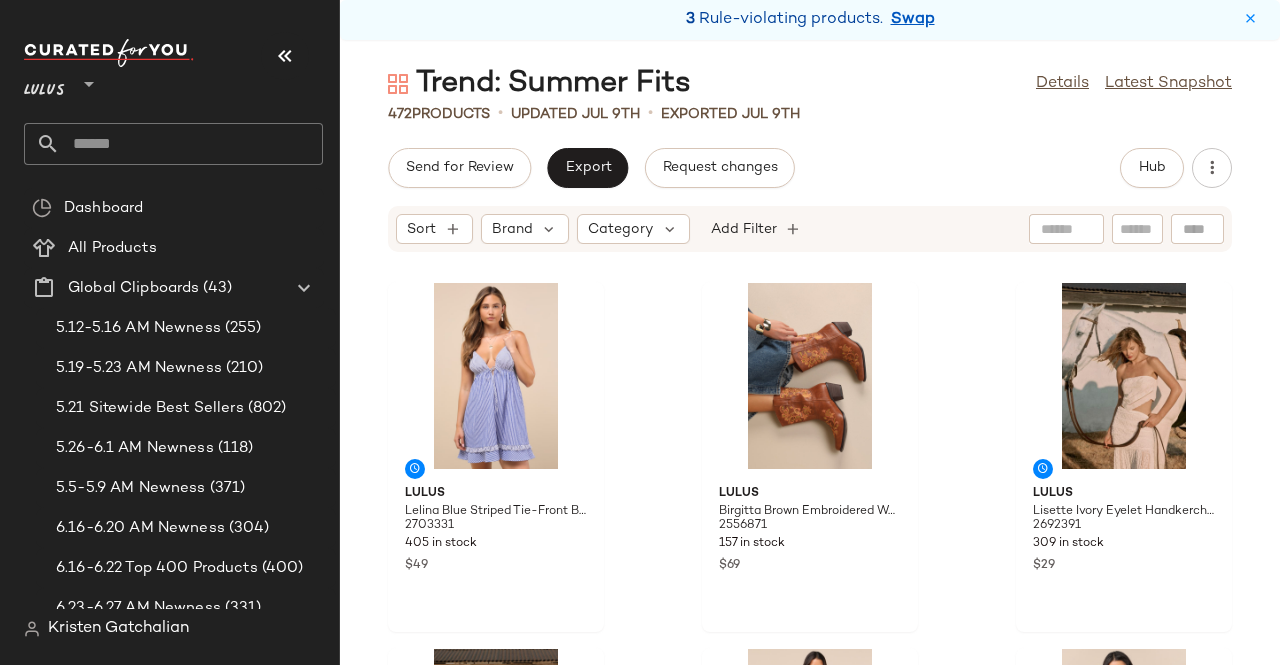 click at bounding box center [285, 56] 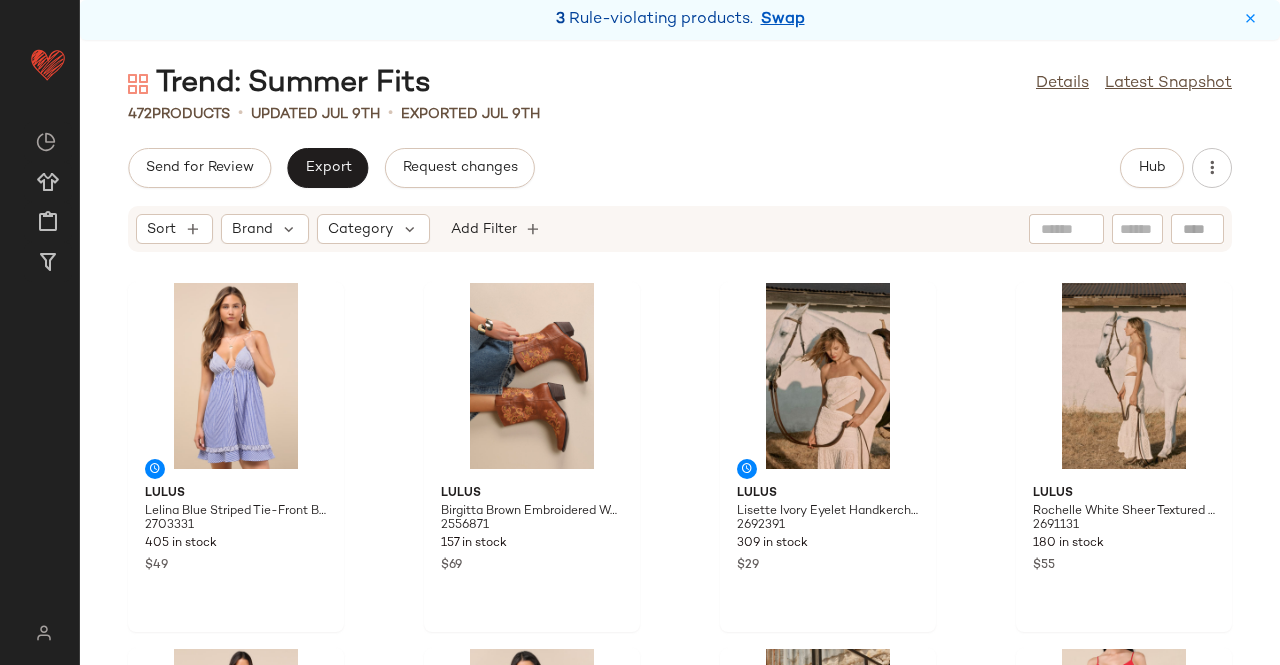 drag, startPoint x: 876, startPoint y: 60, endPoint x: 848, endPoint y: 148, distance: 92.34717 